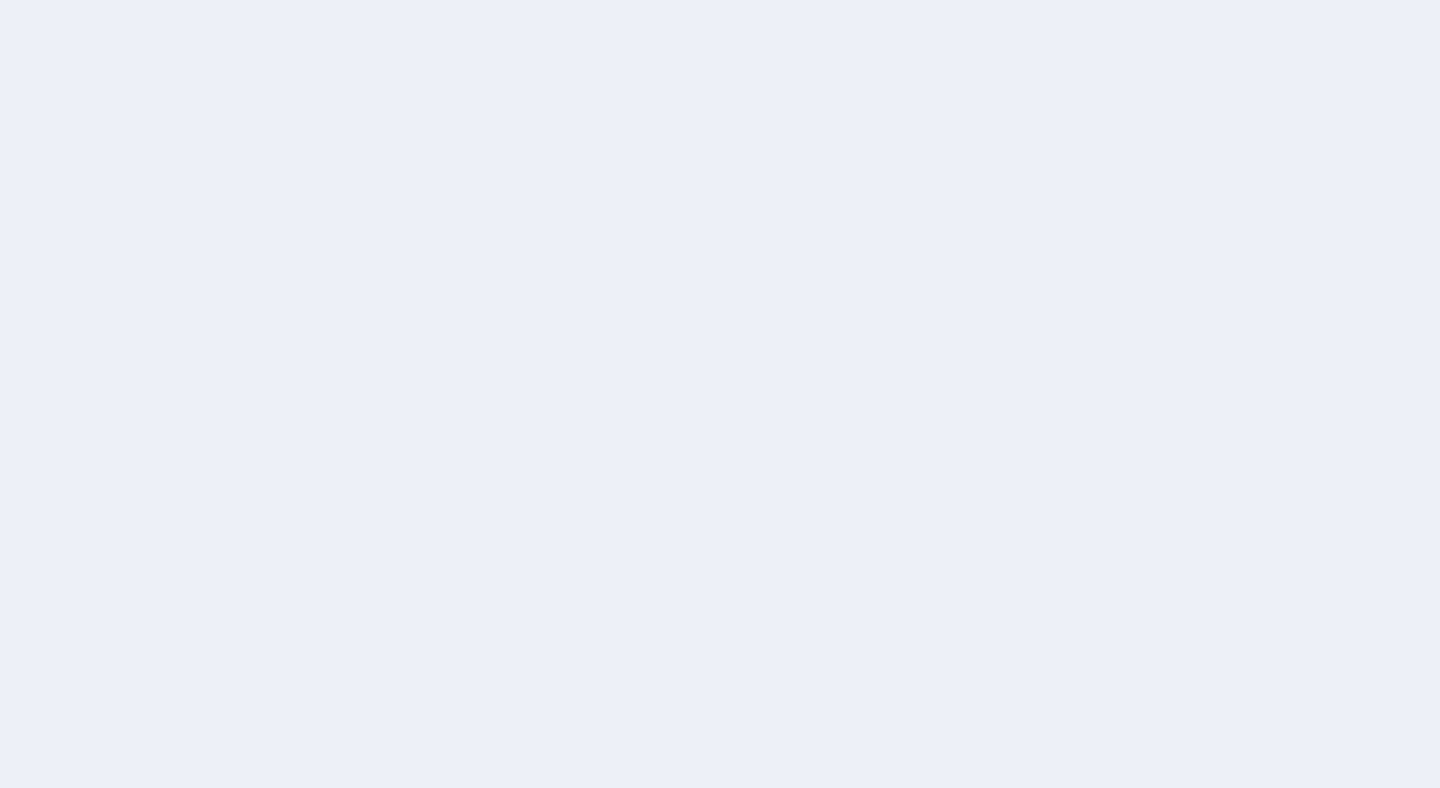 scroll, scrollTop: 0, scrollLeft: 0, axis: both 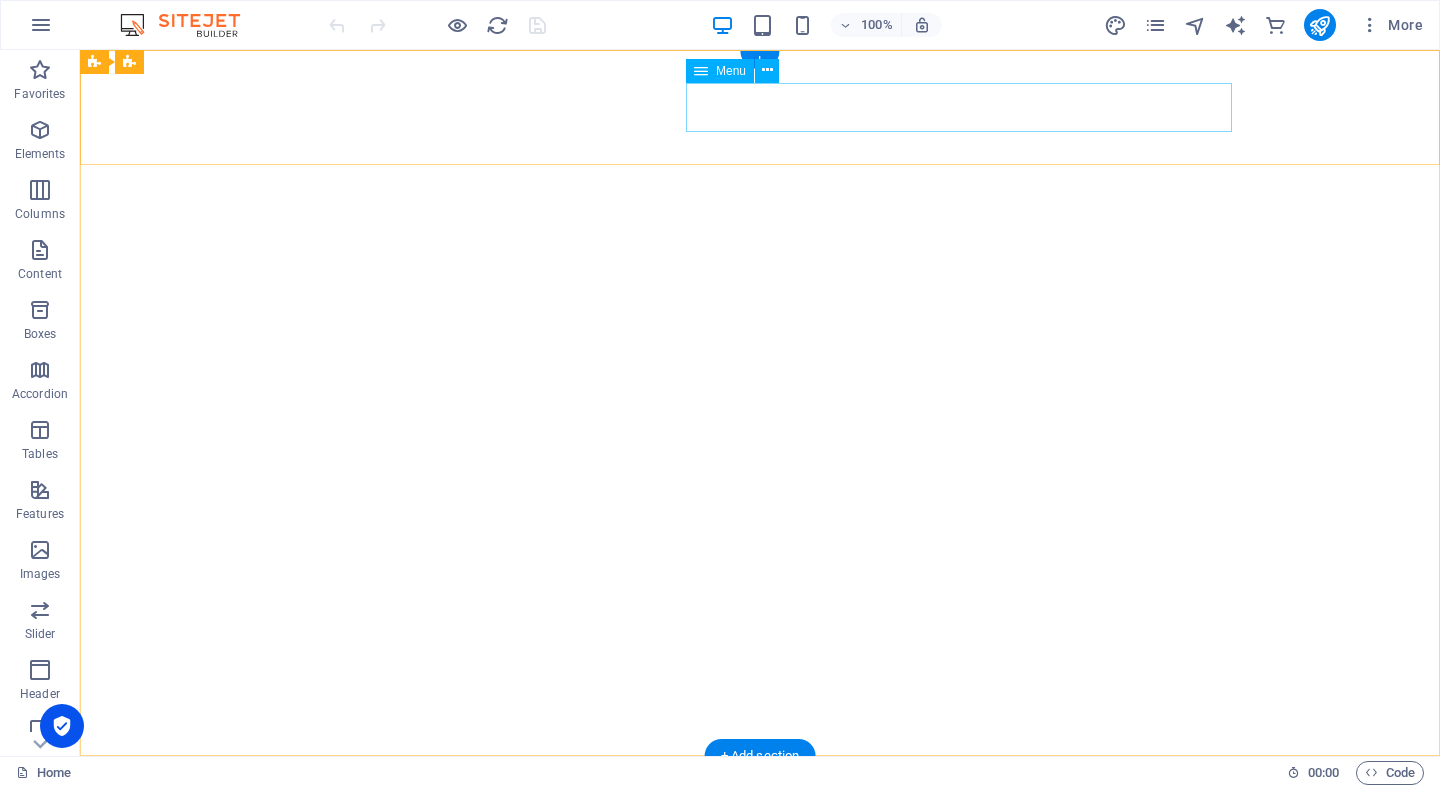 click on "Home About Models Contact" at bounding box center [760, 880] 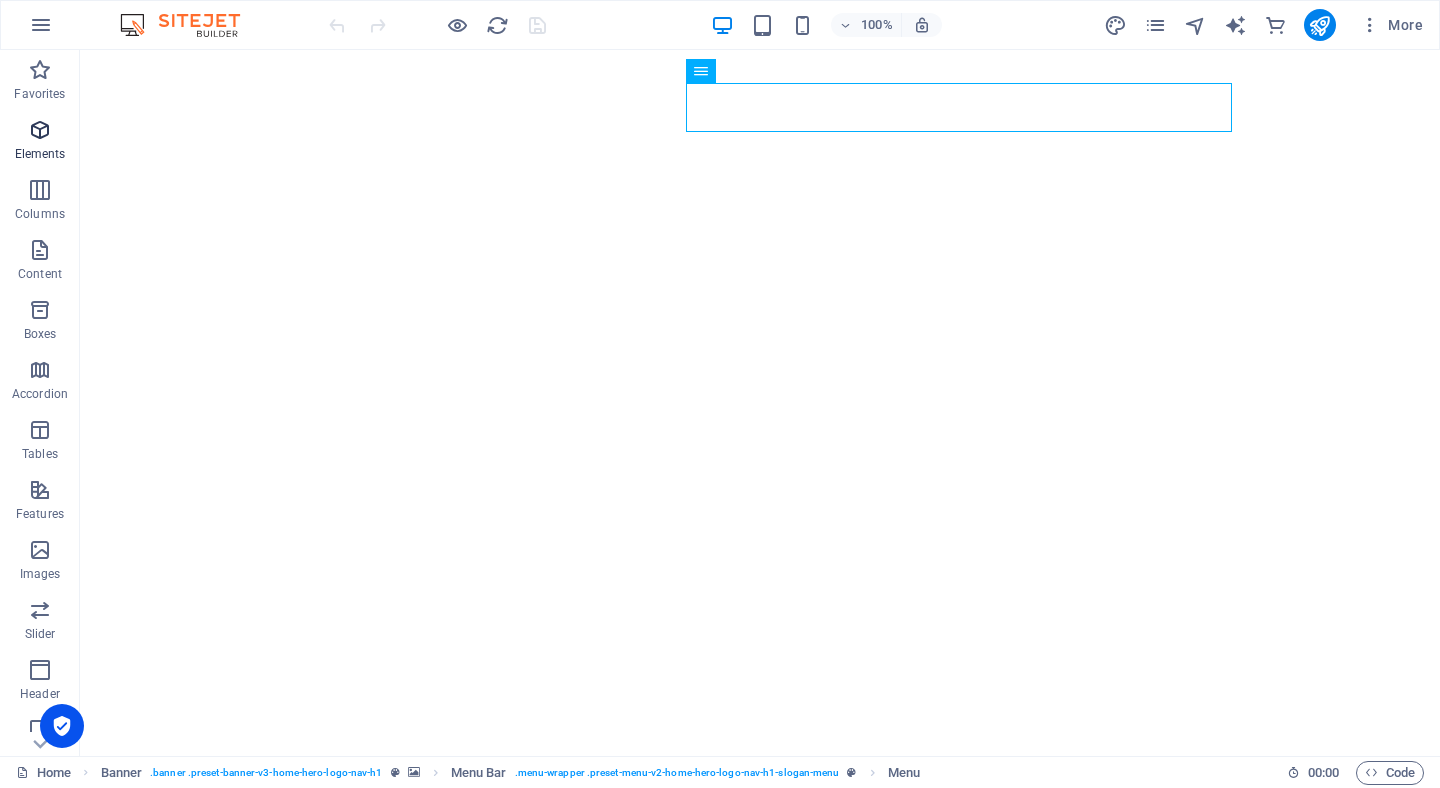click on "Elements" at bounding box center [40, 142] 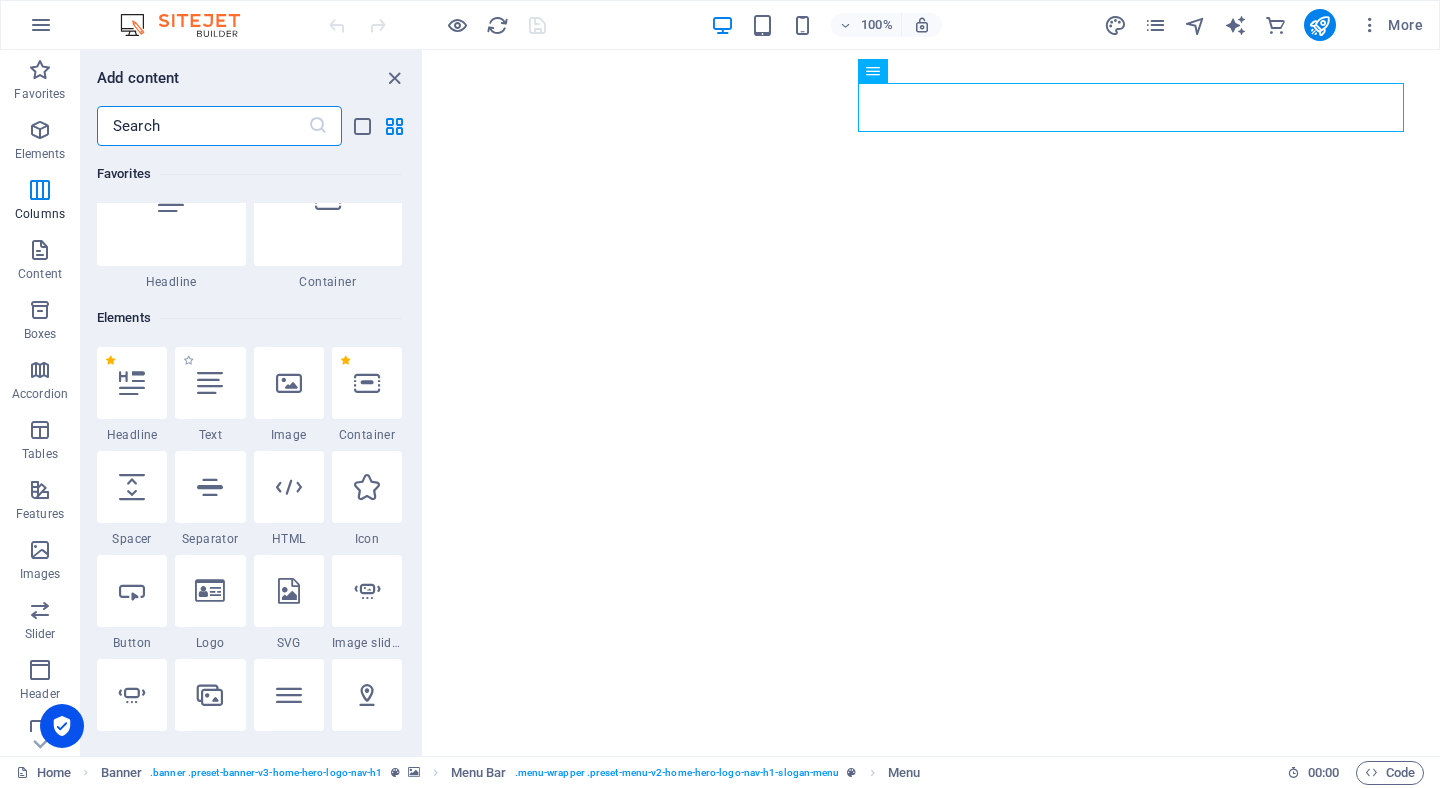 scroll, scrollTop: 0, scrollLeft: 0, axis: both 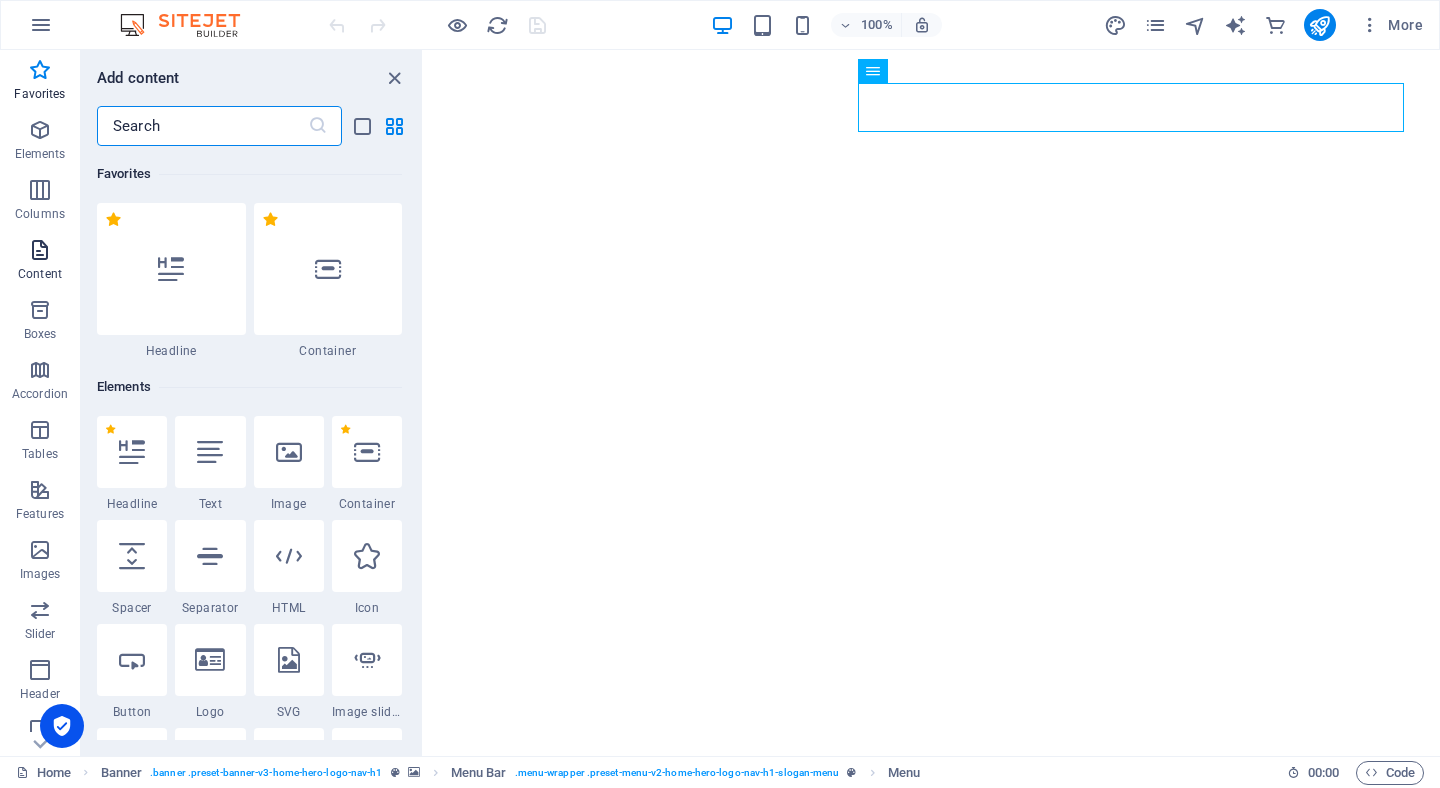 click on "Content" at bounding box center (40, 262) 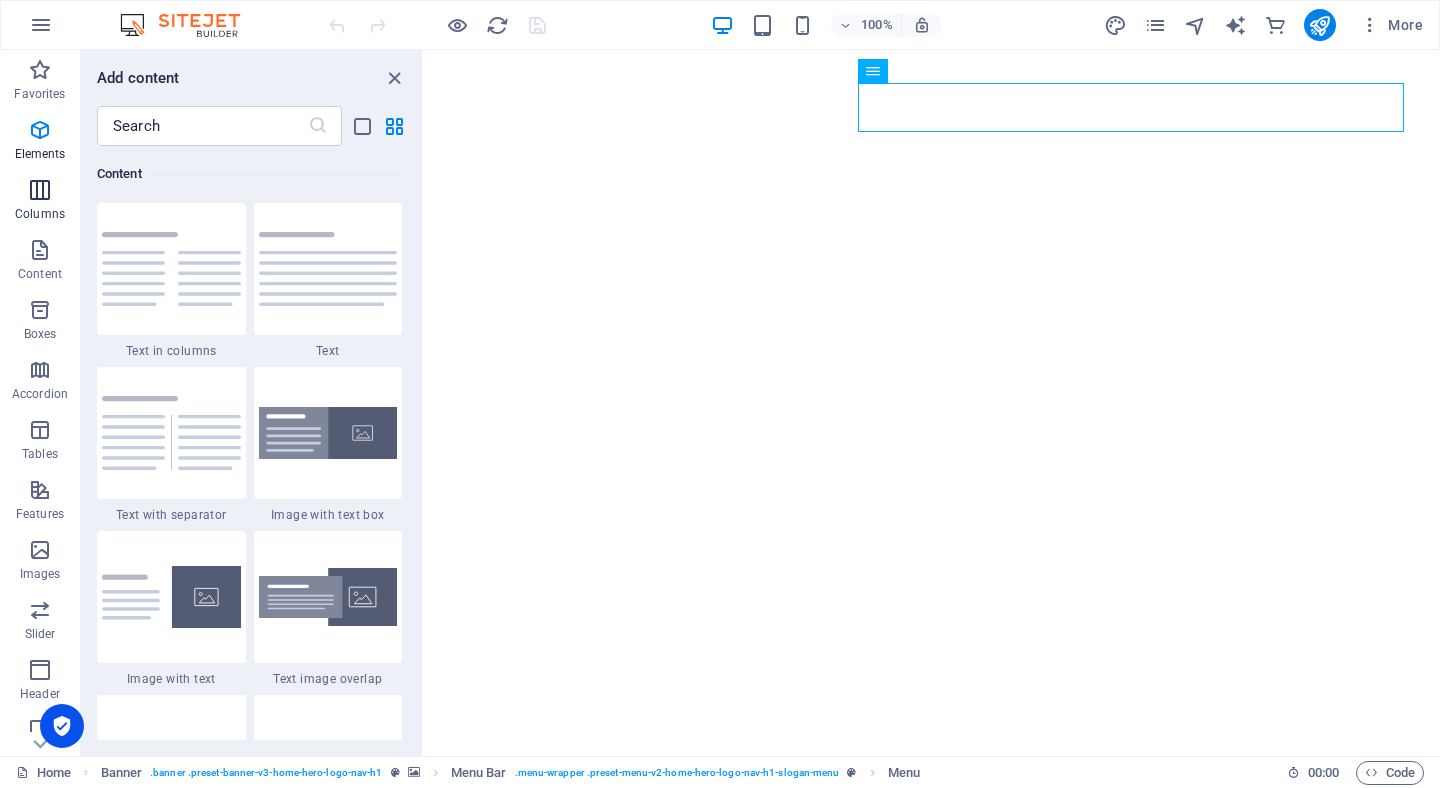 click on "Columns" at bounding box center (40, 214) 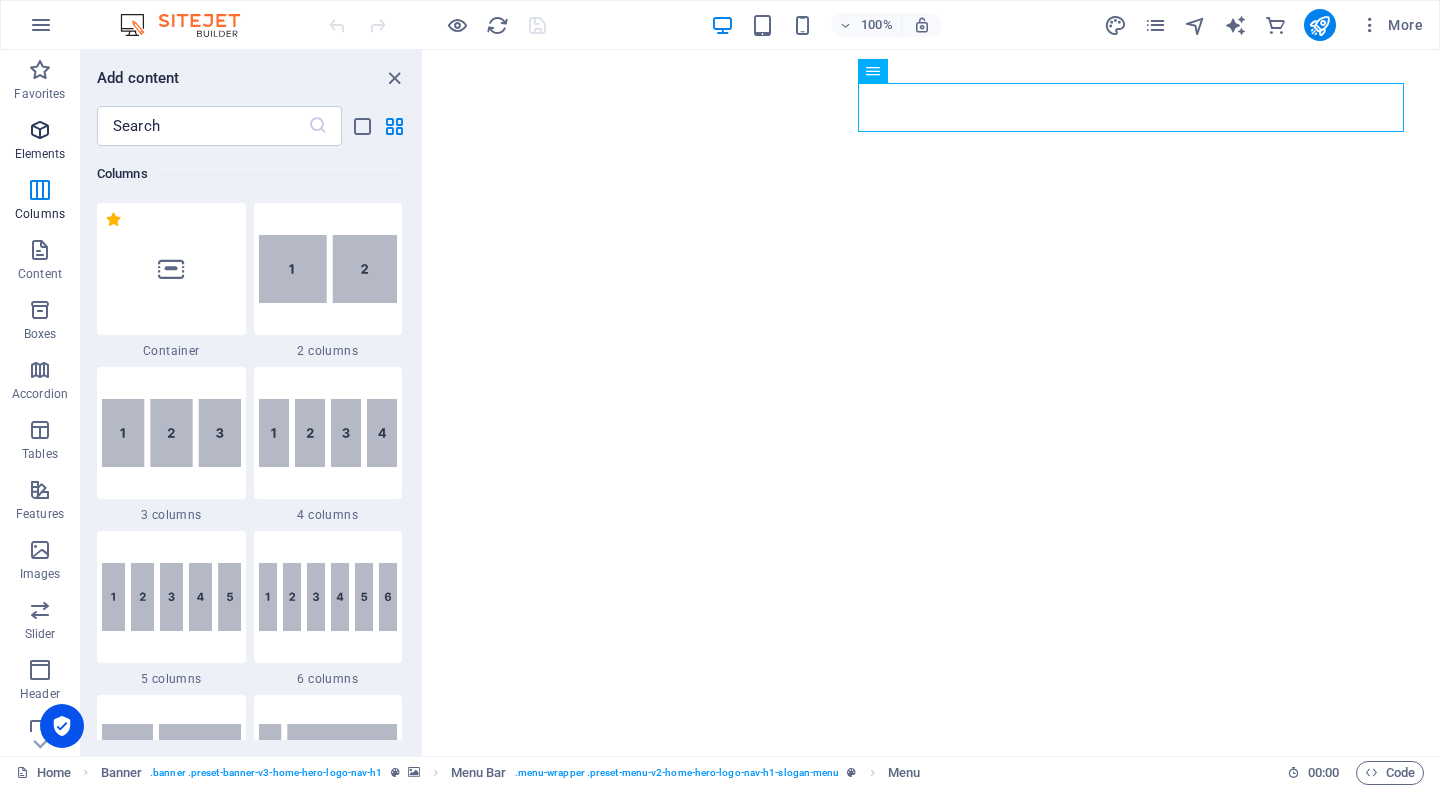 click on "Elements" at bounding box center (40, 142) 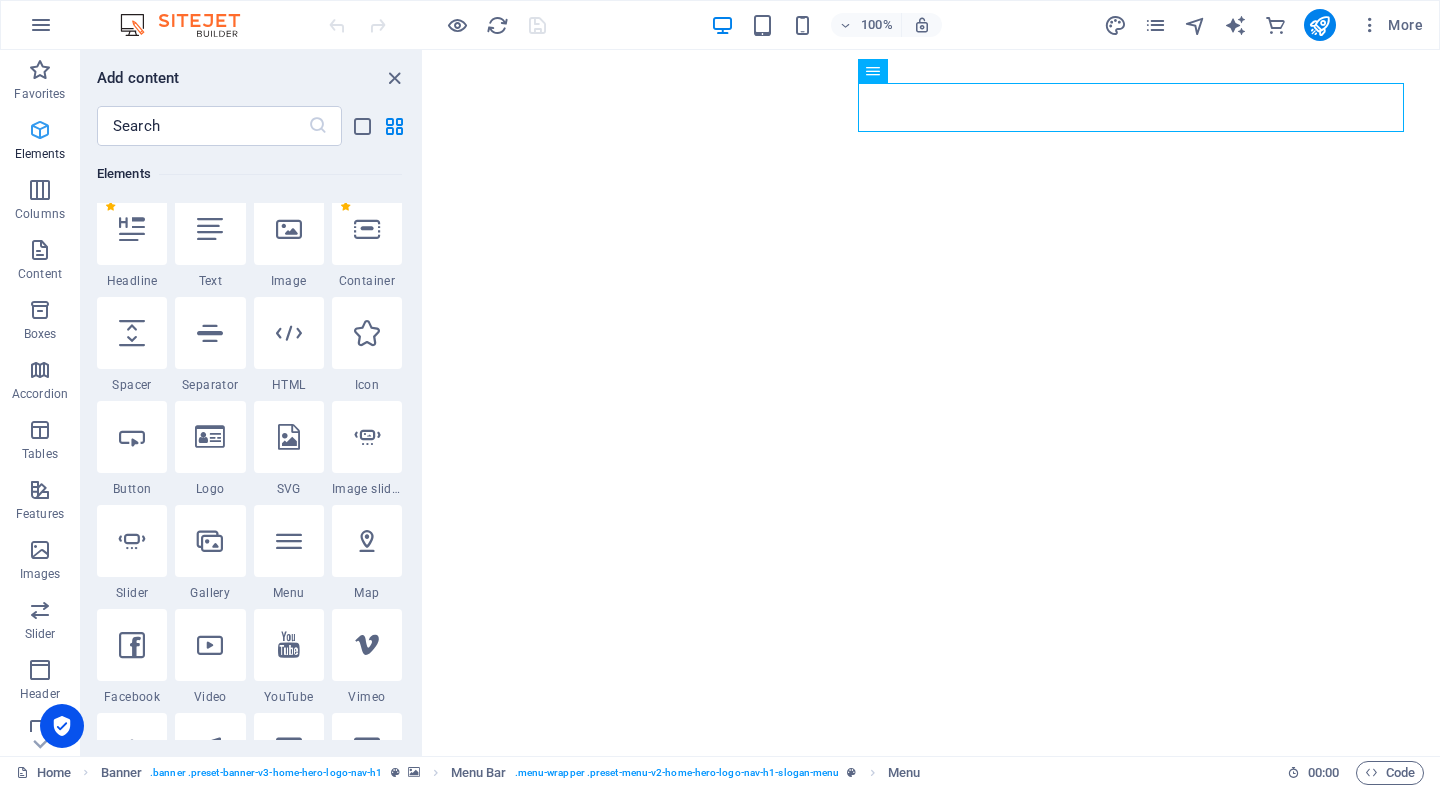 scroll, scrollTop: 213, scrollLeft: 0, axis: vertical 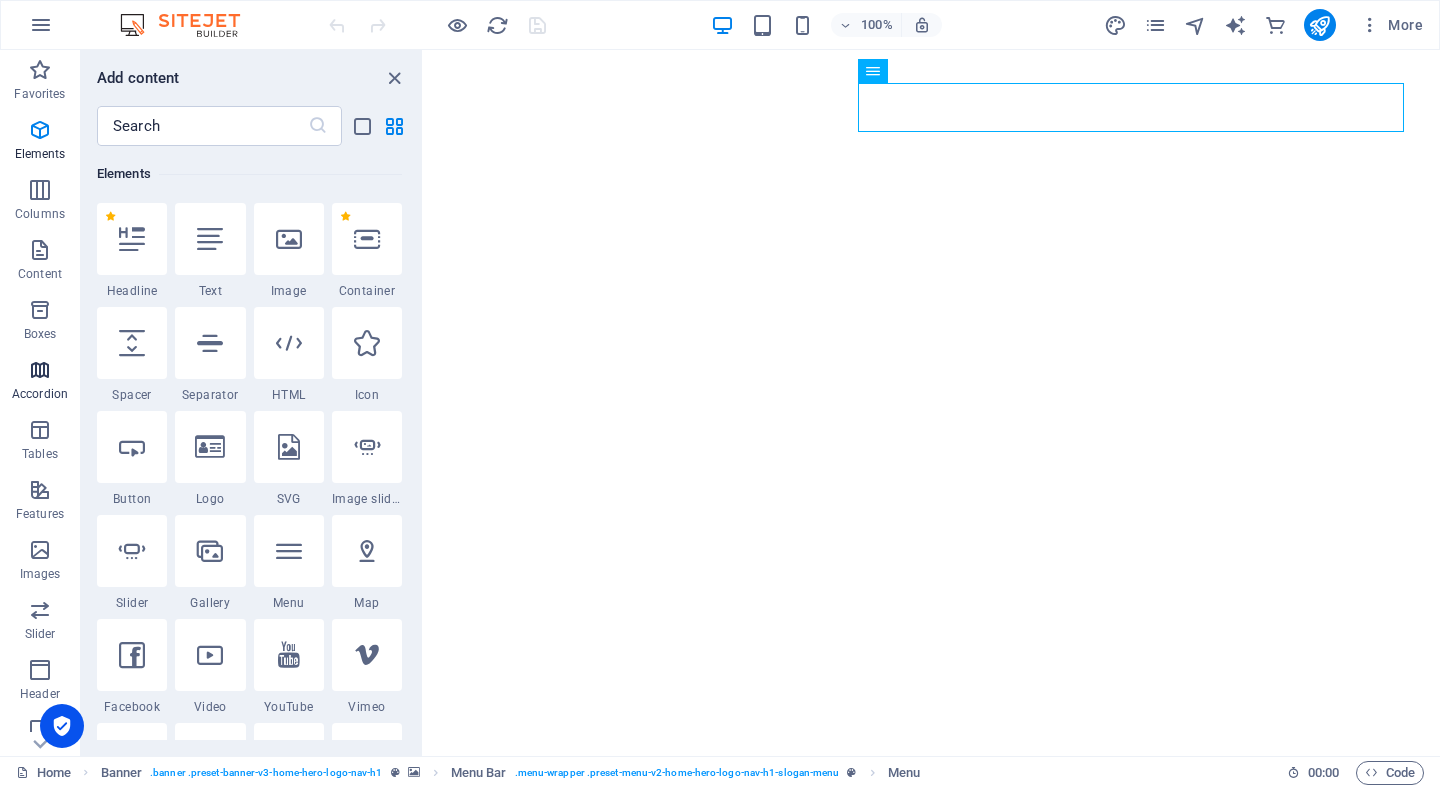 click at bounding box center [40, 370] 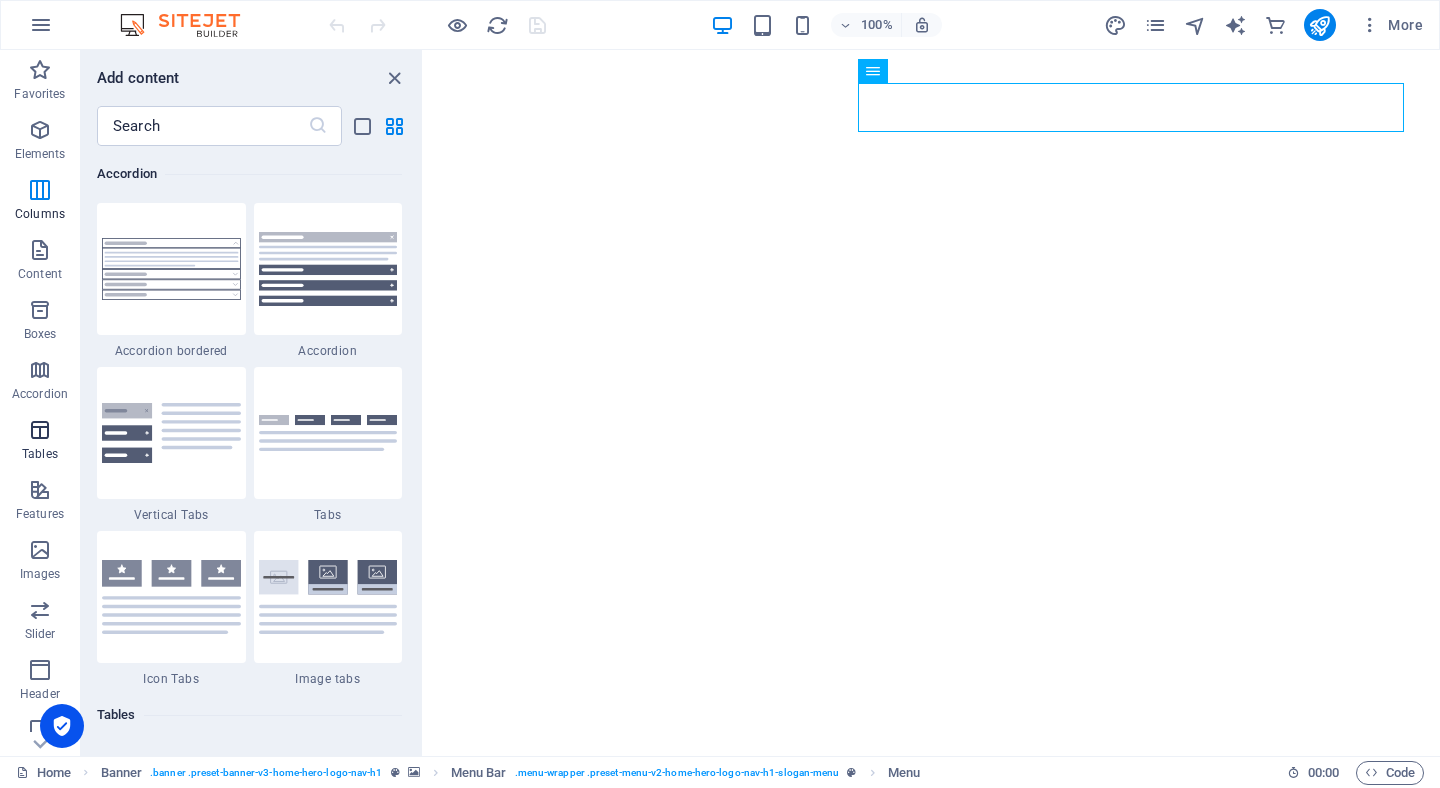 click on "Tables" at bounding box center [40, 454] 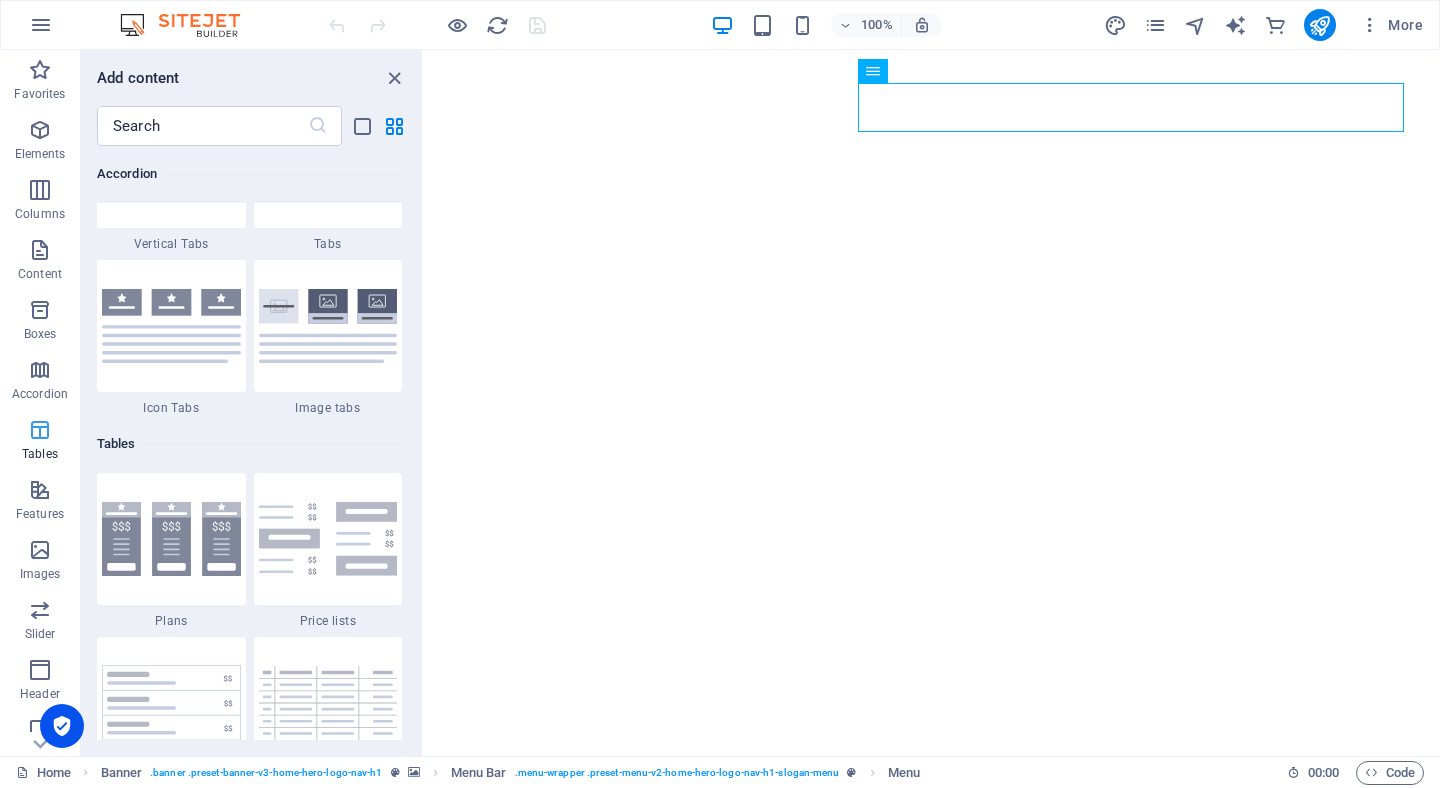 scroll, scrollTop: 6762, scrollLeft: 0, axis: vertical 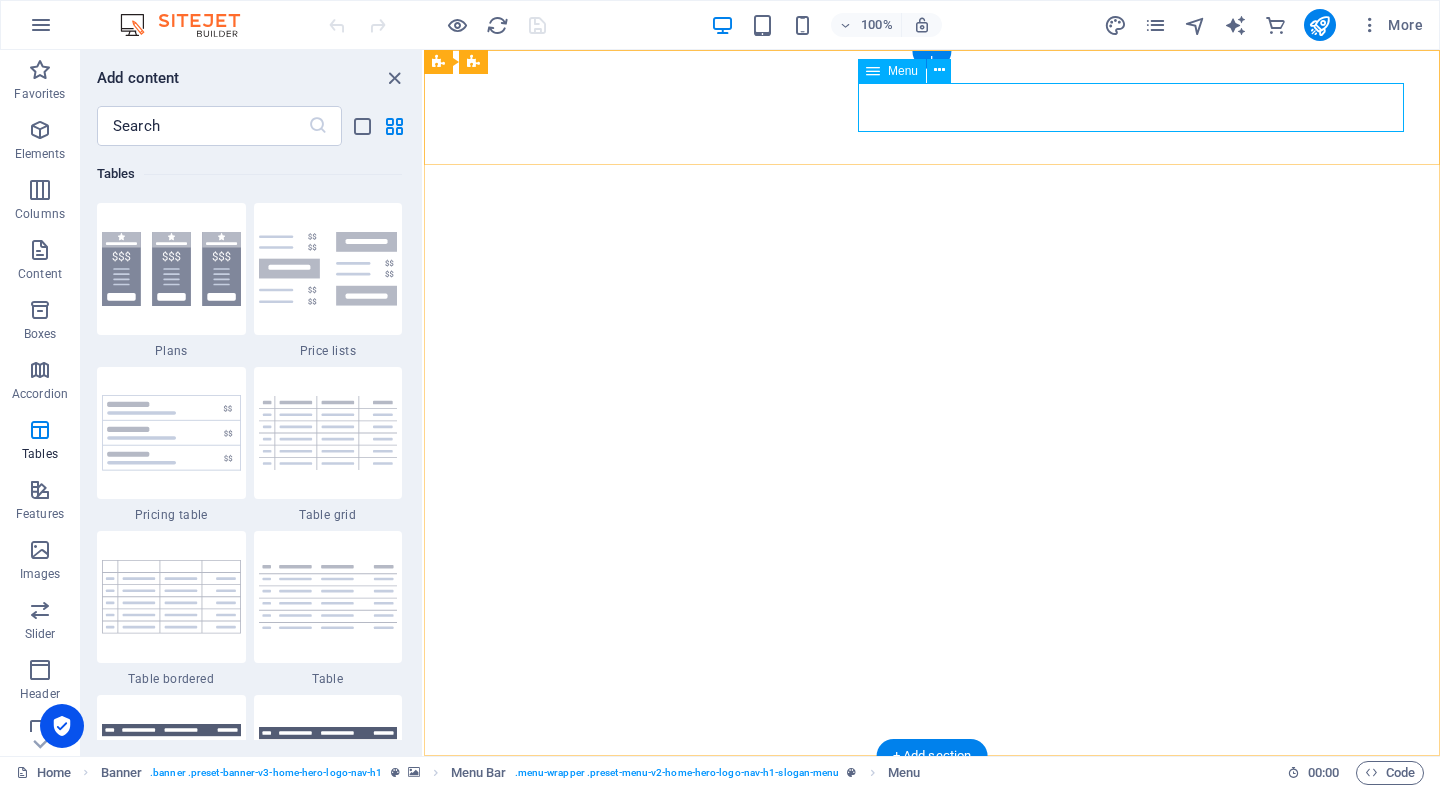 click on "Home About Models Contact" at bounding box center (932, 880) 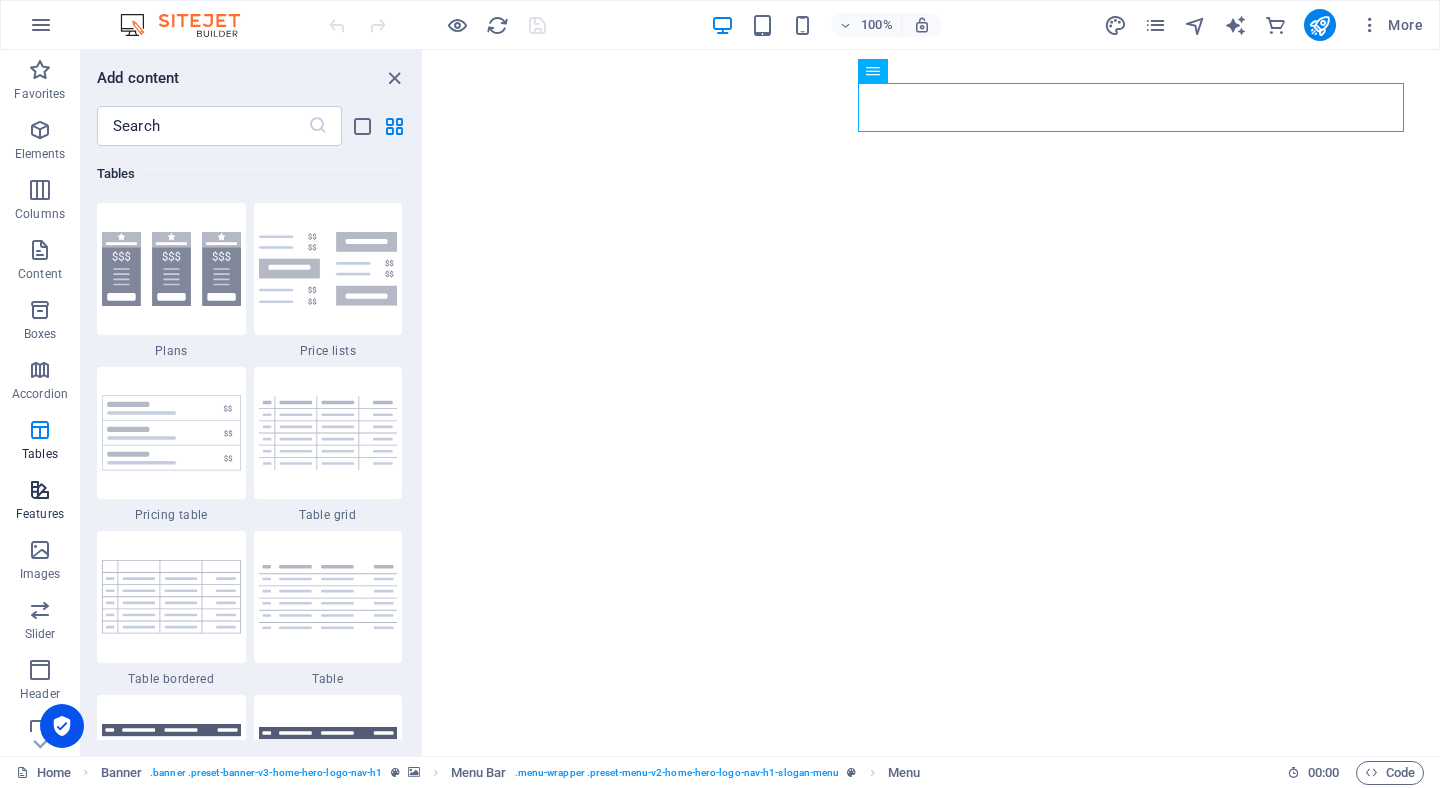 click on "Features" at bounding box center (40, 514) 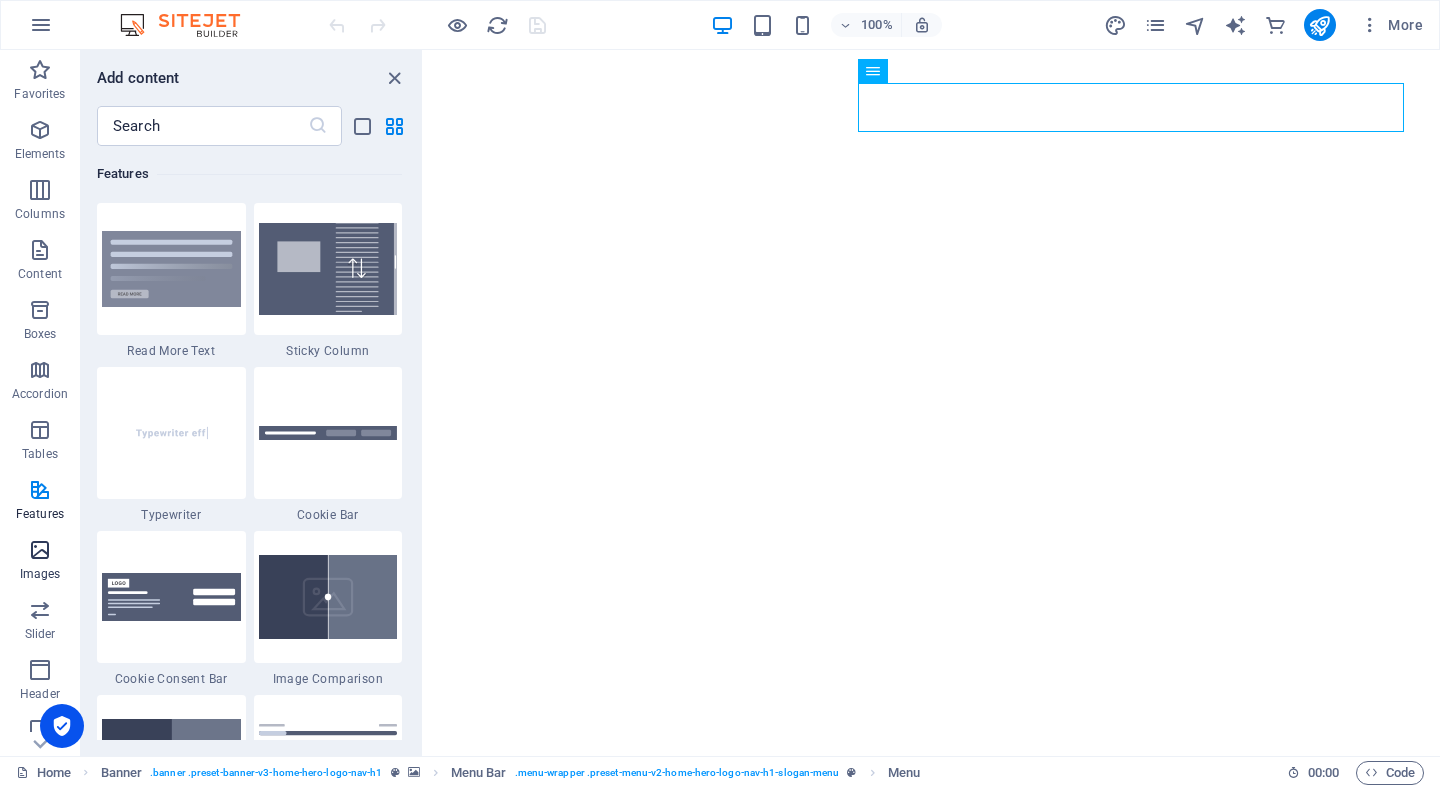 click at bounding box center [40, 550] 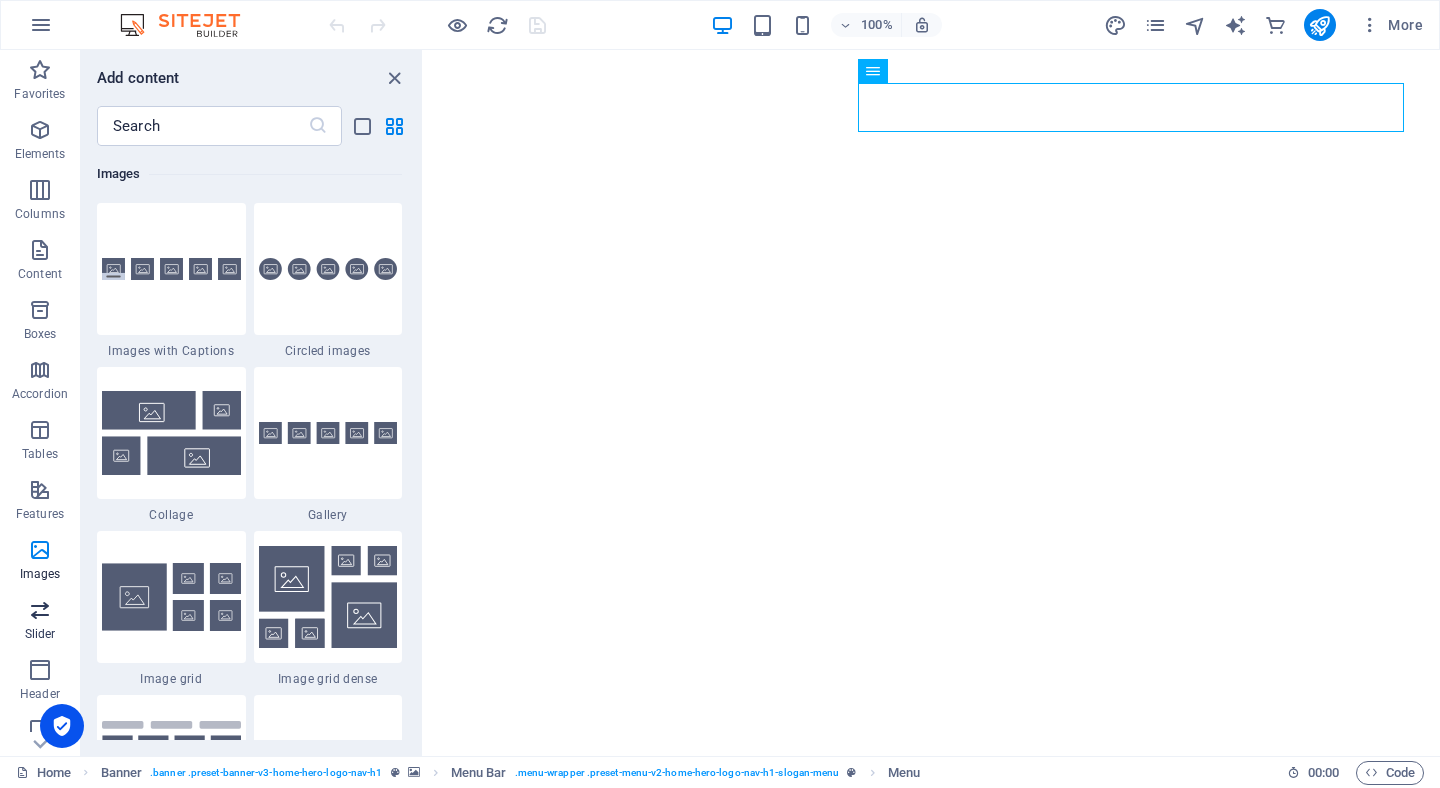 click on "Slider" at bounding box center [40, 634] 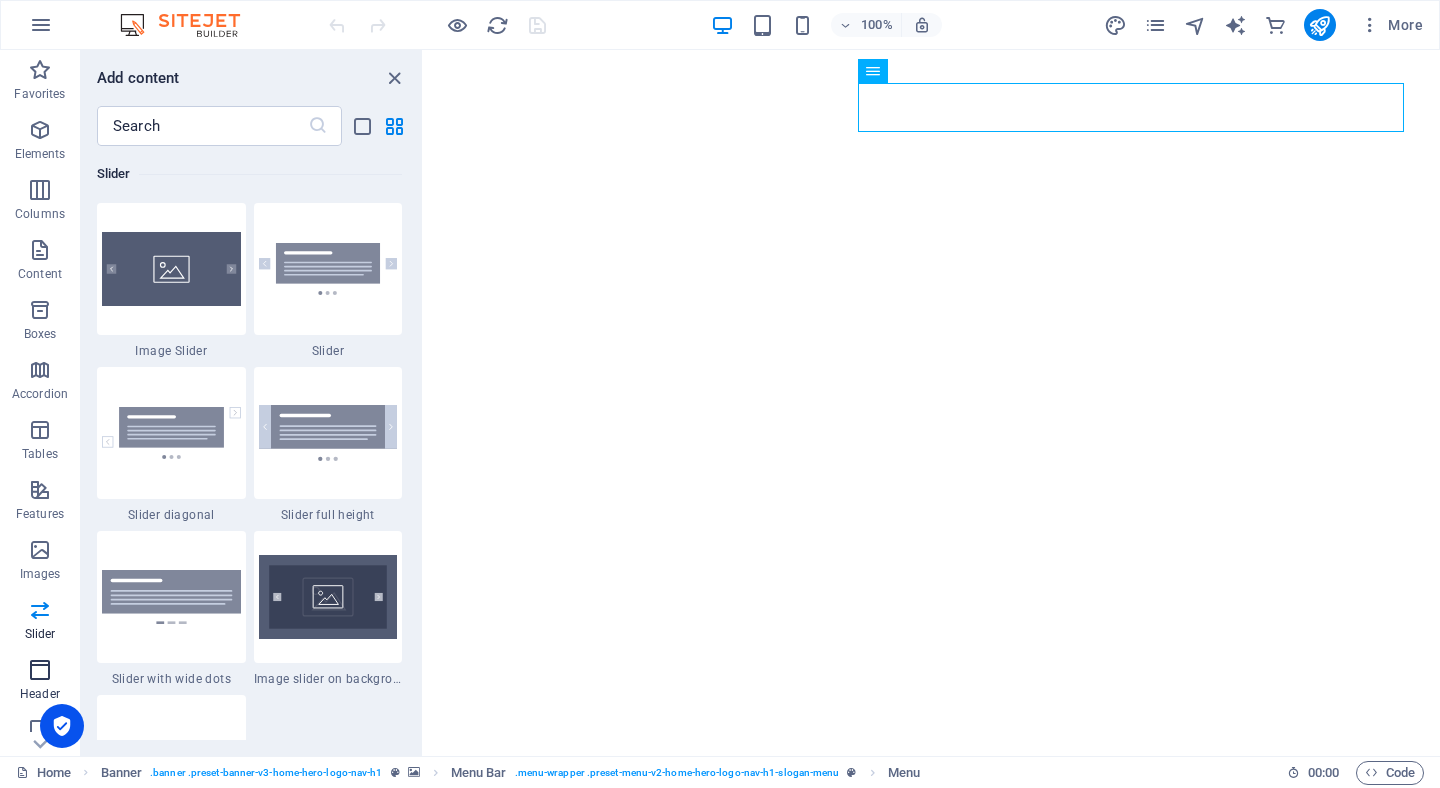 click at bounding box center (40, 670) 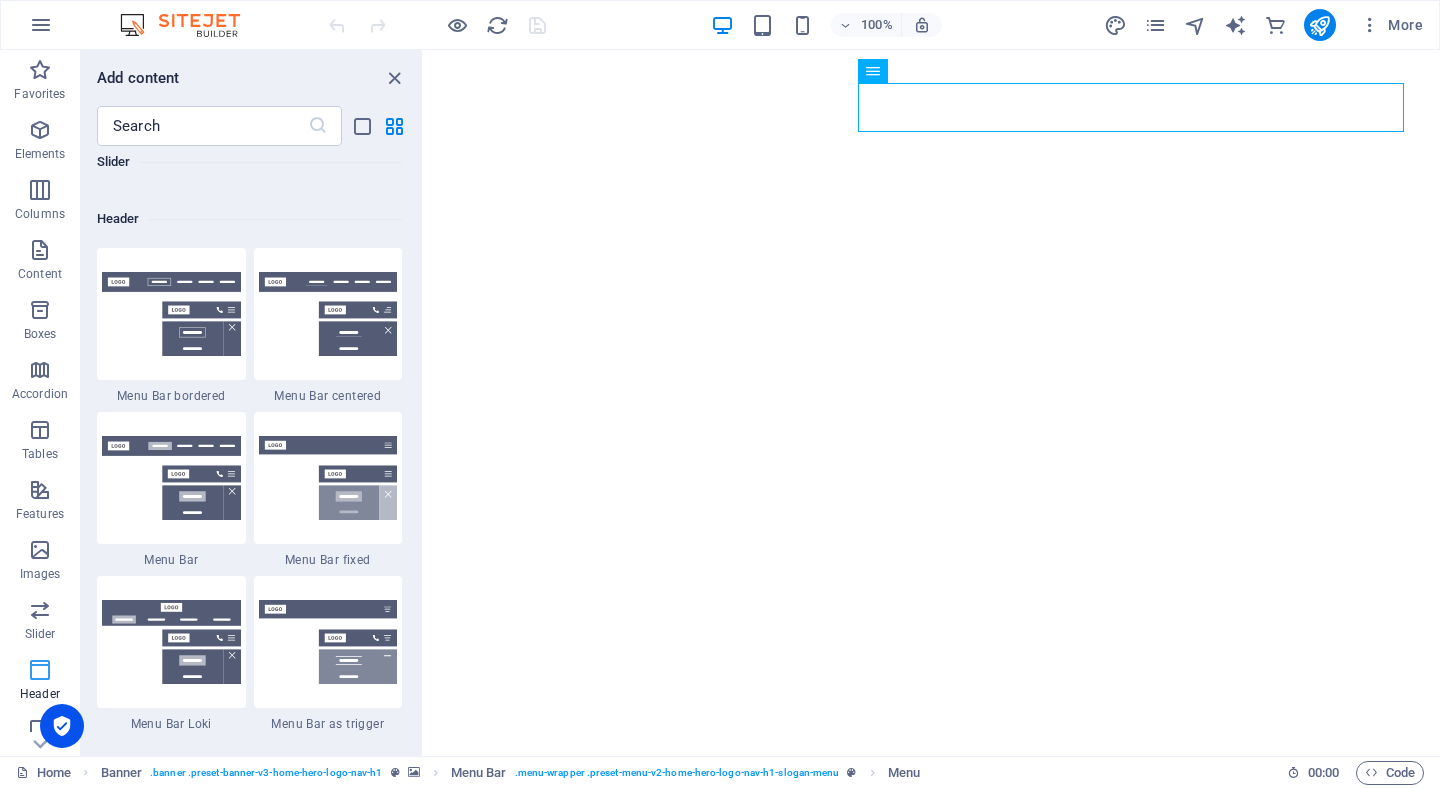 scroll, scrollTop: 11878, scrollLeft: 0, axis: vertical 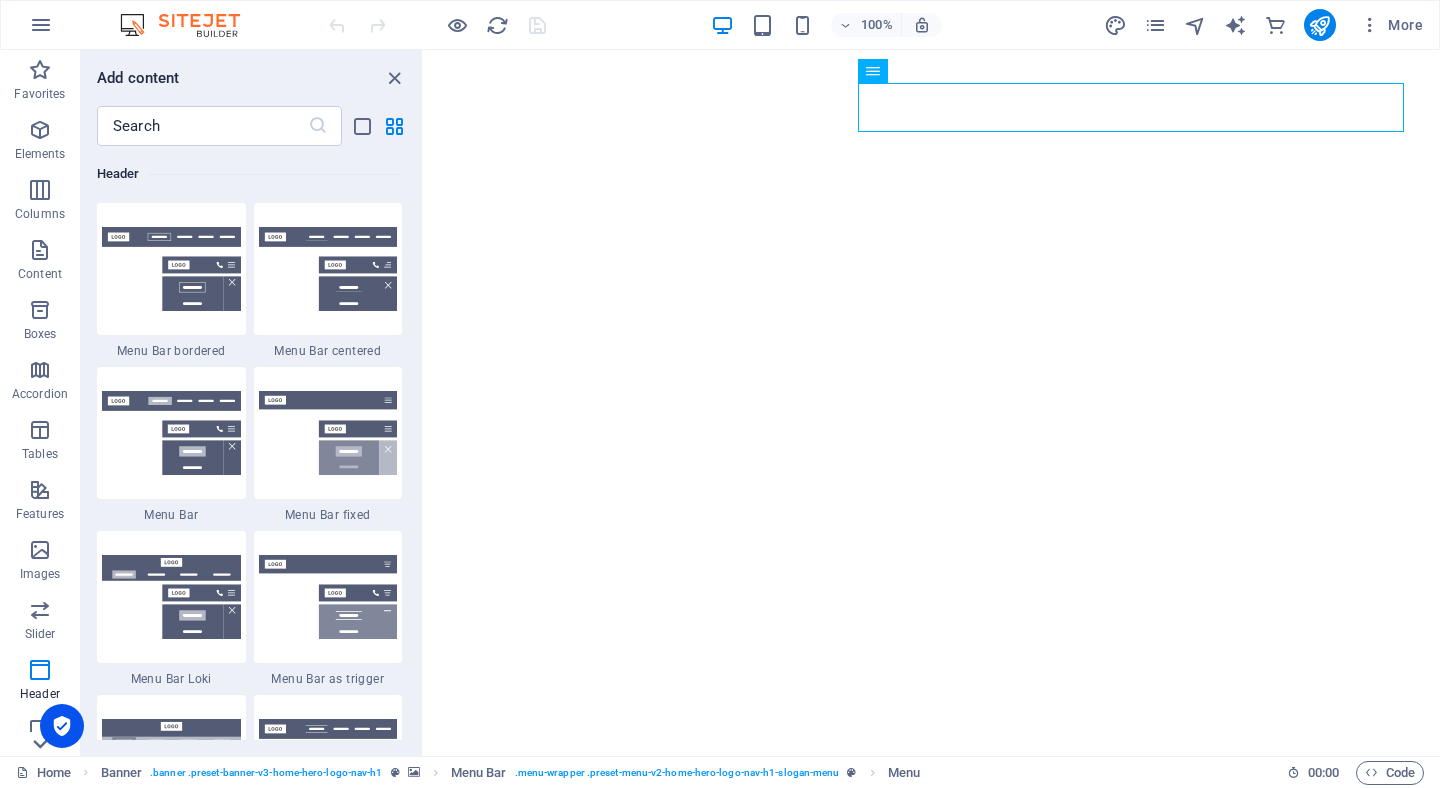 click 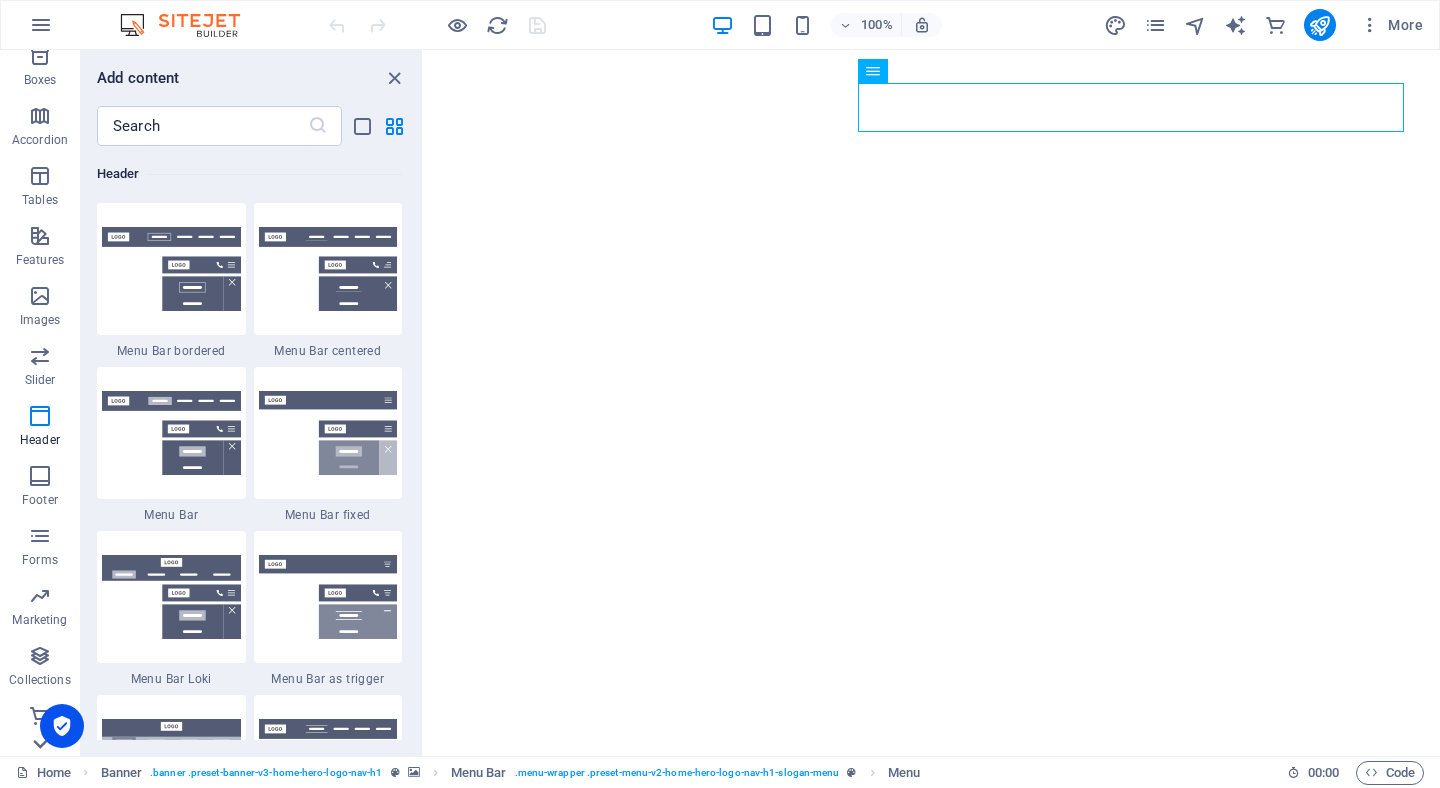 scroll, scrollTop: 254, scrollLeft: 0, axis: vertical 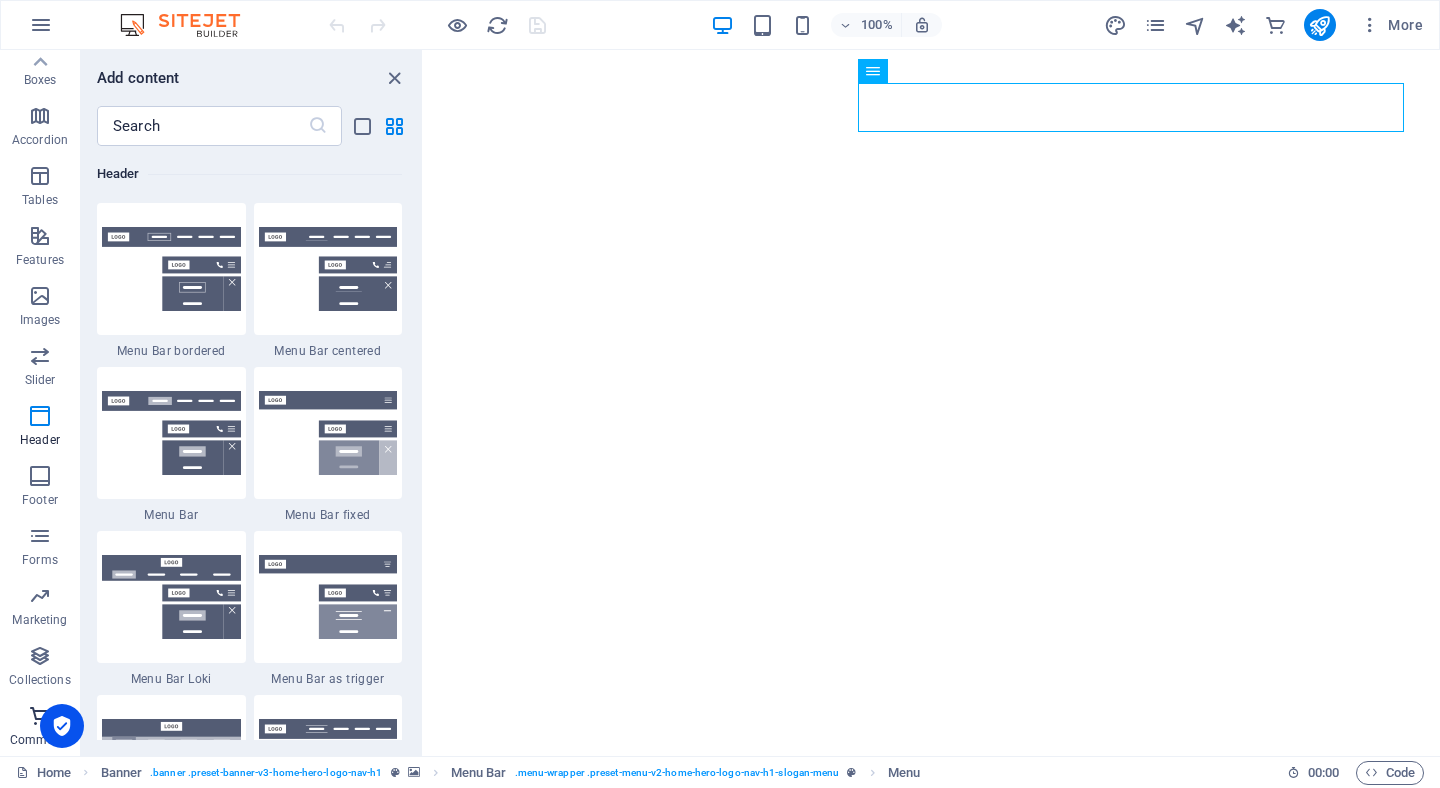 click on "Commerce" at bounding box center [40, 740] 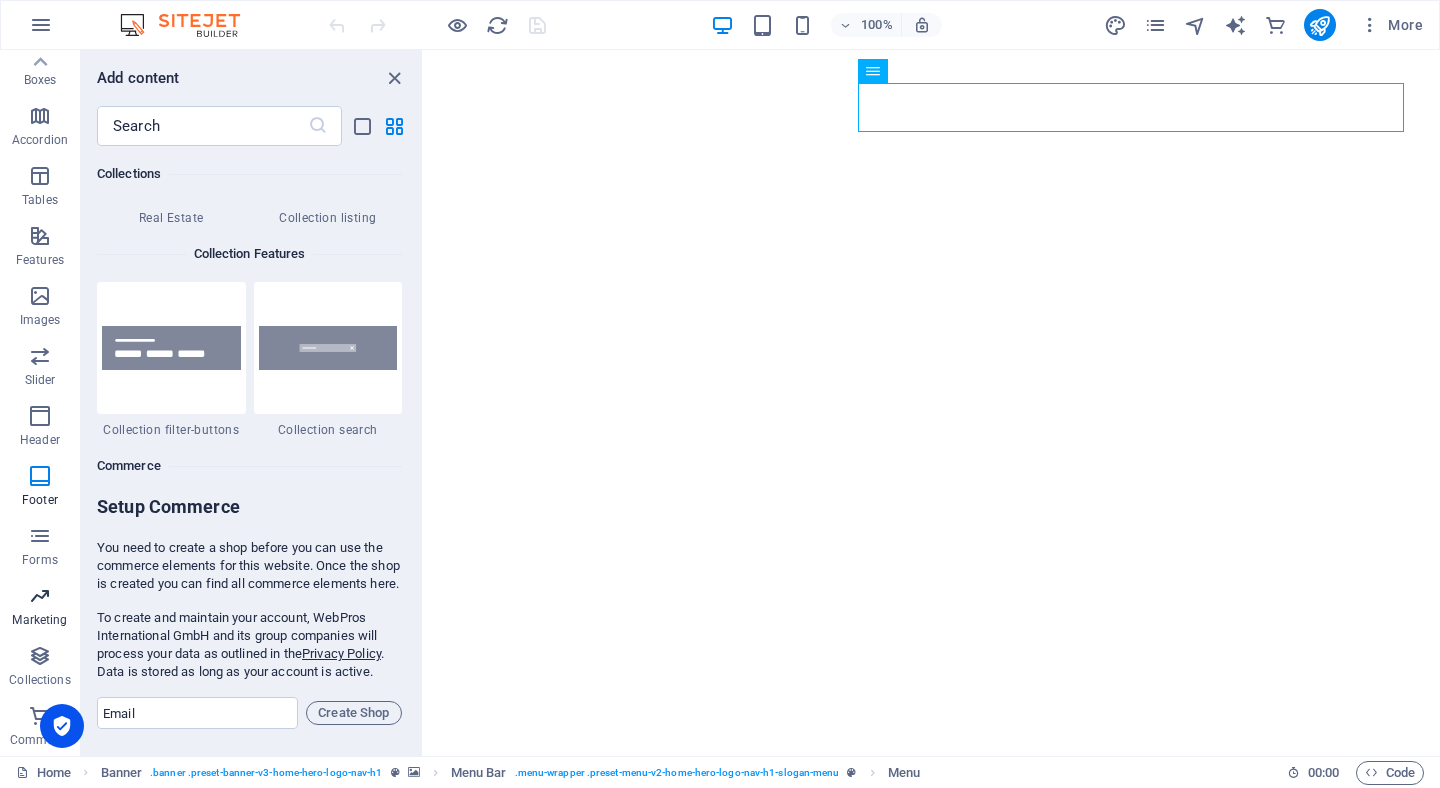 scroll, scrollTop: 19107, scrollLeft: 0, axis: vertical 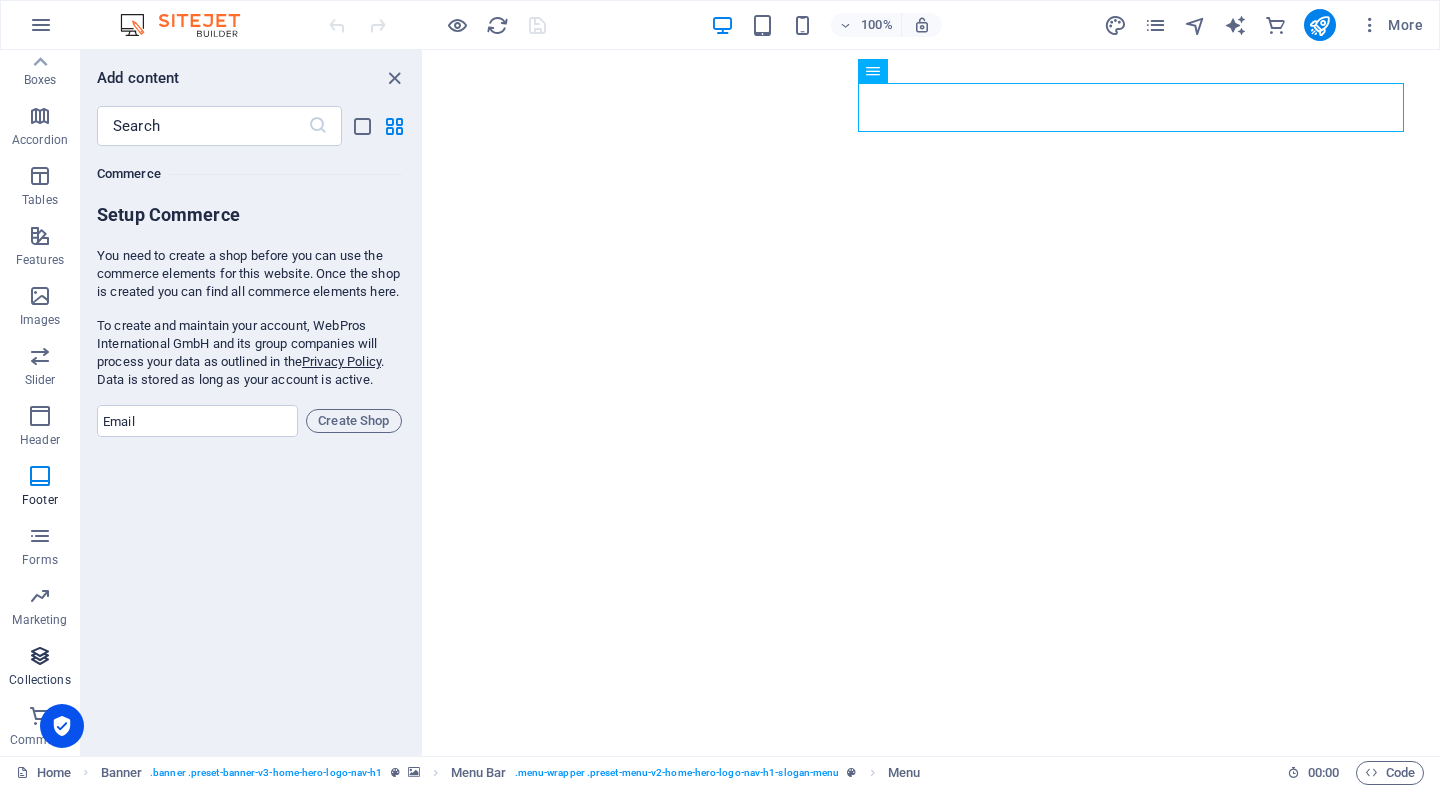 click on "Collections" at bounding box center [40, 668] 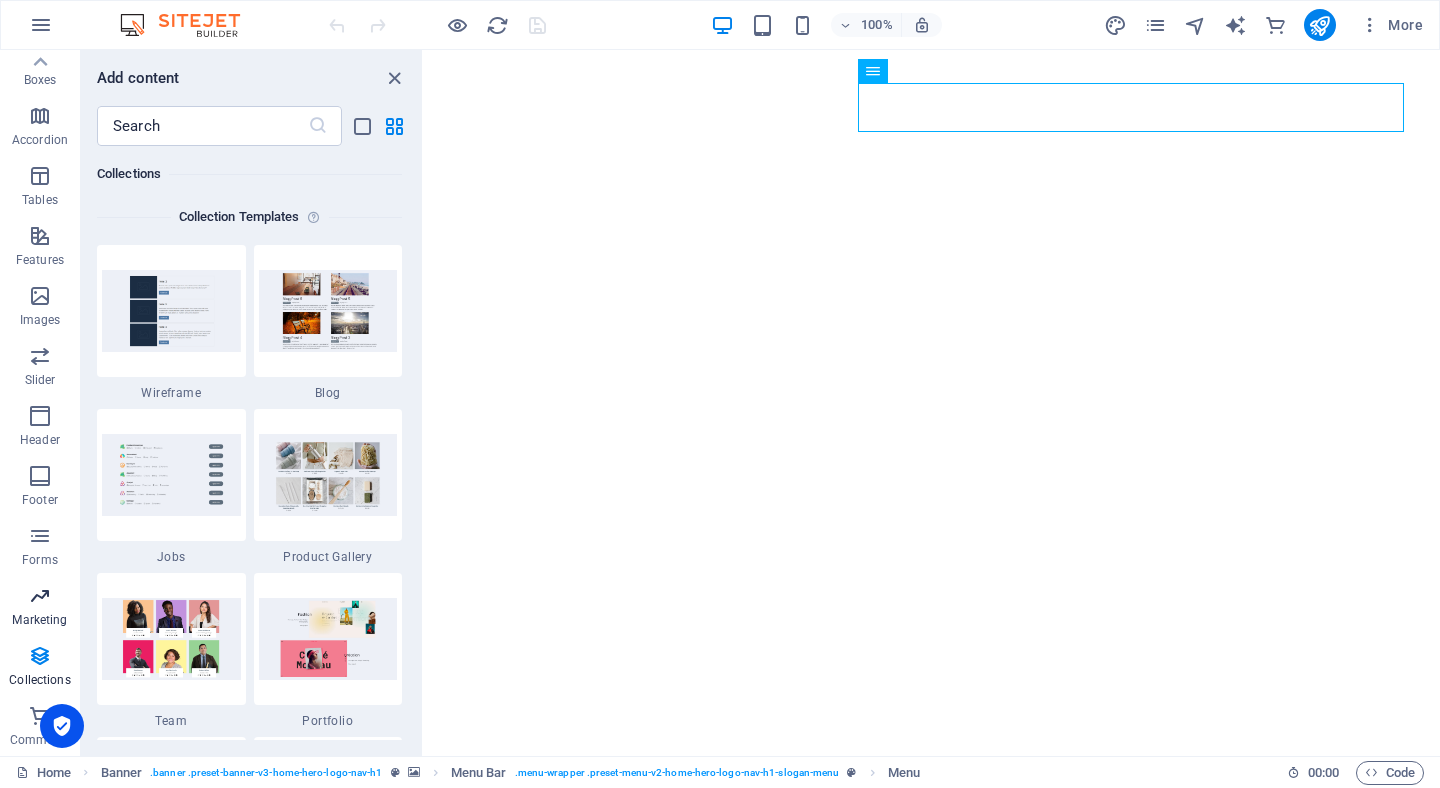 scroll, scrollTop: 18142, scrollLeft: 0, axis: vertical 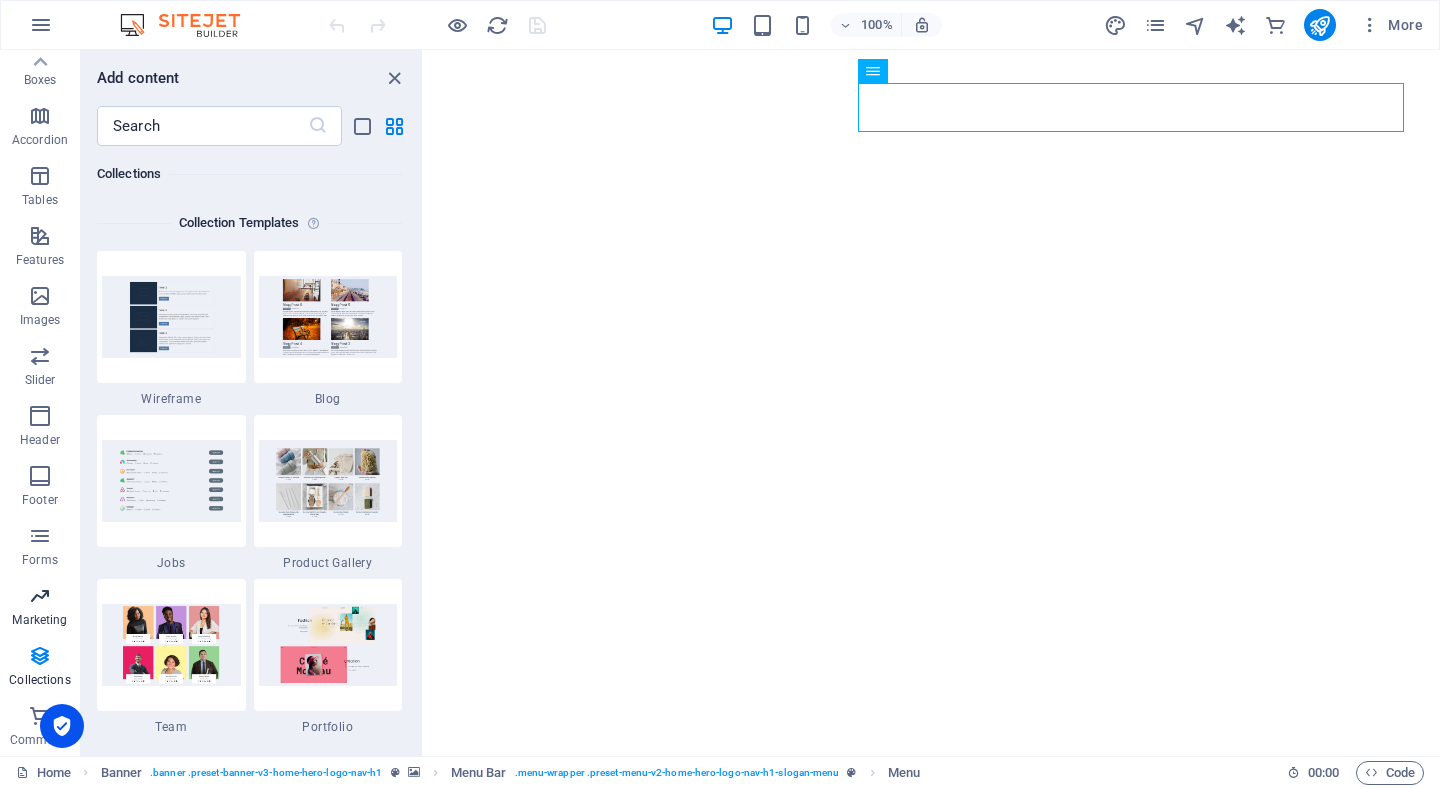 click on "Marketing" at bounding box center (39, 620) 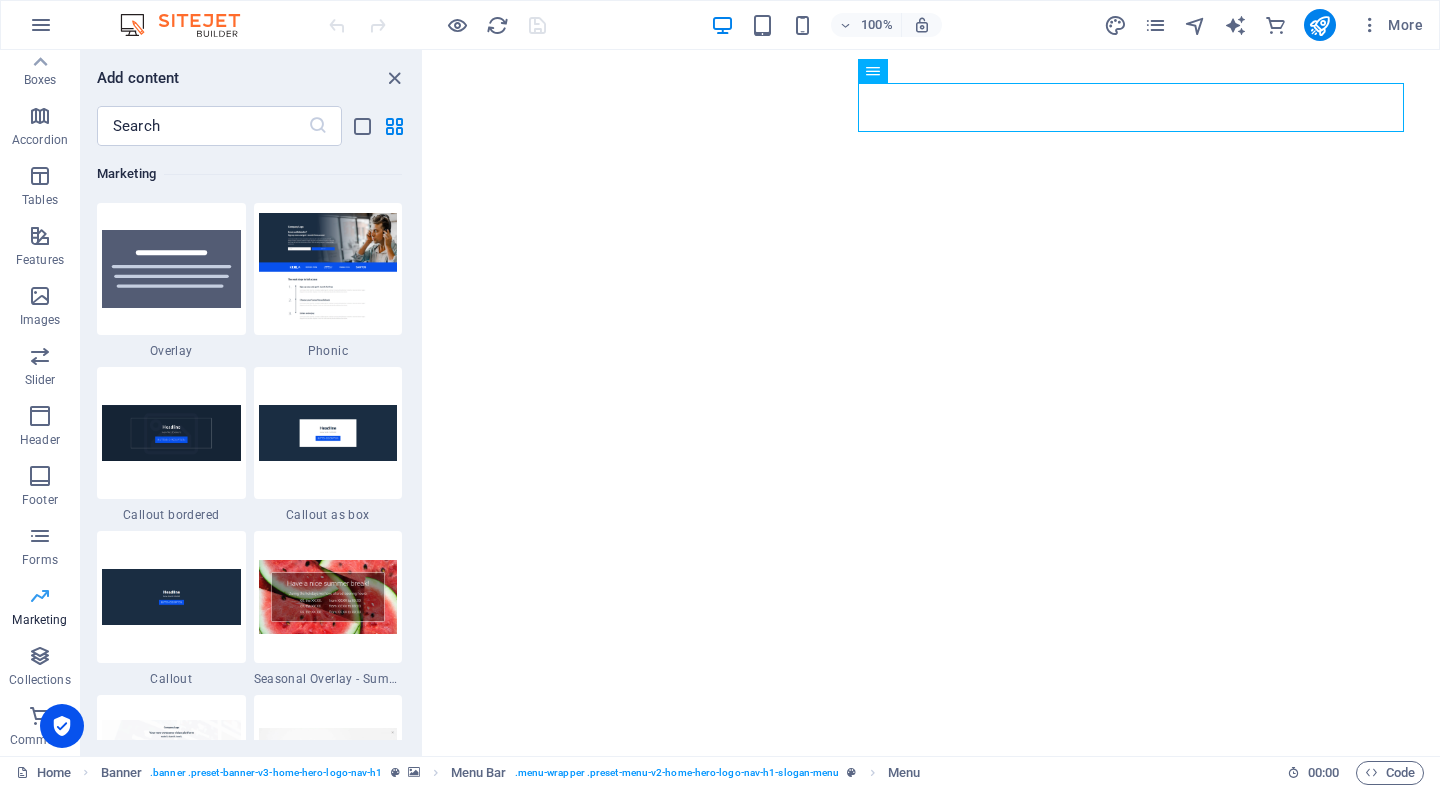 scroll, scrollTop: 16125, scrollLeft: 0, axis: vertical 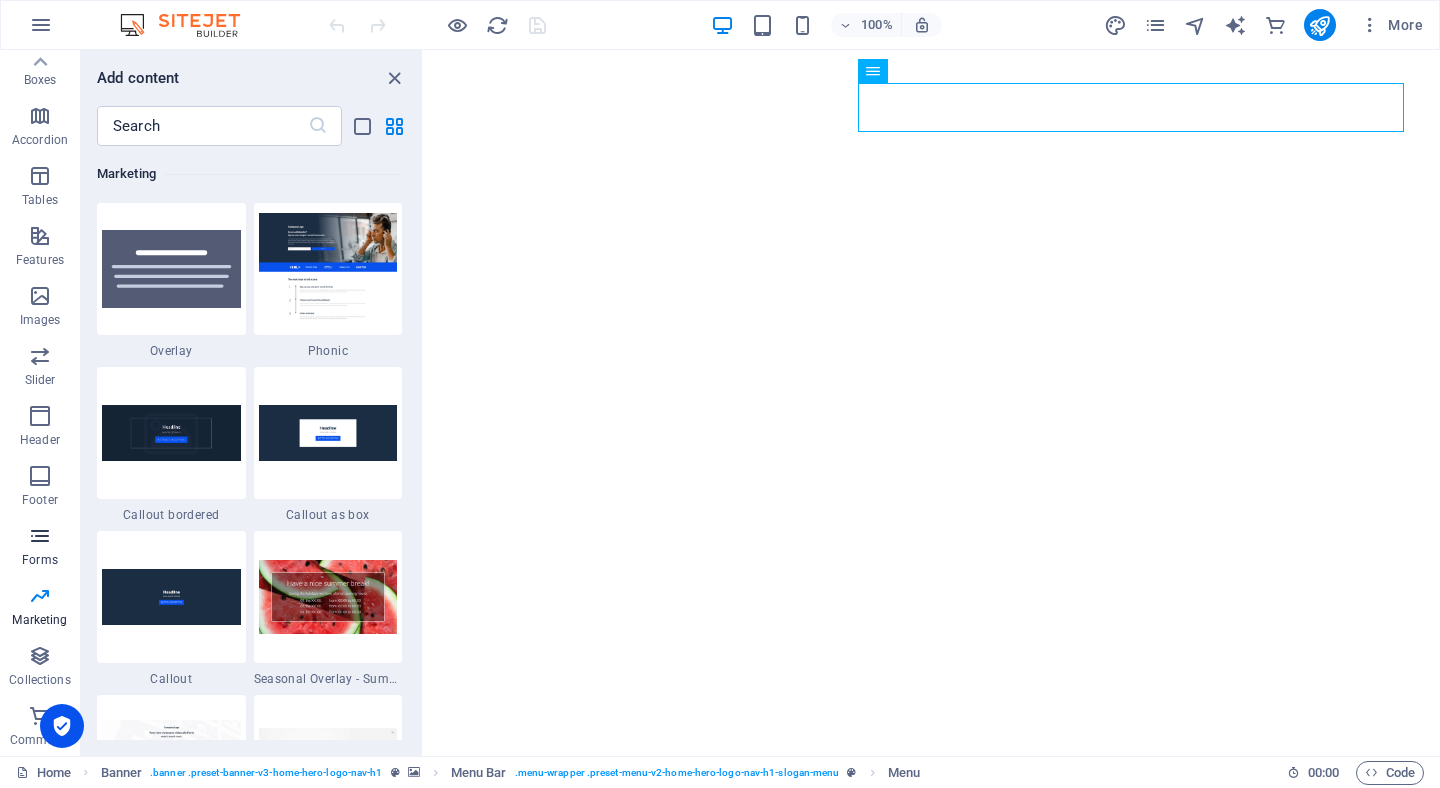 click on "Forms" at bounding box center (40, 560) 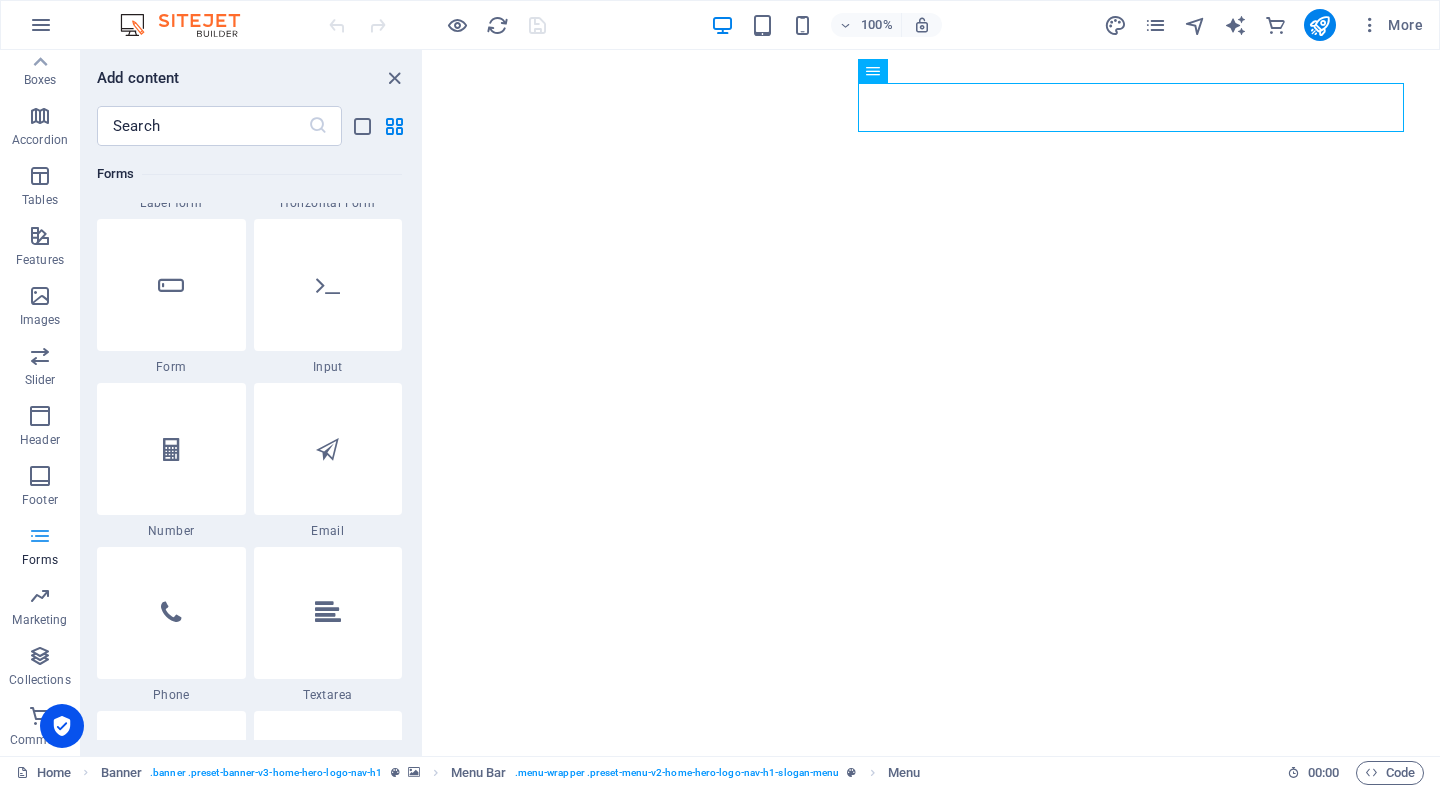 scroll, scrollTop: 14436, scrollLeft: 0, axis: vertical 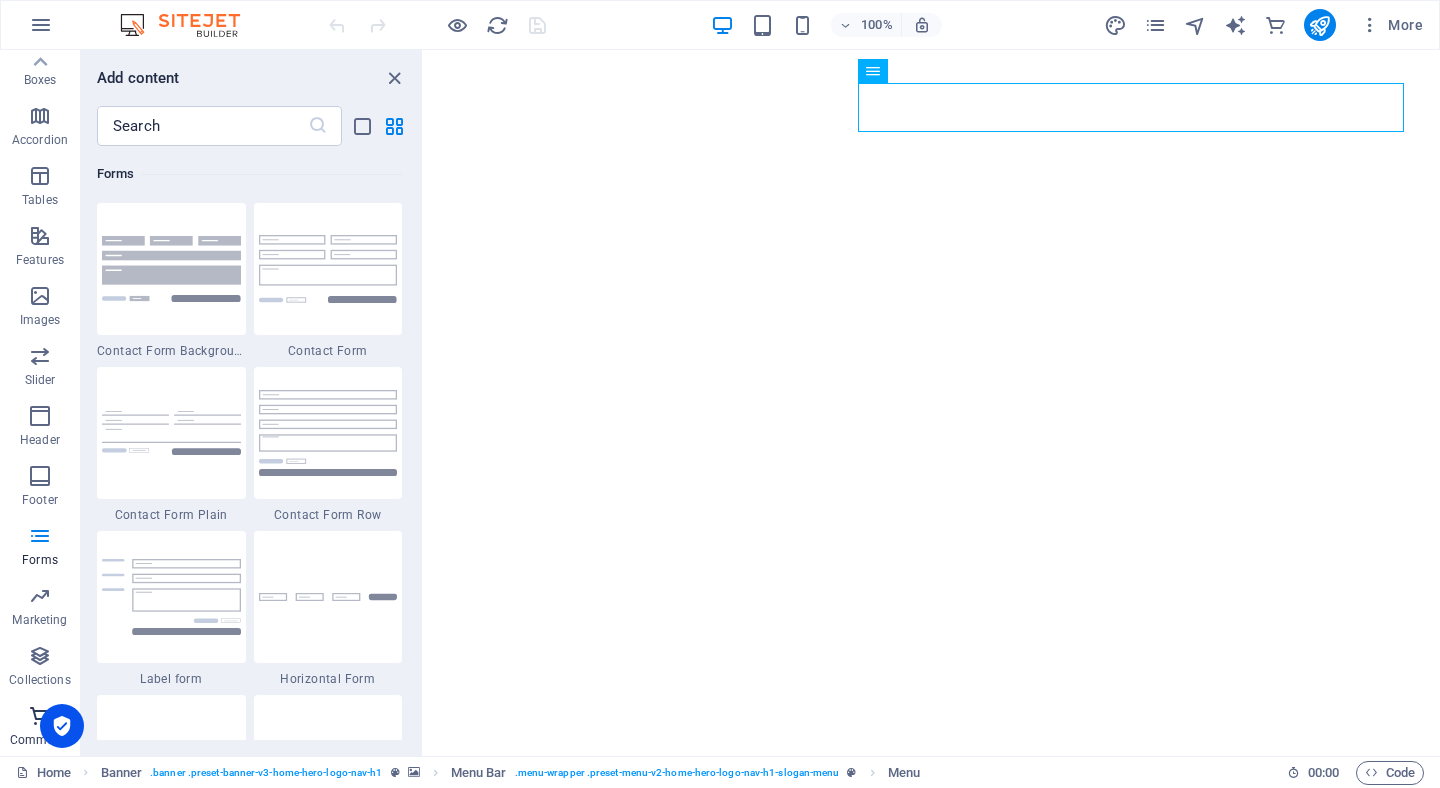 click on "Commerce" at bounding box center (40, 728) 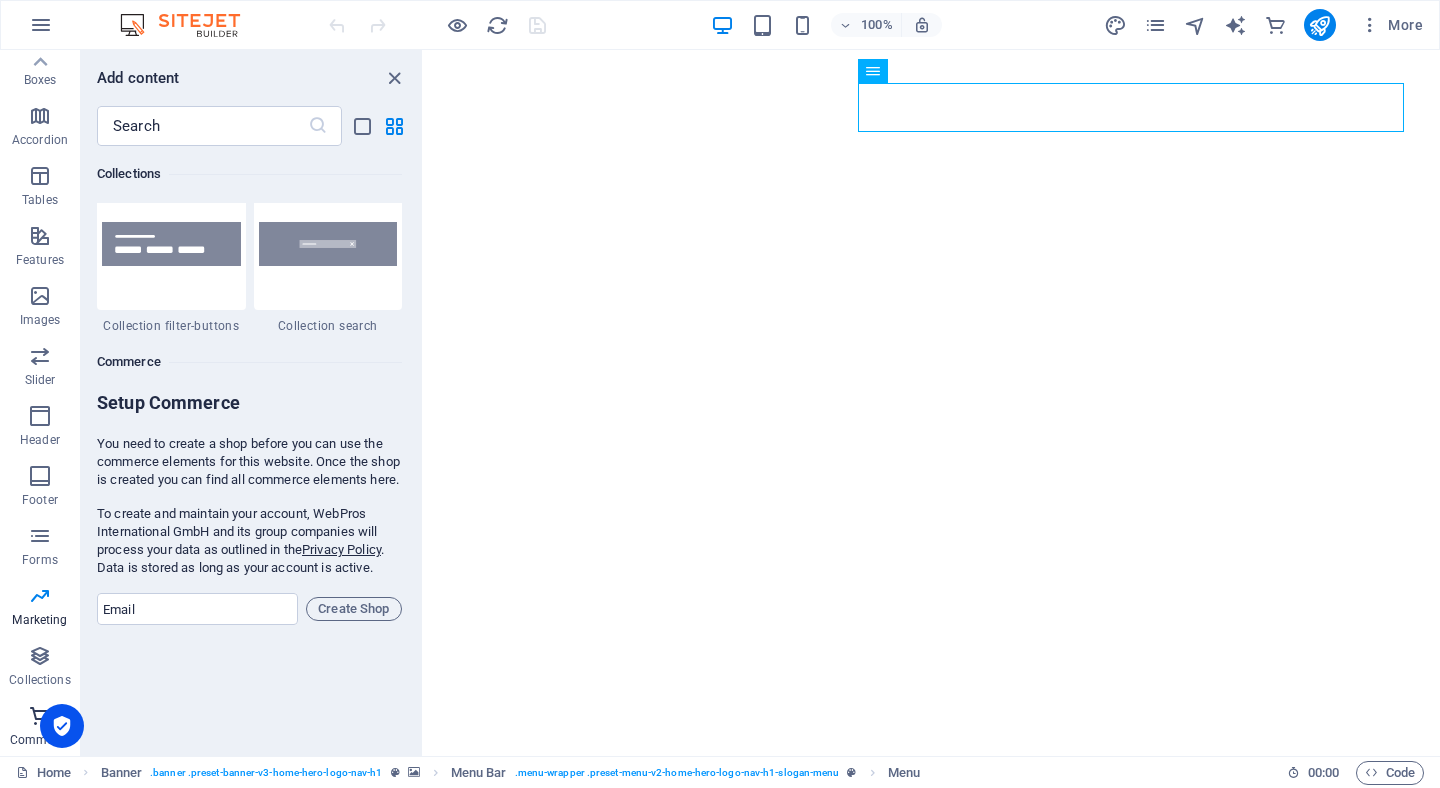 scroll, scrollTop: 19107, scrollLeft: 0, axis: vertical 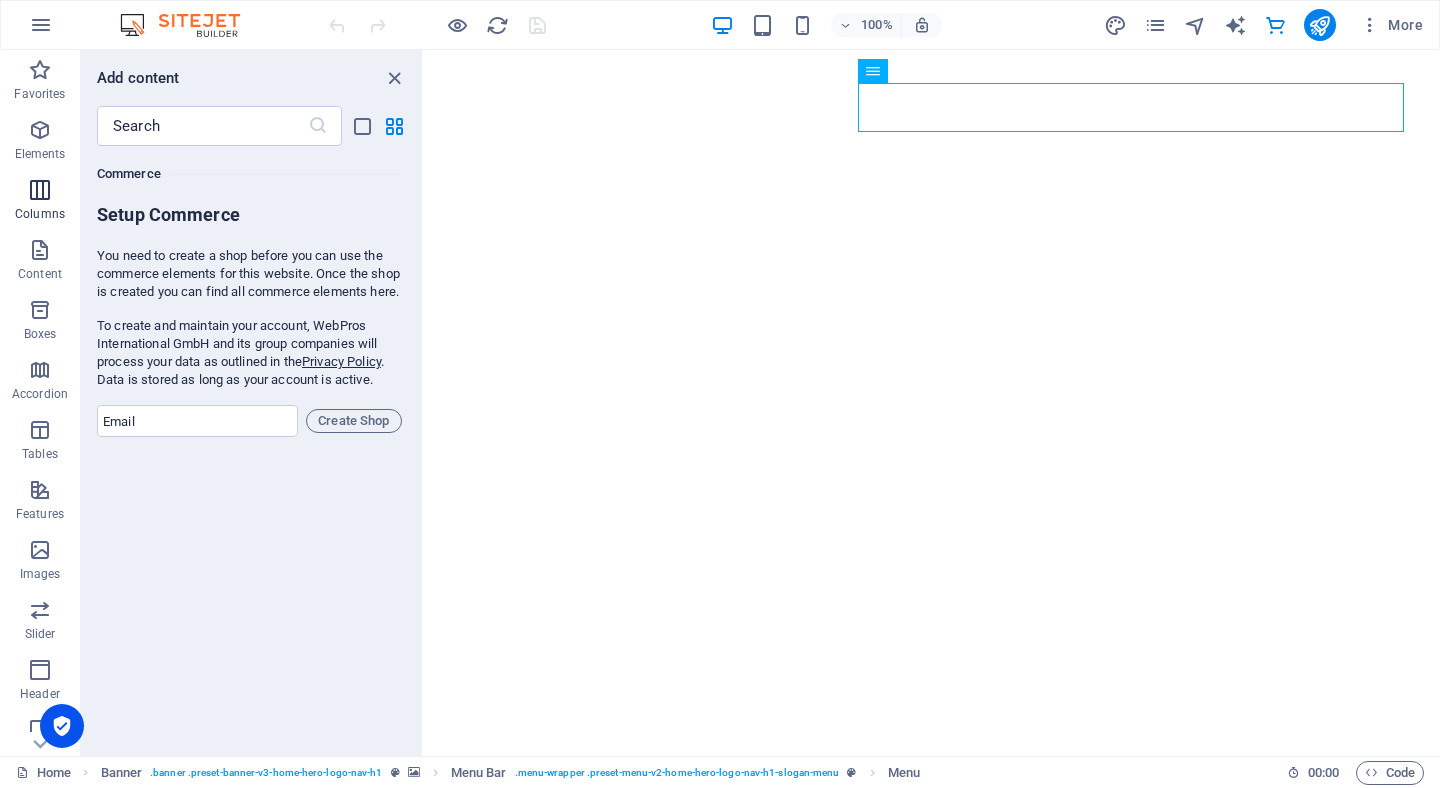click on "Columns" at bounding box center (40, 202) 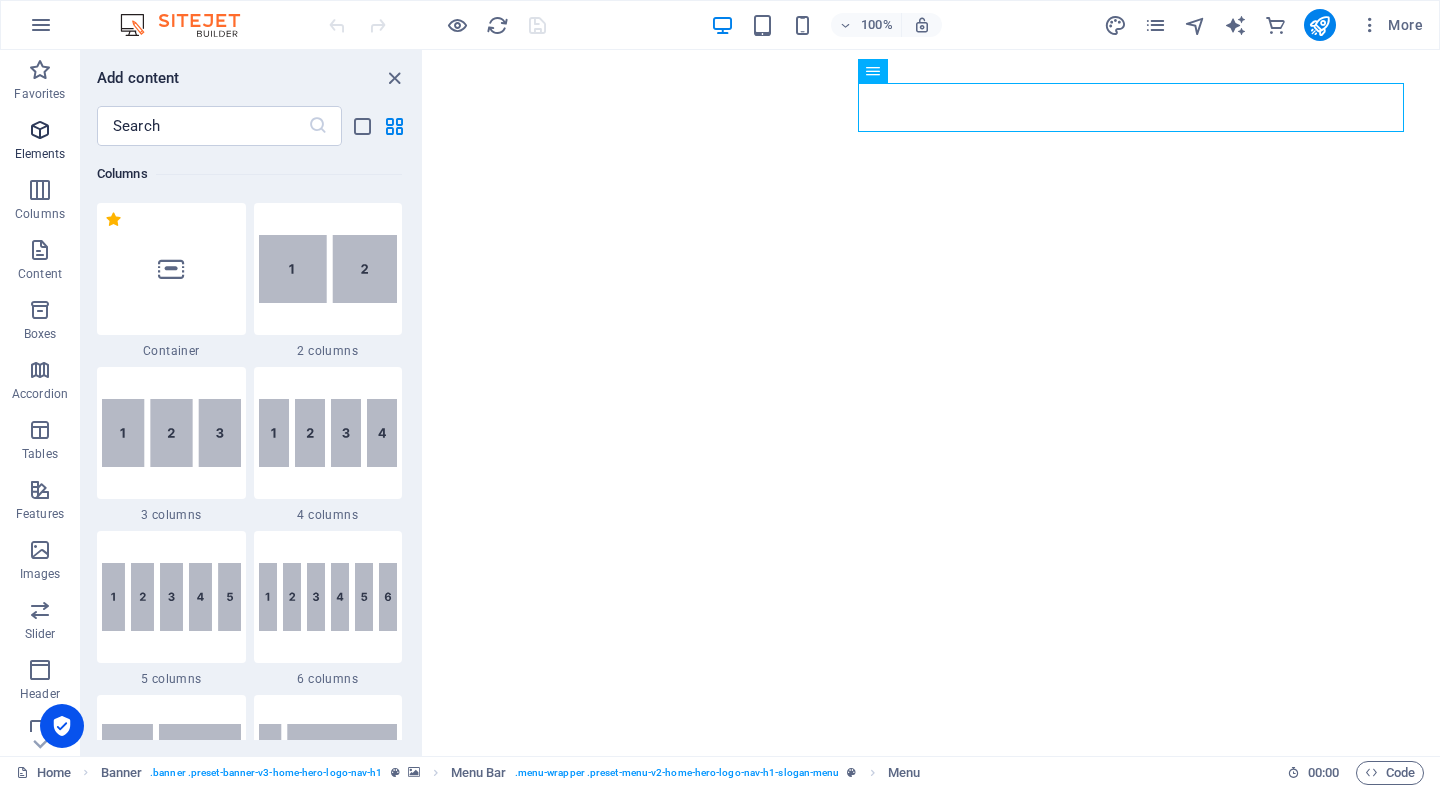 click on "Elements" at bounding box center [40, 154] 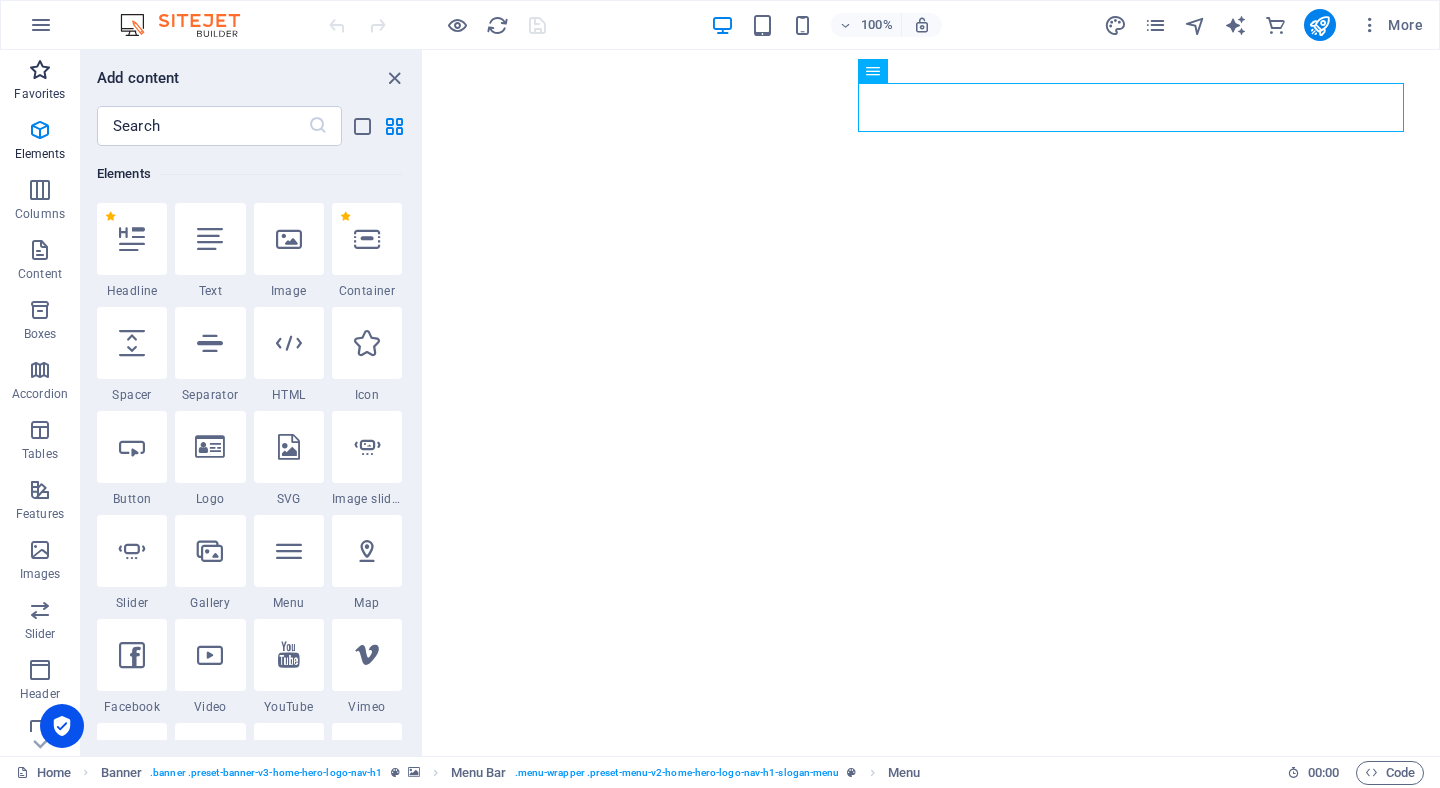 click on "Favorites" at bounding box center [40, 82] 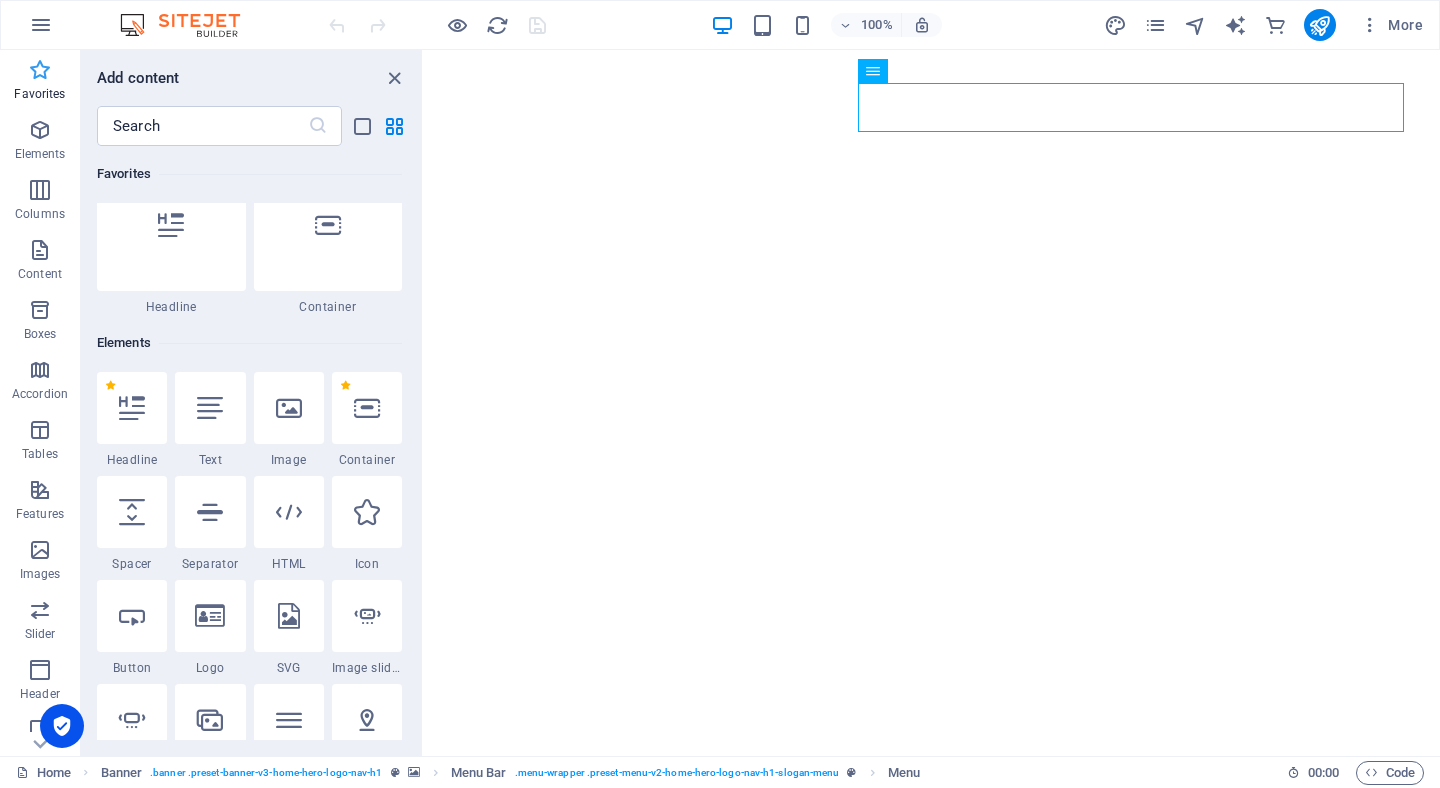scroll, scrollTop: 0, scrollLeft: 0, axis: both 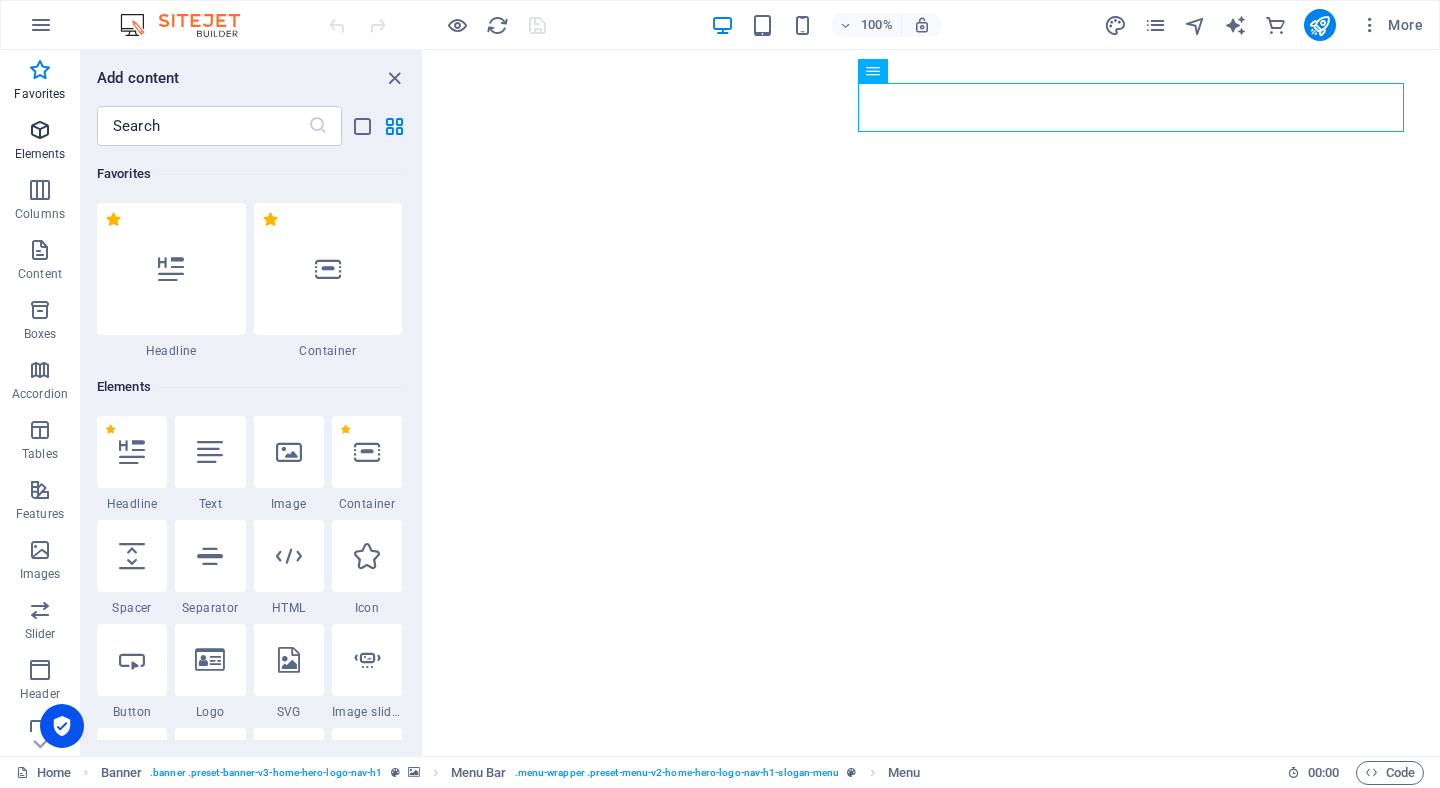 click at bounding box center [40, 130] 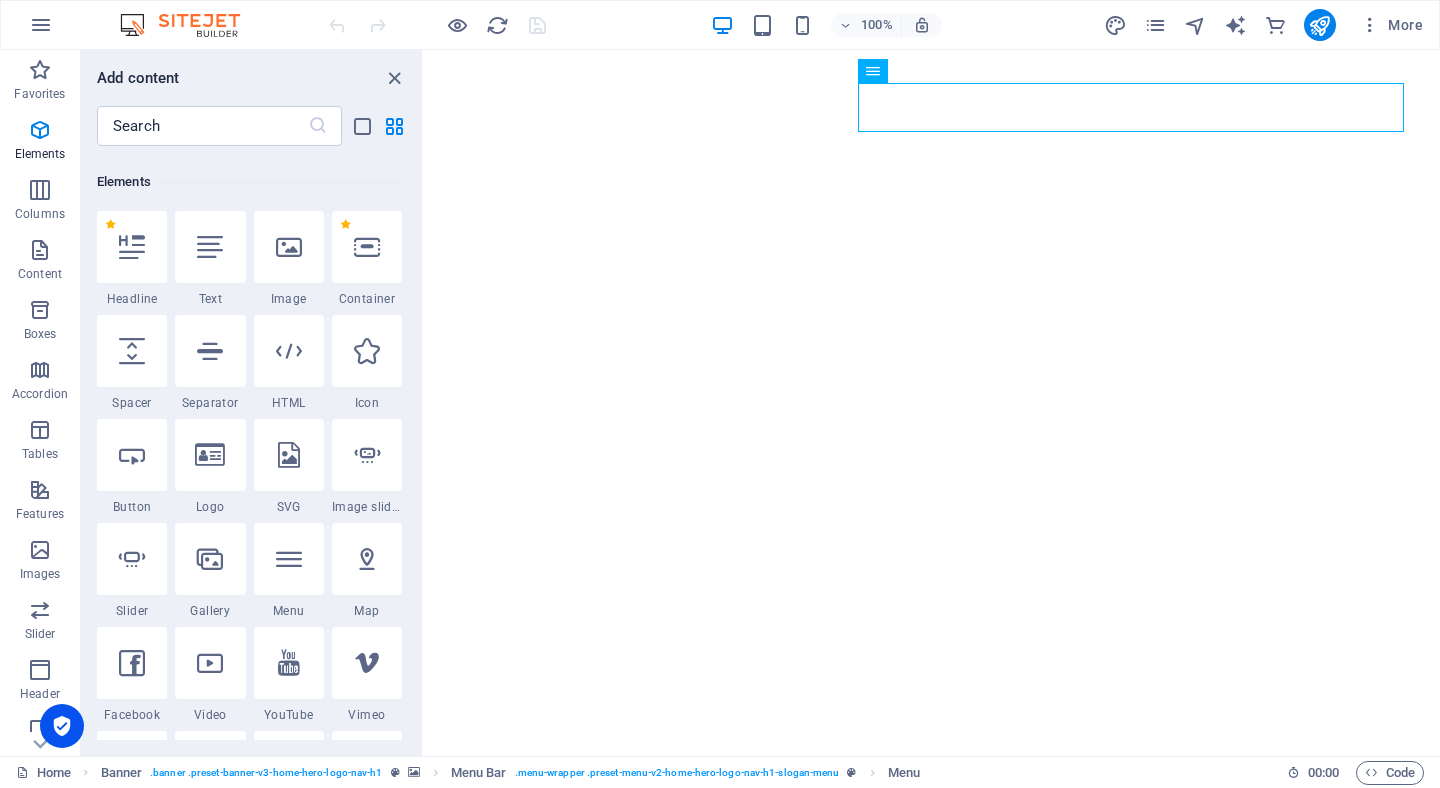 scroll, scrollTop: 213, scrollLeft: 0, axis: vertical 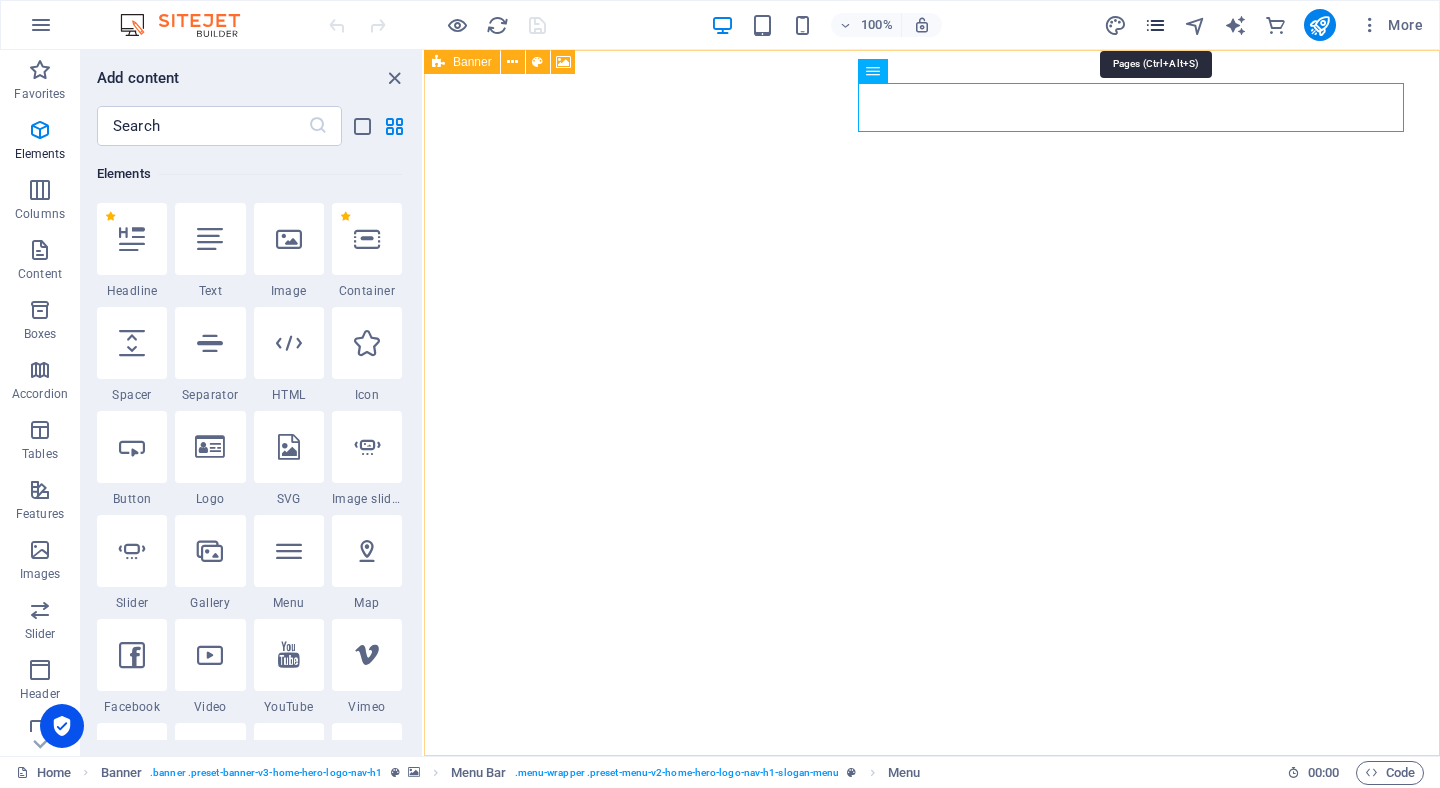 click at bounding box center (1155, 25) 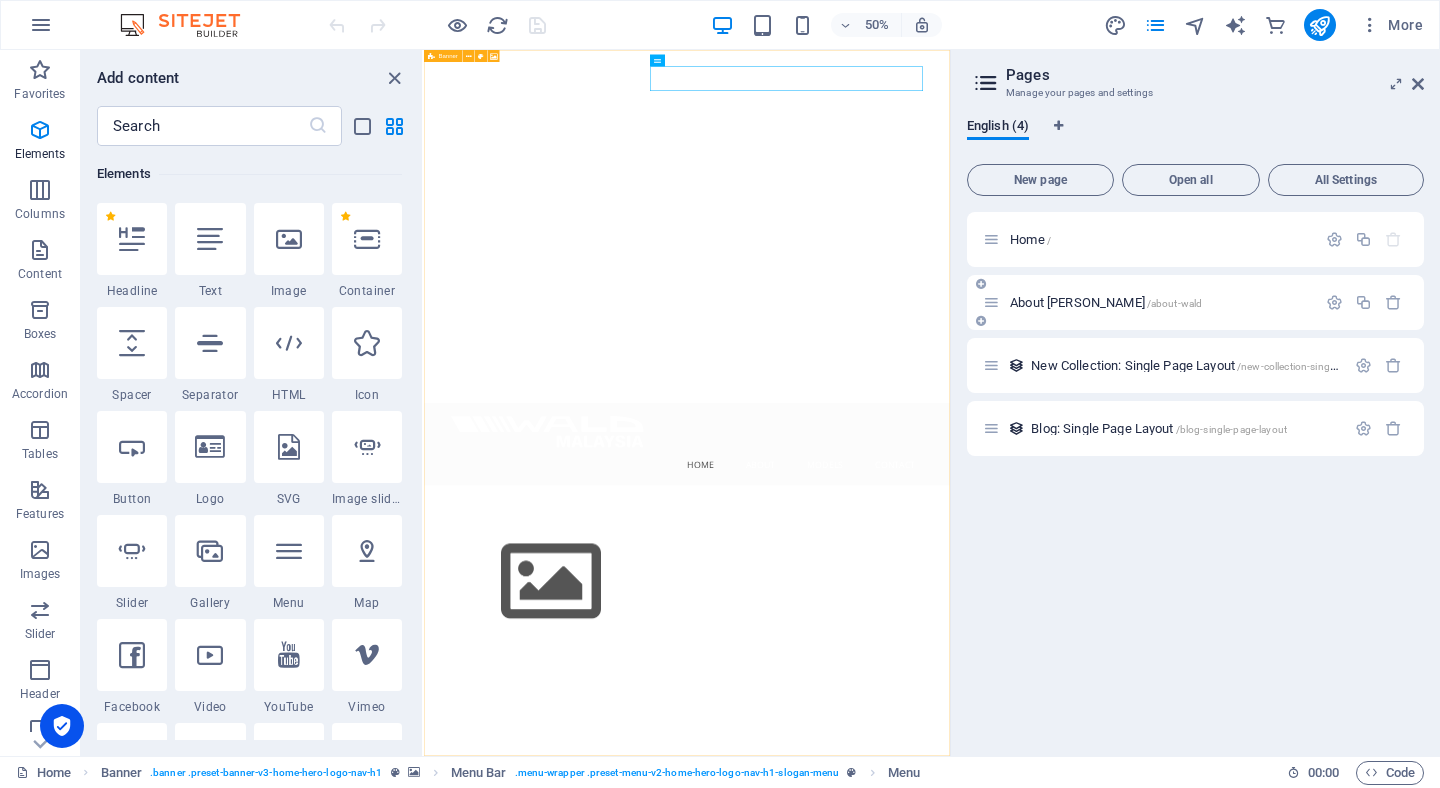 click on "About Wald /about-wald" at bounding box center [1160, 302] 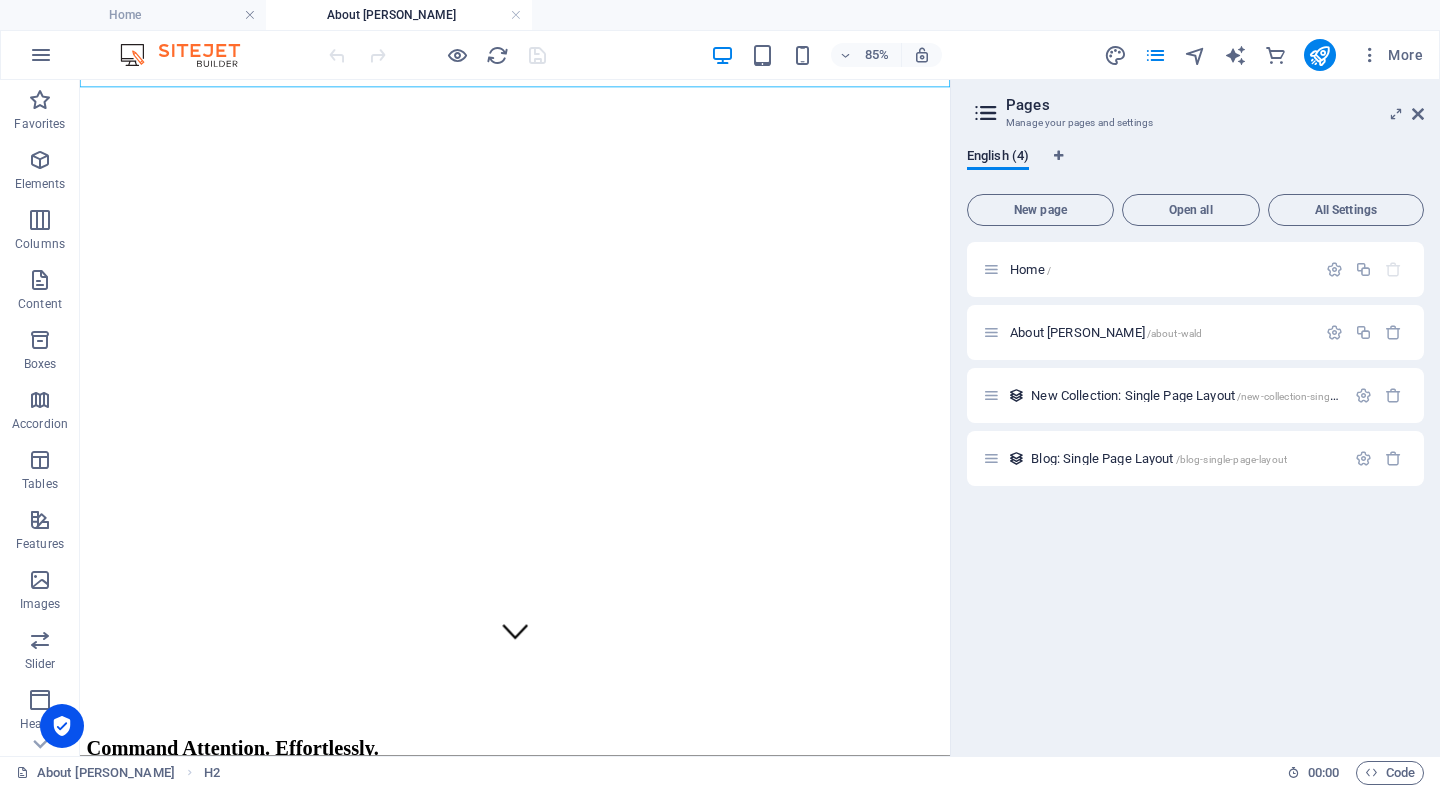 scroll, scrollTop: 174, scrollLeft: 0, axis: vertical 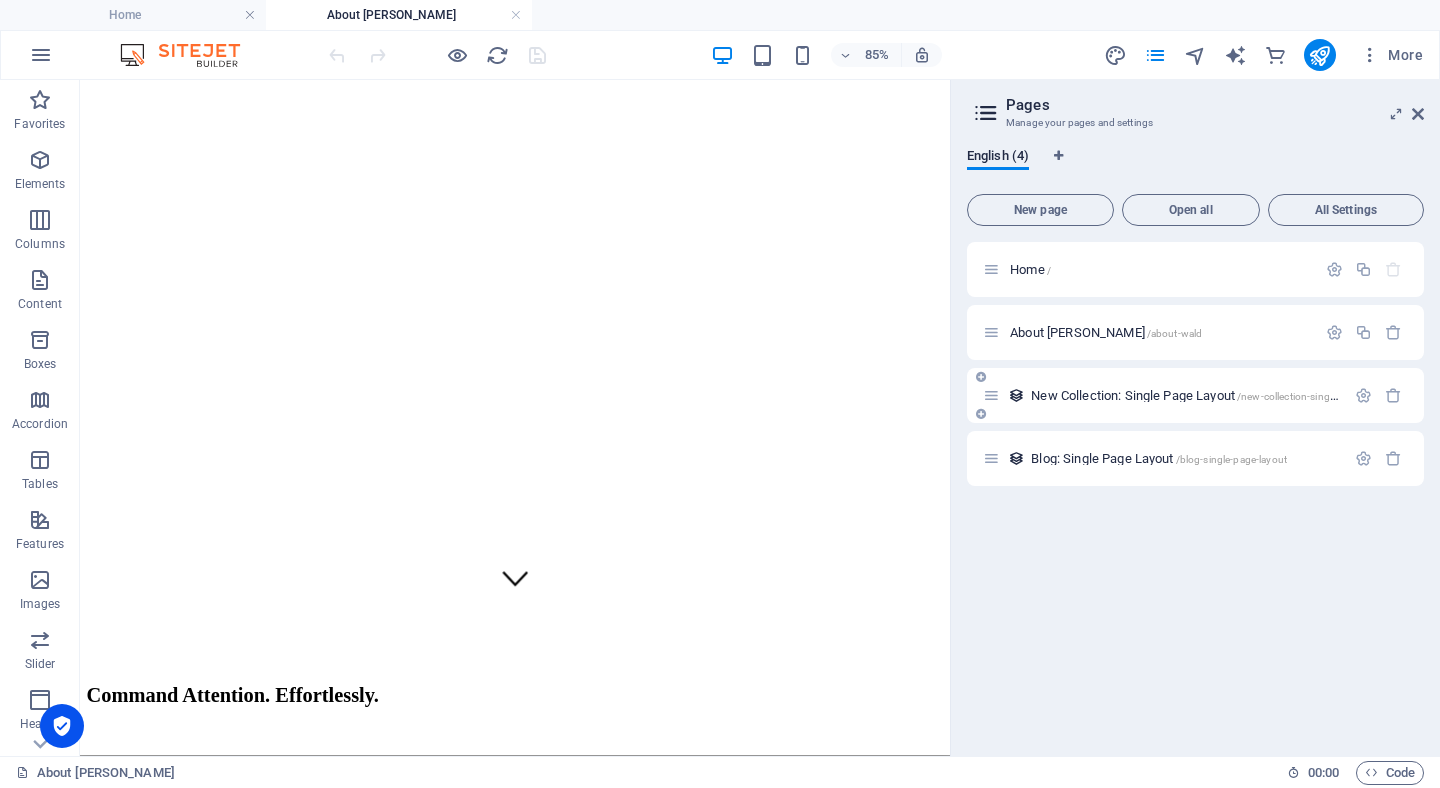 click on "New Collection: Single Page Layout /new-collection-single-page-layout" at bounding box center (1164, 395) 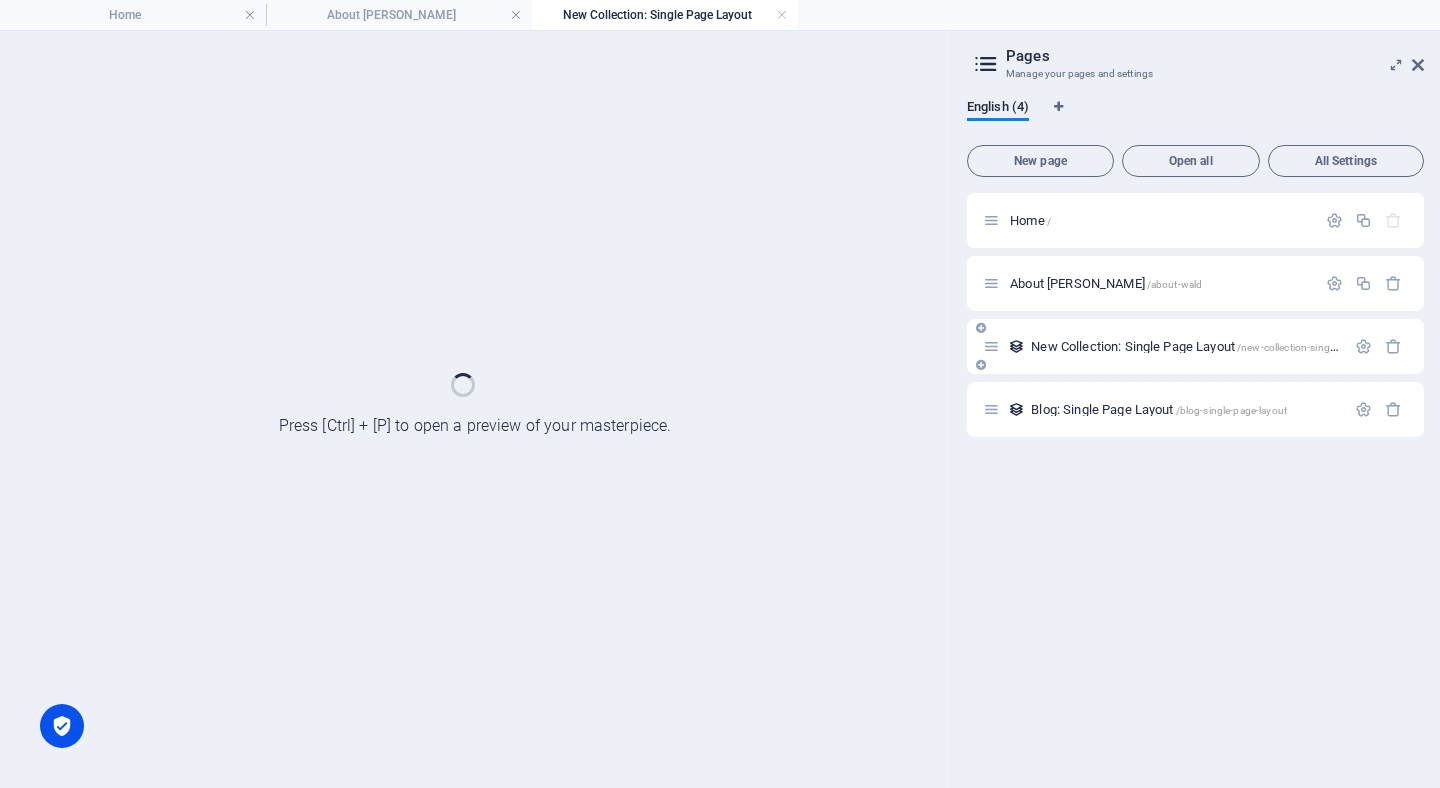 click on "Blog: Single Page Layout /blog-single-page-layout" at bounding box center (1164, 409) 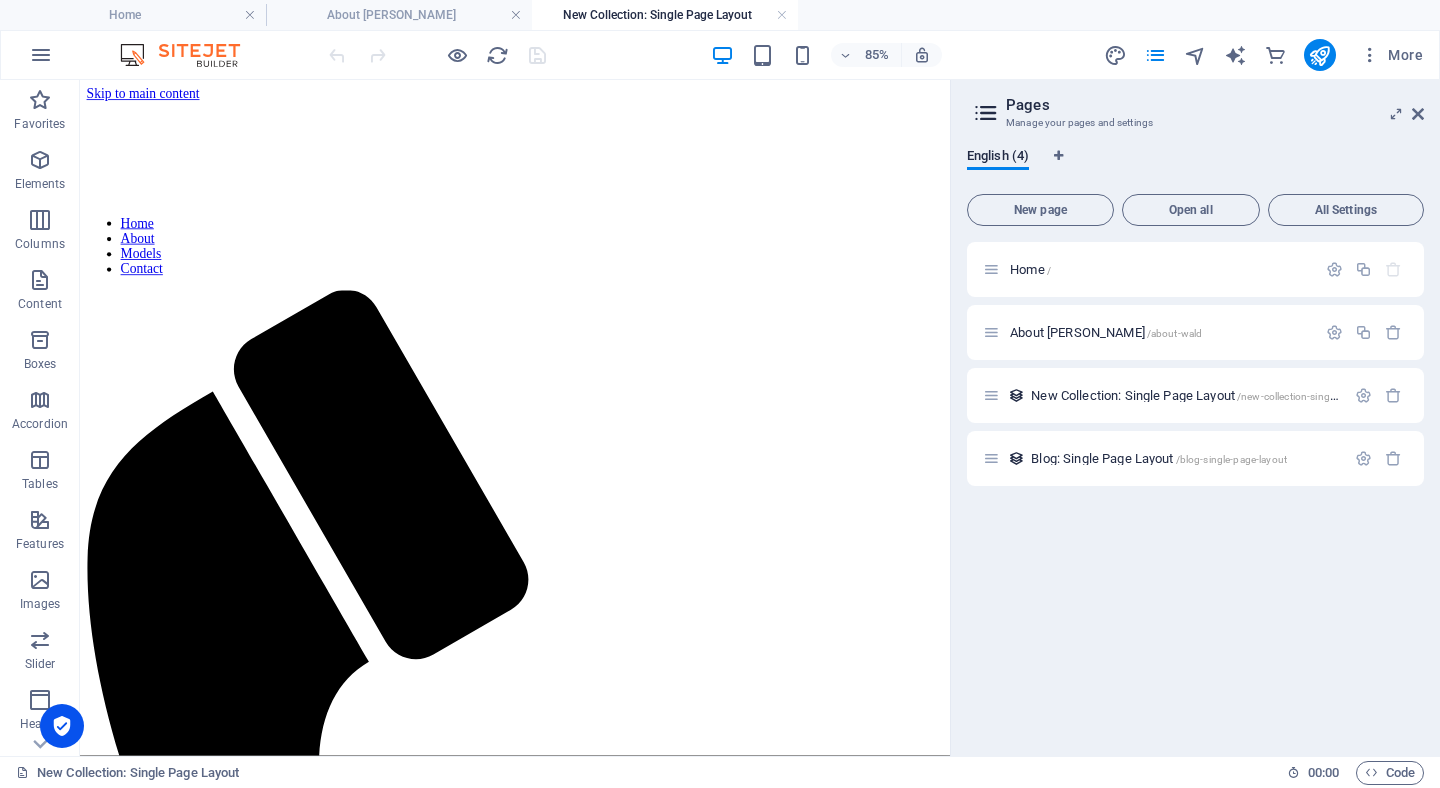 scroll, scrollTop: 0, scrollLeft: 0, axis: both 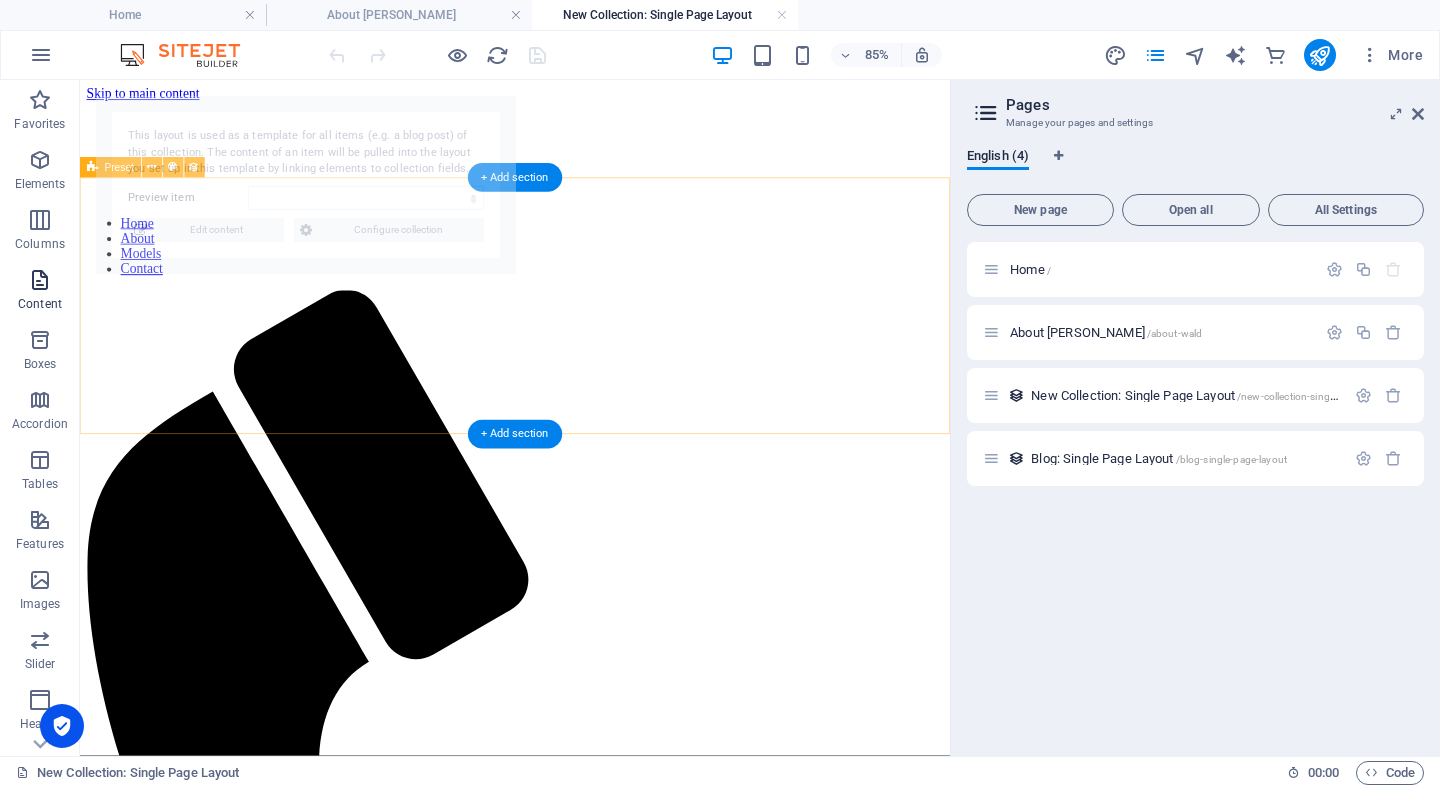 select on "686e25adaba24e2636016945" 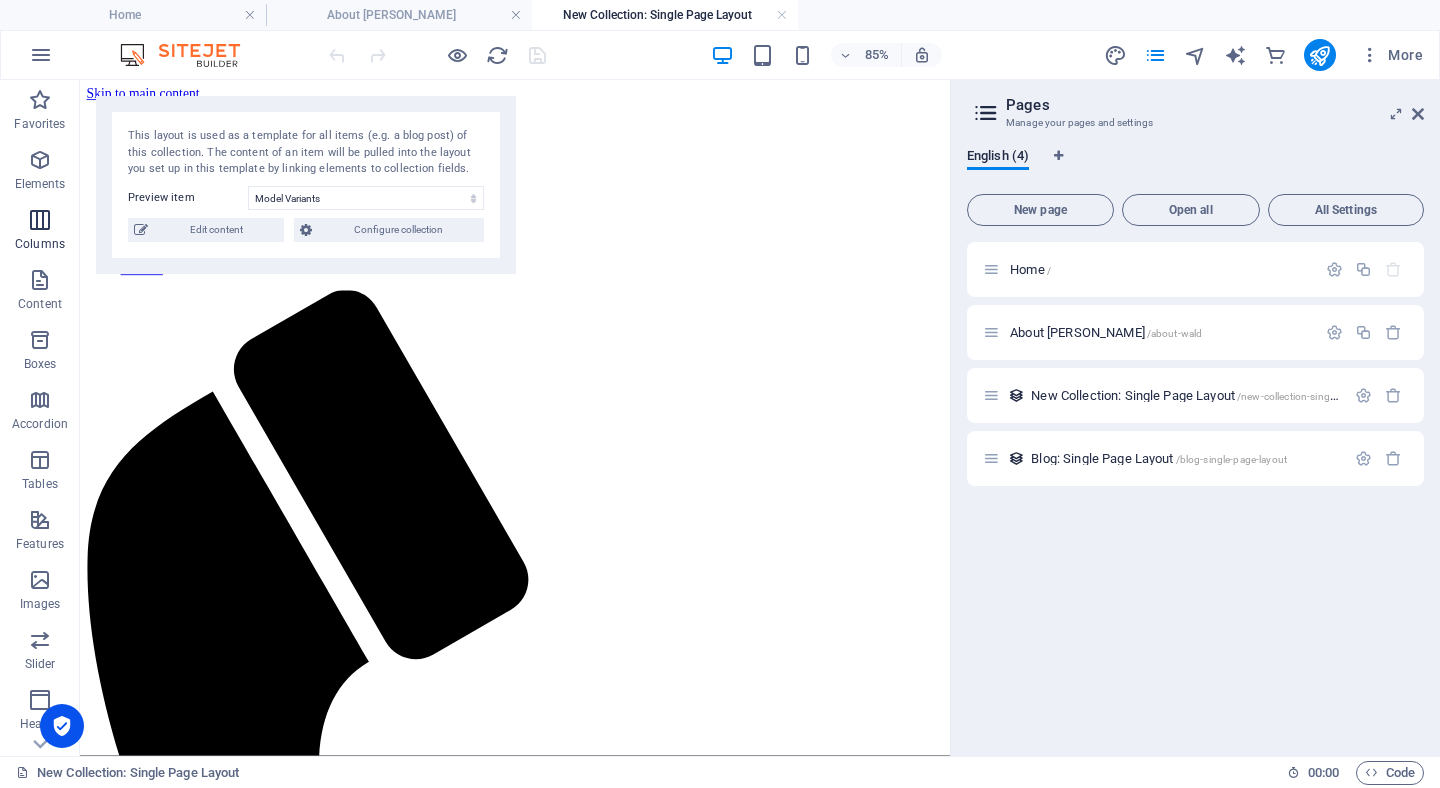 click on "Columns" at bounding box center [40, 232] 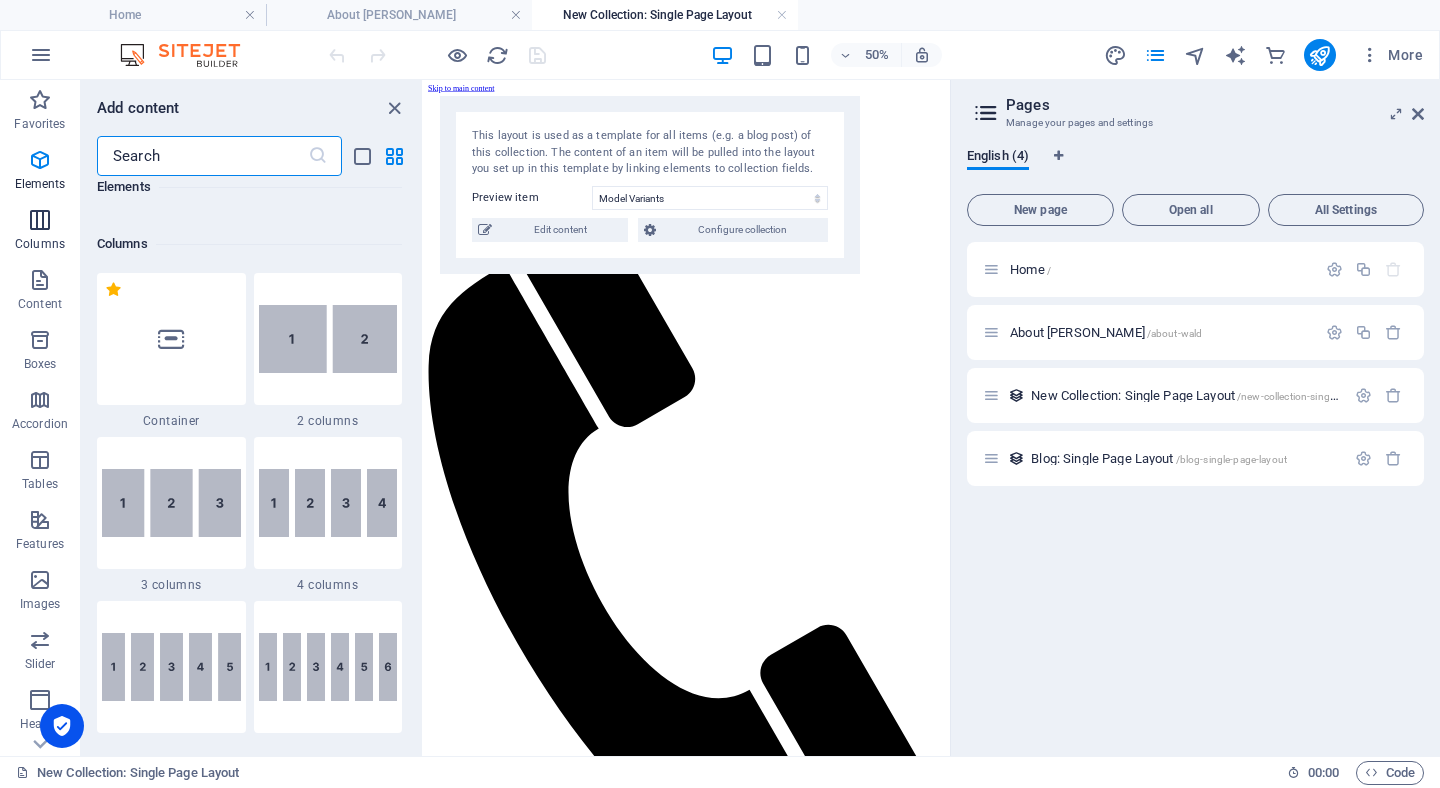 scroll, scrollTop: 990, scrollLeft: 0, axis: vertical 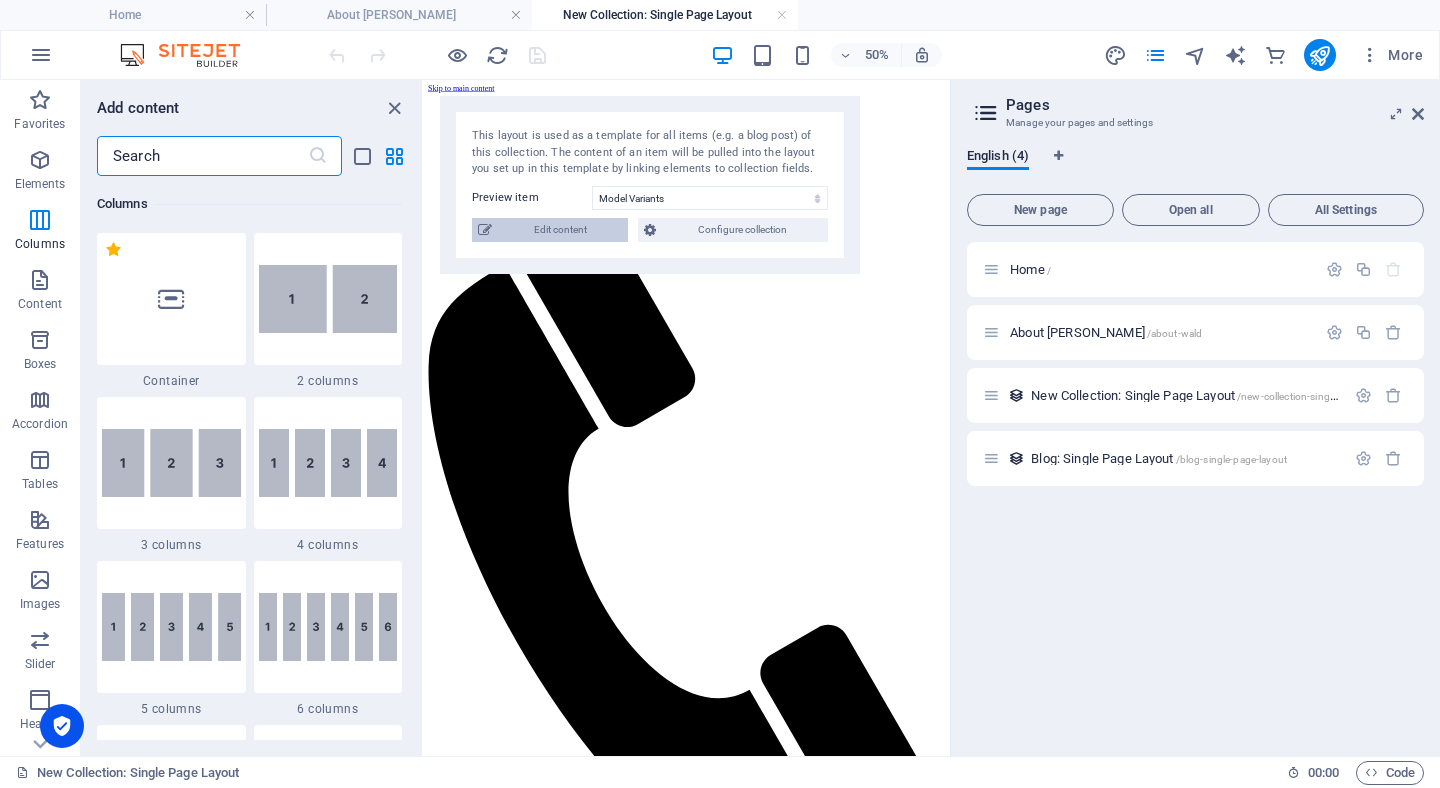 click on "Edit content" at bounding box center [560, 230] 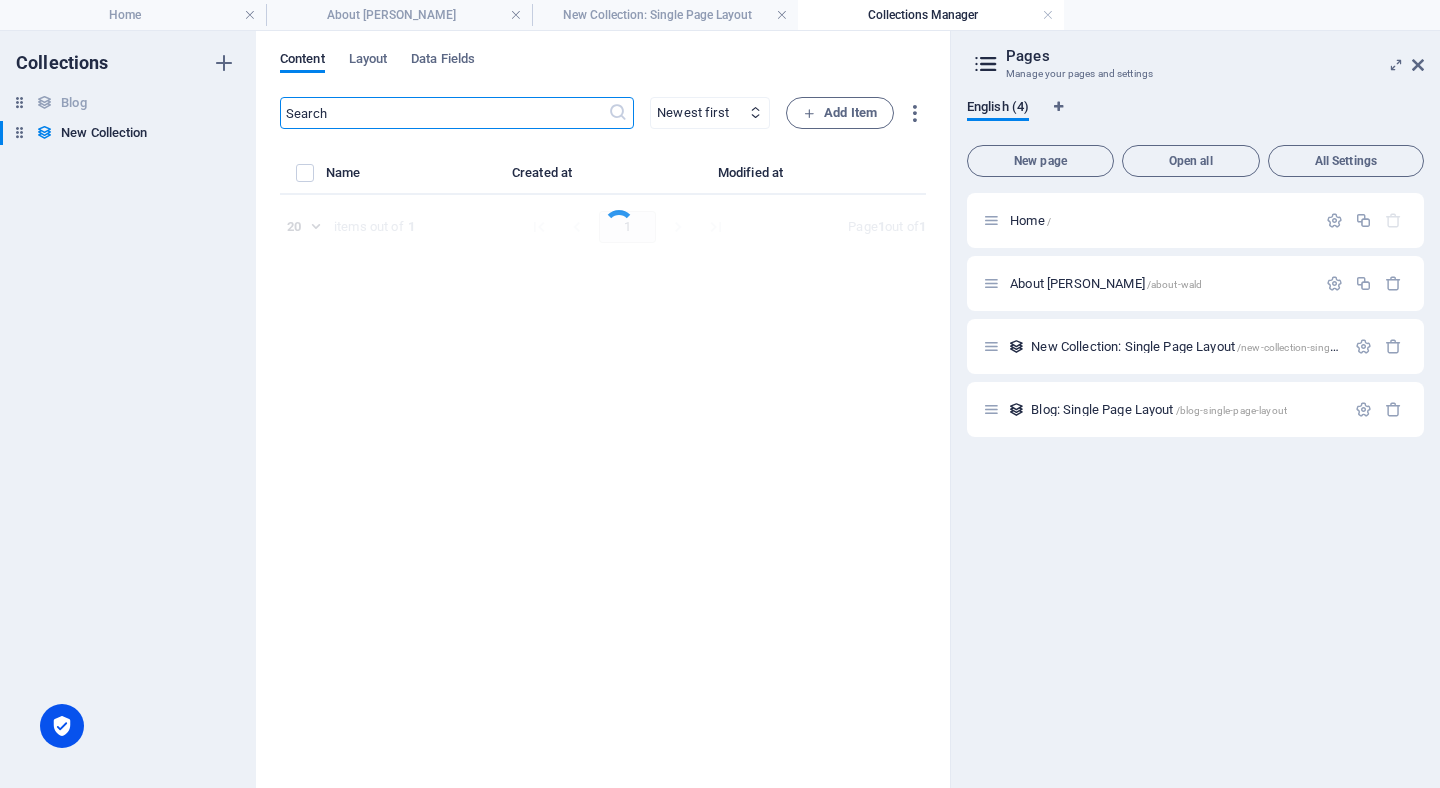 select on "Sport" 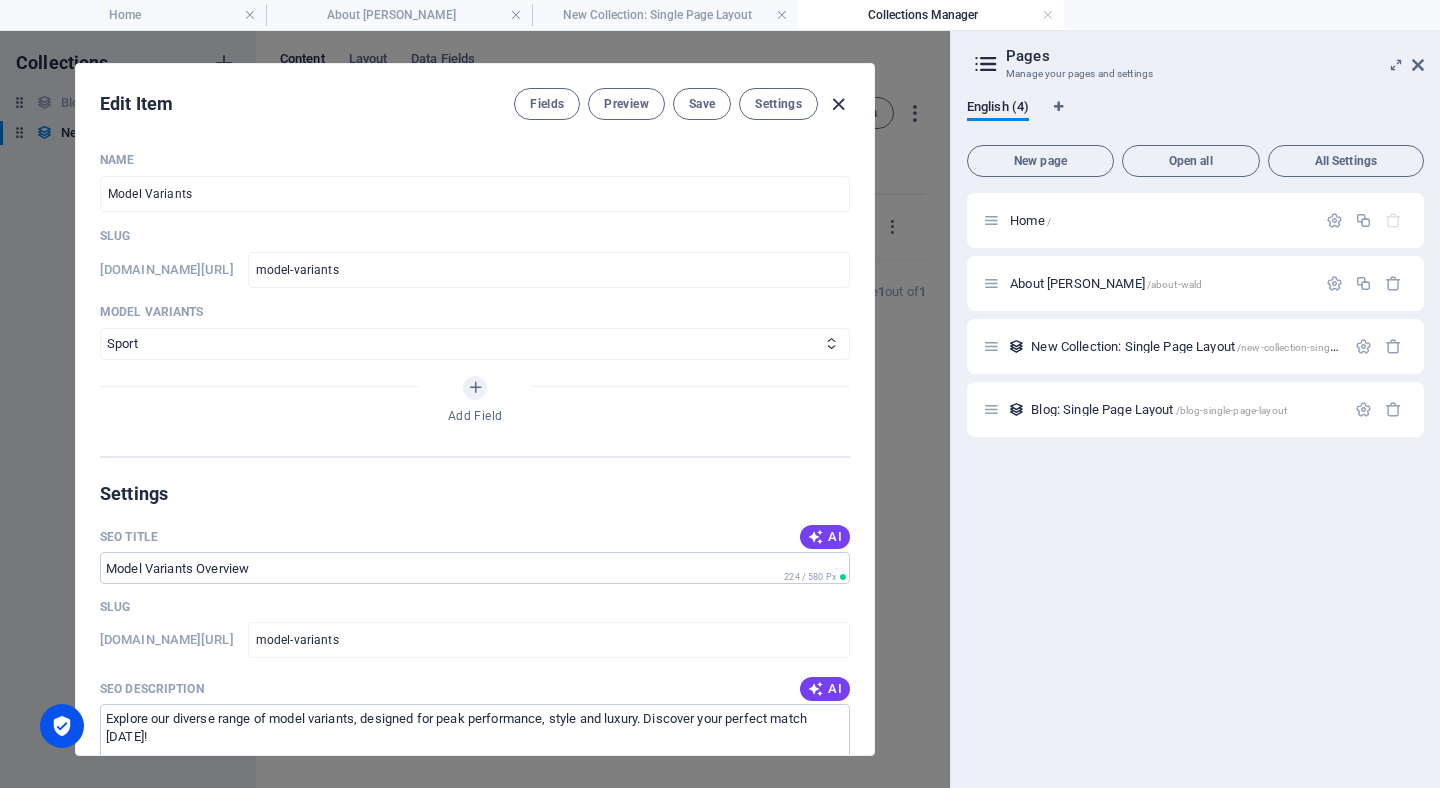 click at bounding box center (838, 104) 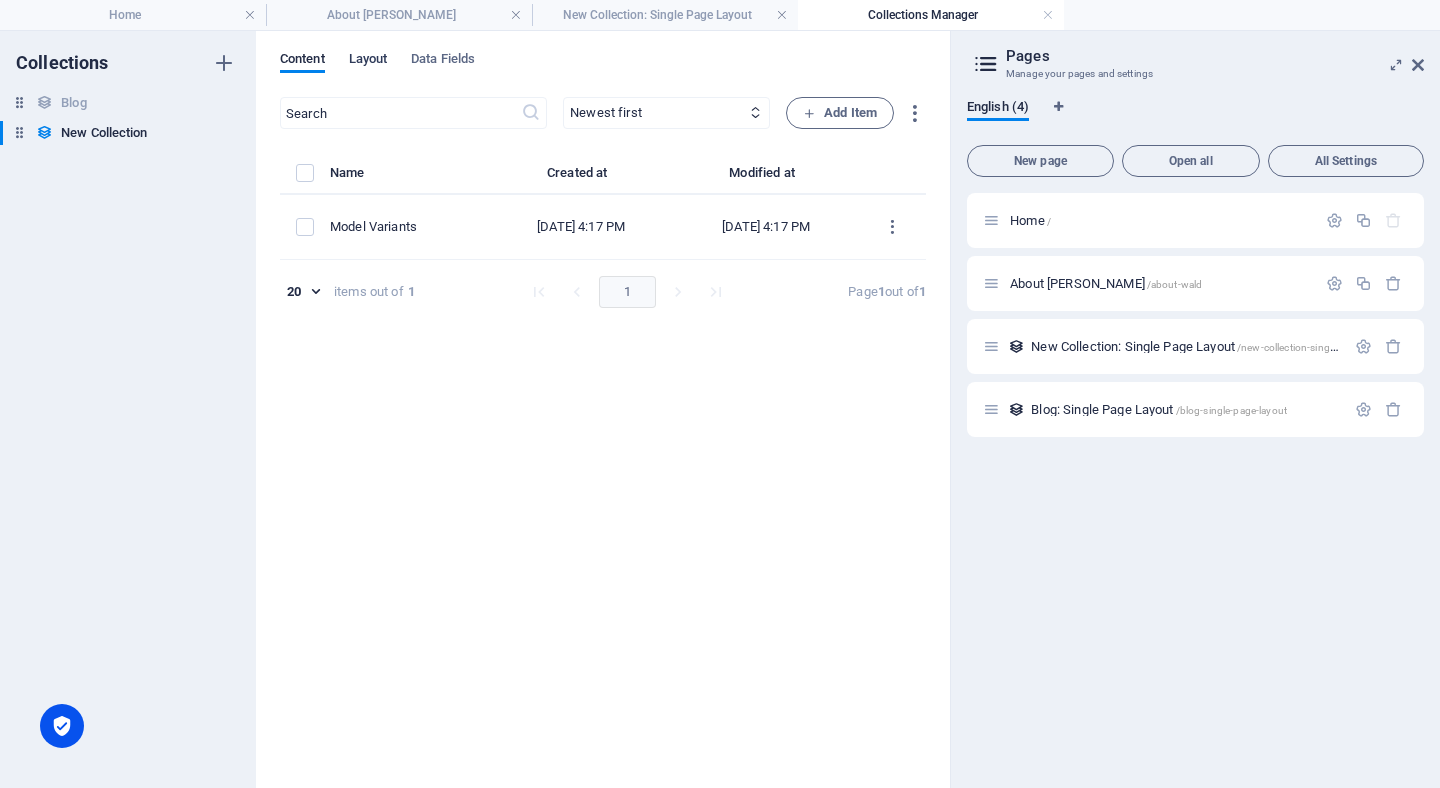 click on "Layout" at bounding box center (368, 61) 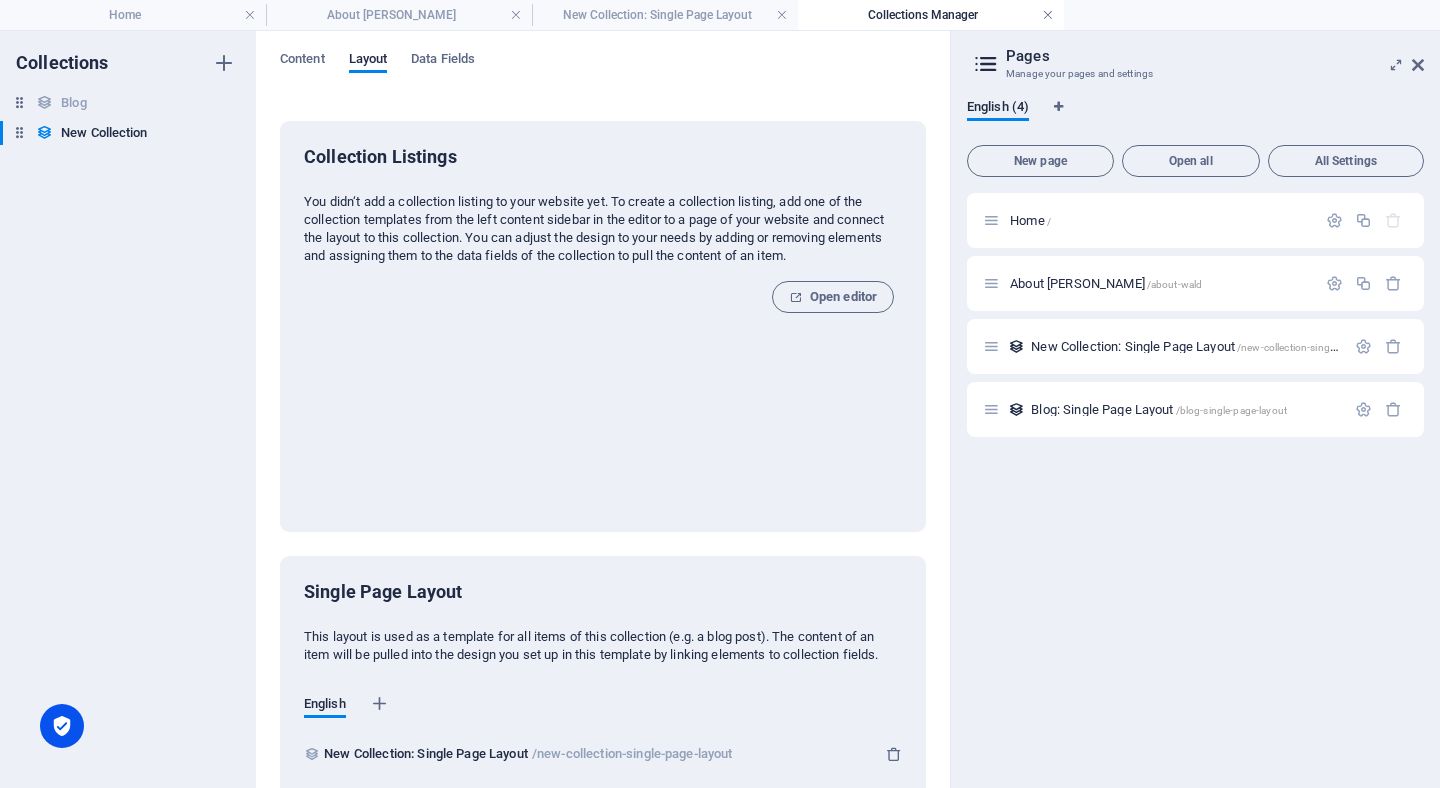 click at bounding box center (1048, 15) 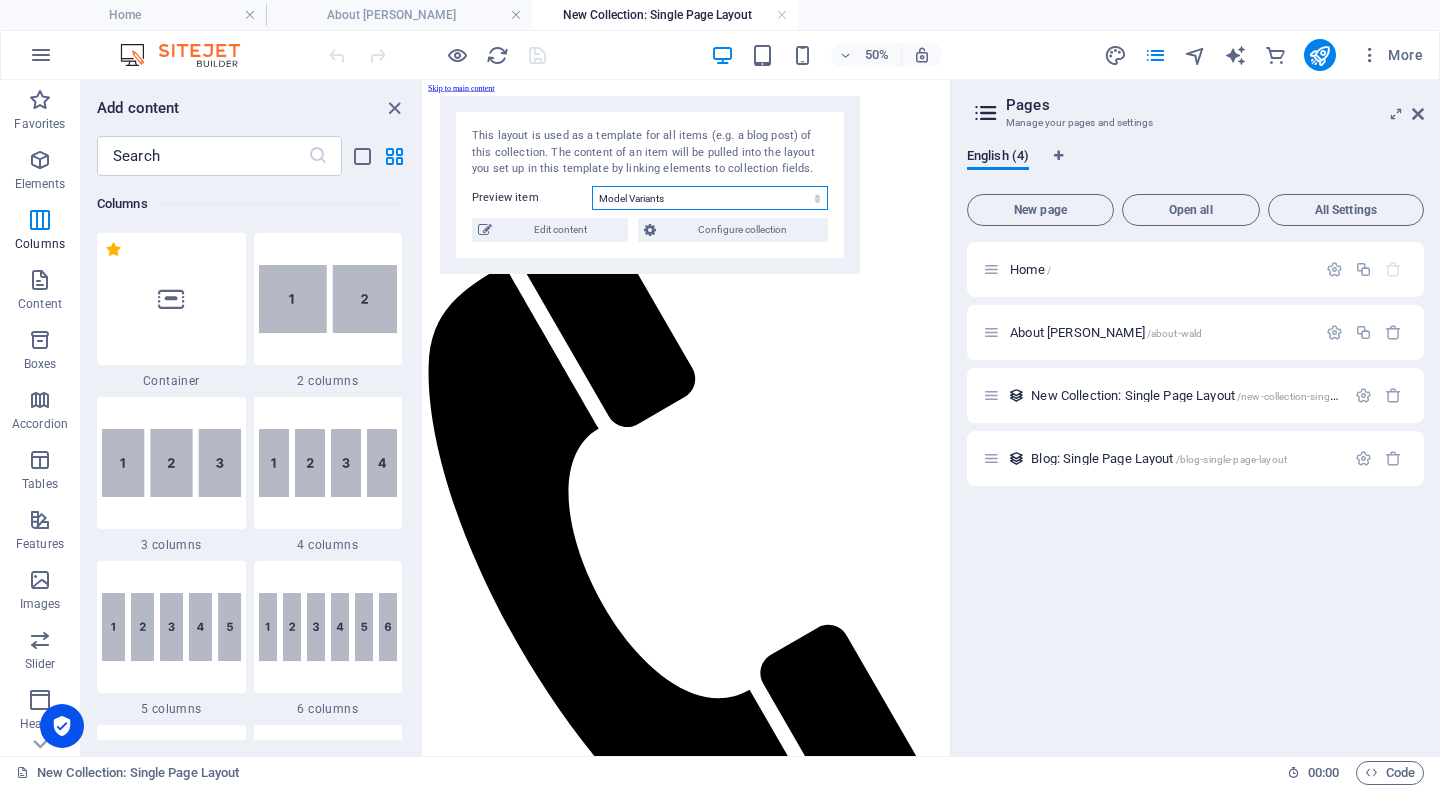 click on "Model Variants" at bounding box center [710, 198] 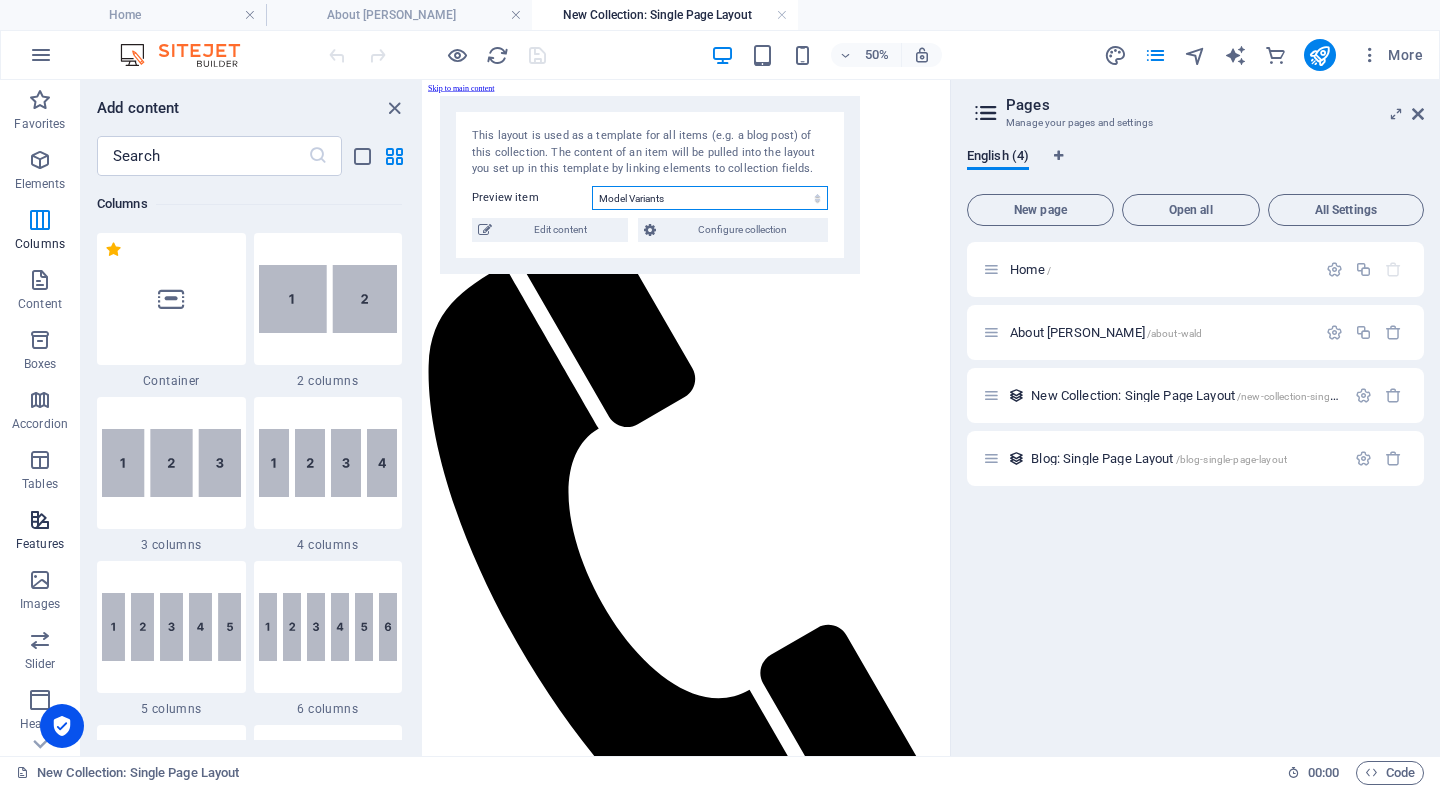 scroll, scrollTop: 27, scrollLeft: 0, axis: vertical 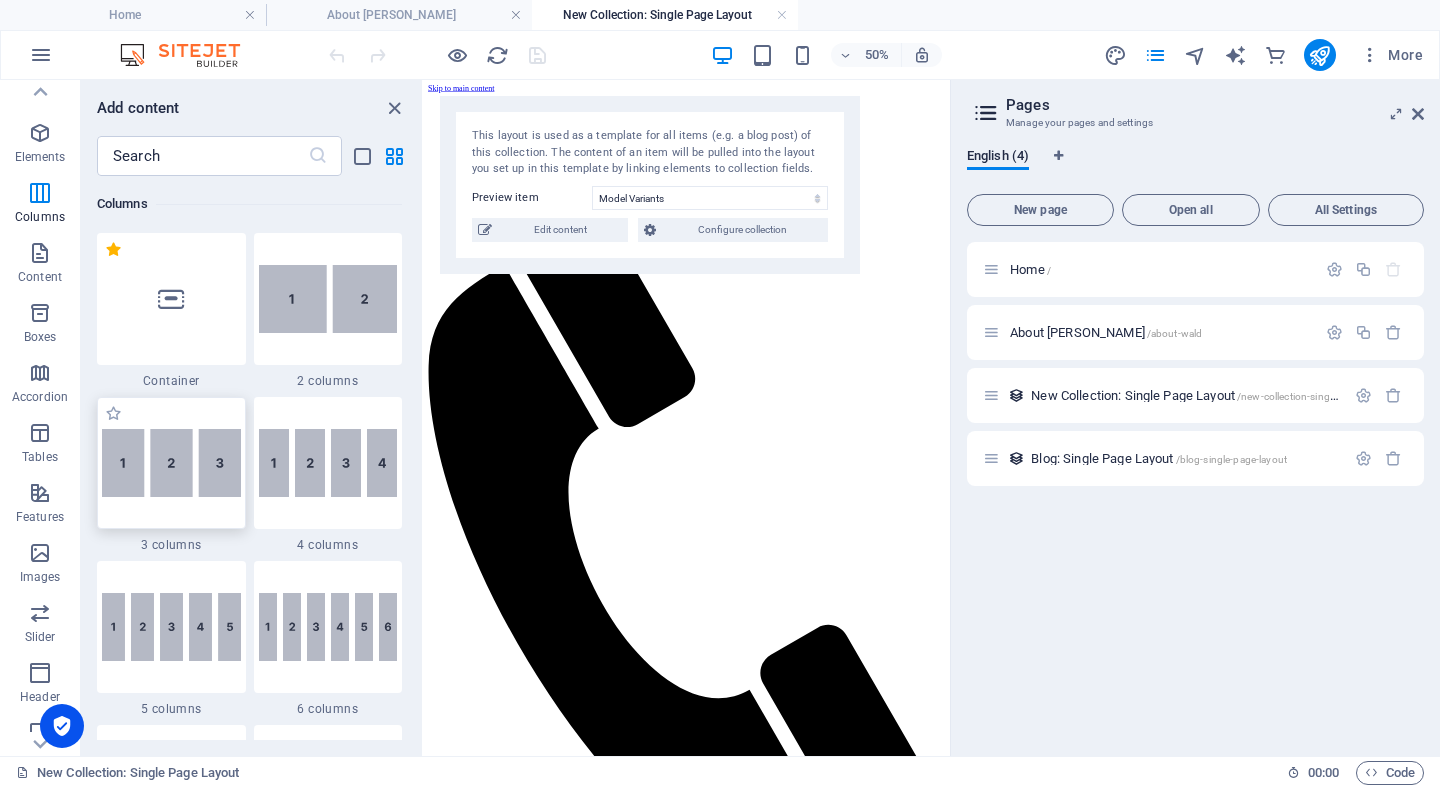 click at bounding box center (171, 463) 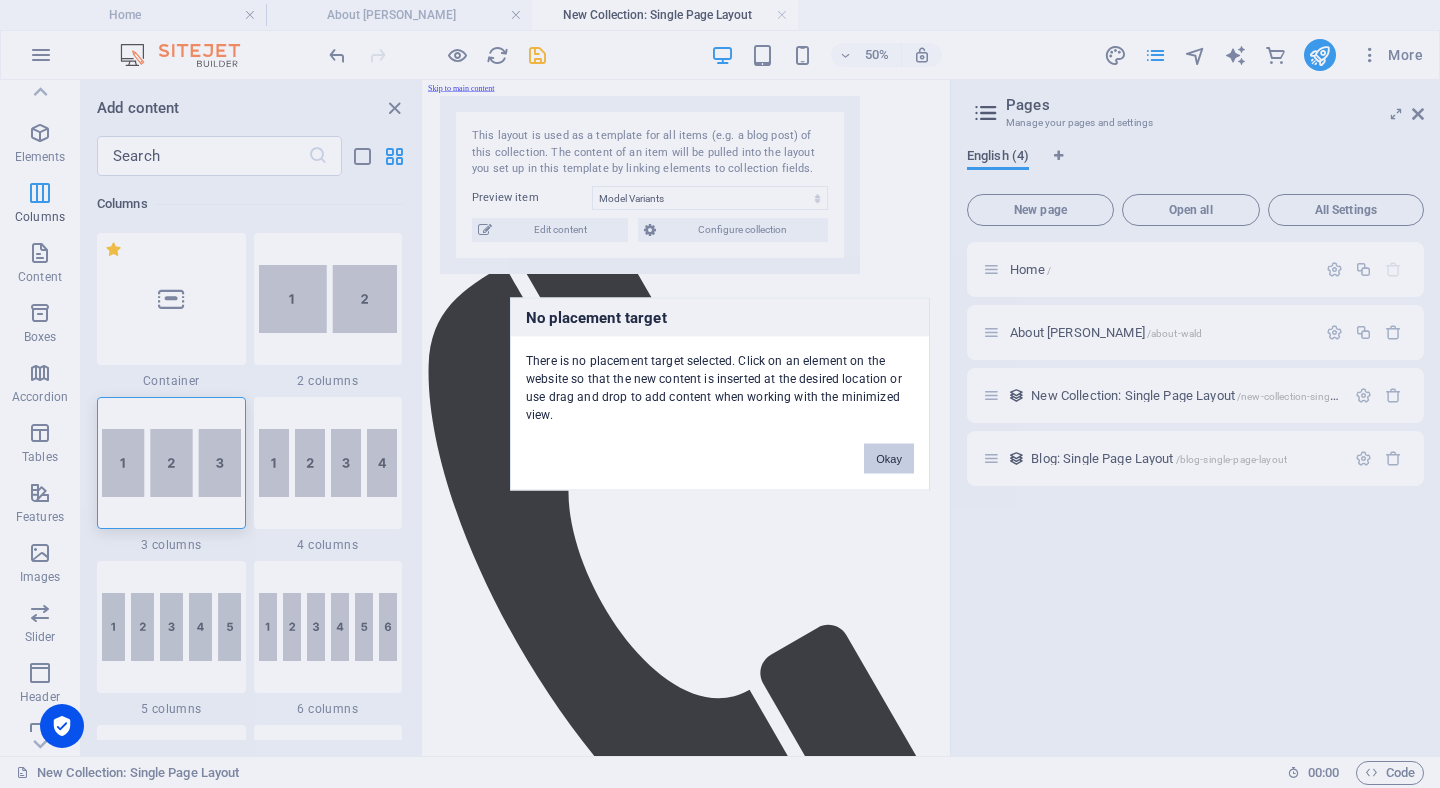 click on "Okay" at bounding box center [889, 459] 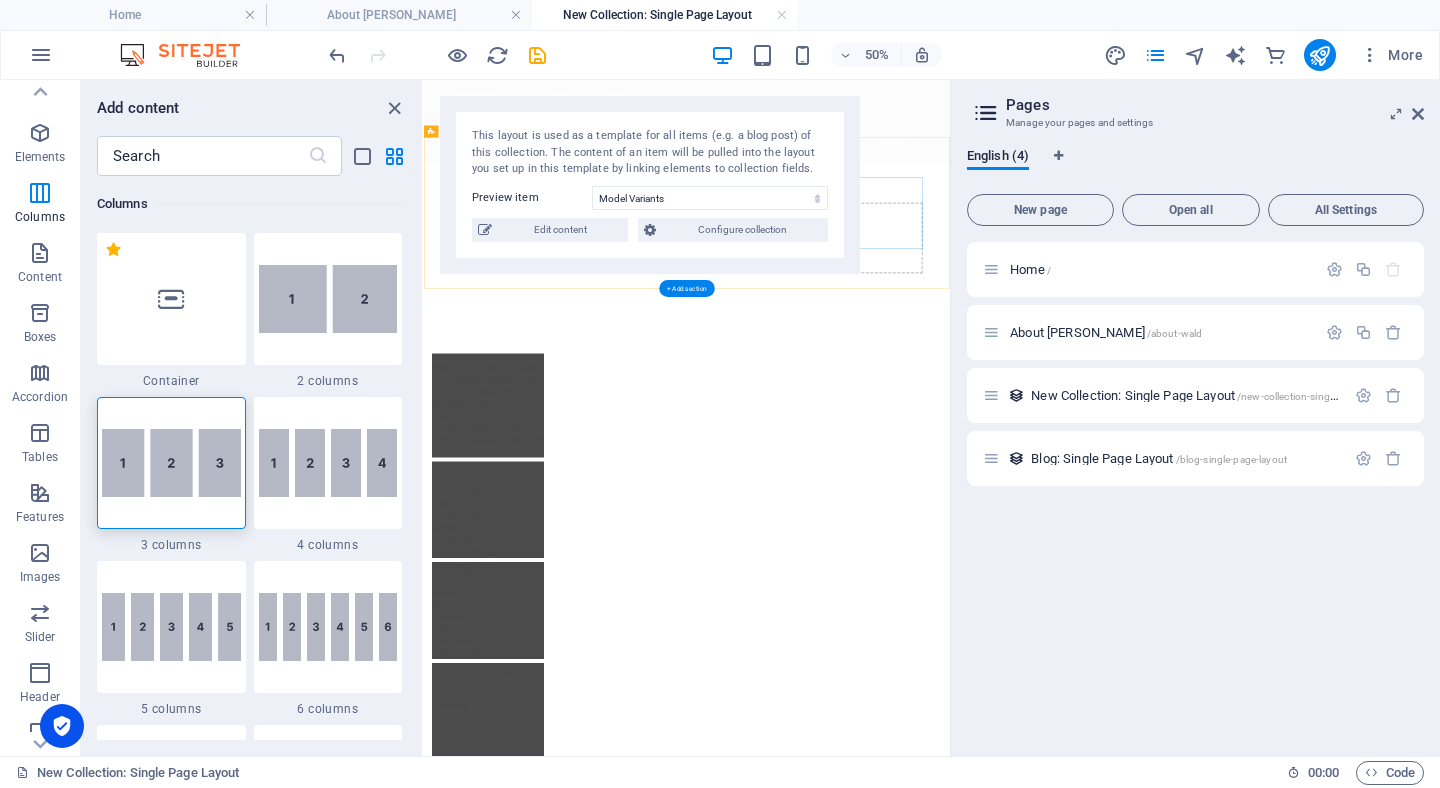 click on "Add elements and assign them to collection fields or  Add elements  Paste clipboard" at bounding box center [950, 396] 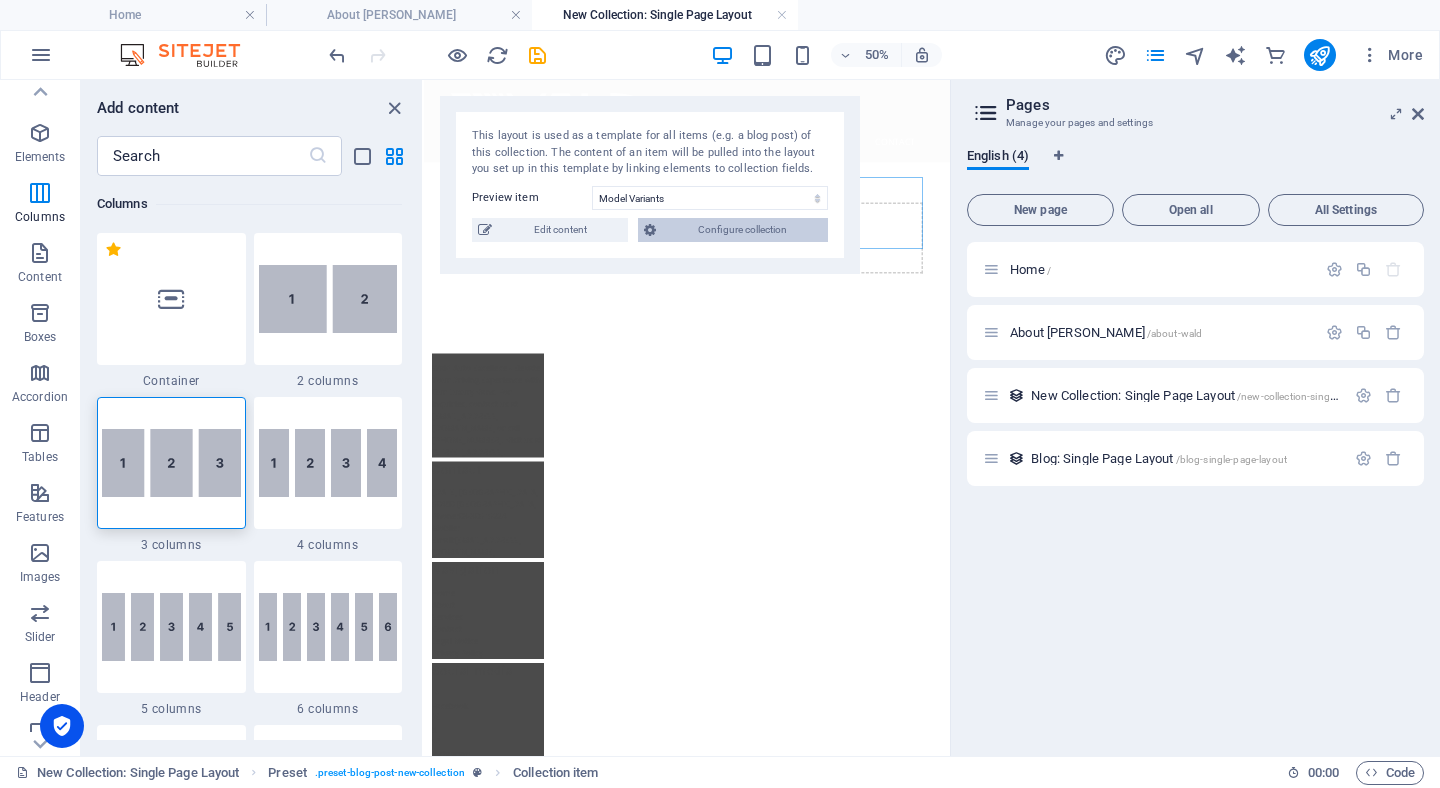 click on "Configure collection" at bounding box center (742, 230) 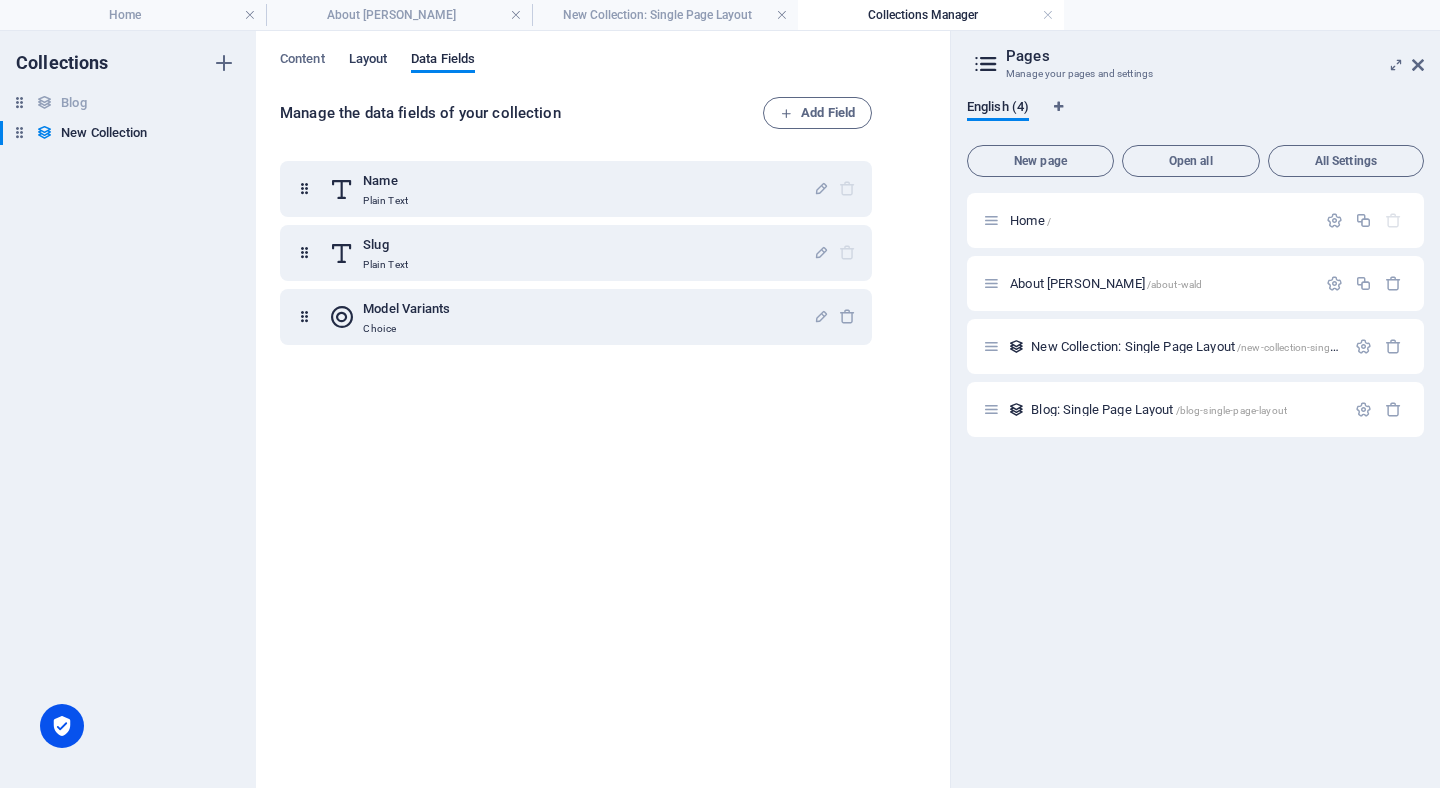 click on "Layout" at bounding box center [368, 61] 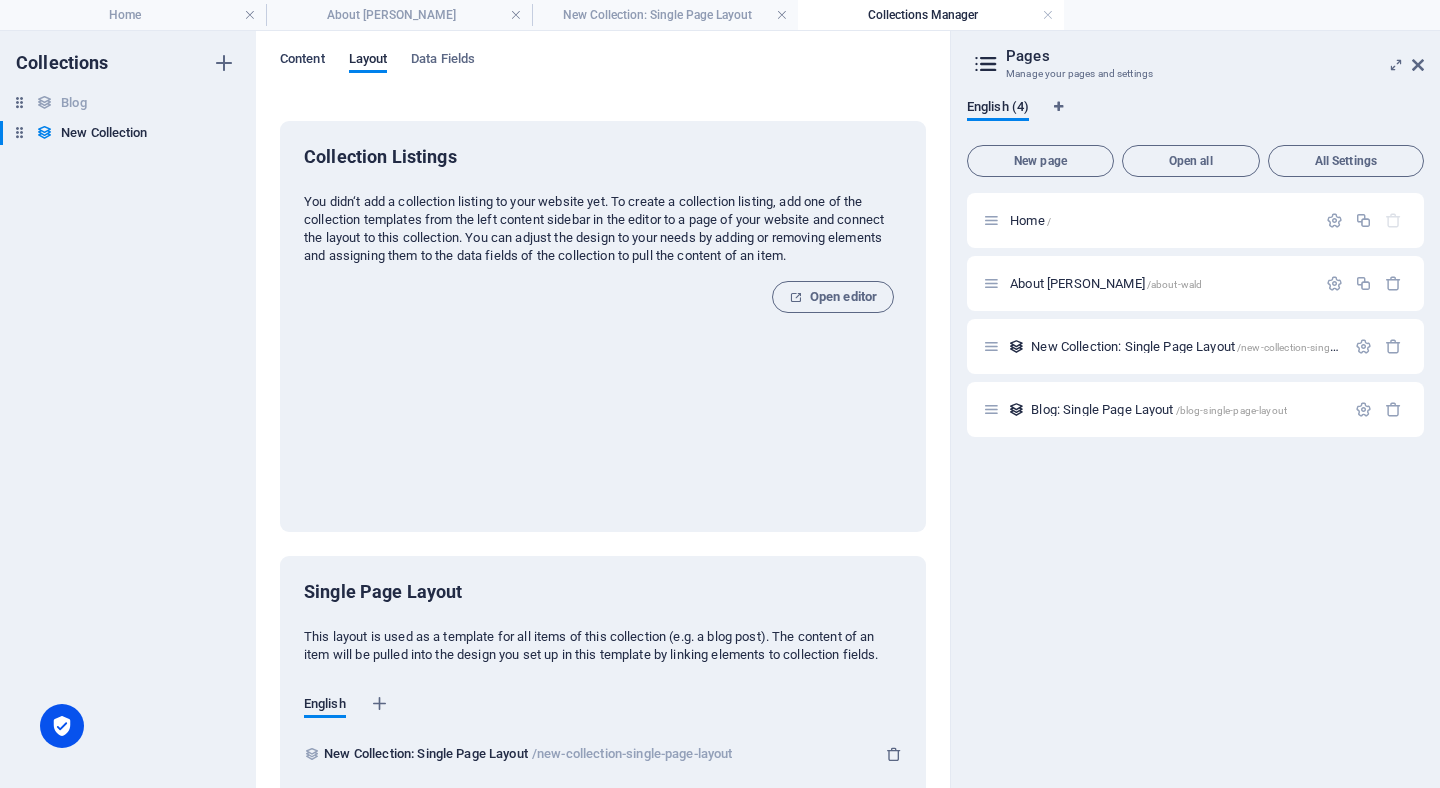 click on "Content" at bounding box center (302, 61) 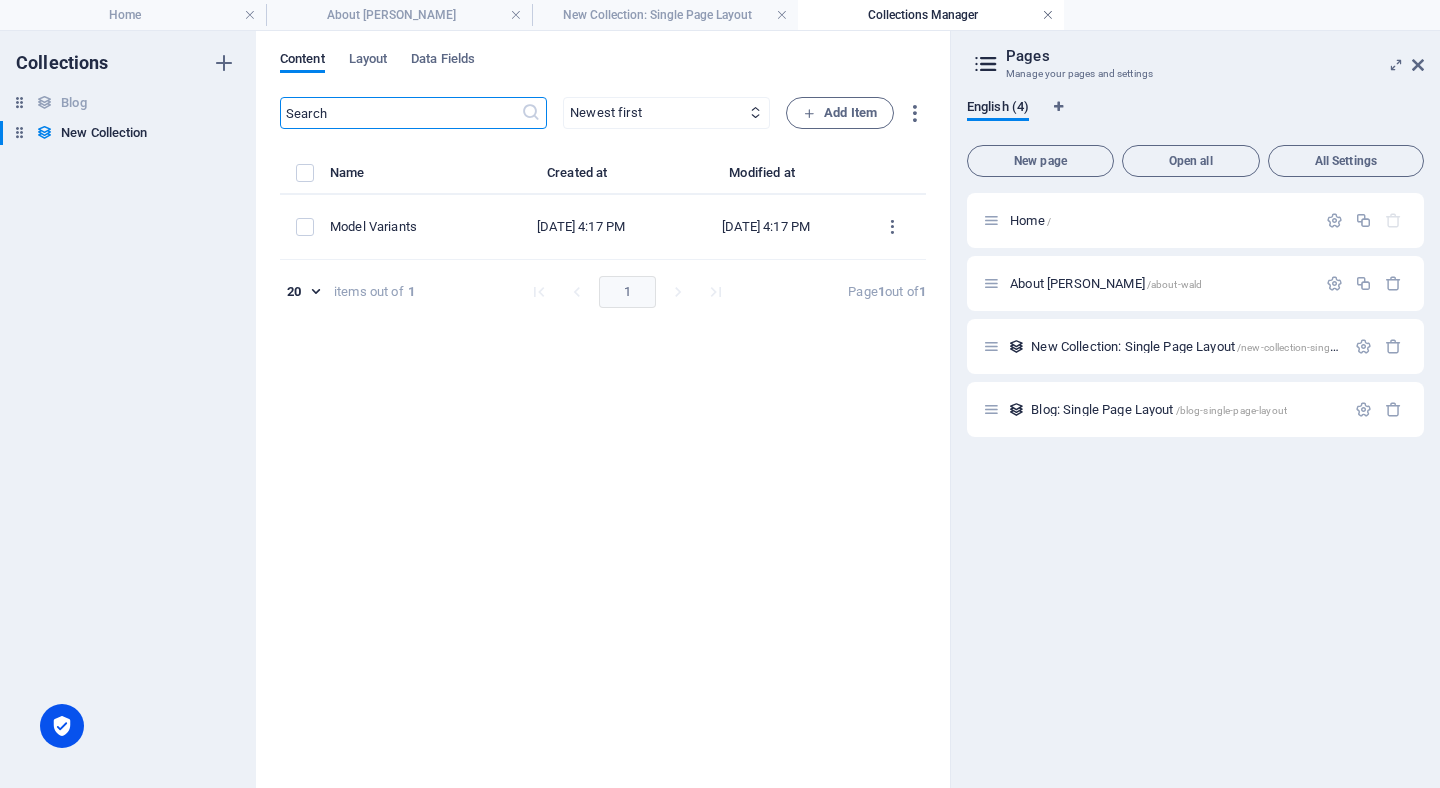 click at bounding box center (1048, 15) 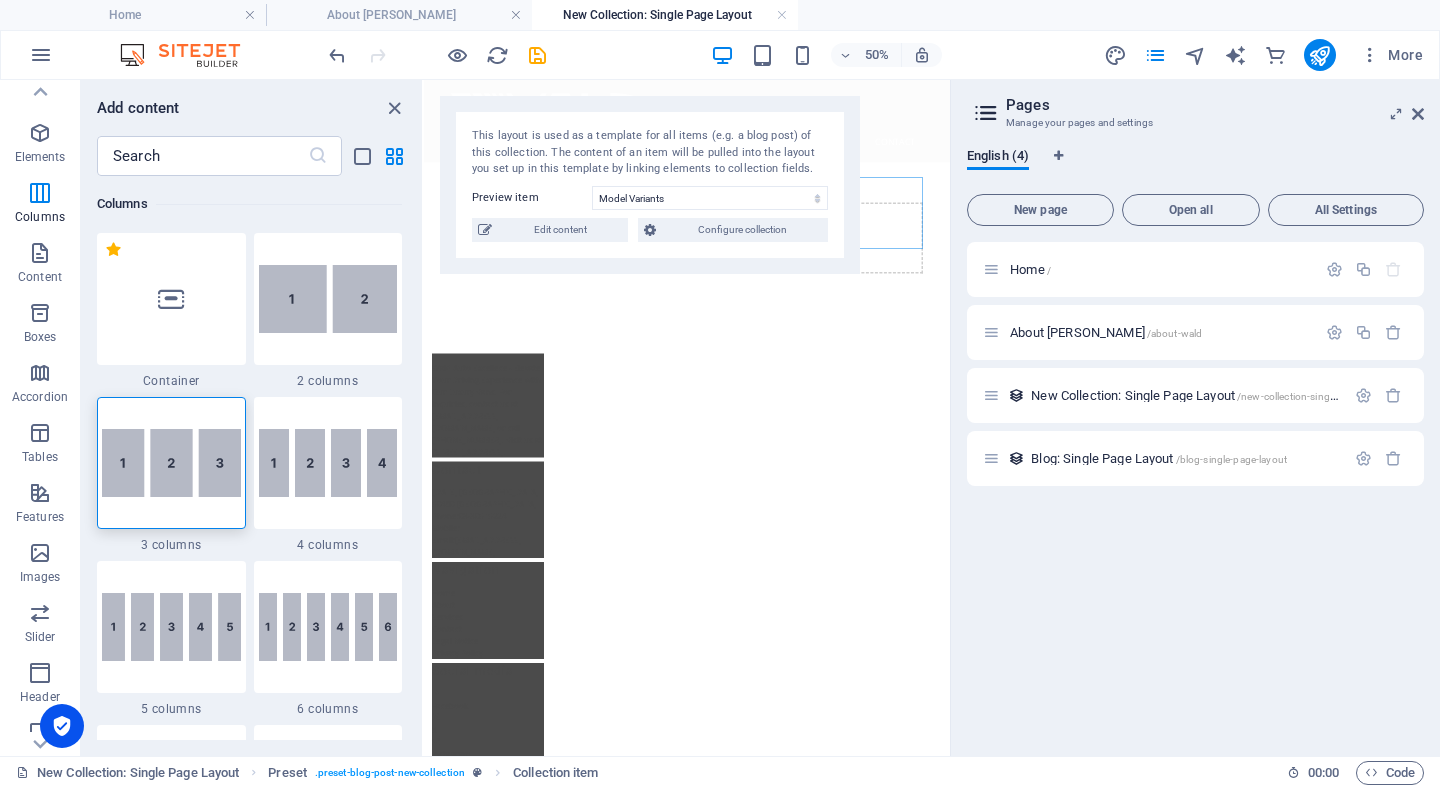 click on "New Collection: Single Page Layout" at bounding box center [665, 15] 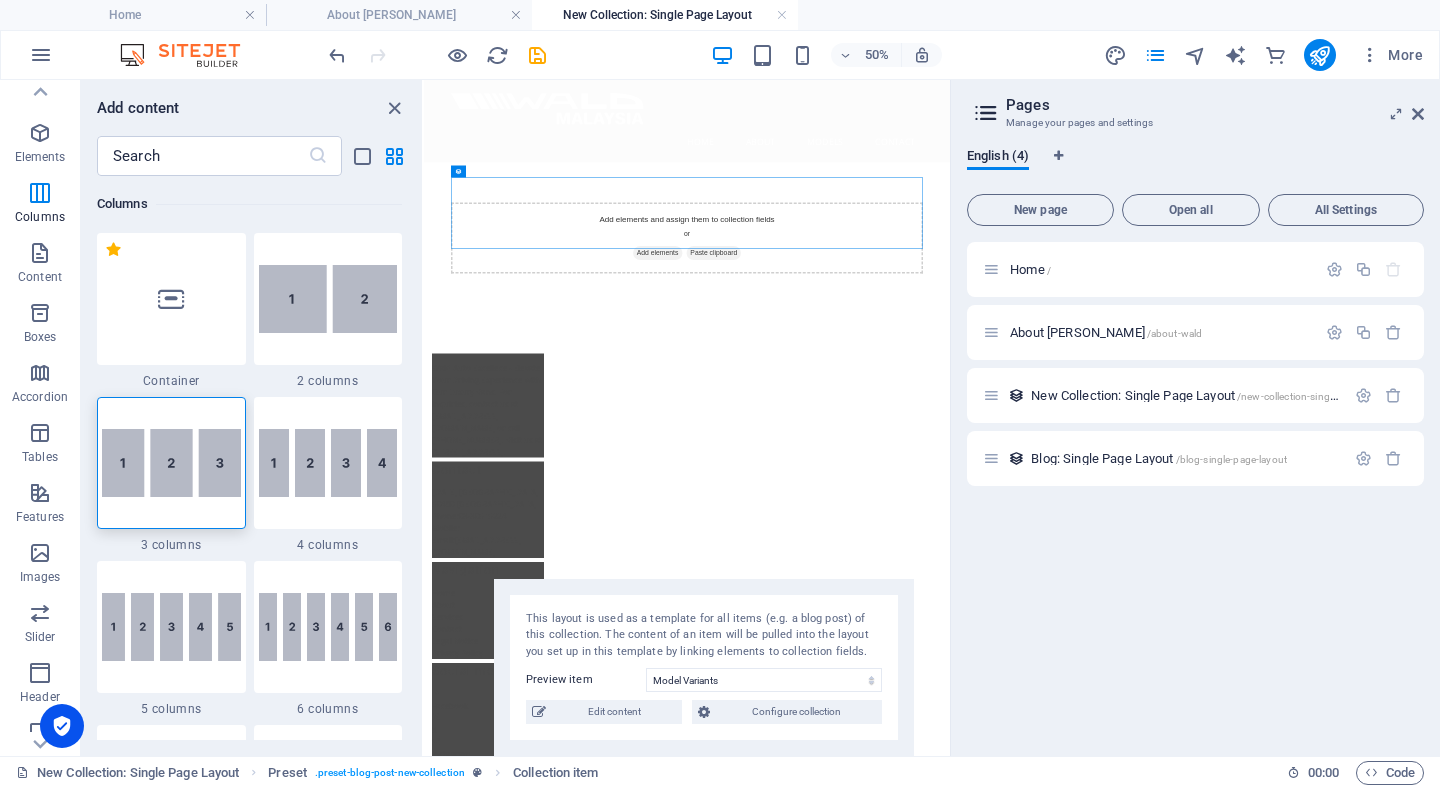 drag, startPoint x: 656, startPoint y: 108, endPoint x: 710, endPoint y: 652, distance: 546.6736 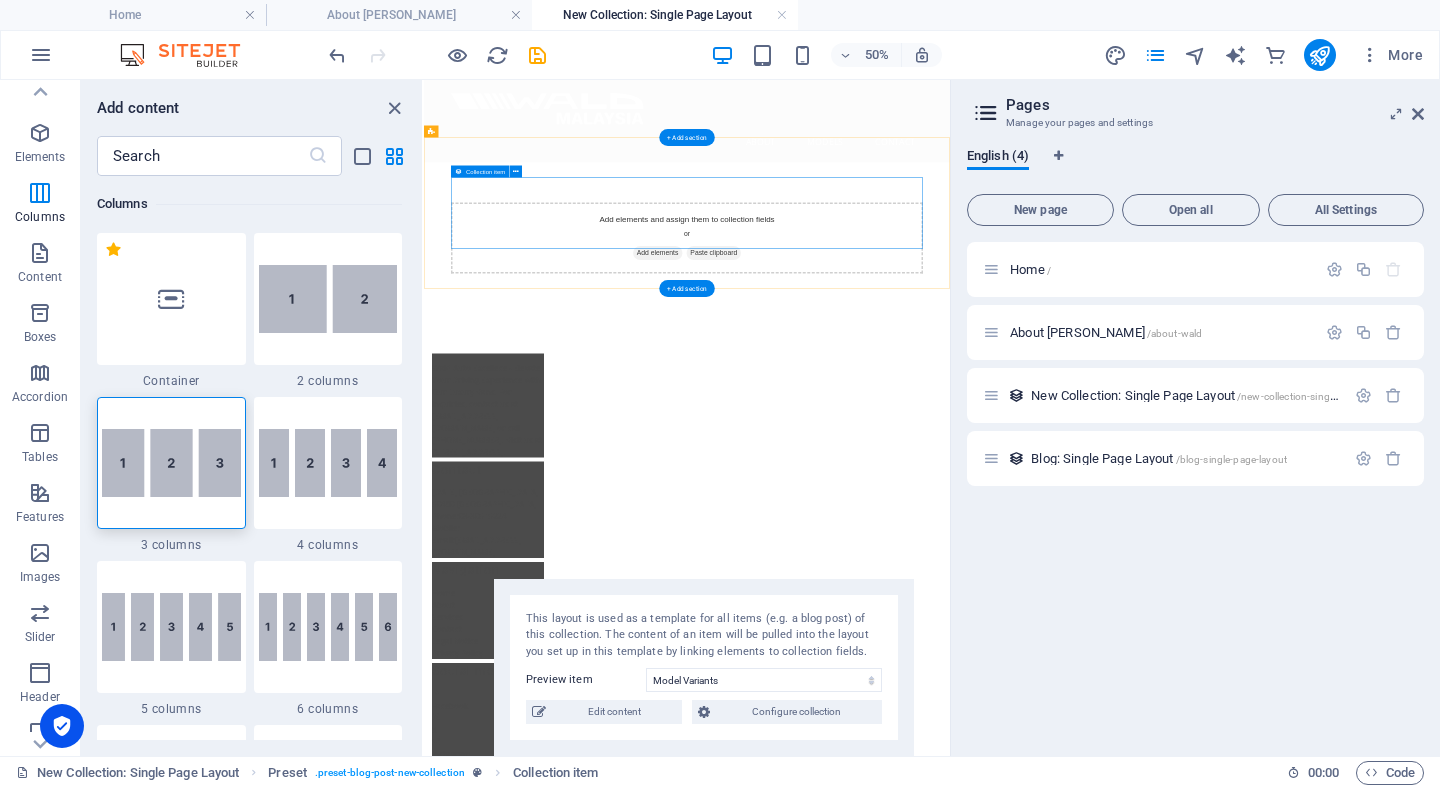 click on "Add elements" at bounding box center [891, 426] 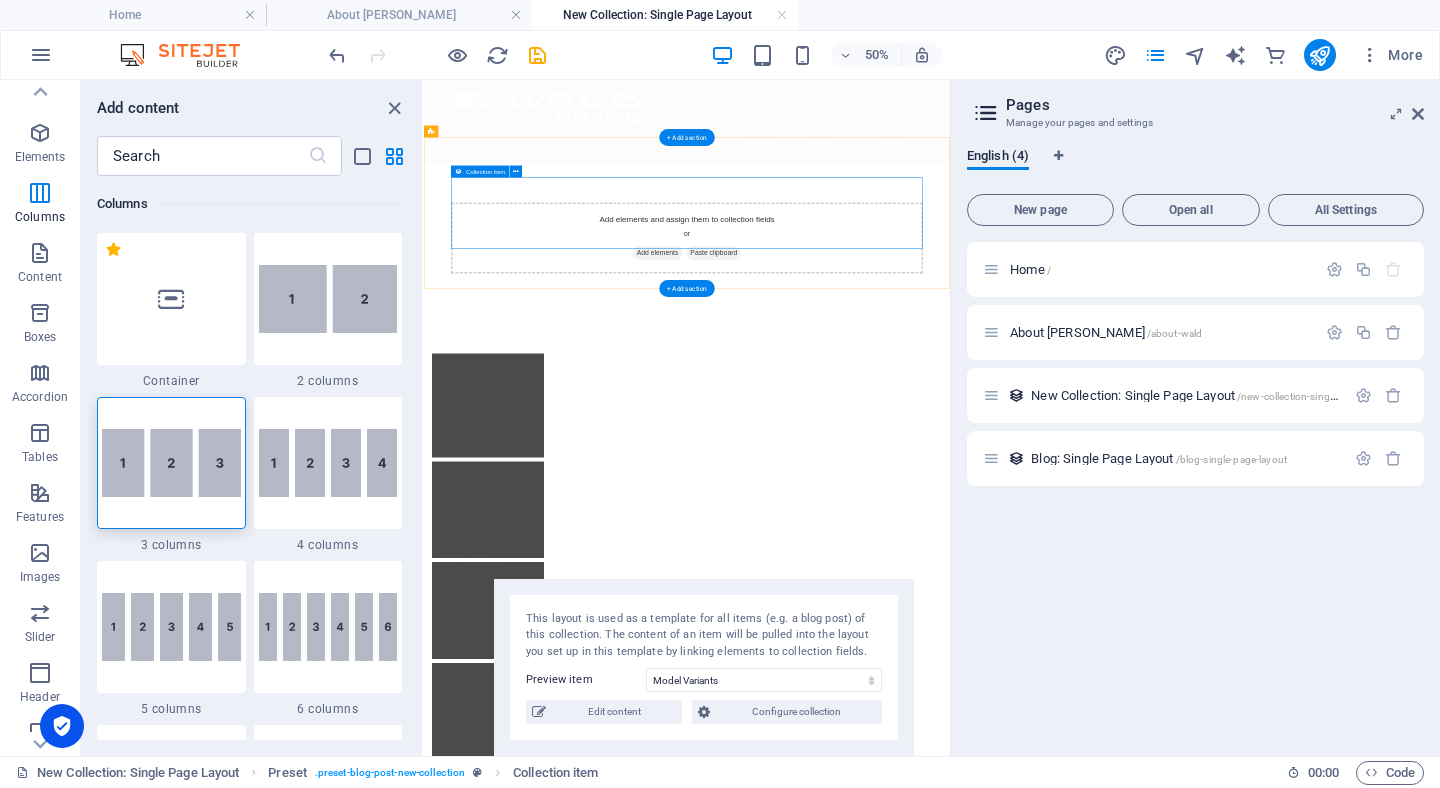 click on "Add elements and assign them to collection fields or  Add elements  Paste clipboard" at bounding box center (950, 396) 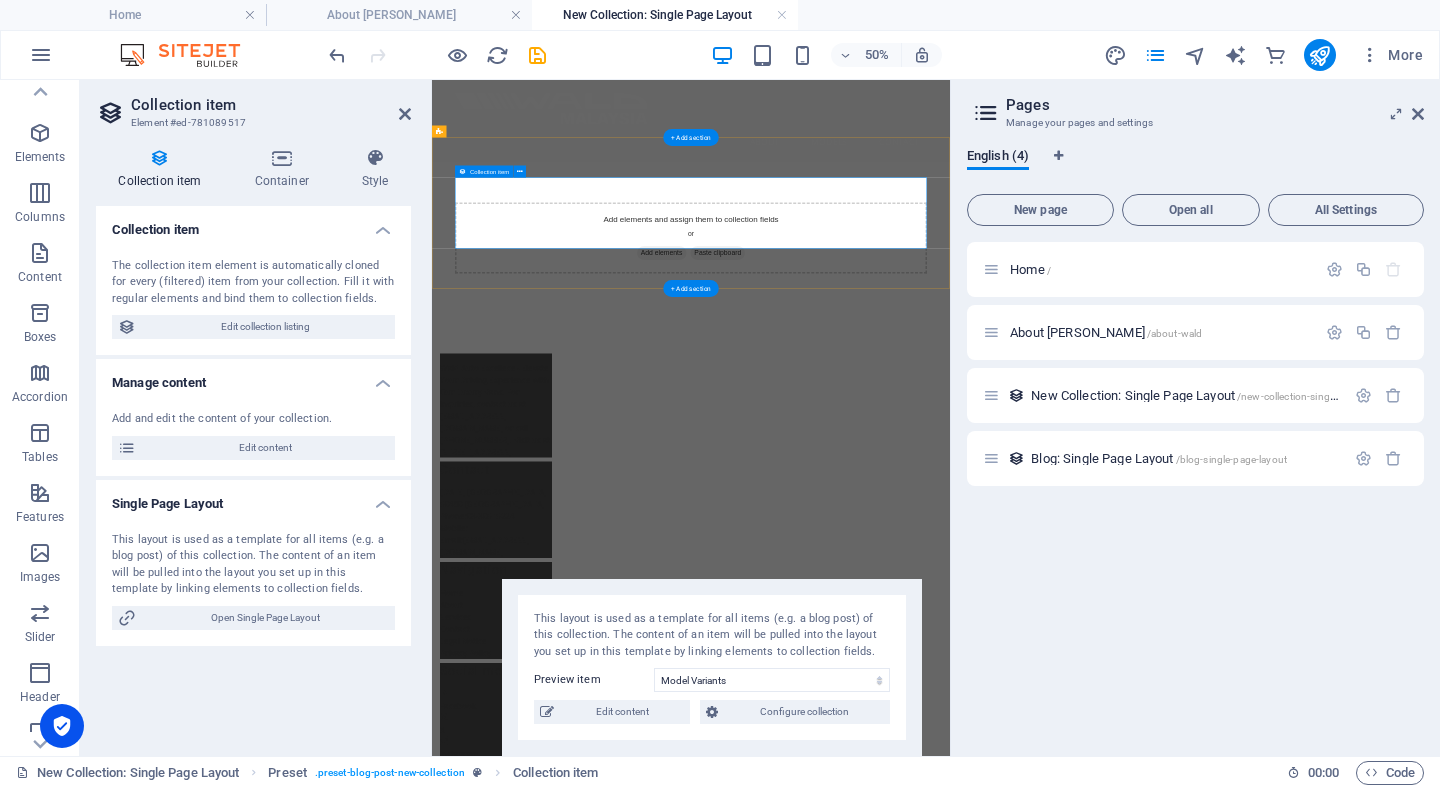 click on "Add elements and assign them to collection fields or  Add elements  Paste clipboard" at bounding box center [950, 396] 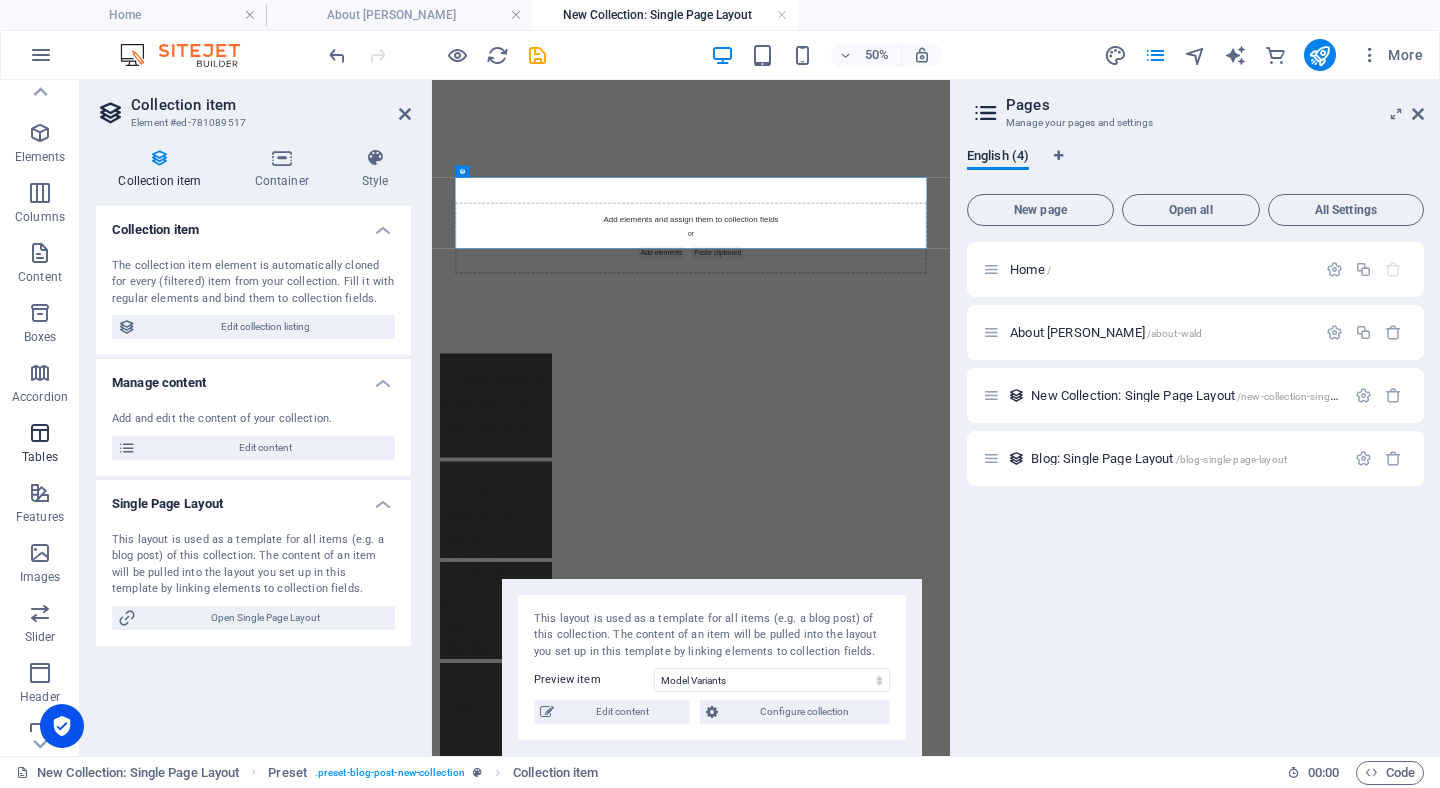 click at bounding box center [40, 433] 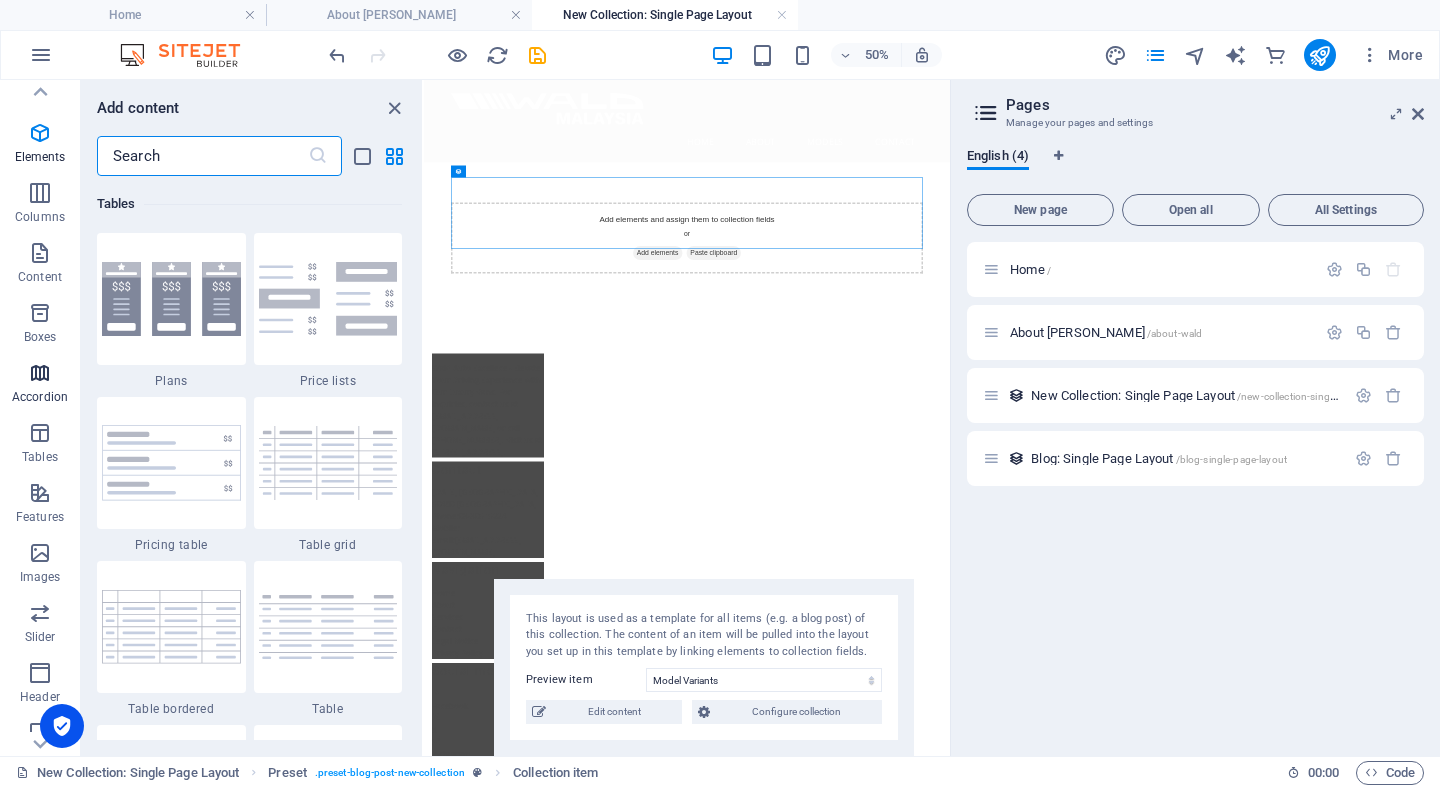 click at bounding box center [40, 373] 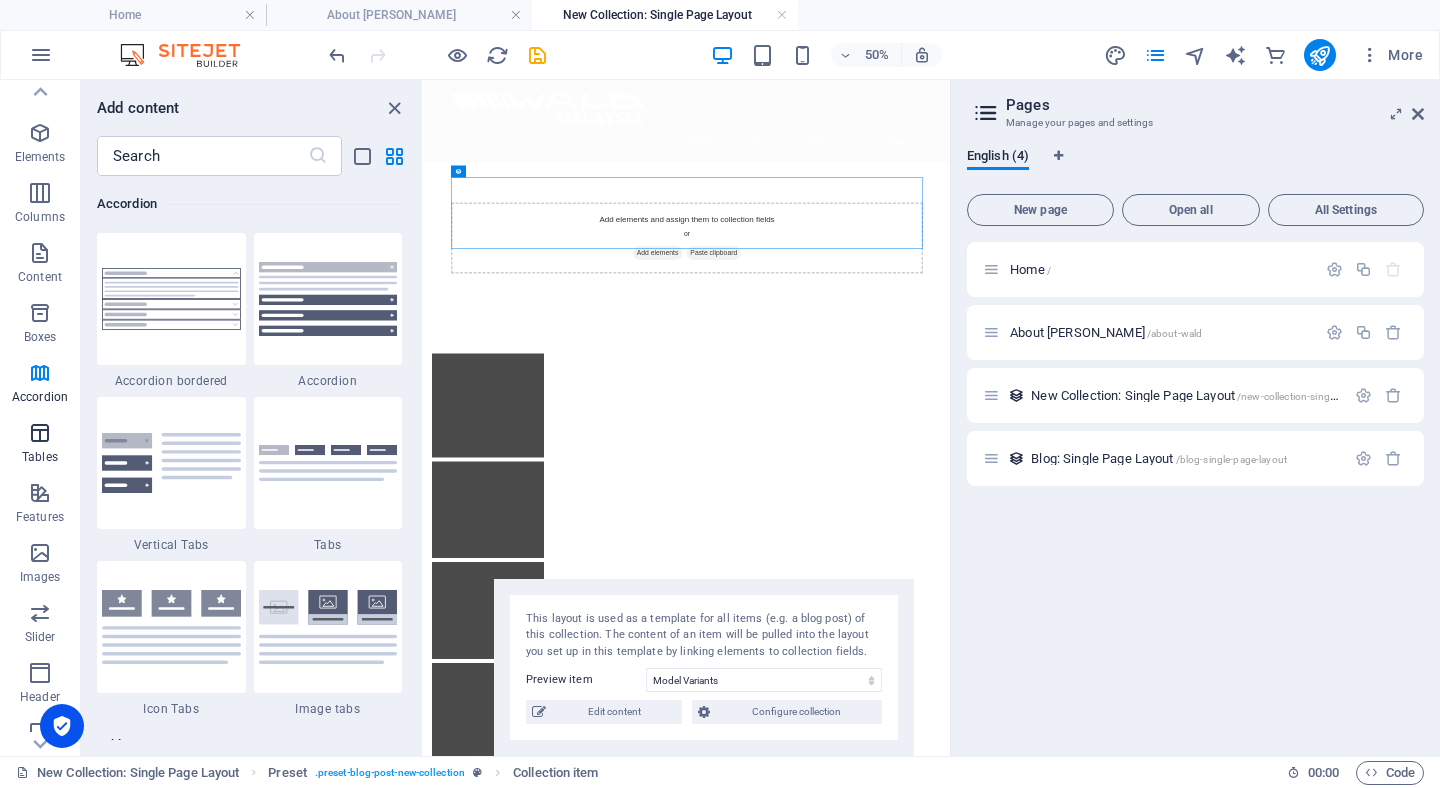 click on "Tables" at bounding box center (40, 445) 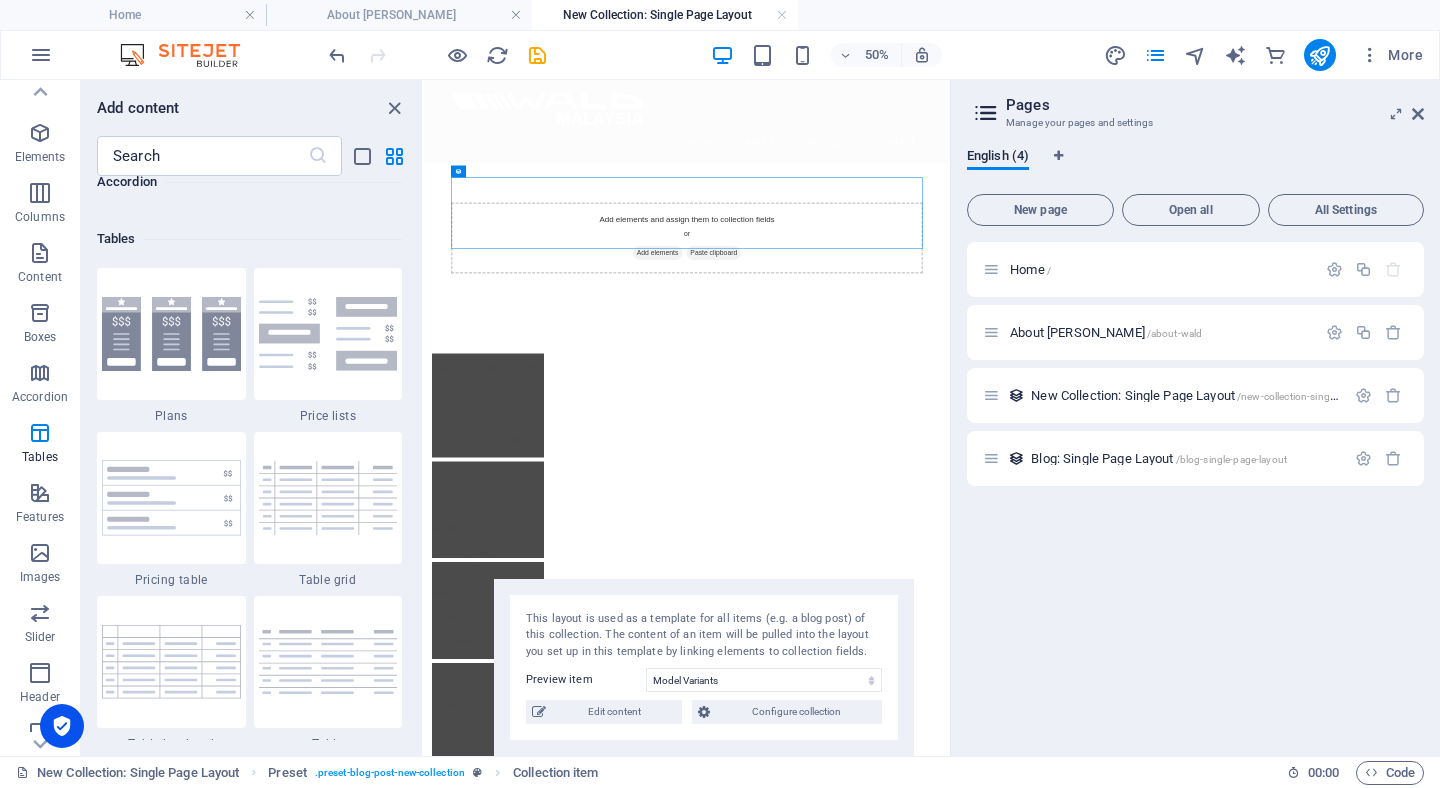 scroll, scrollTop: 6762, scrollLeft: 0, axis: vertical 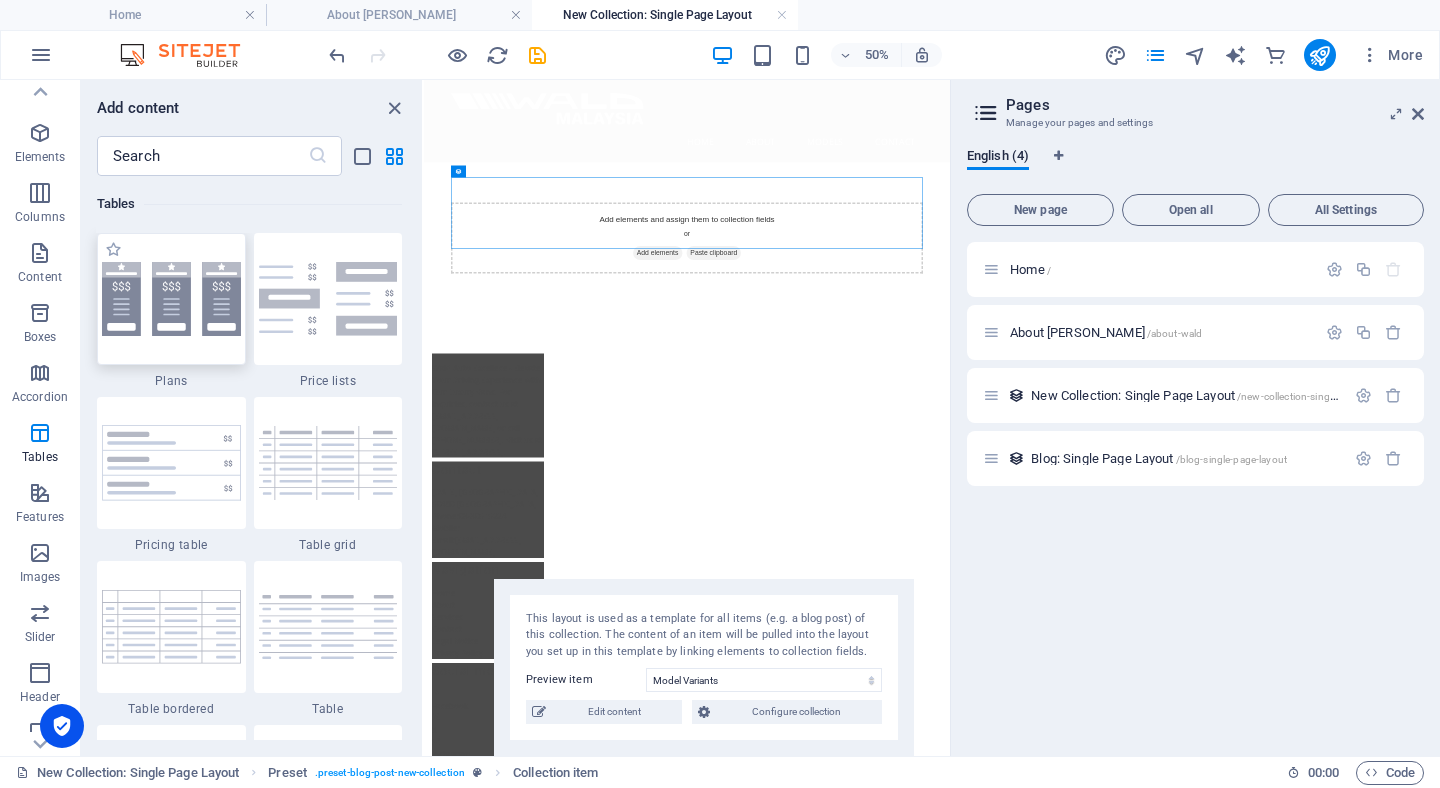 click at bounding box center [171, 299] 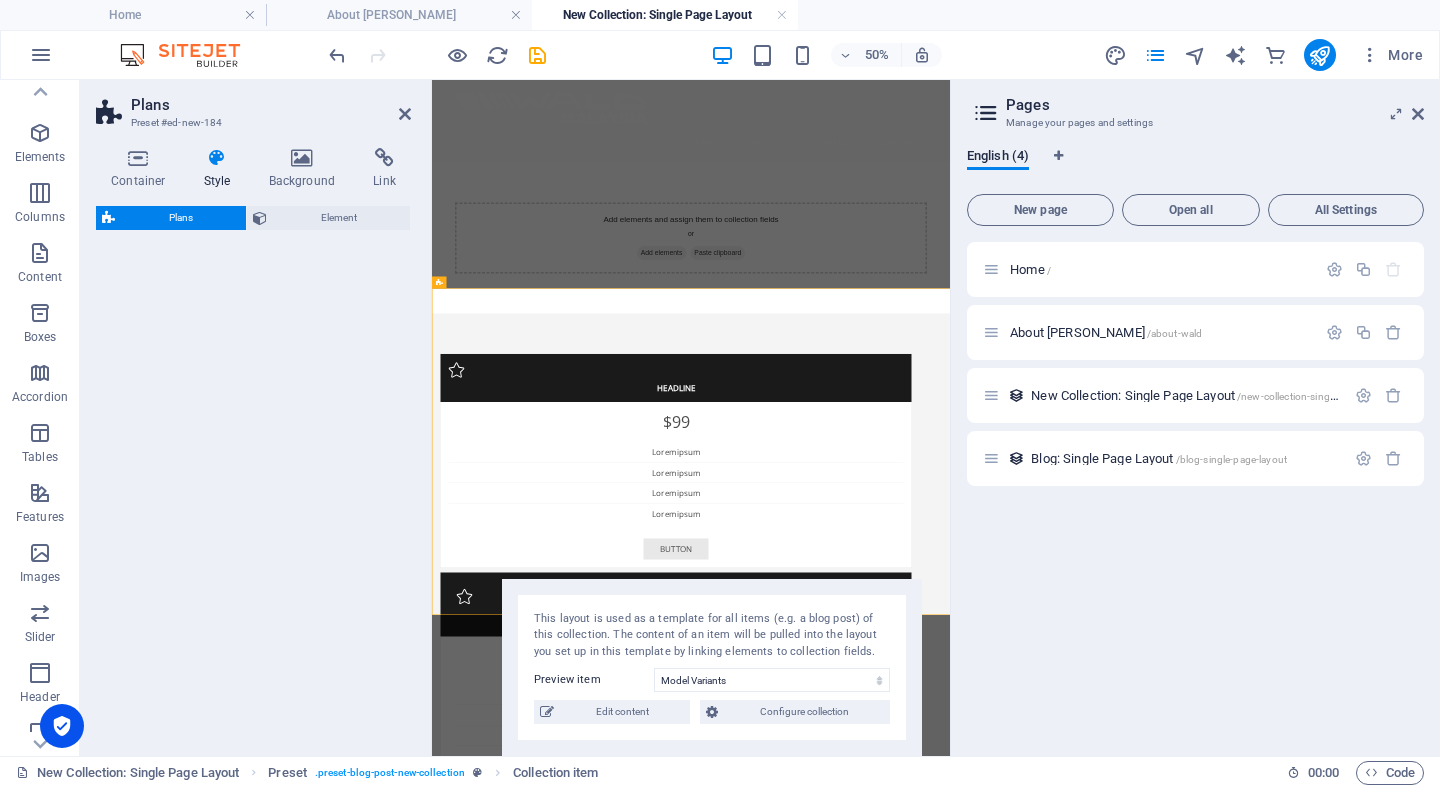 select on "rem" 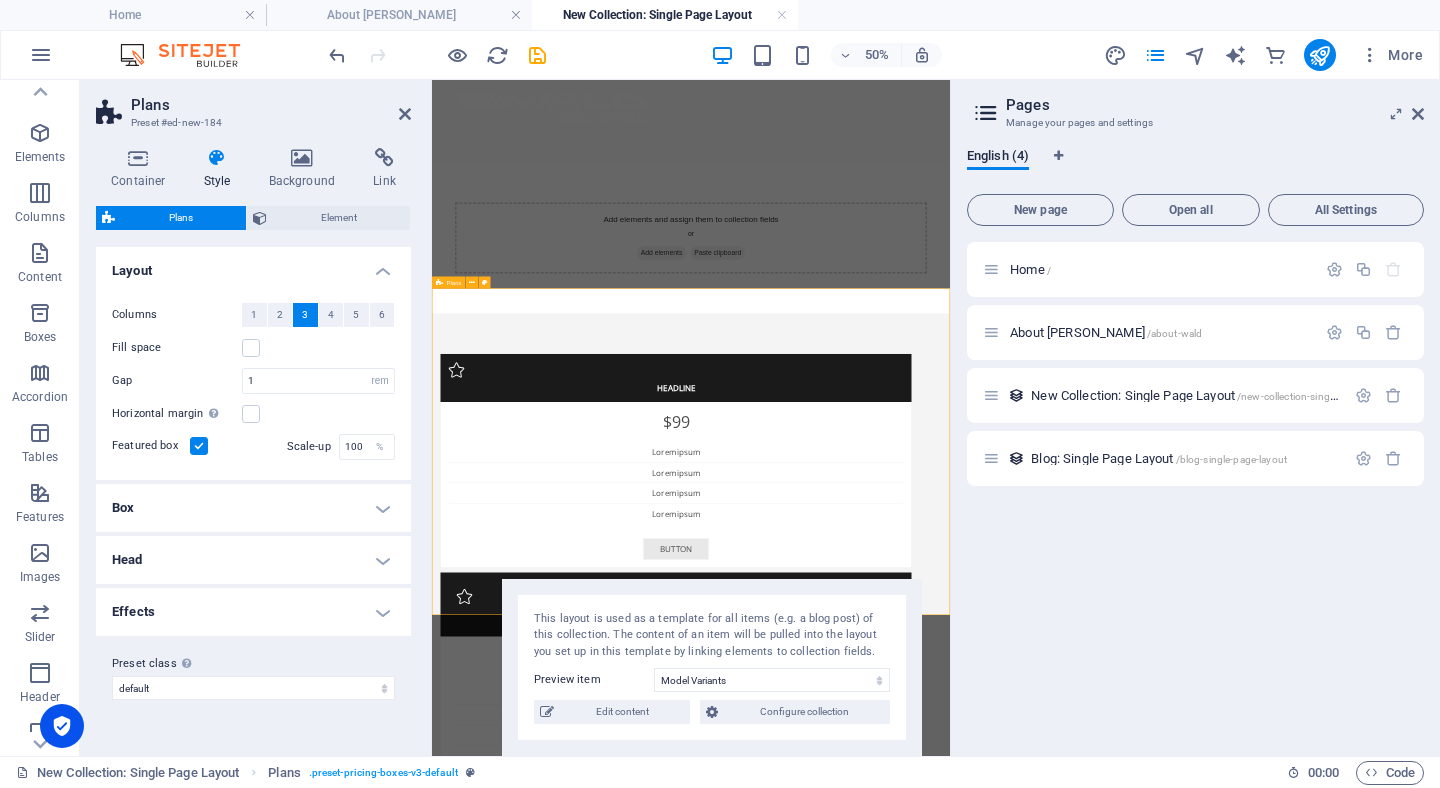 click on "Headline $99 Lorem  ipsum Lorem  ipsum Lorem  ipsum Lorem  ipsum BUTTON Headline $199 Lorem  ipsum Lorem  ipsum Lorem  ipsum Lorem  ipsum BUTTON Headline $299 Lorem  ipsum Lorem  ipsum Lorem  ipsum Lorem  ipsum BUTTON" at bounding box center [950, 1310] 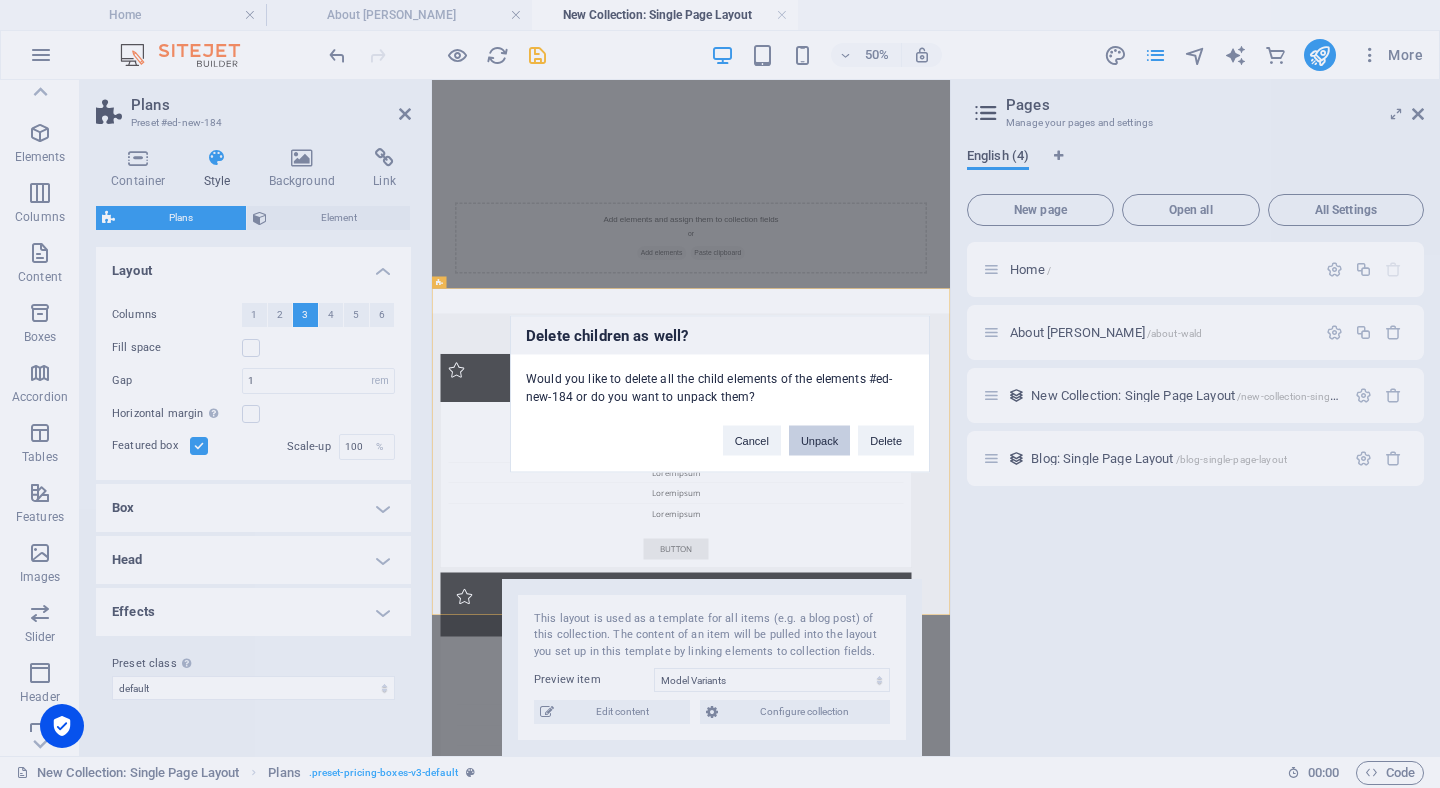 click on "Unpack" at bounding box center [819, 441] 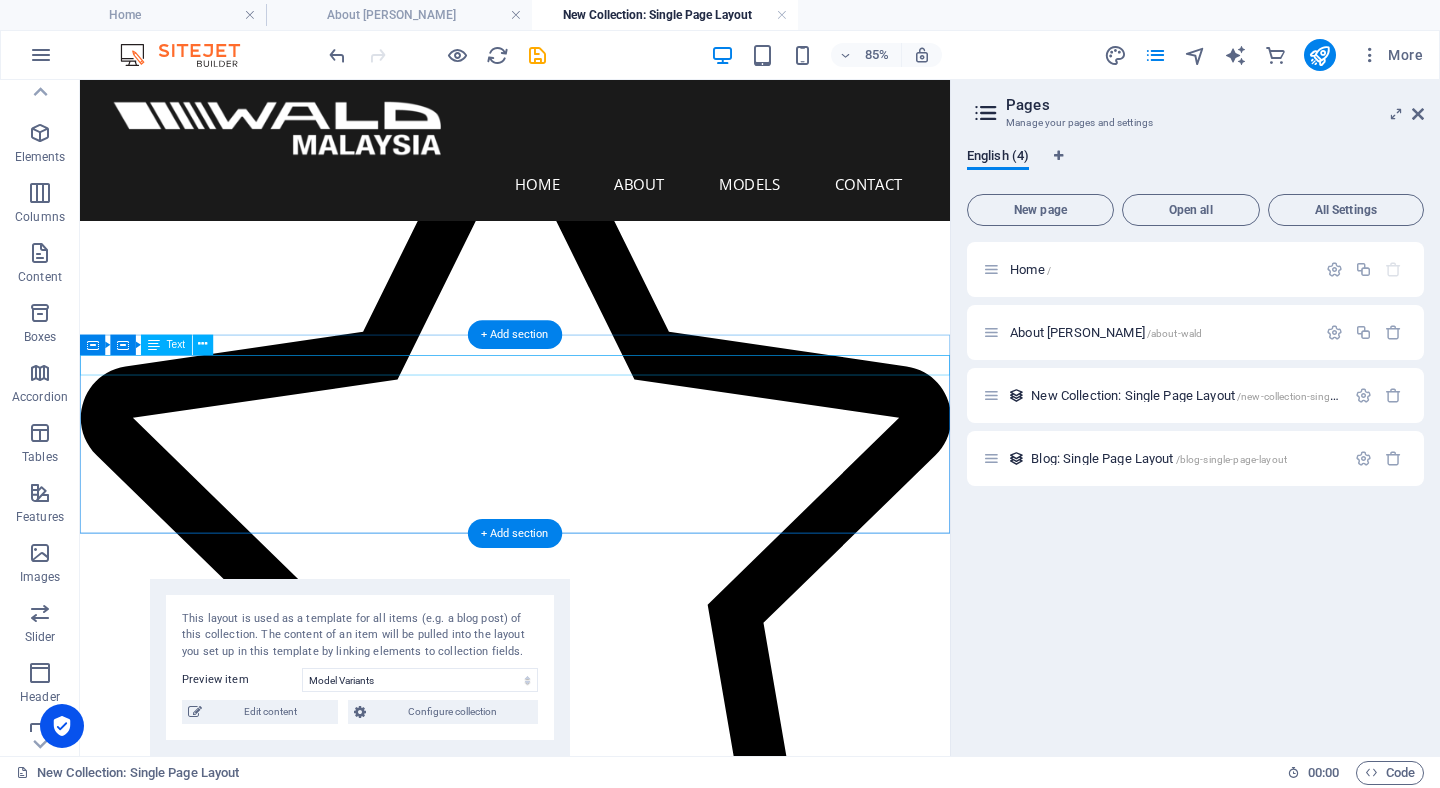 scroll, scrollTop: 351, scrollLeft: 0, axis: vertical 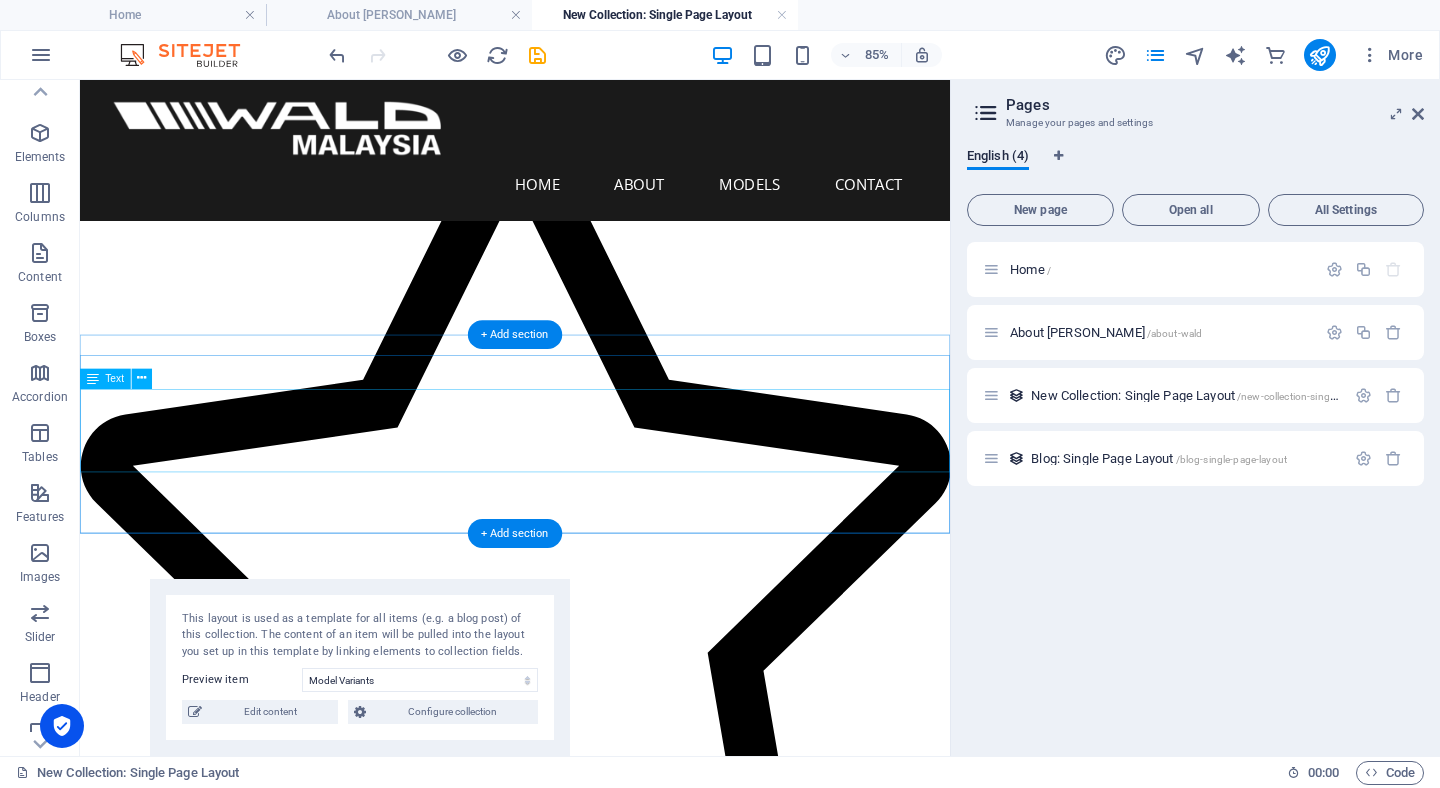 click on "Lorem  ipsum Lorem  ipsum Lorem  ipsum Lorem  ipsum" at bounding box center [592, 2468] 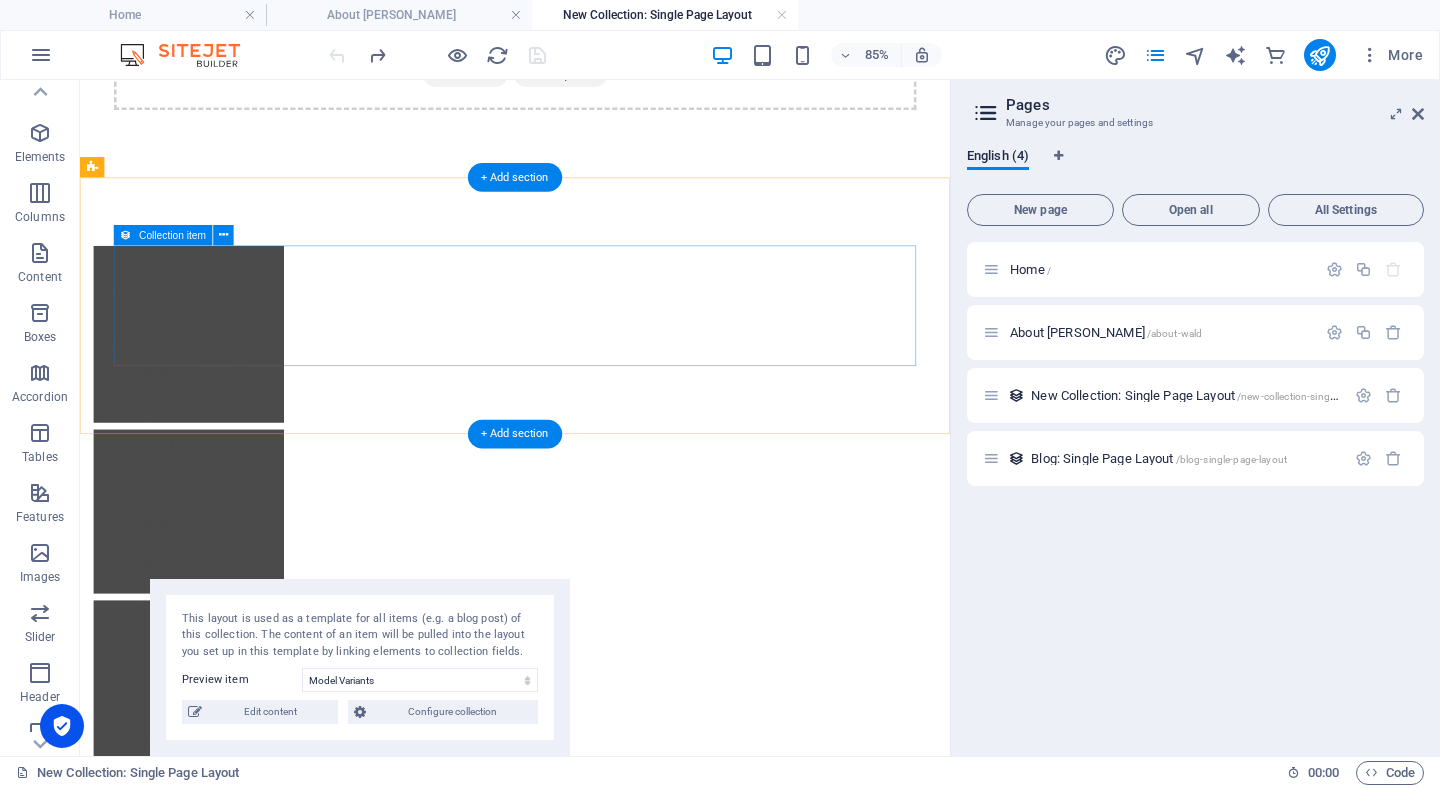 scroll, scrollTop: 0, scrollLeft: 0, axis: both 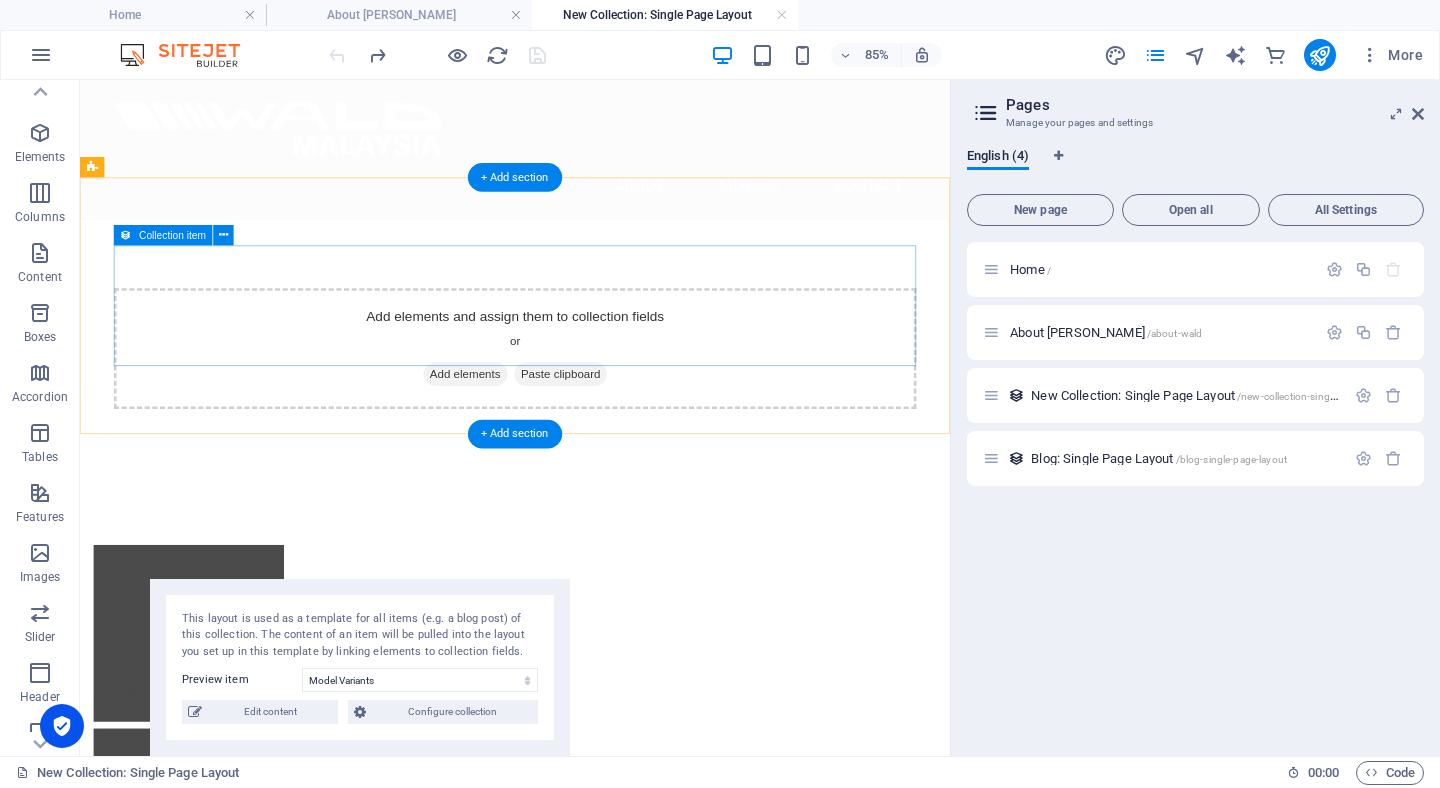 click on "Add elements and assign them to collection fields or  Add elements  Paste clipboard" at bounding box center [592, 396] 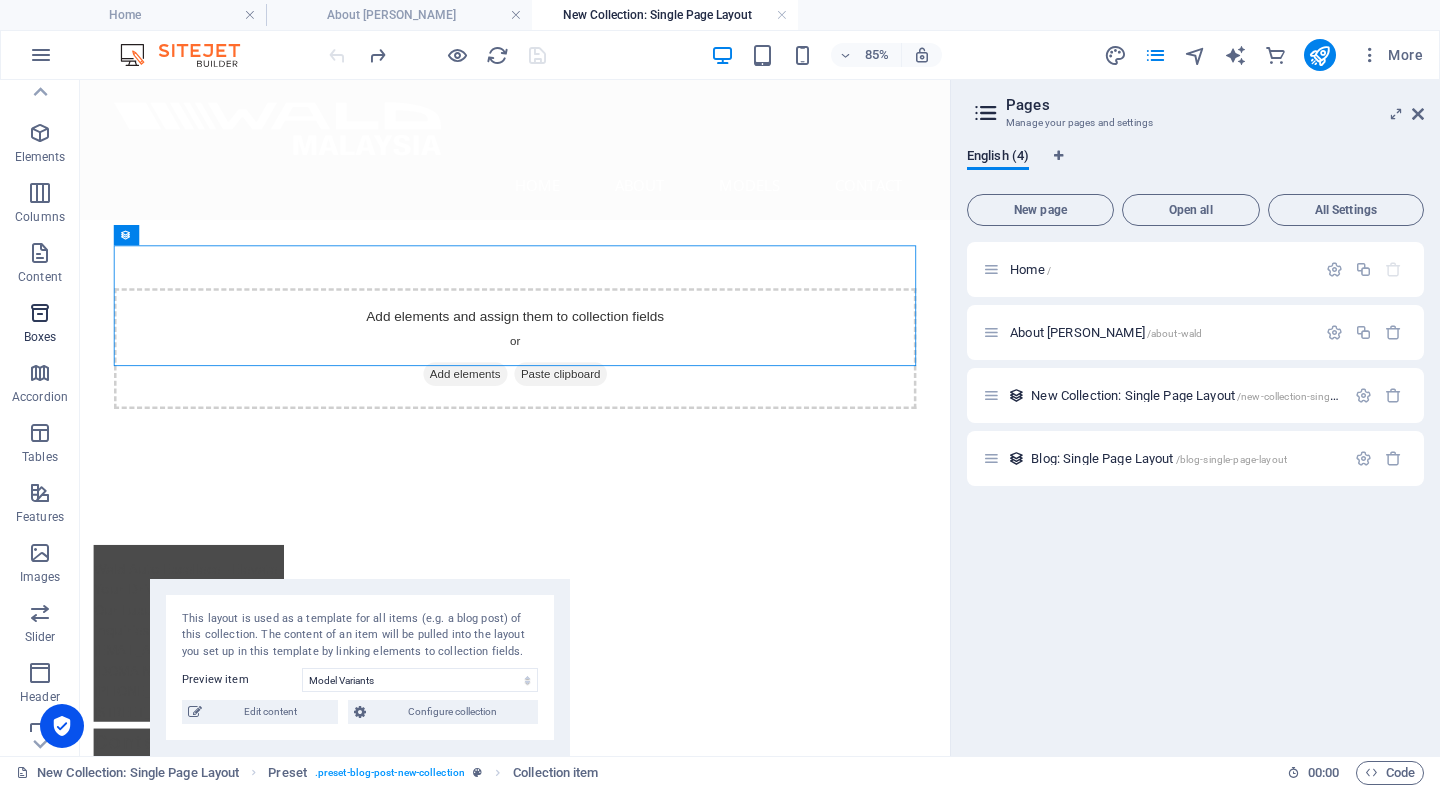 click at bounding box center [40, 313] 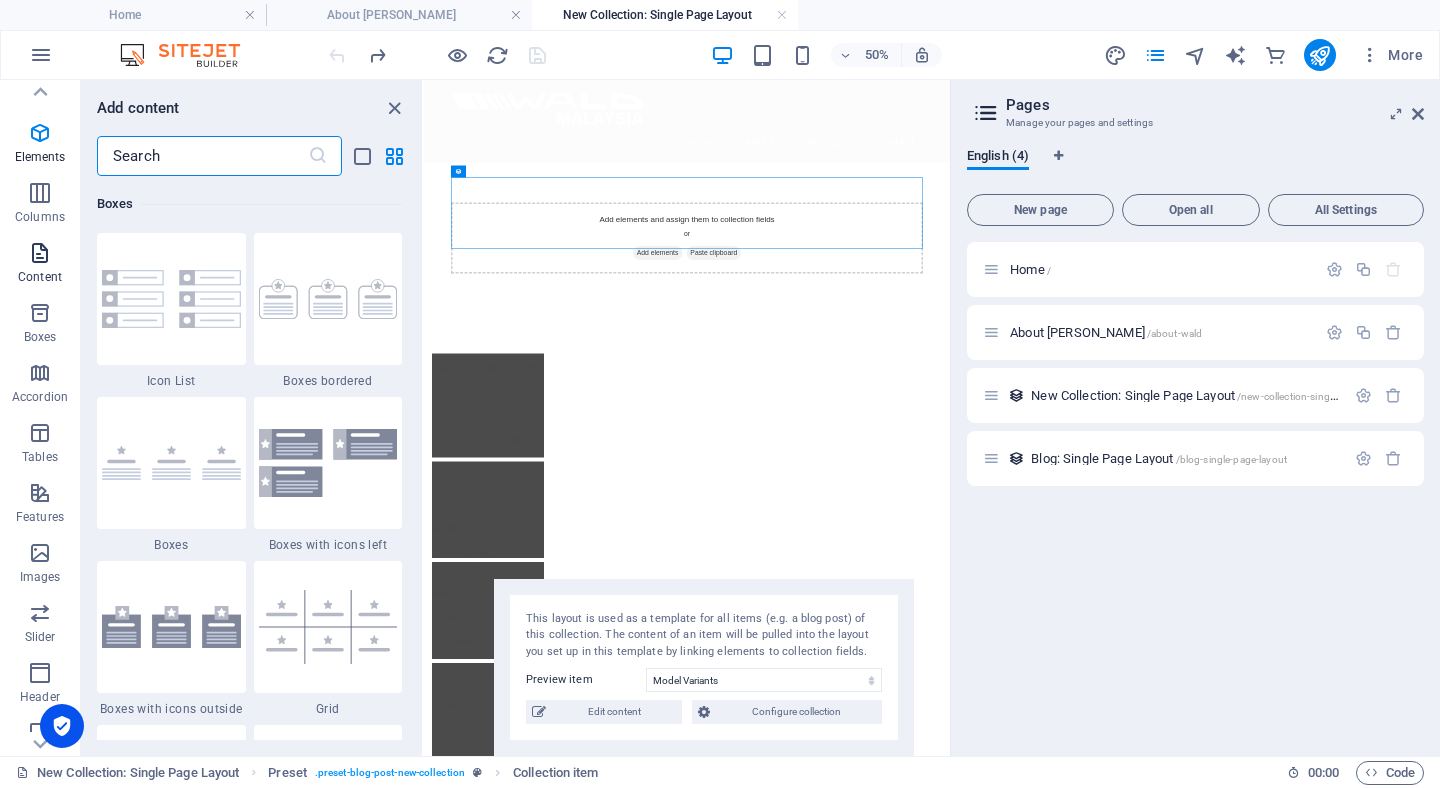 click at bounding box center [40, 253] 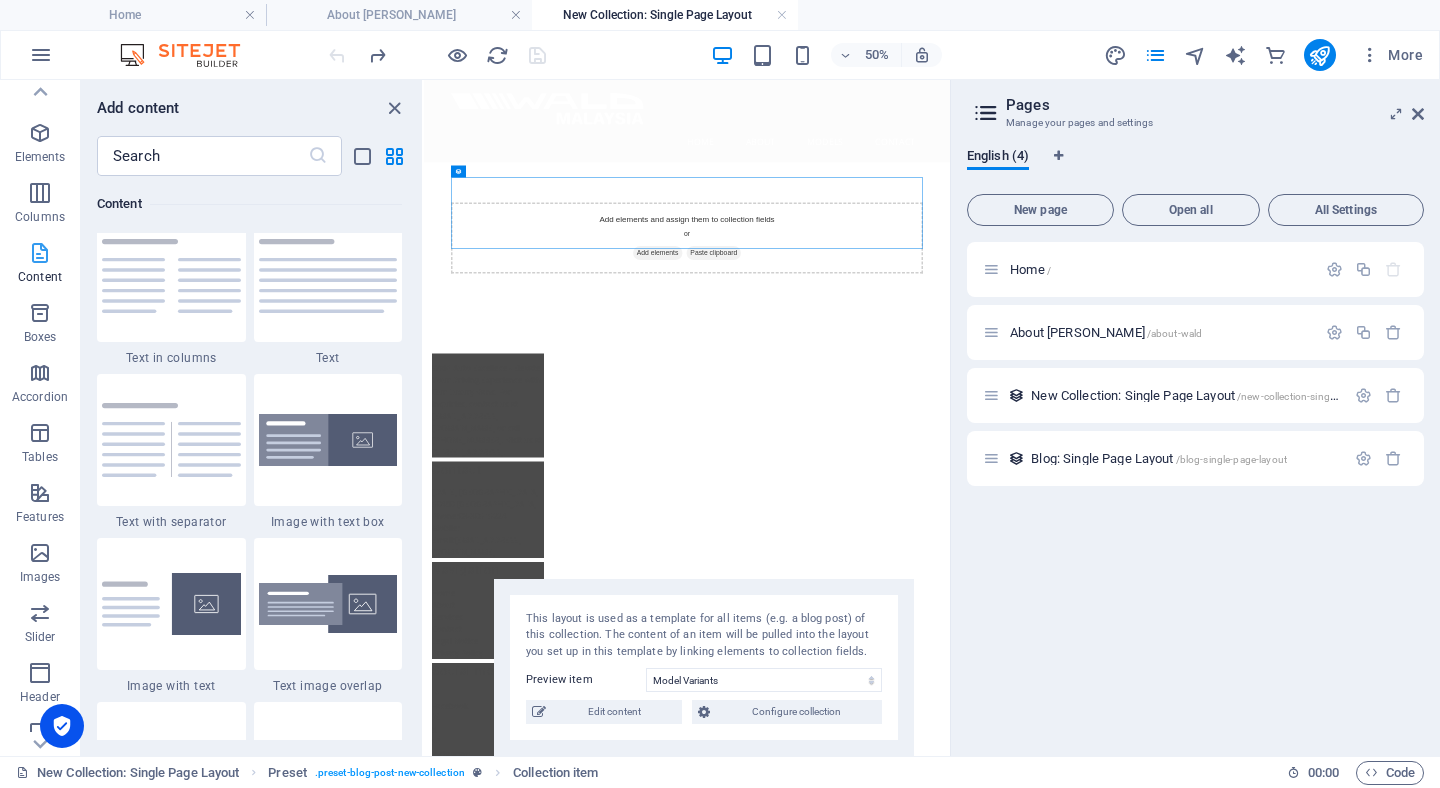 scroll, scrollTop: 3499, scrollLeft: 0, axis: vertical 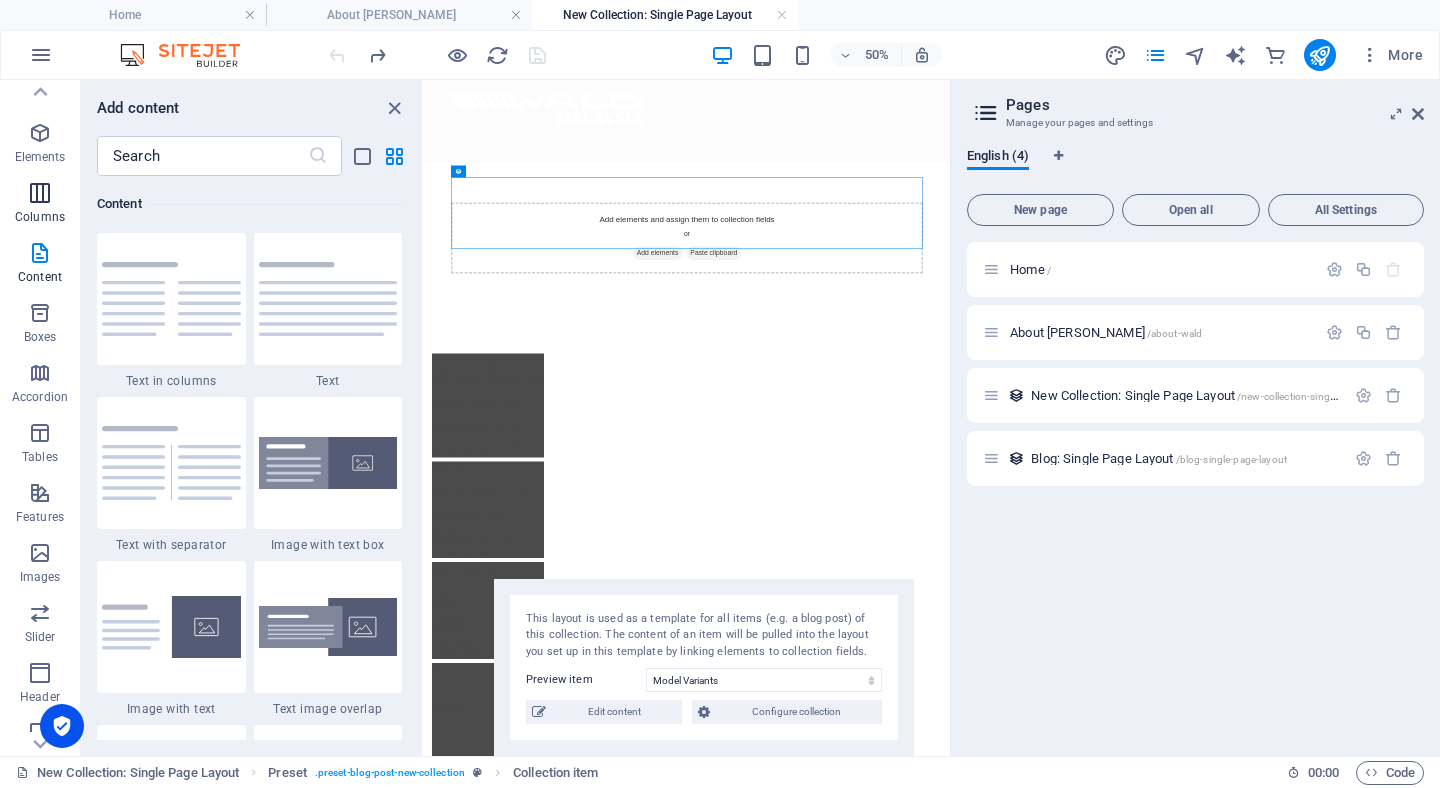 click at bounding box center [40, 193] 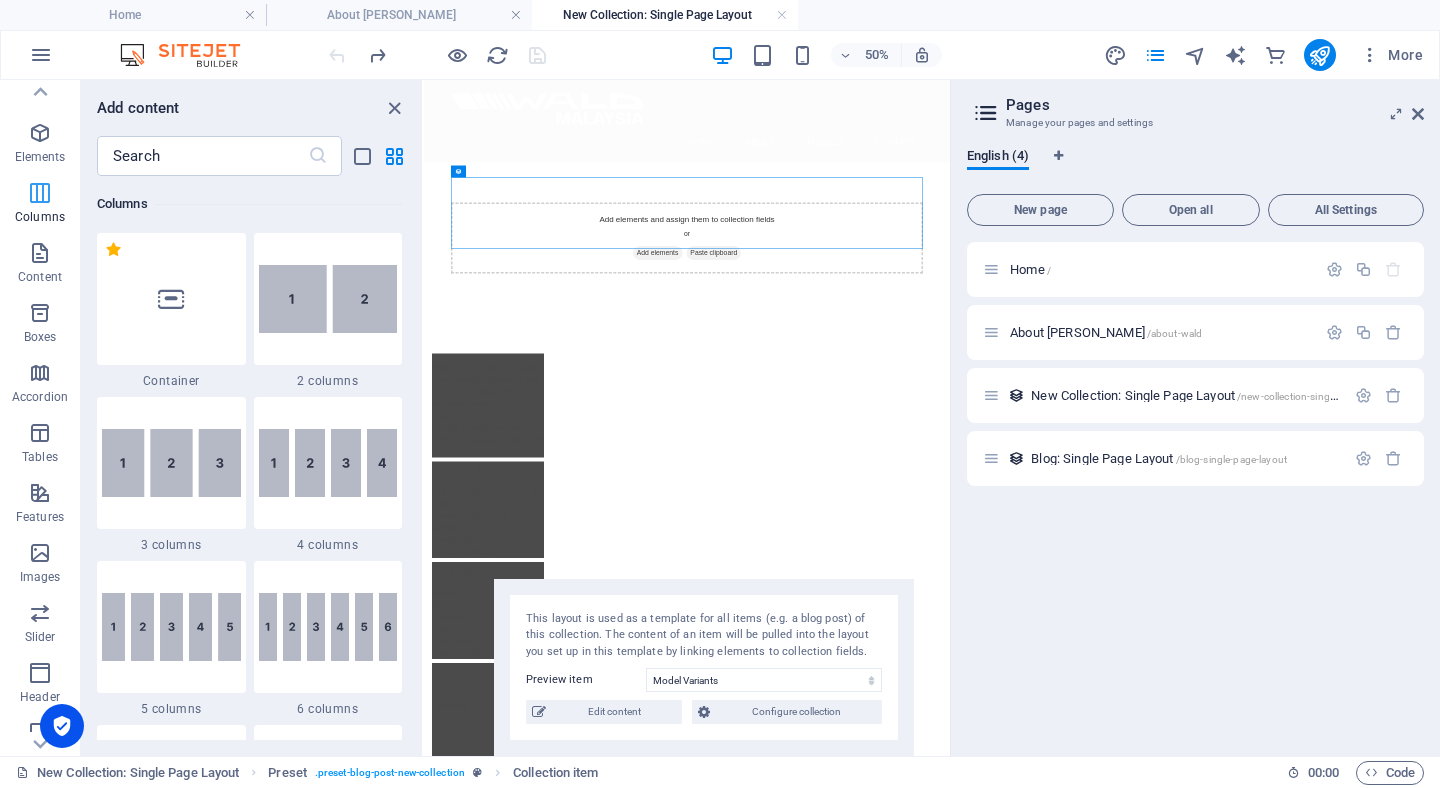 scroll, scrollTop: 990, scrollLeft: 0, axis: vertical 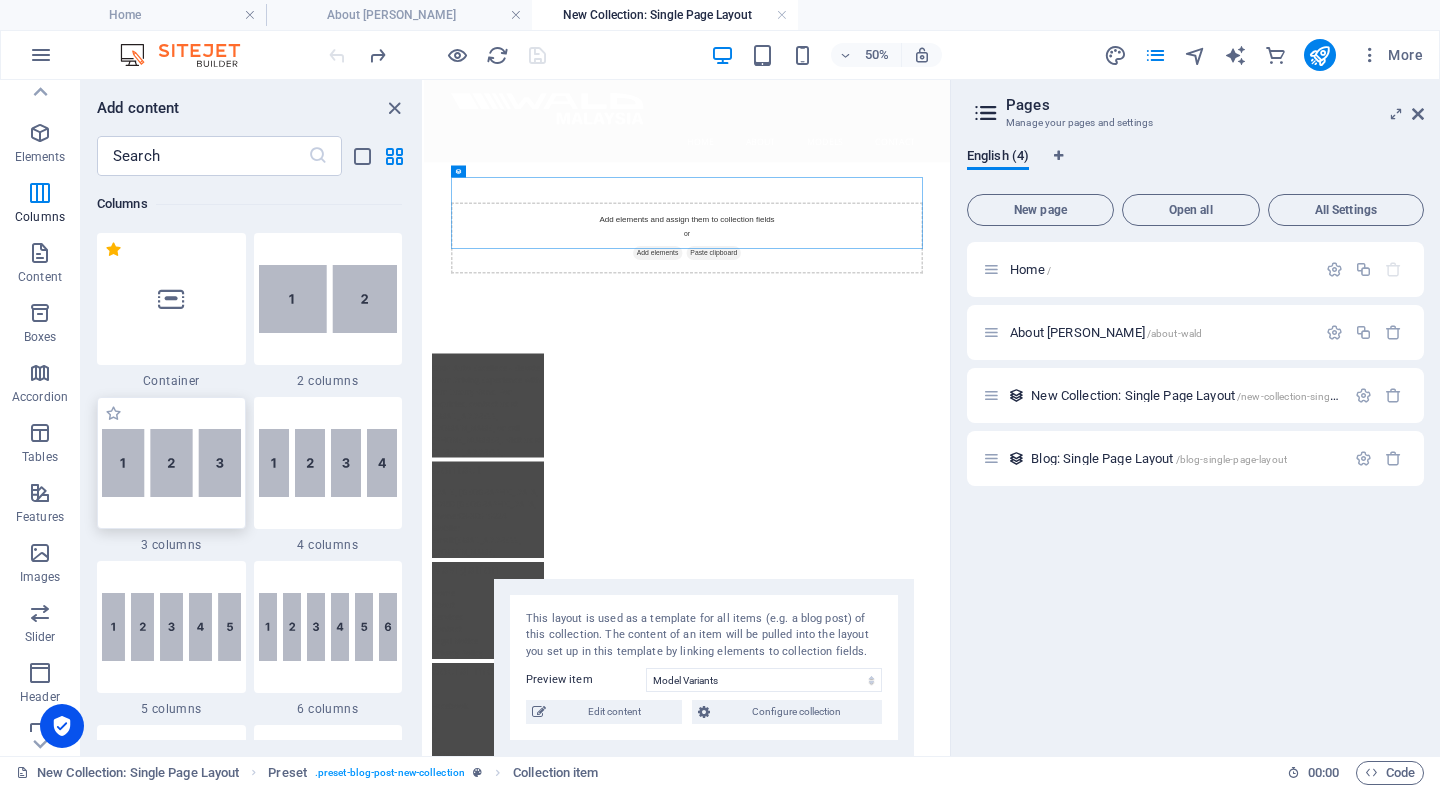 click at bounding box center [171, 463] 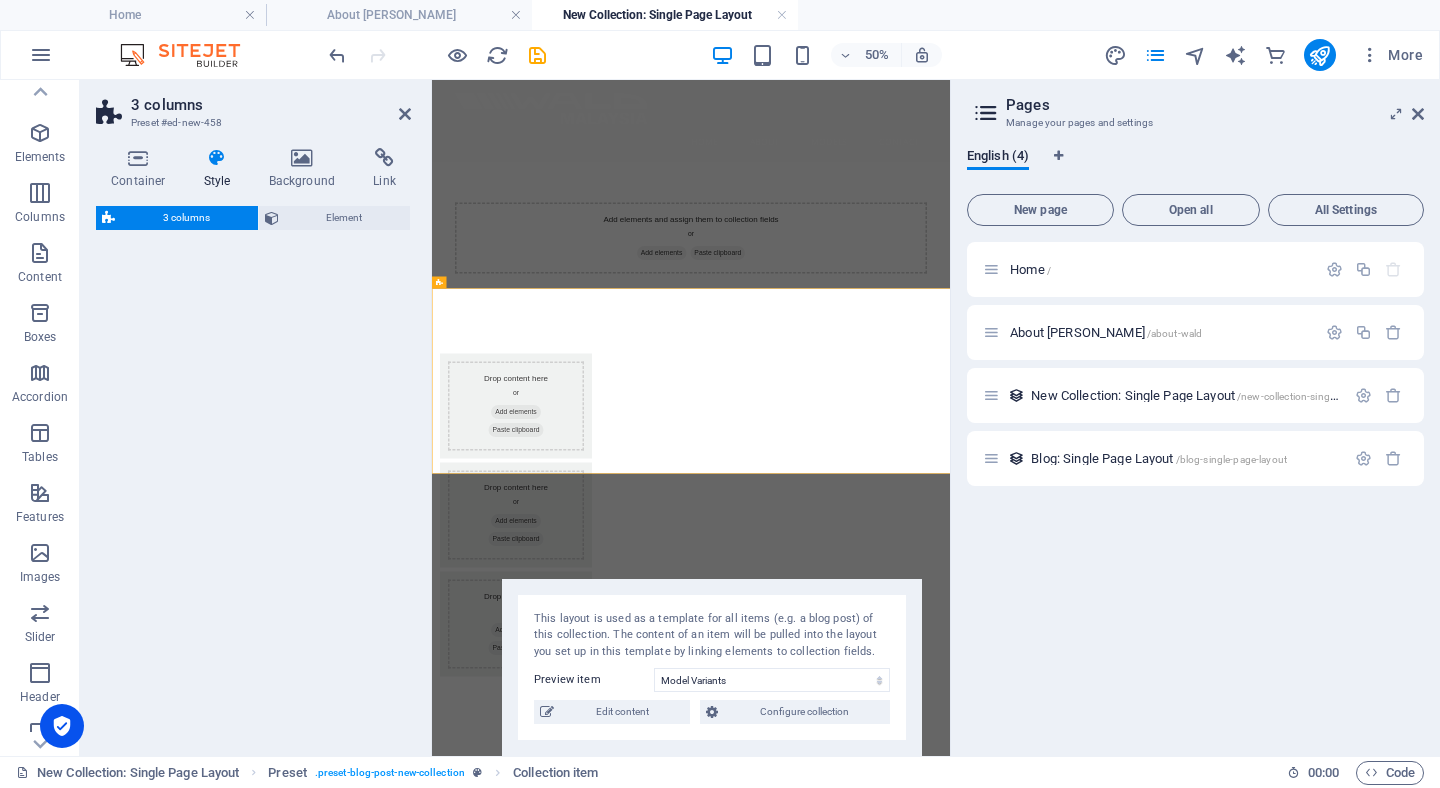 select on "rem" 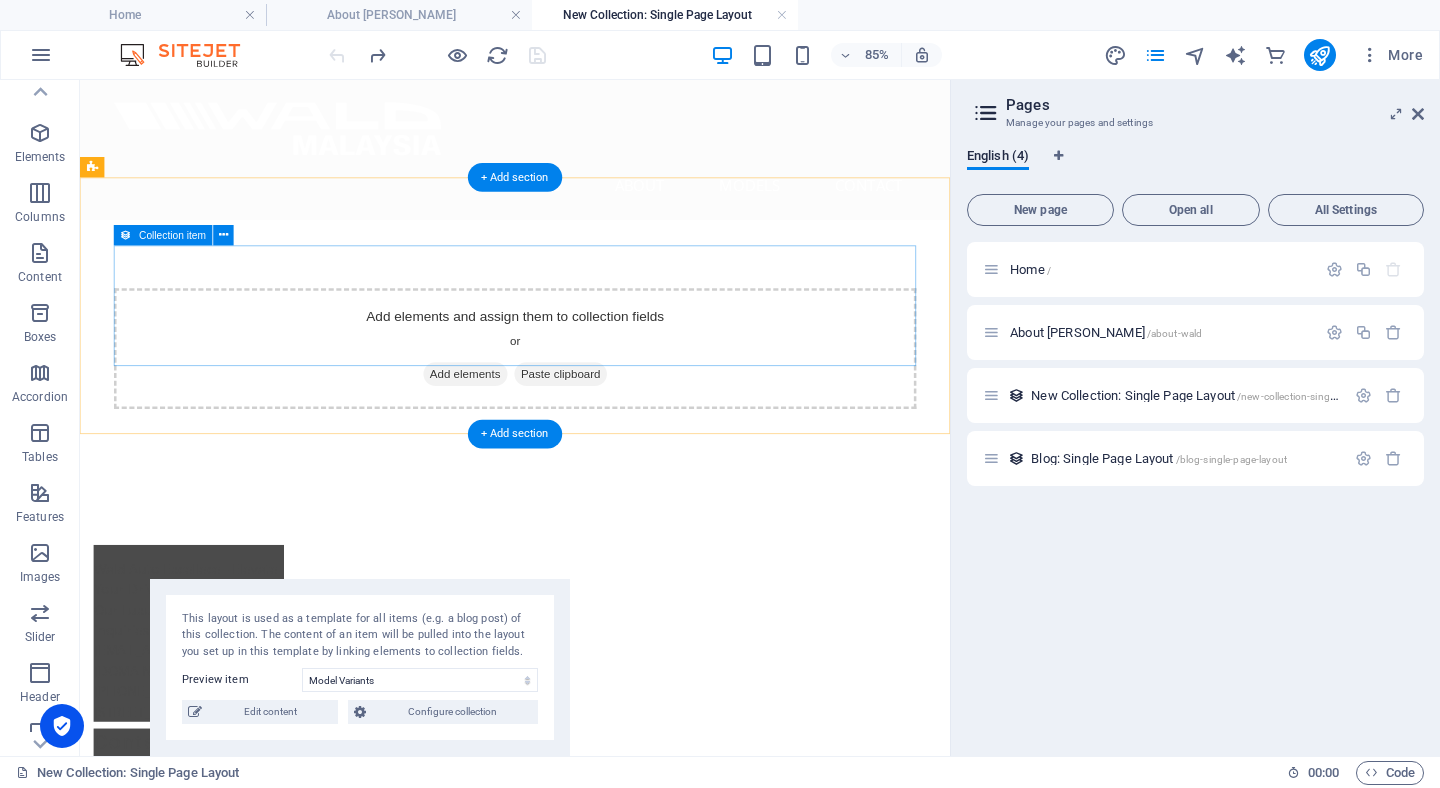 click on "Add elements" at bounding box center [533, 426] 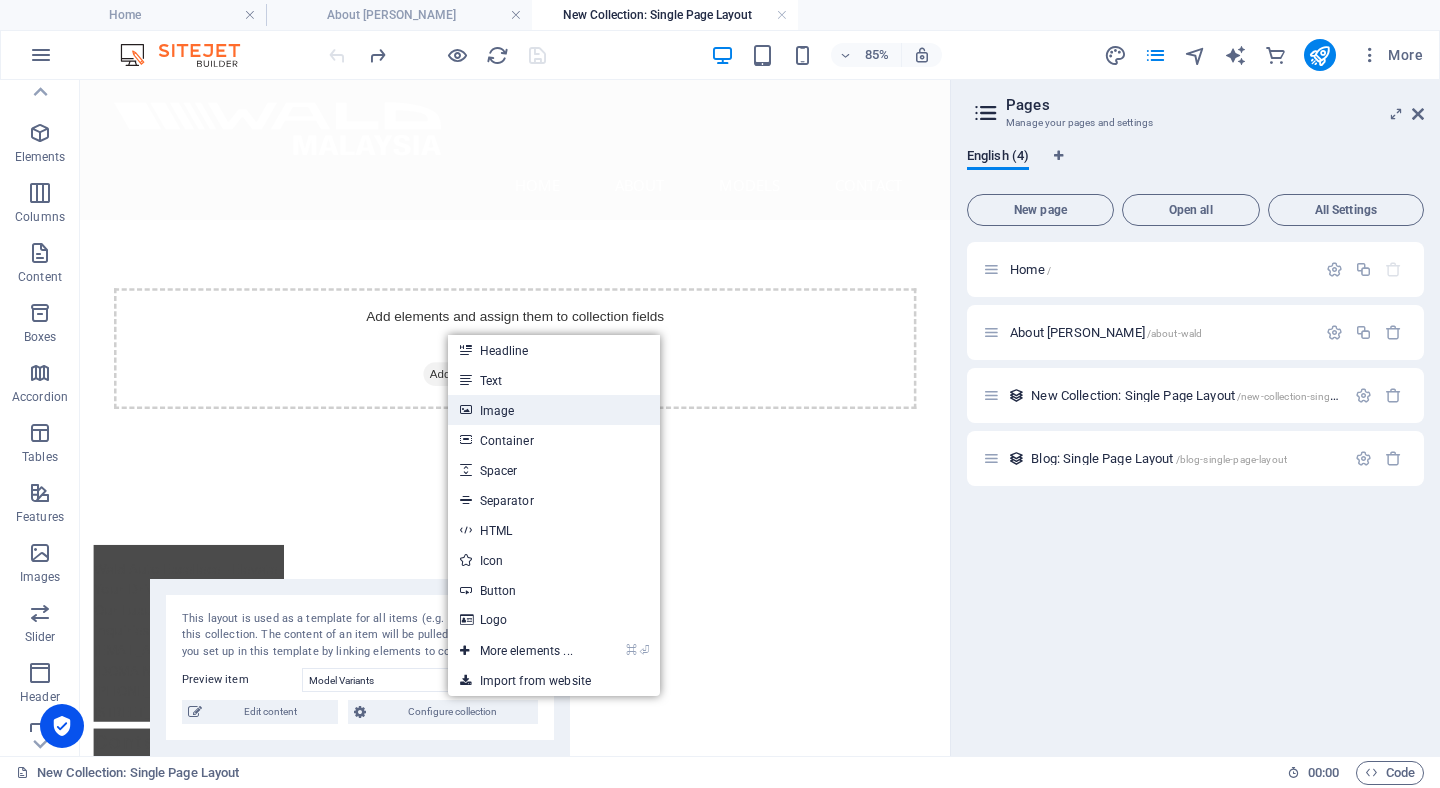 click on "Image" at bounding box center (554, 410) 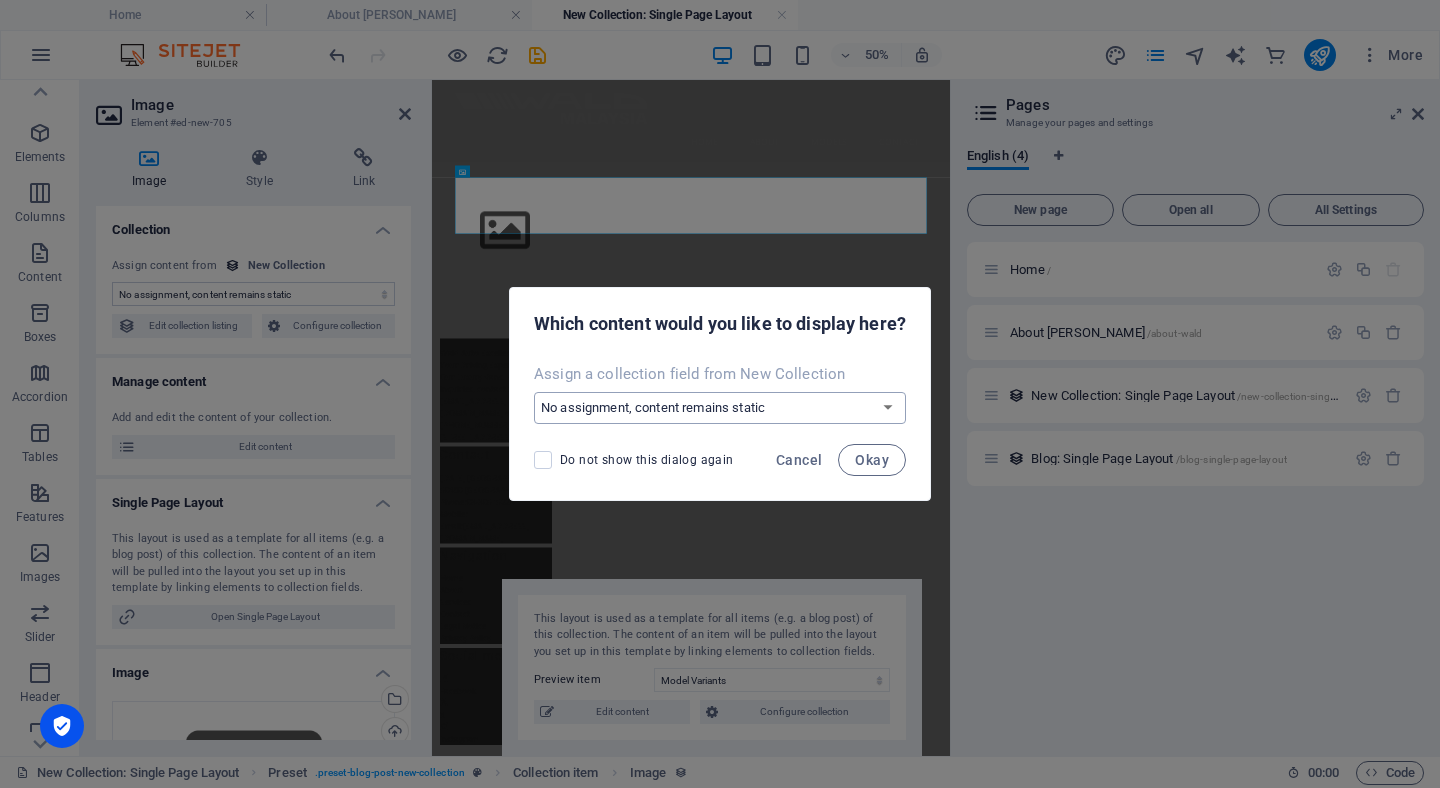 click on "No assignment, content remains static Create a new field Created at (Date) Updated at (Date) Name (Plain Text) Slug (Plain Text) Model Variants (Choice)" at bounding box center [720, 408] 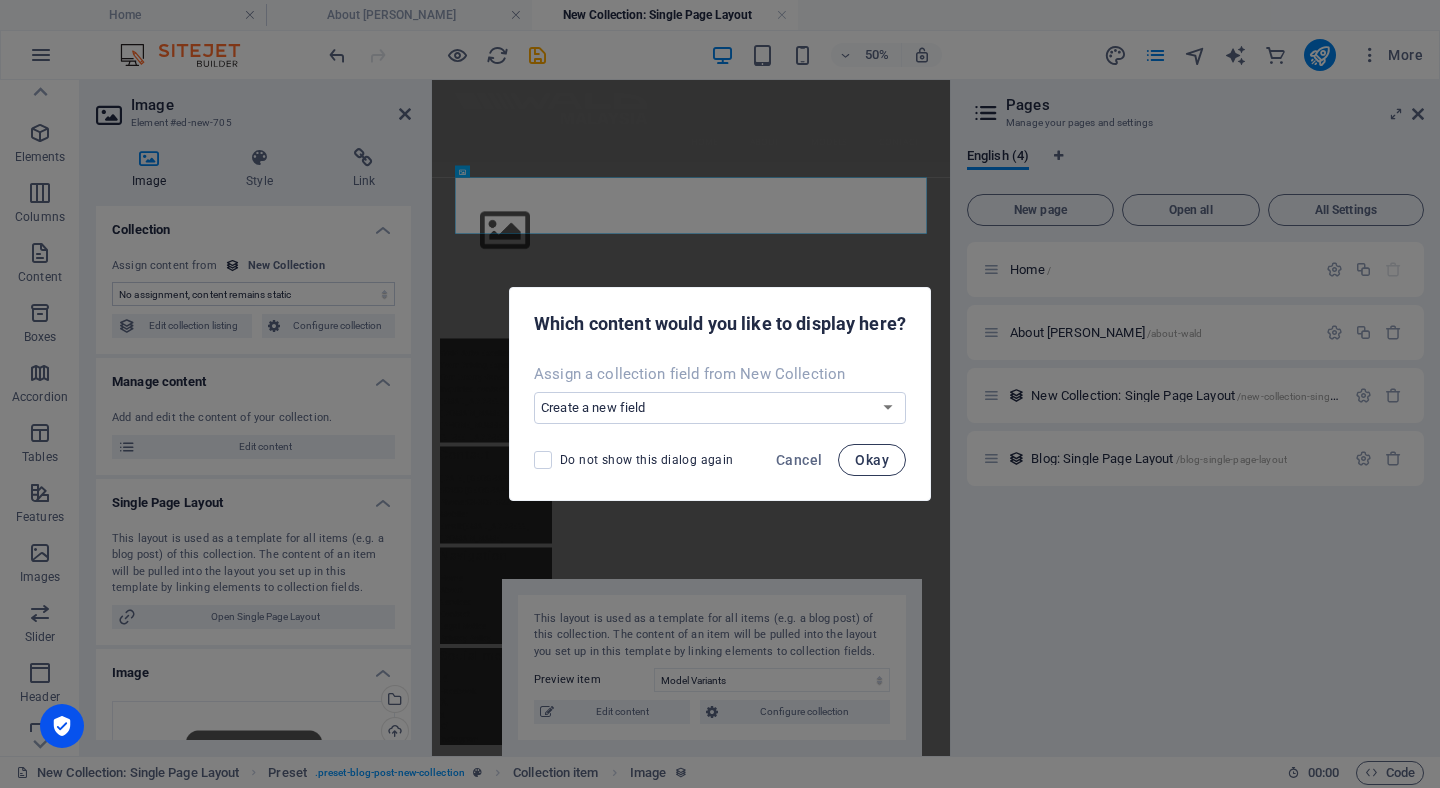 click on "Okay" at bounding box center (872, 460) 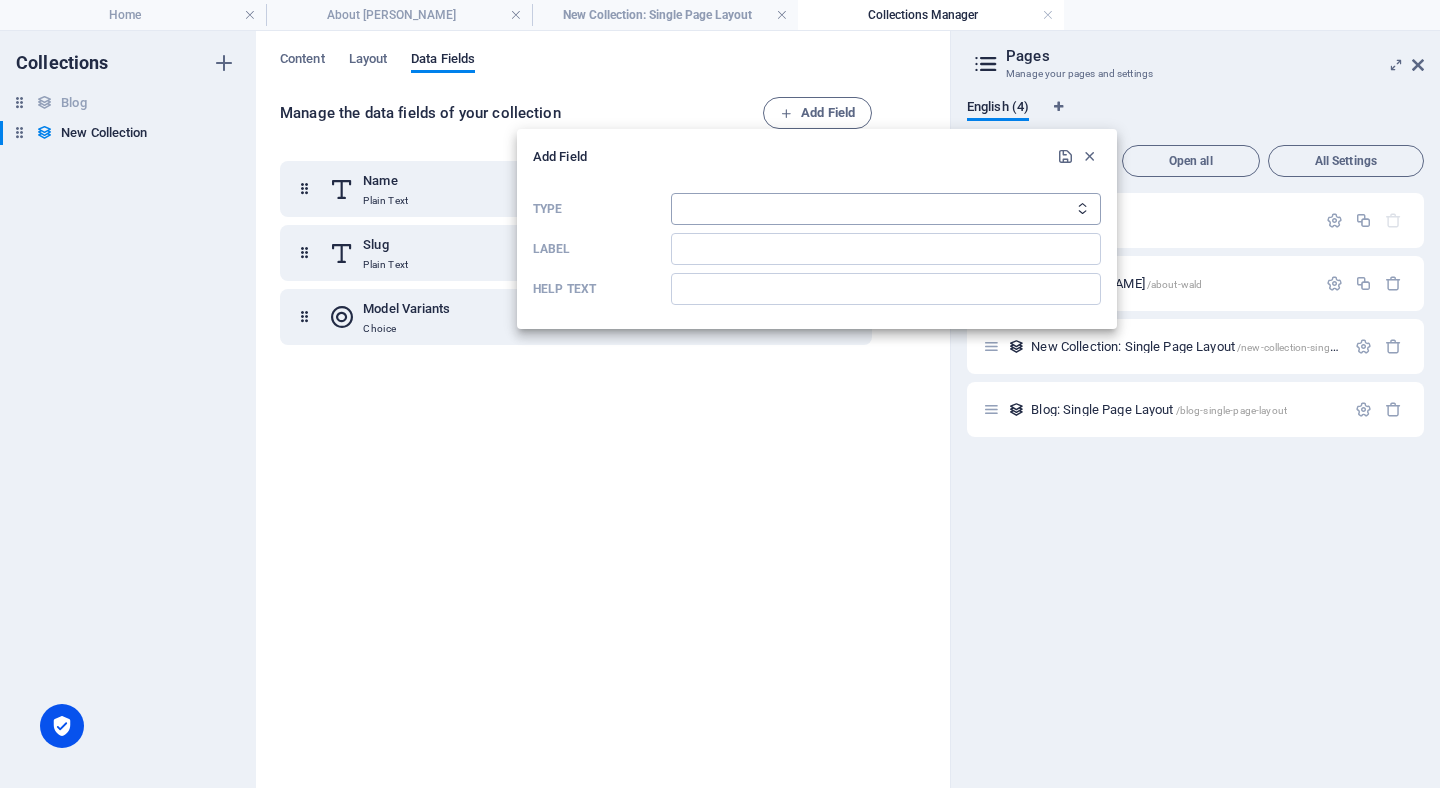 click on "Plain Text Link CMS Rich Text File Multiple Files Checkbox Choice Date Number" at bounding box center [886, 209] 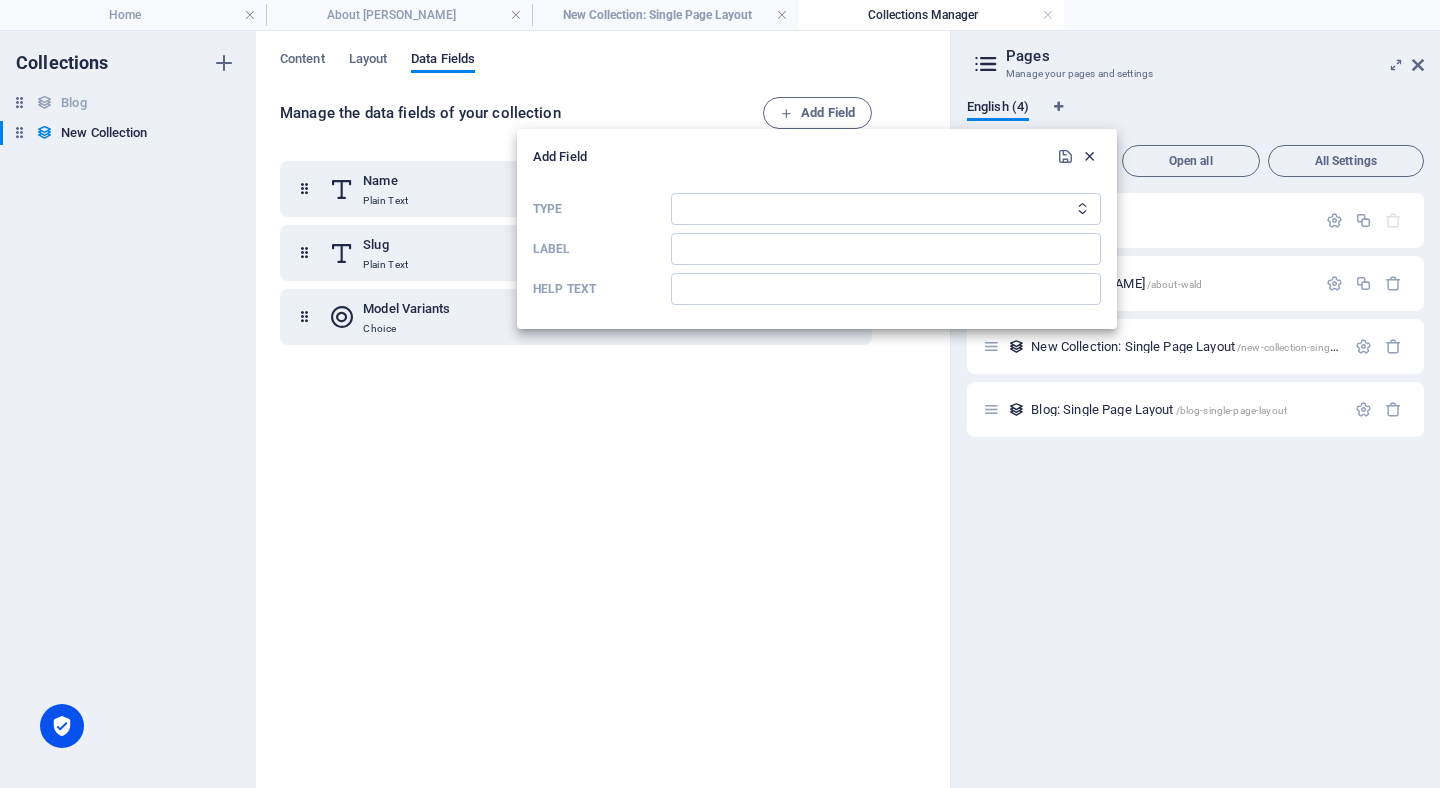 click at bounding box center (1089, 156) 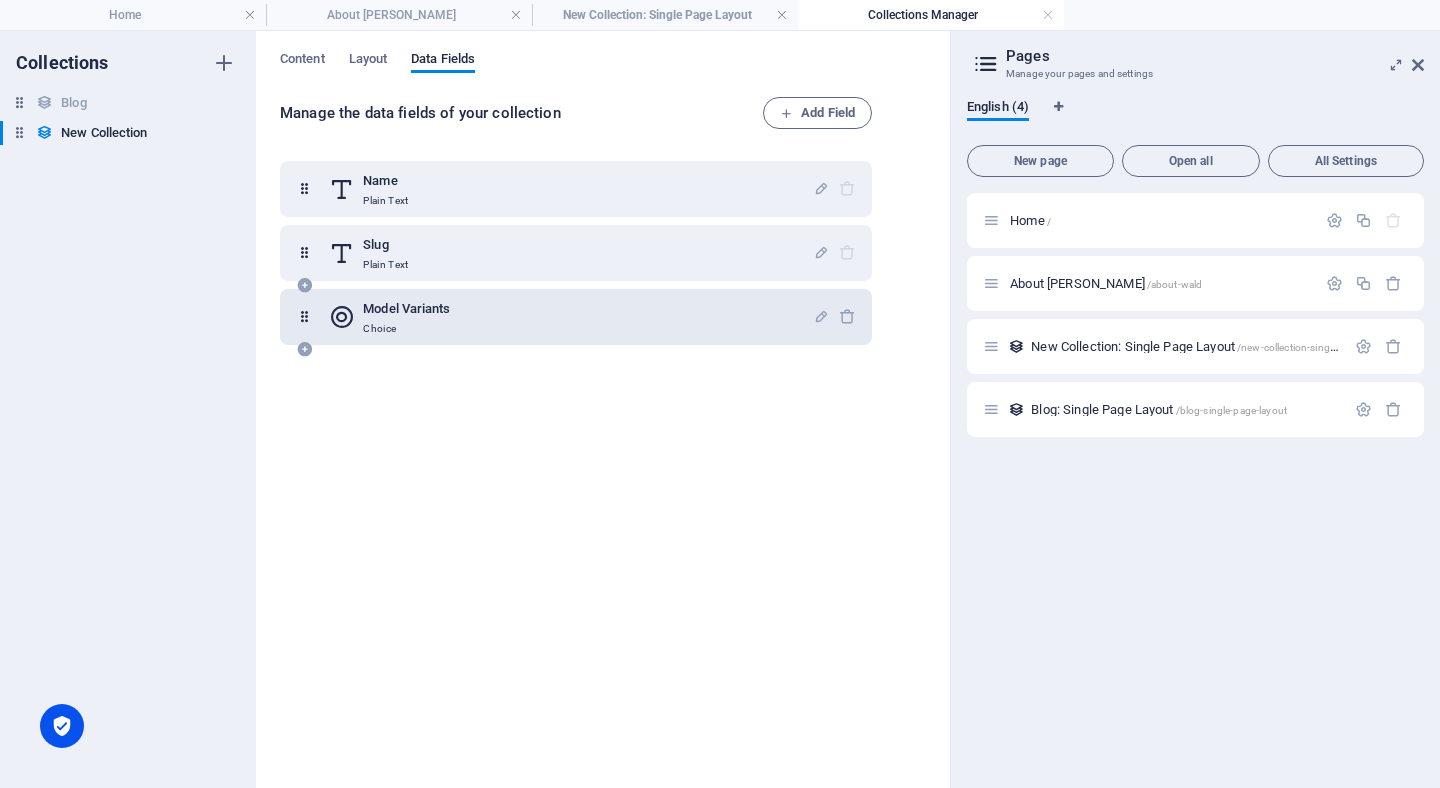 click on "Model Variants Choice" at bounding box center [571, 317] 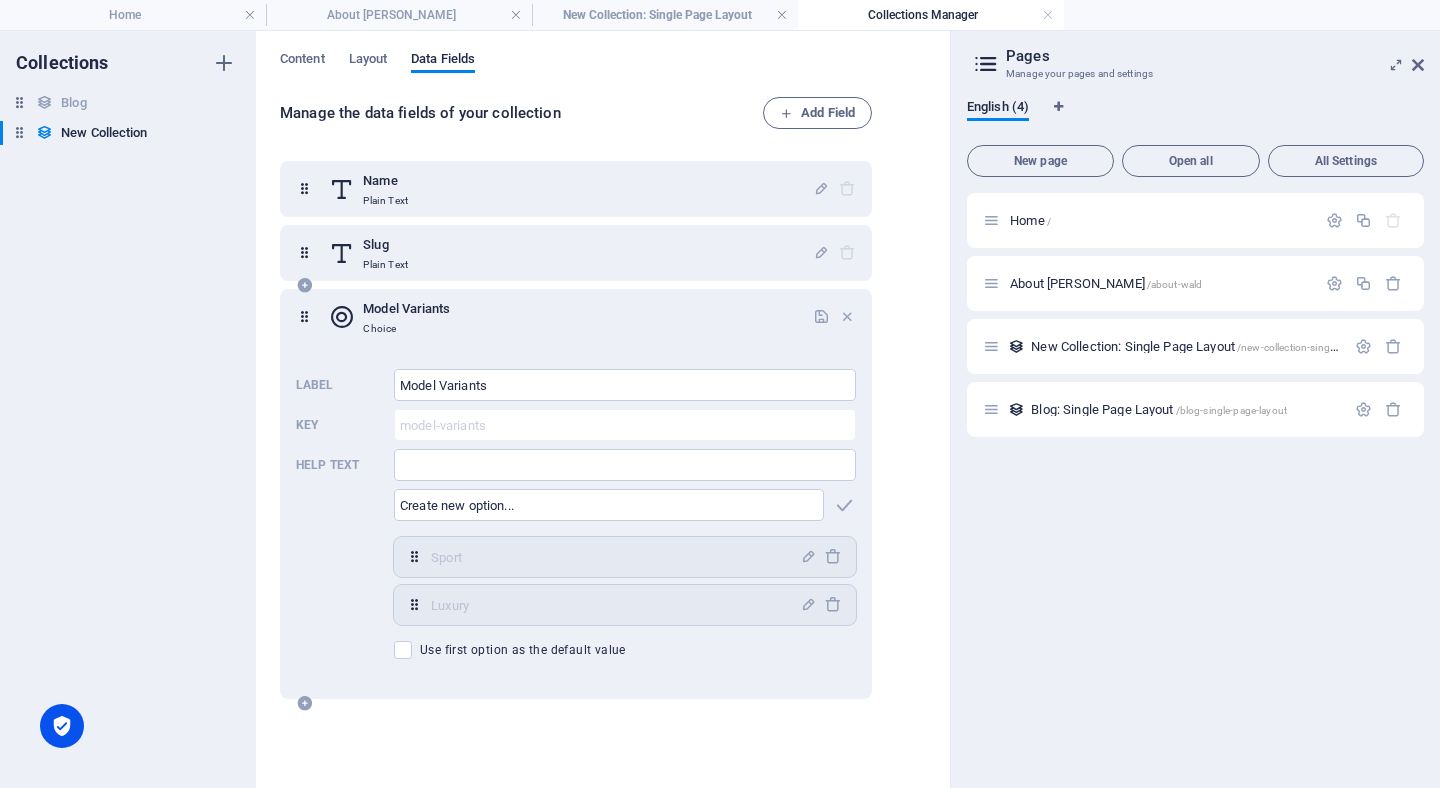 click on "Model Variants Choice" at bounding box center (571, 317) 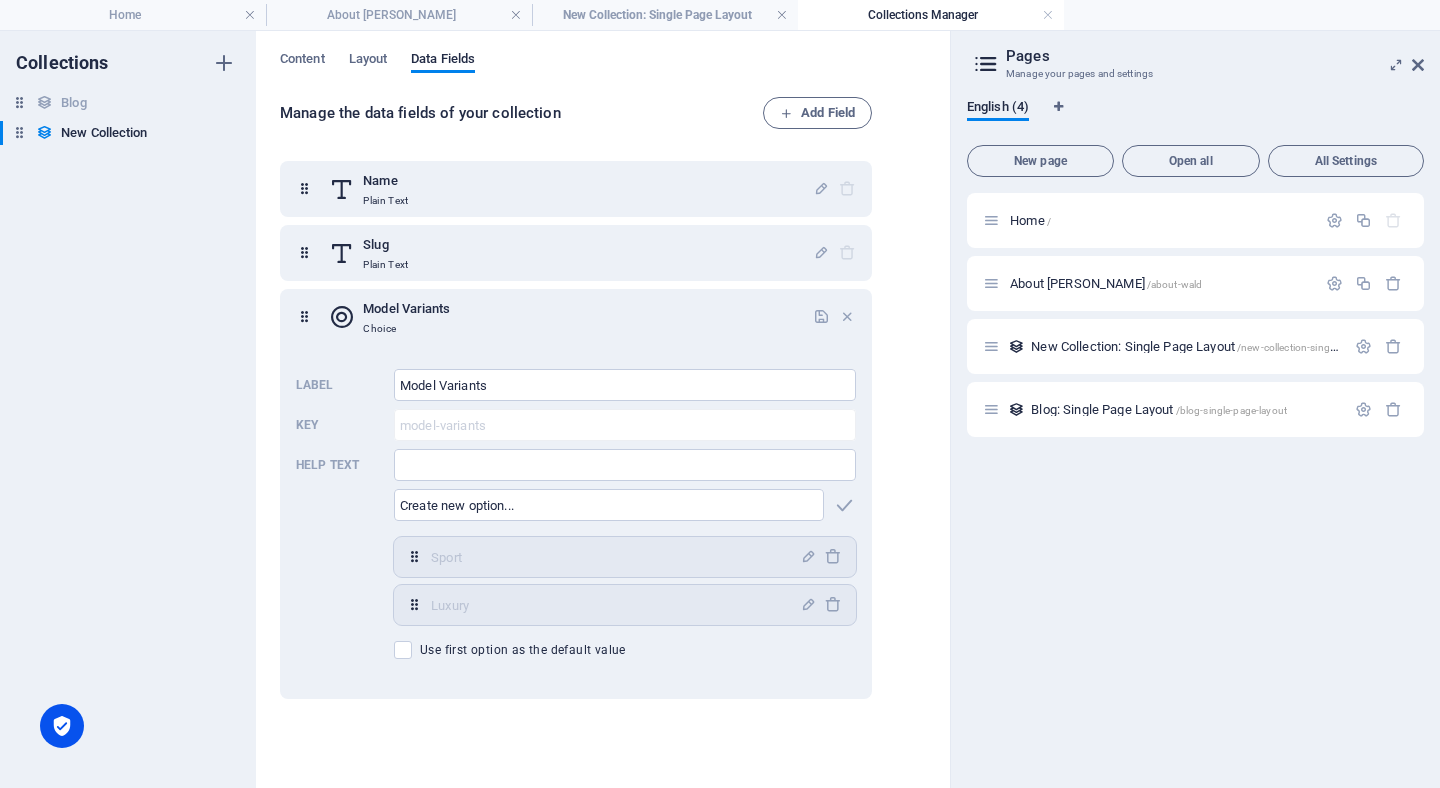 click on "Name Plain Text Slug Plain Text Model Variants Choice Label Model Variants ​ Key model-variants ​ Help text ​ ​ Sport,Luxury Sport ​ Luxury ​ Use first option as the default value" at bounding box center [580, 457] 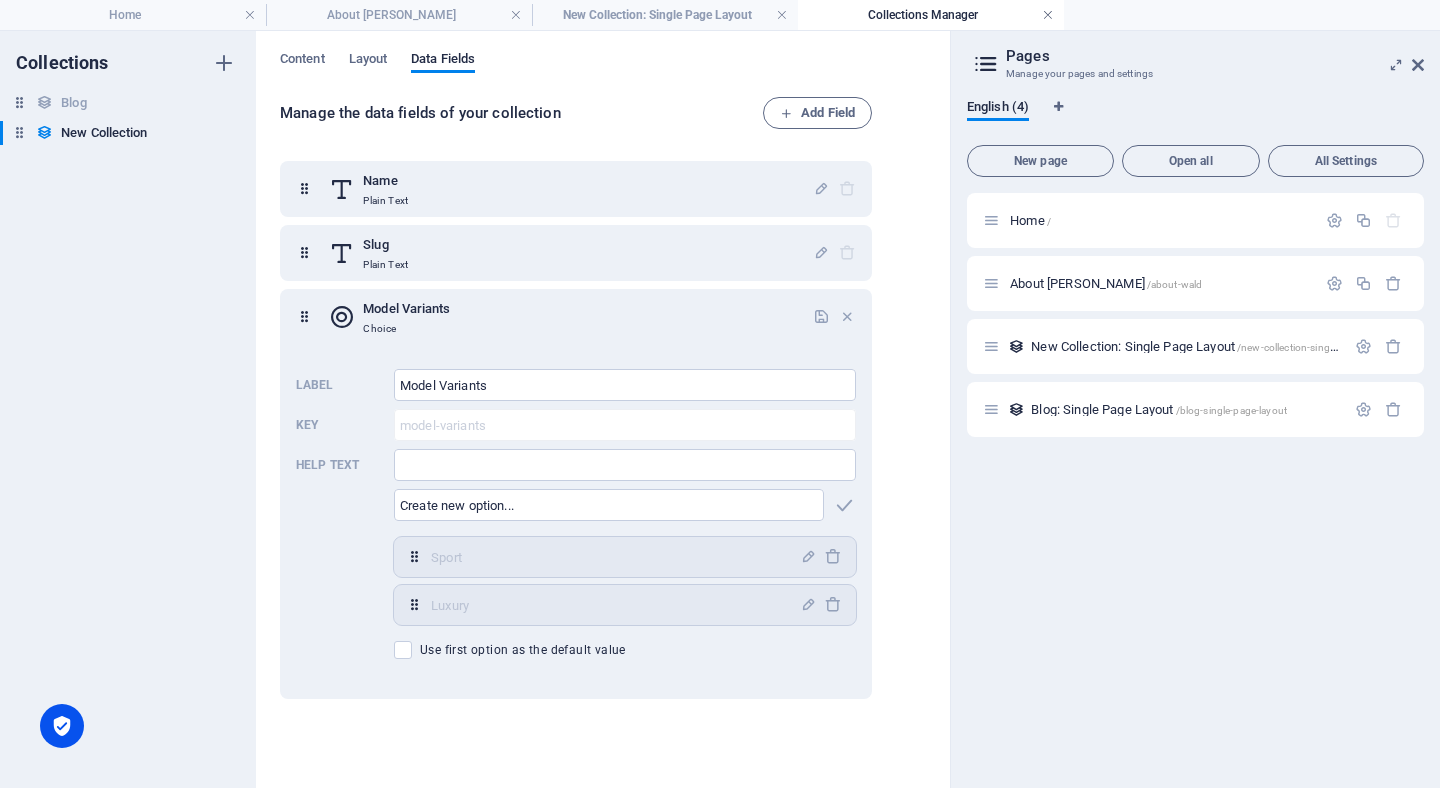 click at bounding box center [1048, 15] 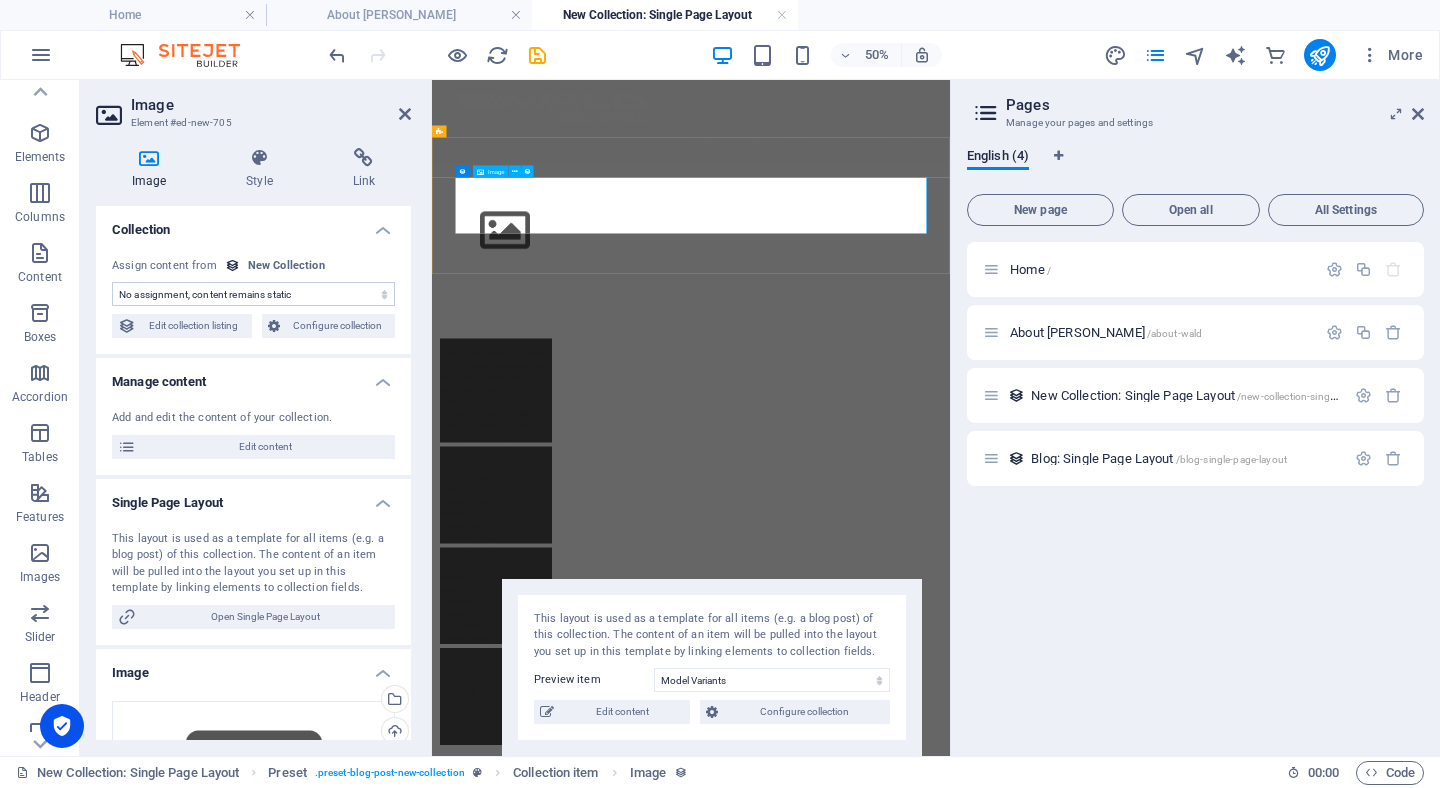 click at bounding box center (950, 381) 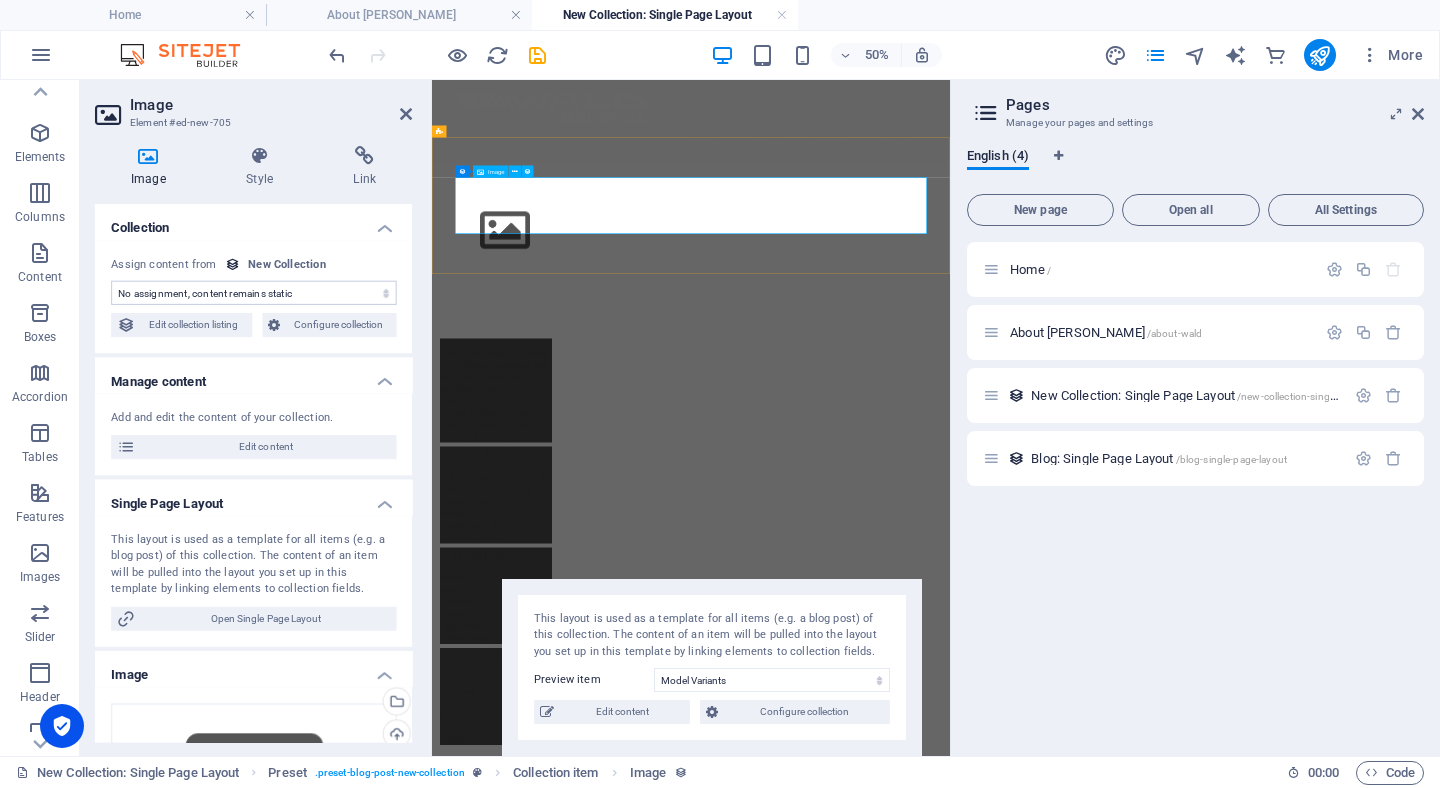 click on "Image" at bounding box center [496, 172] 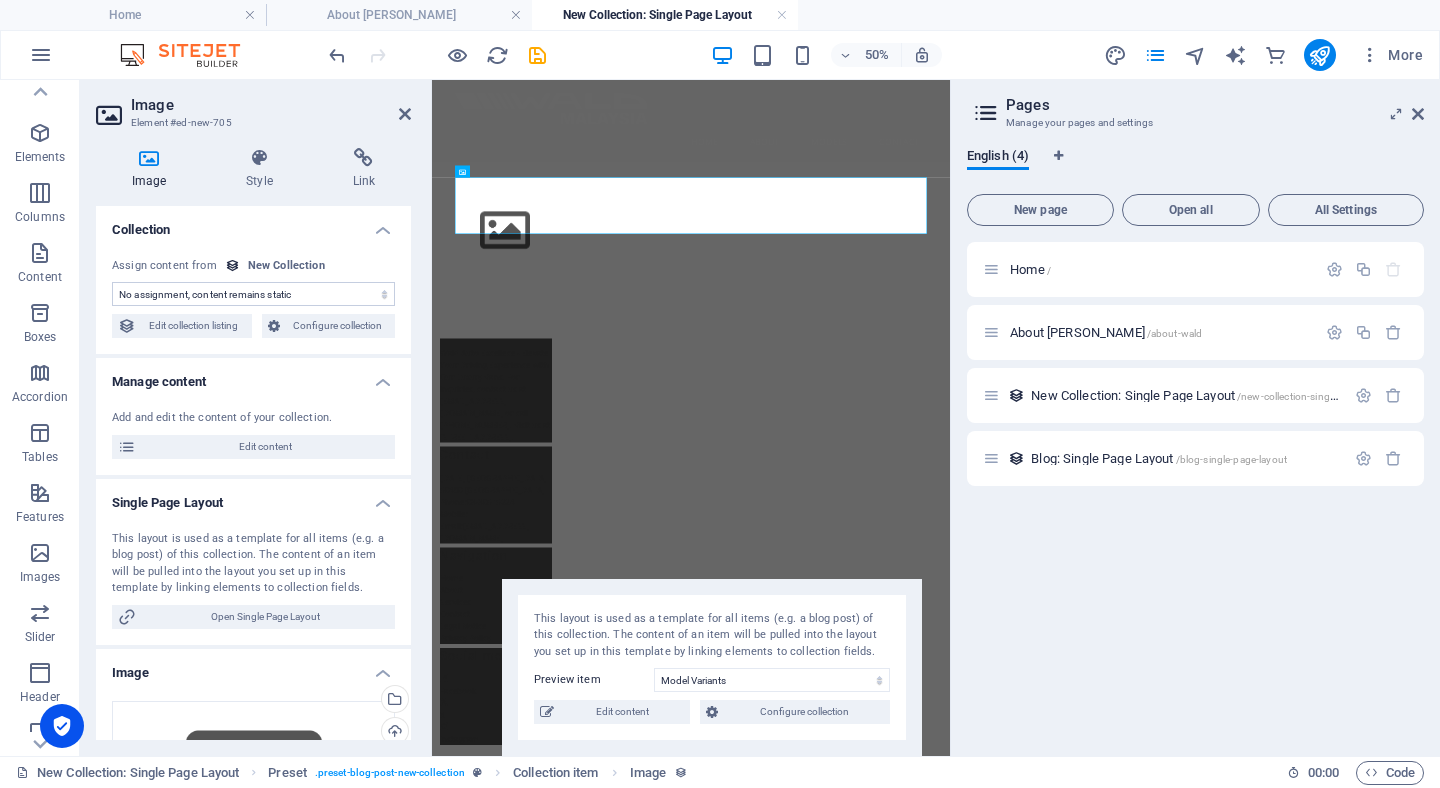 click on "Image Style Link Collection No assignment, content remains static Created at (Date) Updated at (Date) Name (Plain Text) Slug (Plain Text) Model Variants (Choice) Assign content from New Collection [DATE] (l) [DATE] (L) [DATE] (ll) [DATE] (LL) [DATE] 9:11 AM (lll) [DATE] 9:11 AM (LLL) [DATE] 9:11 AM (llll) [DATE] 9:11 AM (LLLL) [DATE] ([PERSON_NAME]YYYY) [DATE] (D. MMM YYYY) [DATE] (D. MMMM YYYY) [DATE] (dd, [PERSON_NAME]YYYY) [DATE] (dd, D. MMM YYYY) [DATE] (dddd, D. MMMM YYYY) 9:11 AM (LT) 11 (D) 11 (DD) 11th (Do) 7 (M) 07 (MM) [DATE] (MMM) July (MMMM) 25 (YY) 2025 (YYYY) a few seconds ago Edit collection listing Configure collection Manage content Add and edit the content of your collection. Edit content Single Page Layout Open Single Page Layout Image Drag files here, click to choose files or select files from Files or our free stock photos & videos Select files from the file manager, stock photos, or upload file(s) Width" at bounding box center [253, 444] 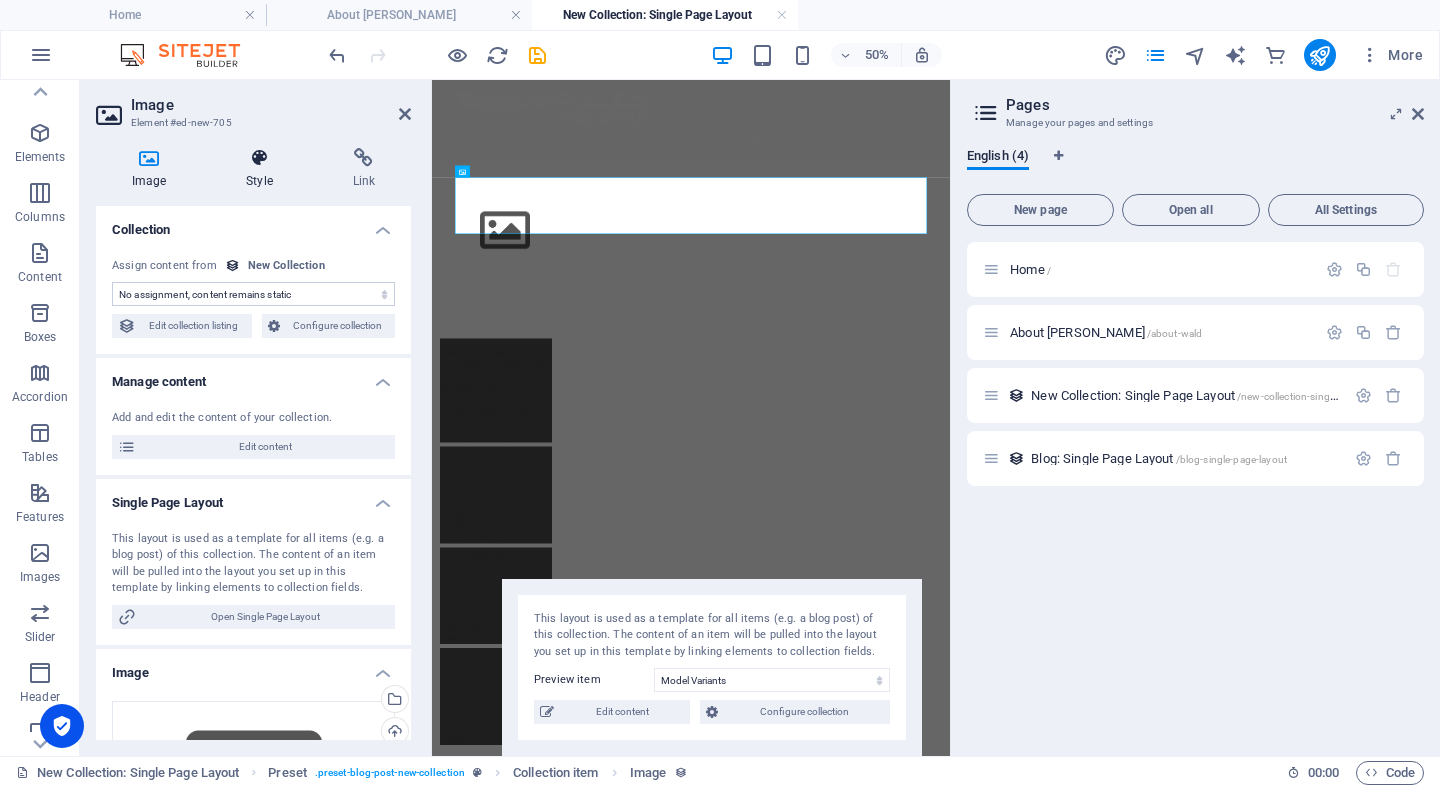 click at bounding box center (259, 158) 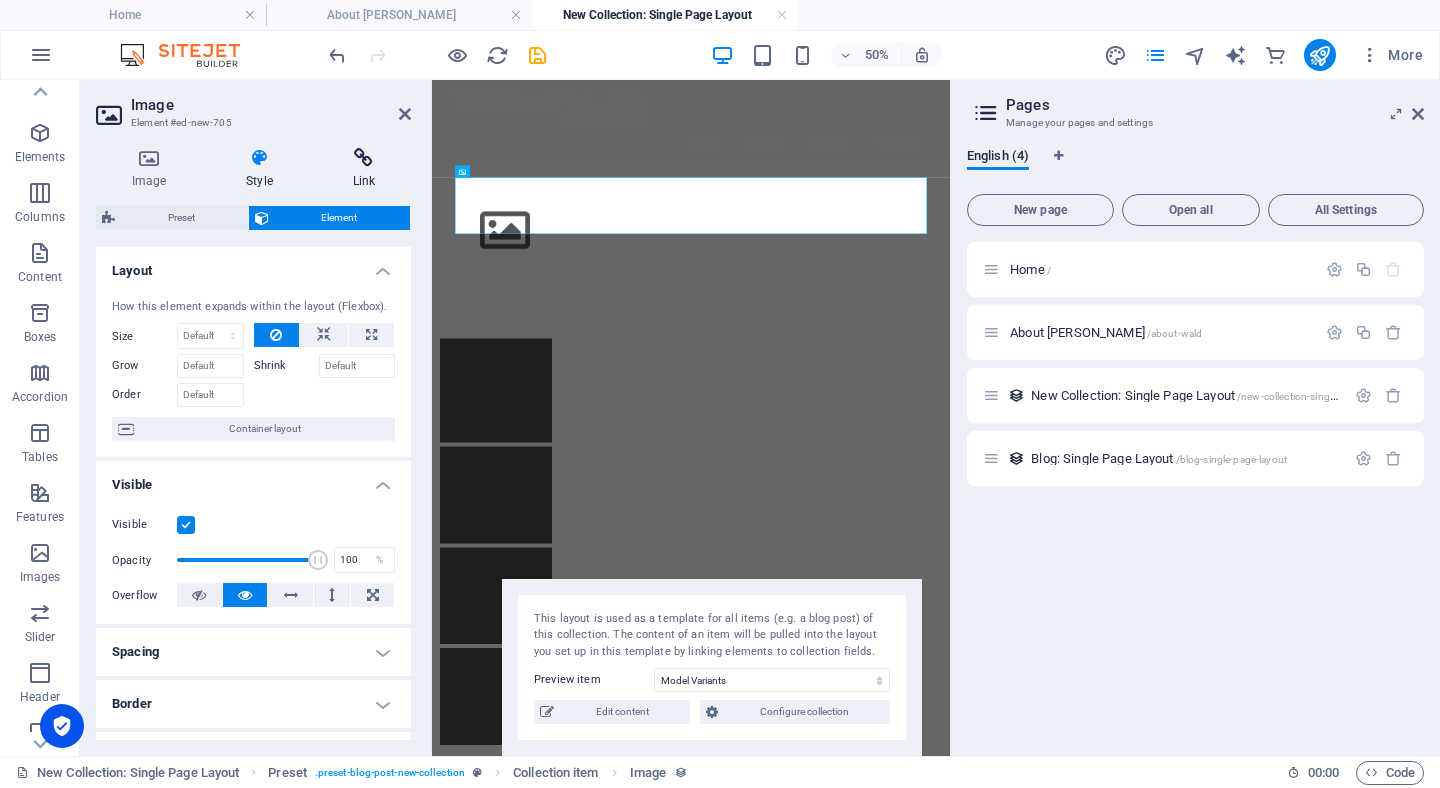 click at bounding box center (364, 158) 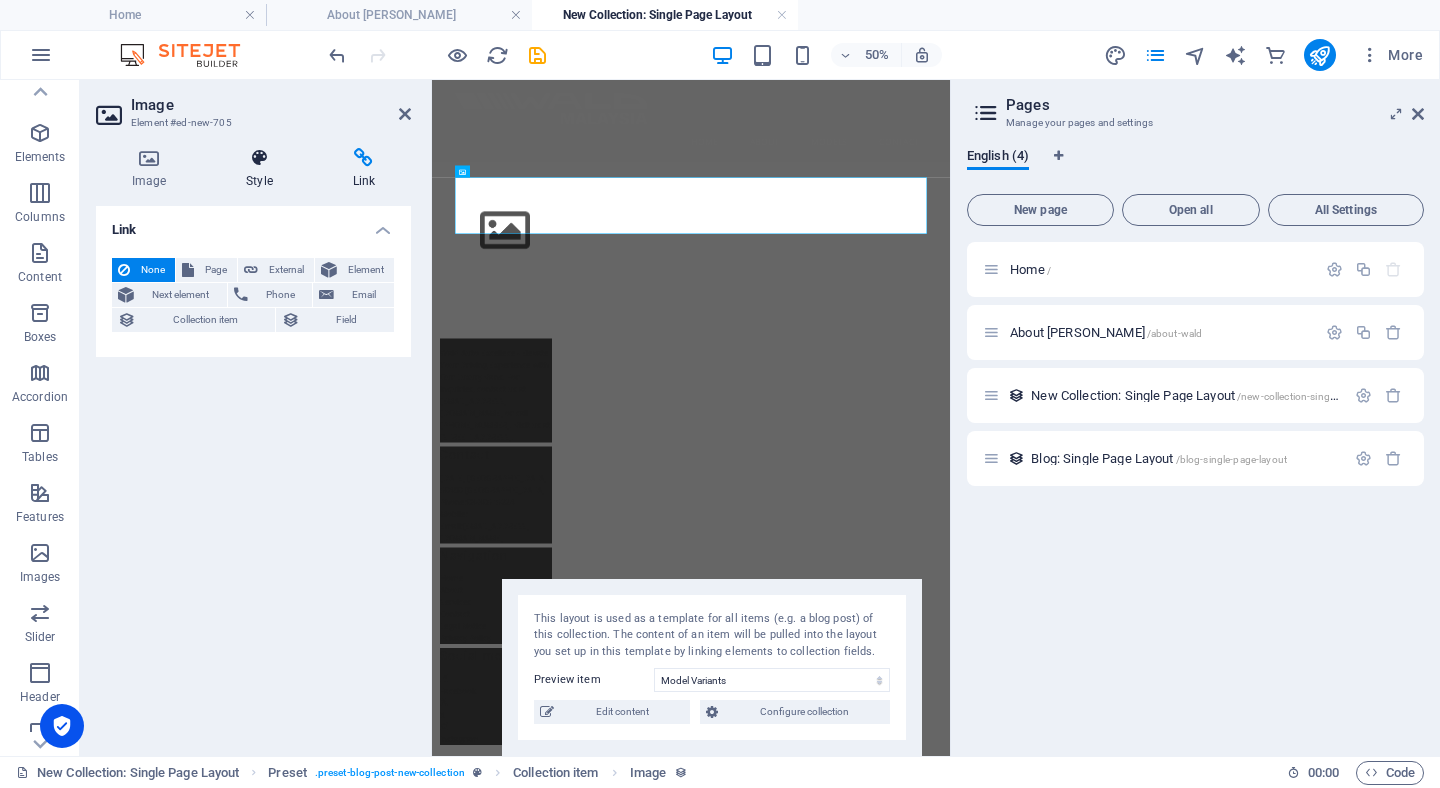 click at bounding box center [259, 158] 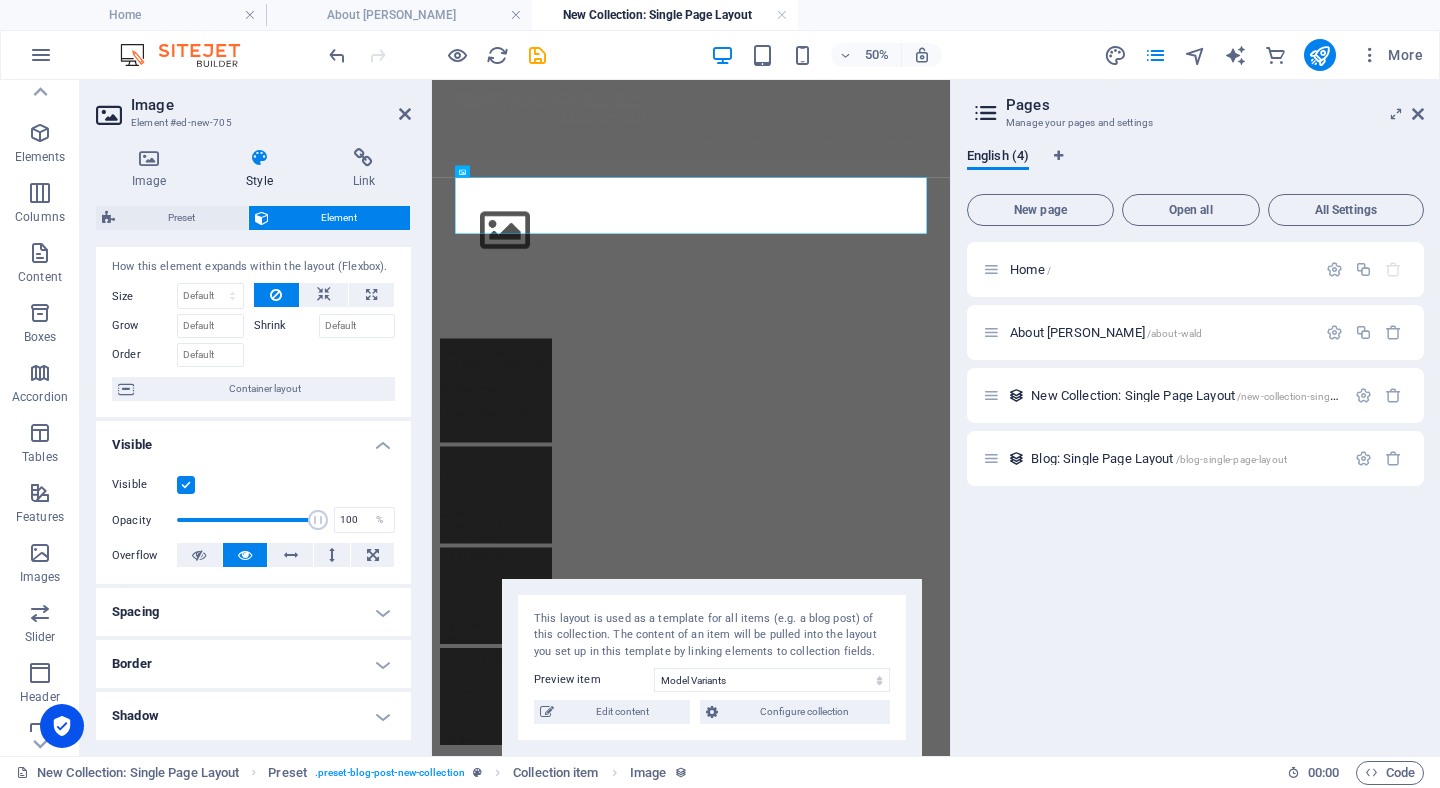 scroll, scrollTop: 0, scrollLeft: 0, axis: both 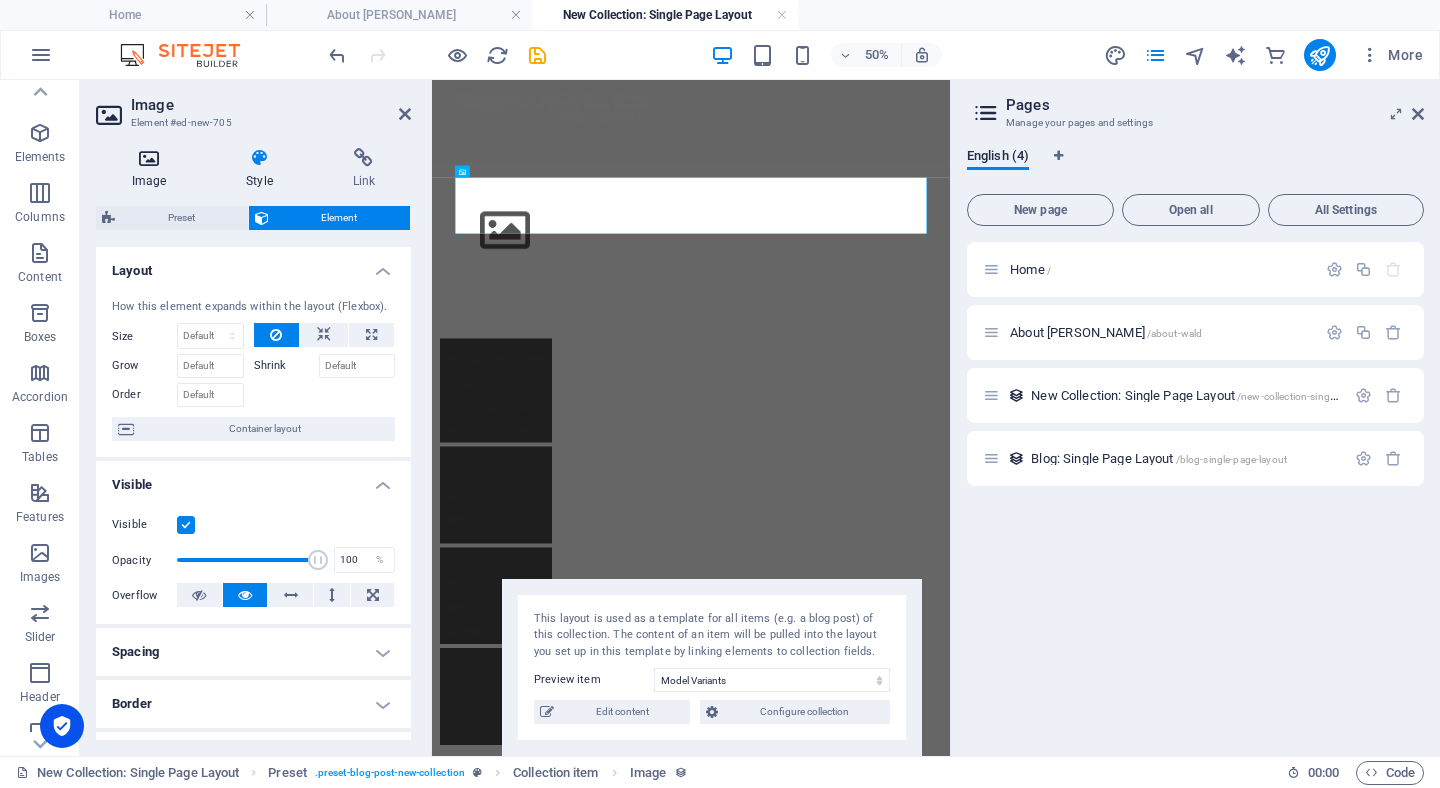 click at bounding box center [149, 158] 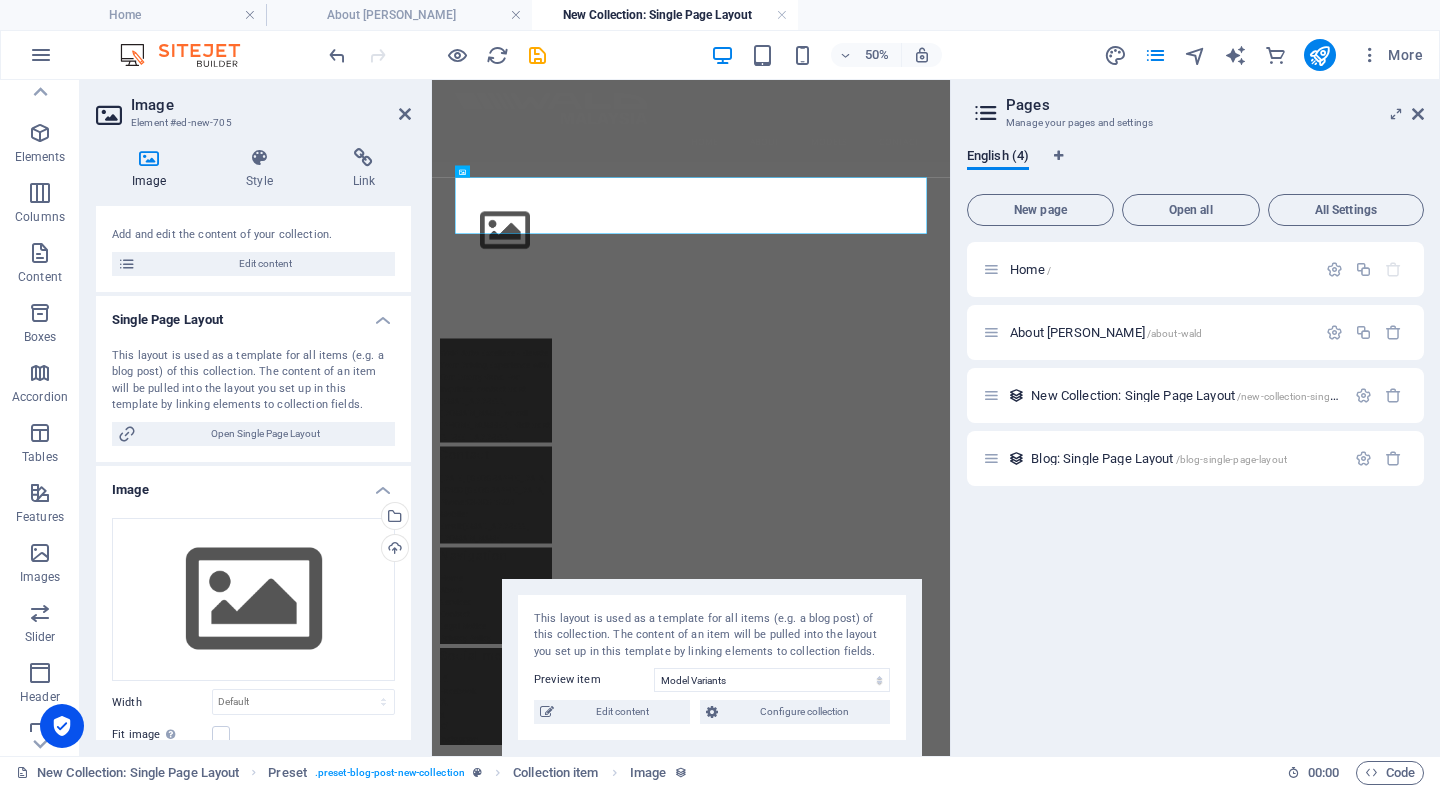 scroll, scrollTop: 324, scrollLeft: 0, axis: vertical 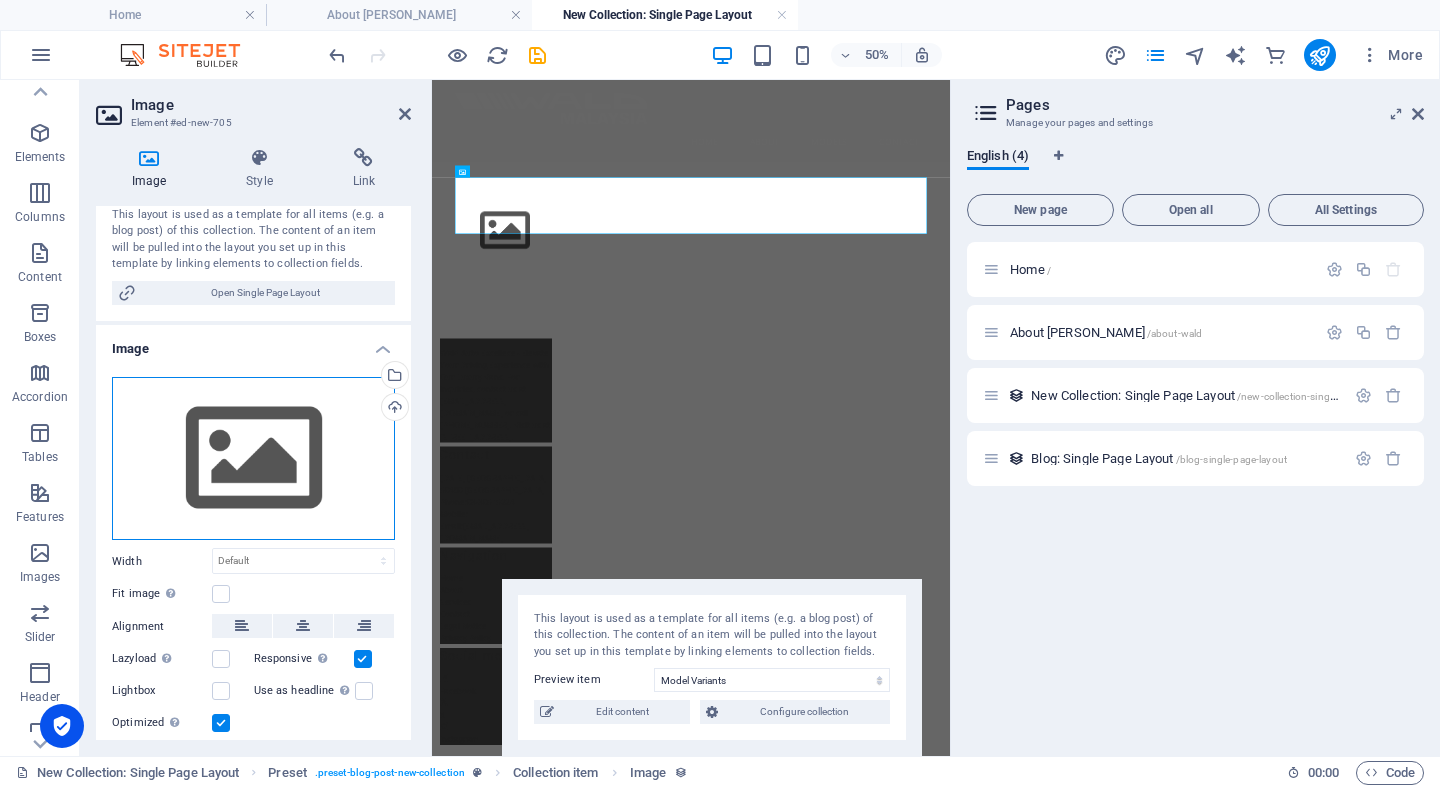 click on "Drag files here, click to choose files or select files from Files or our free stock photos & videos" at bounding box center (253, 459) 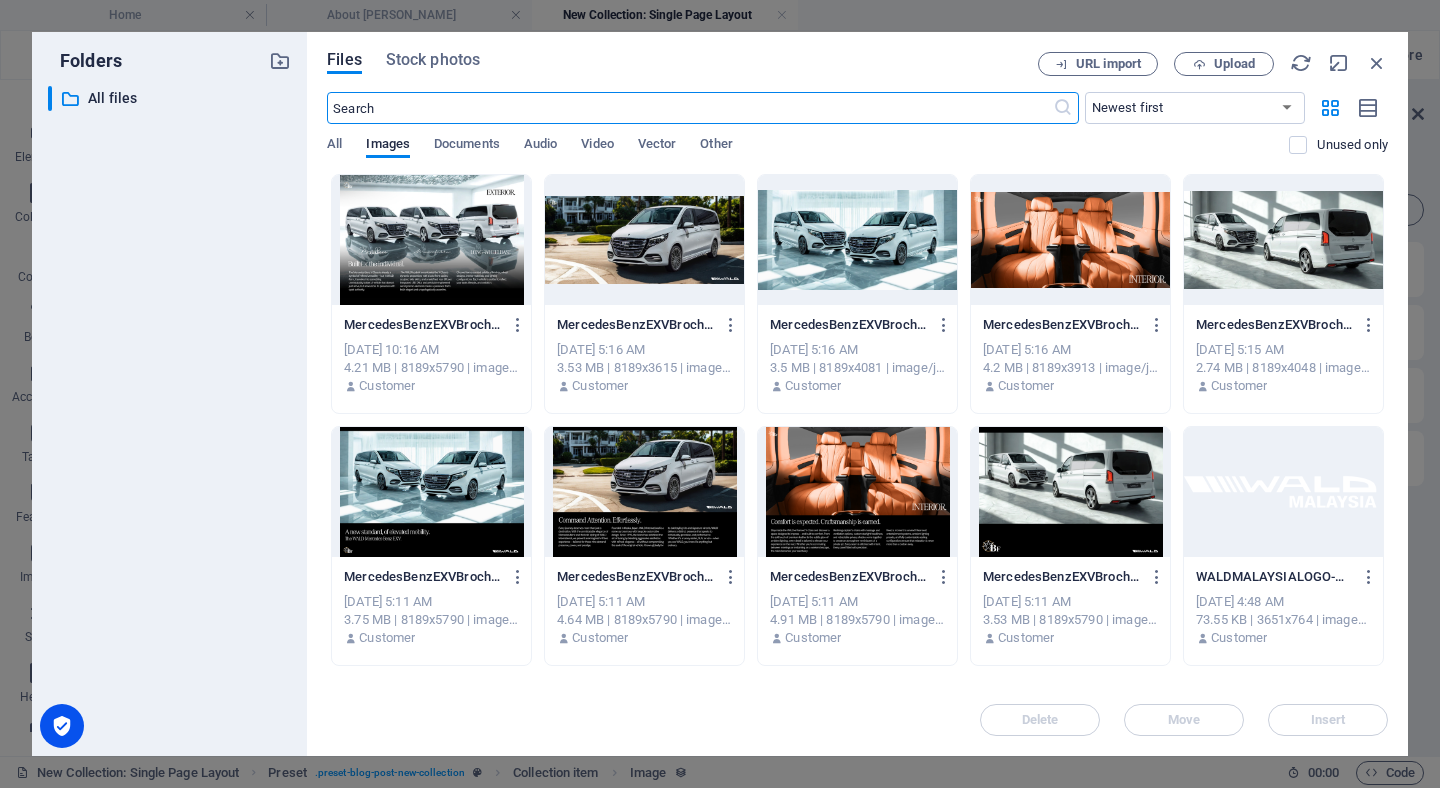 click at bounding box center [644, 240] 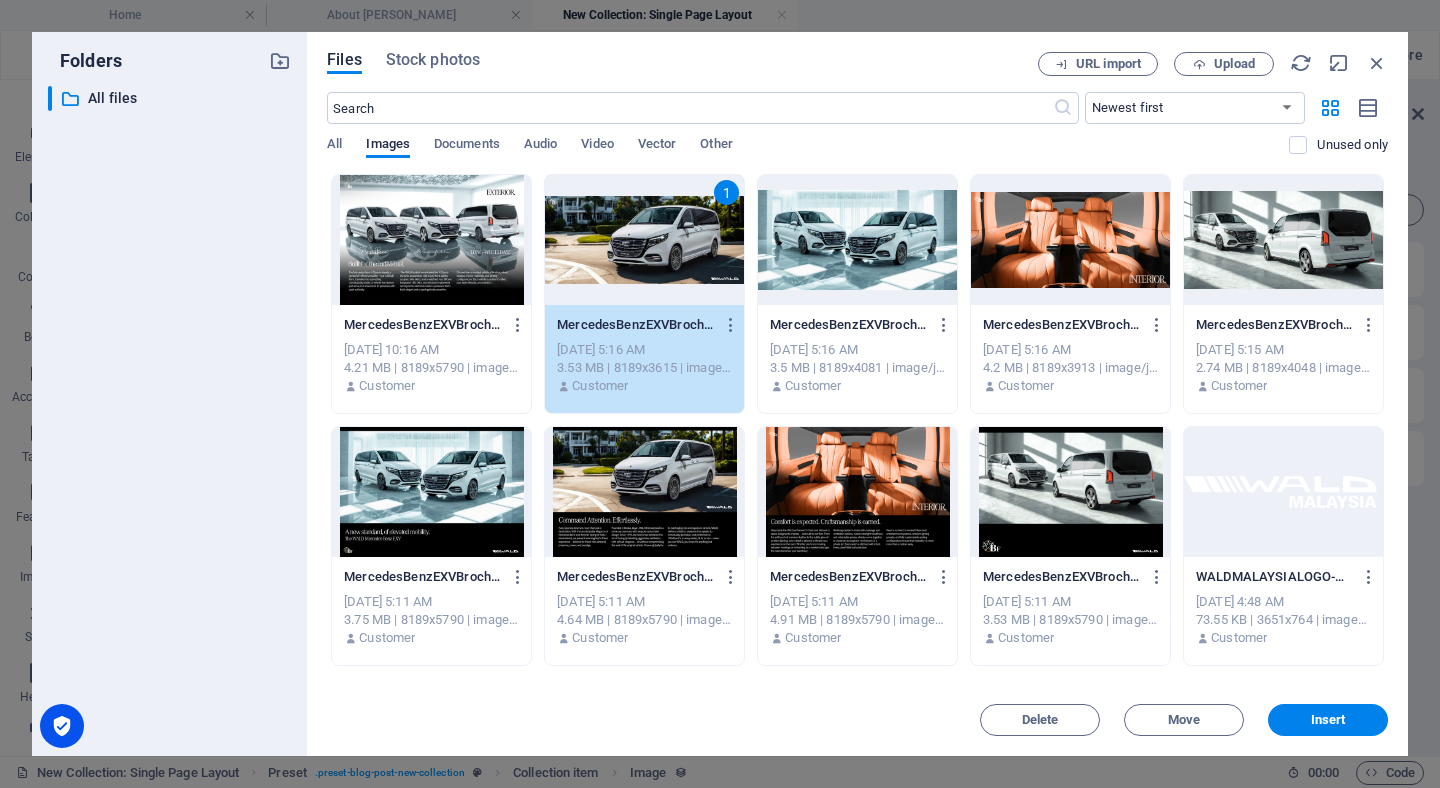 click at bounding box center [431, 240] 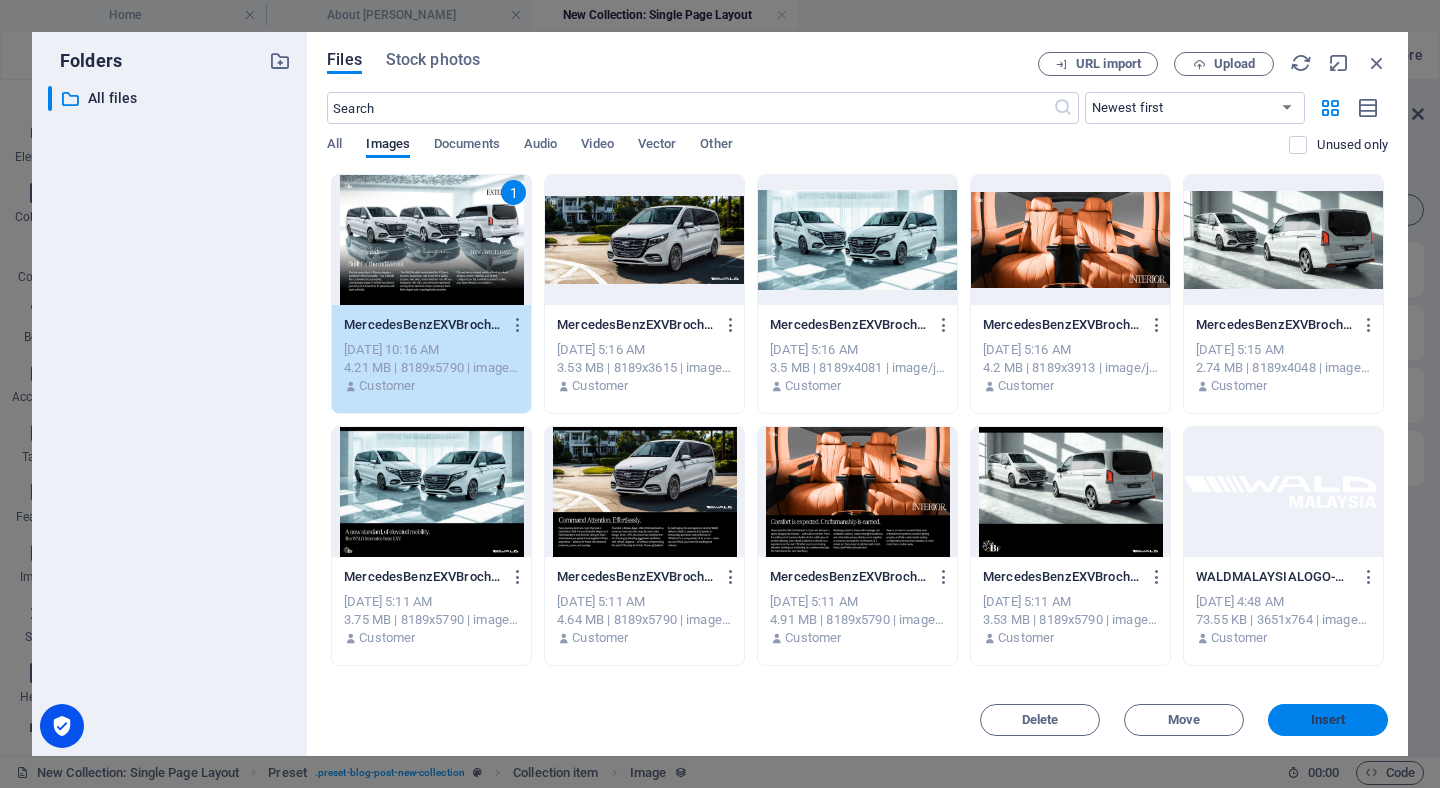 click on "Insert" at bounding box center [1328, 720] 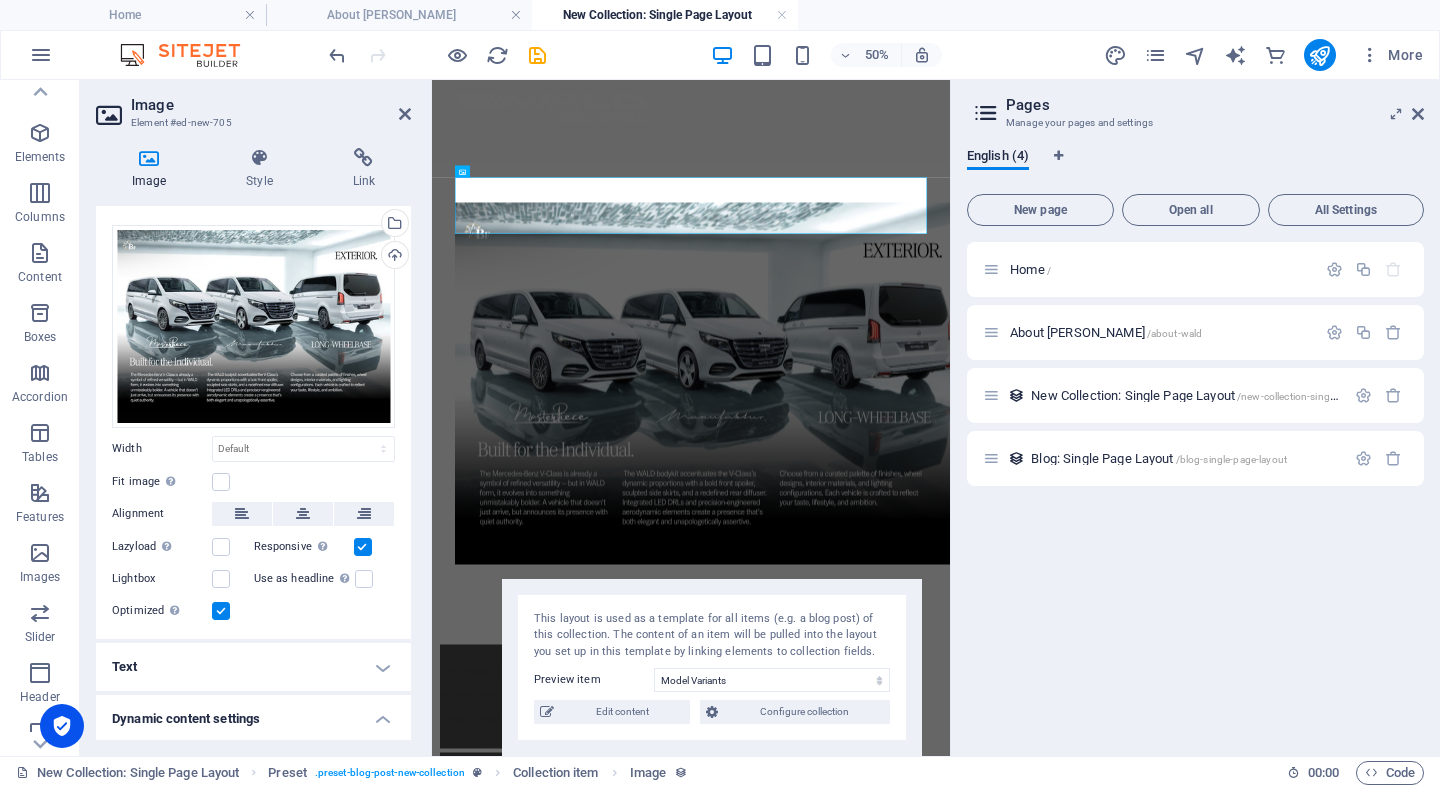 scroll, scrollTop: 479, scrollLeft: 0, axis: vertical 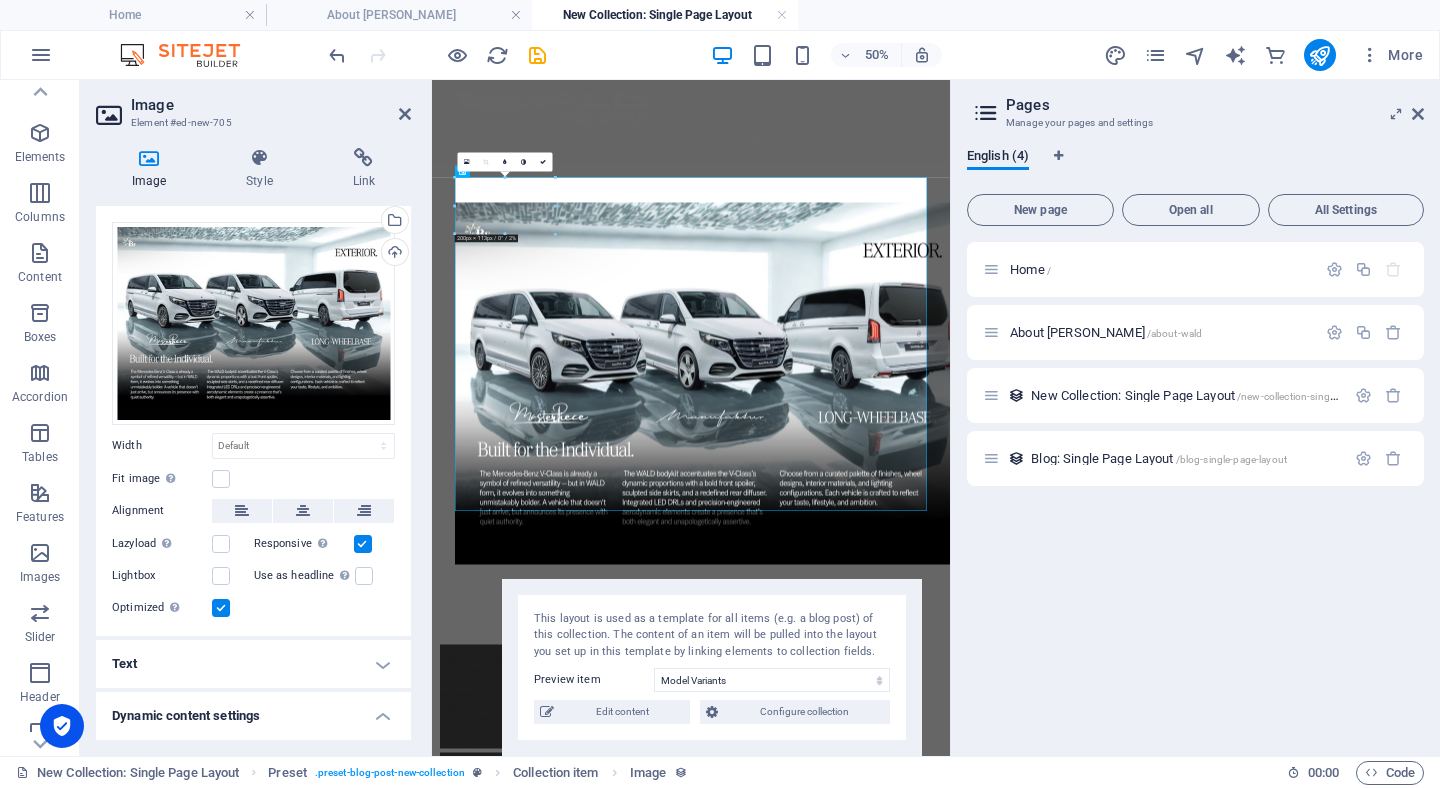 click on "Home / About Wald /about-wald New Collection: Single Page Layout /new-collection-single-page-layout Blog: Single Page Layout /blog-single-page-layout" at bounding box center (1195, 491) 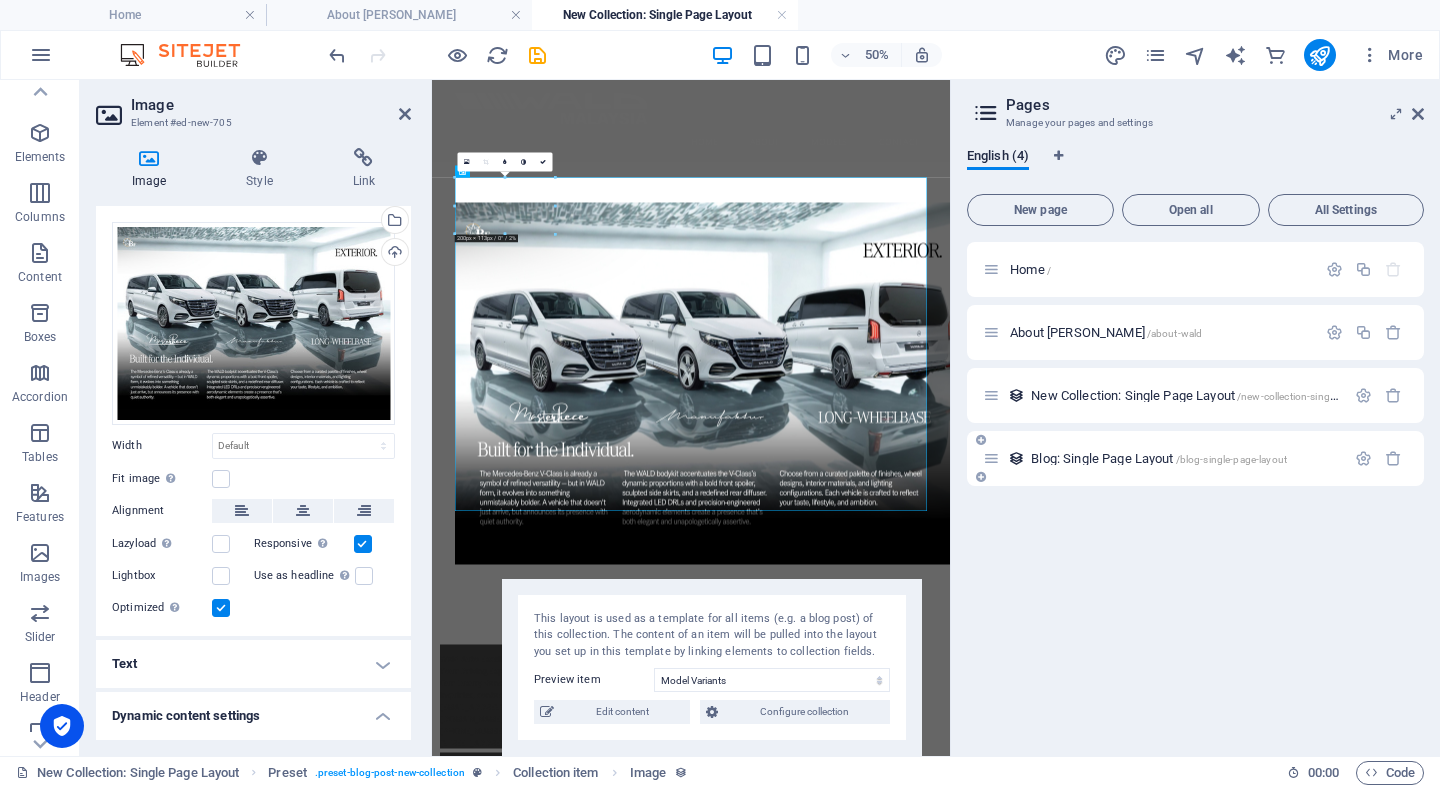 click on "Blog: Single Page Layout /blog-single-page-layout" at bounding box center (1164, 458) 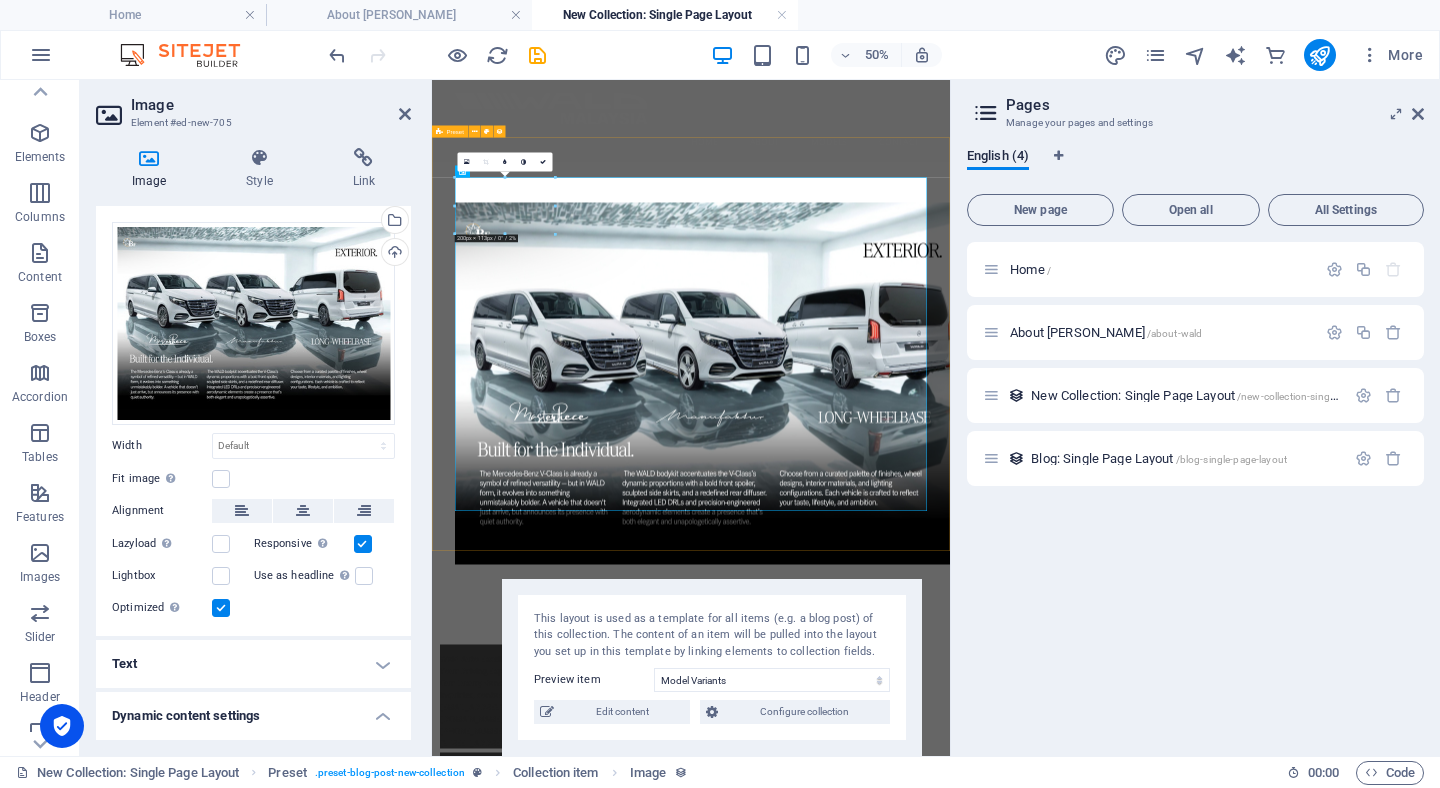 click at bounding box center [950, 687] 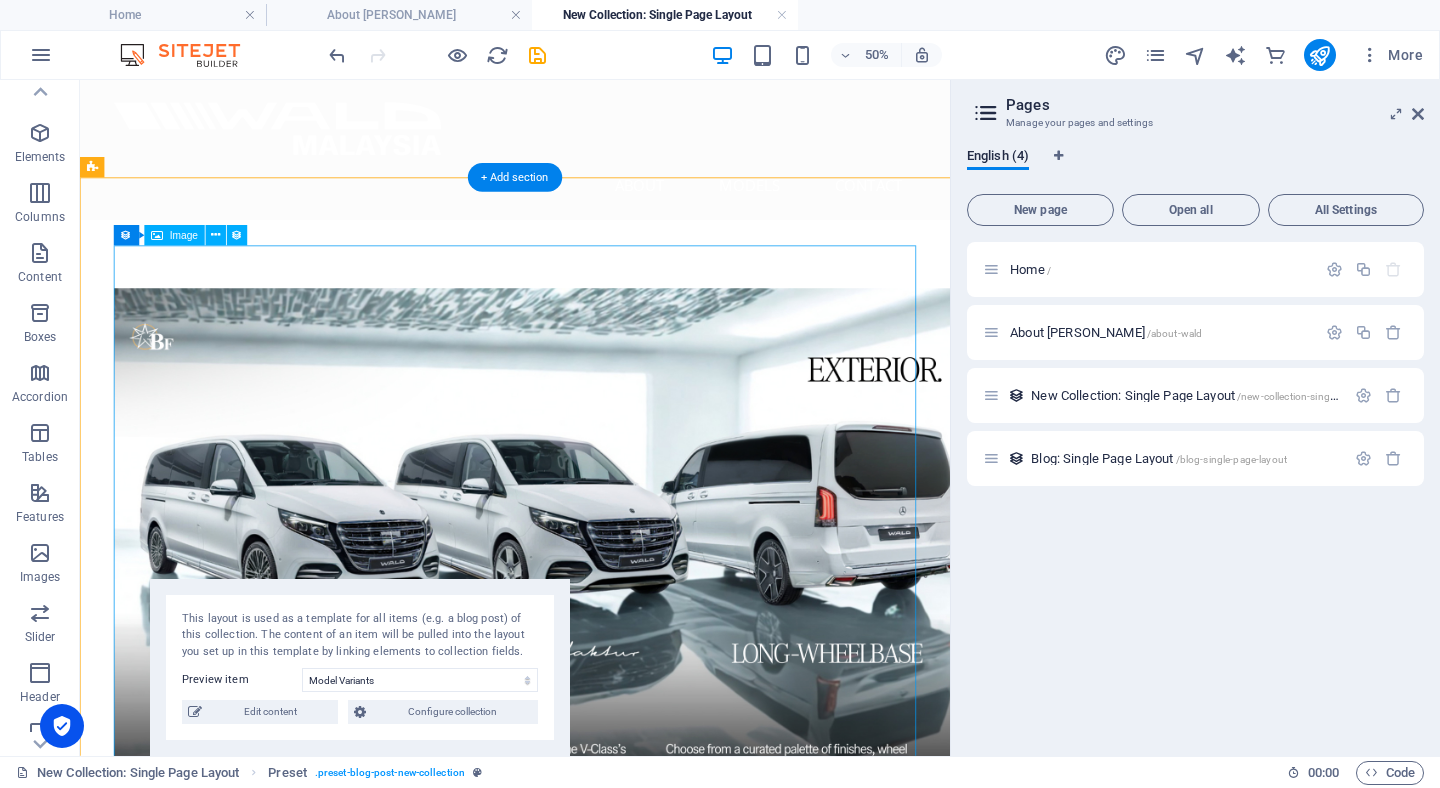 click at bounding box center [592, 687] 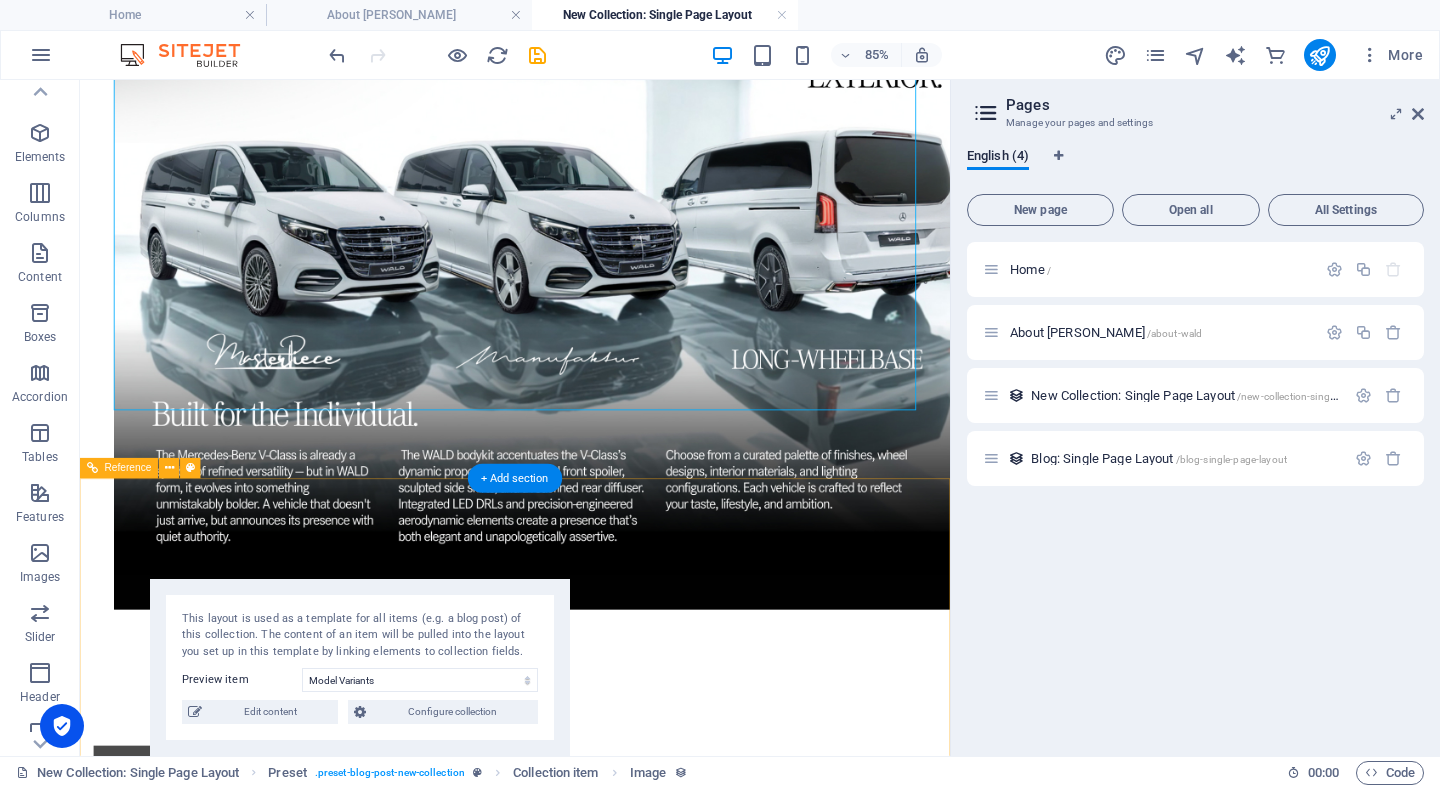scroll, scrollTop: 515, scrollLeft: 0, axis: vertical 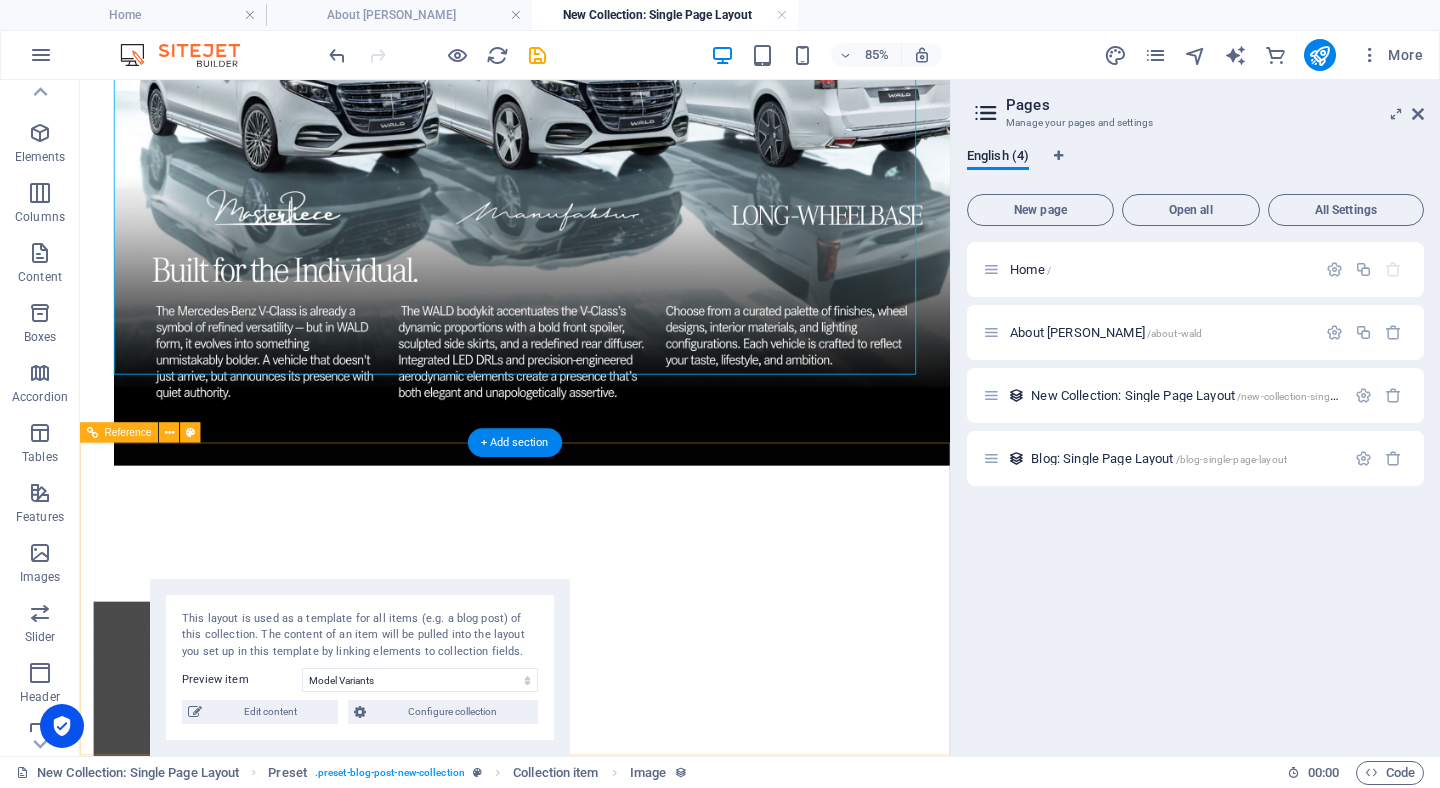 click on "Wald Auto Excellece - Elevate Your Driving Experience with Our Luxury Vans. For inquiries, contact us at [EMAIL_ADDRESS][DOMAIN_NAME] or call [PHONE_NUMBER]. Visit us at [STREET_ADDRESS]. Contact [DATE] [GEOGRAPHIC_DATA][STREET_ADDRESS] Phone:  [PHONE_NUMBER] Mobile:  Email:  [EMAIL_ADDRESS][DOMAIN_NAME] Navigation Home About Services Contact Legal Notice Privacy Policy Social media Facebook X Instagram" at bounding box center [592, 1100] 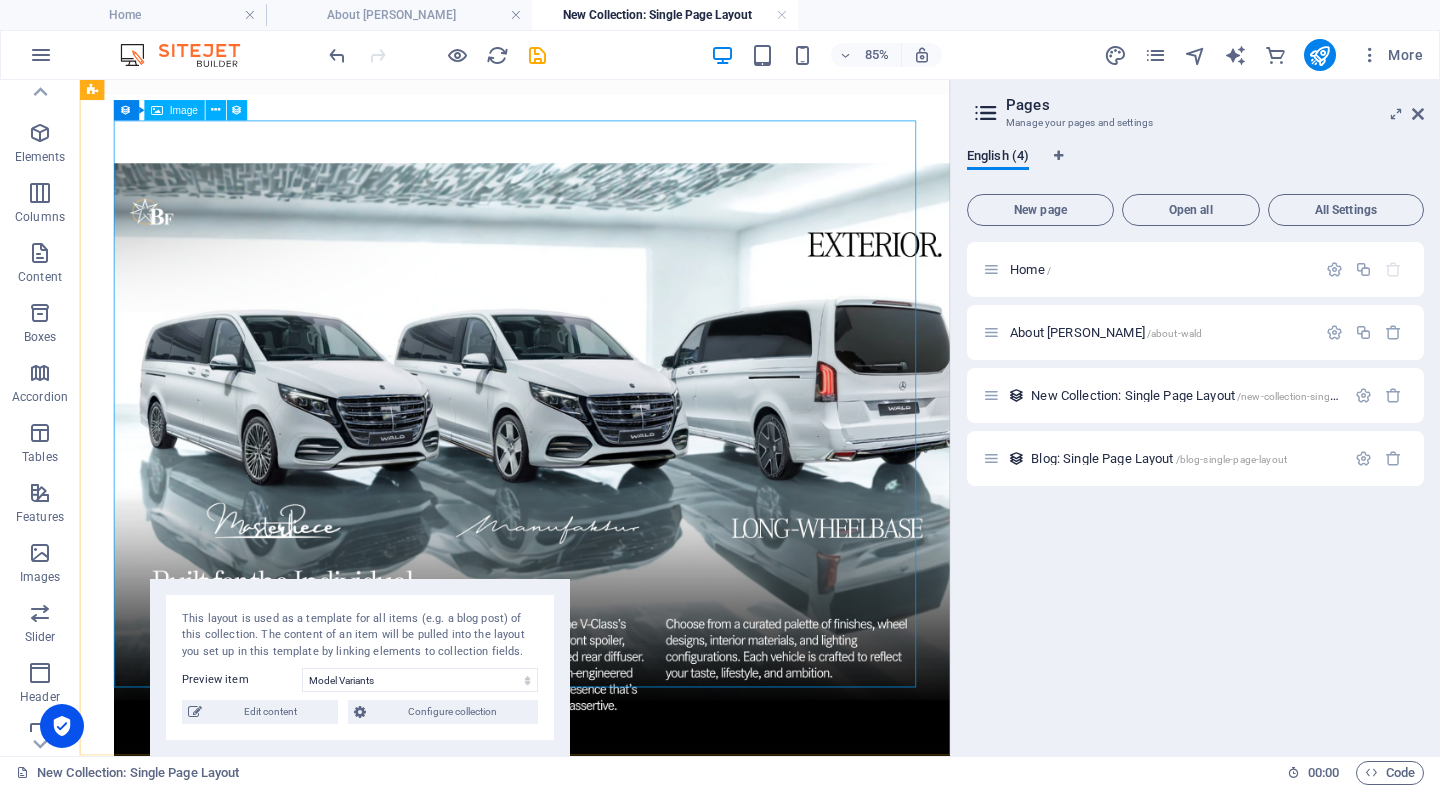 scroll, scrollTop: 0, scrollLeft: 0, axis: both 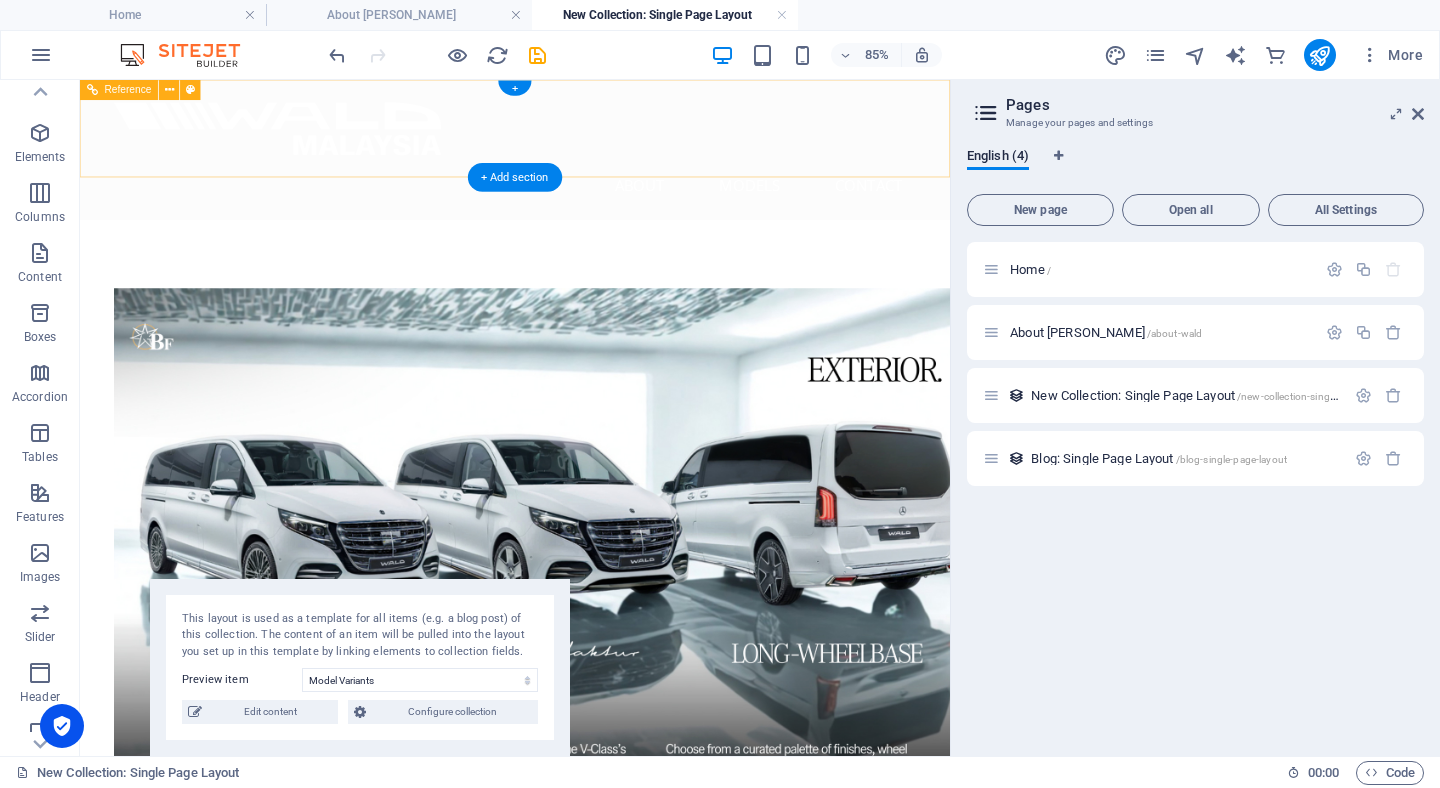 click on "Home About Models Contact" at bounding box center (592, 204) 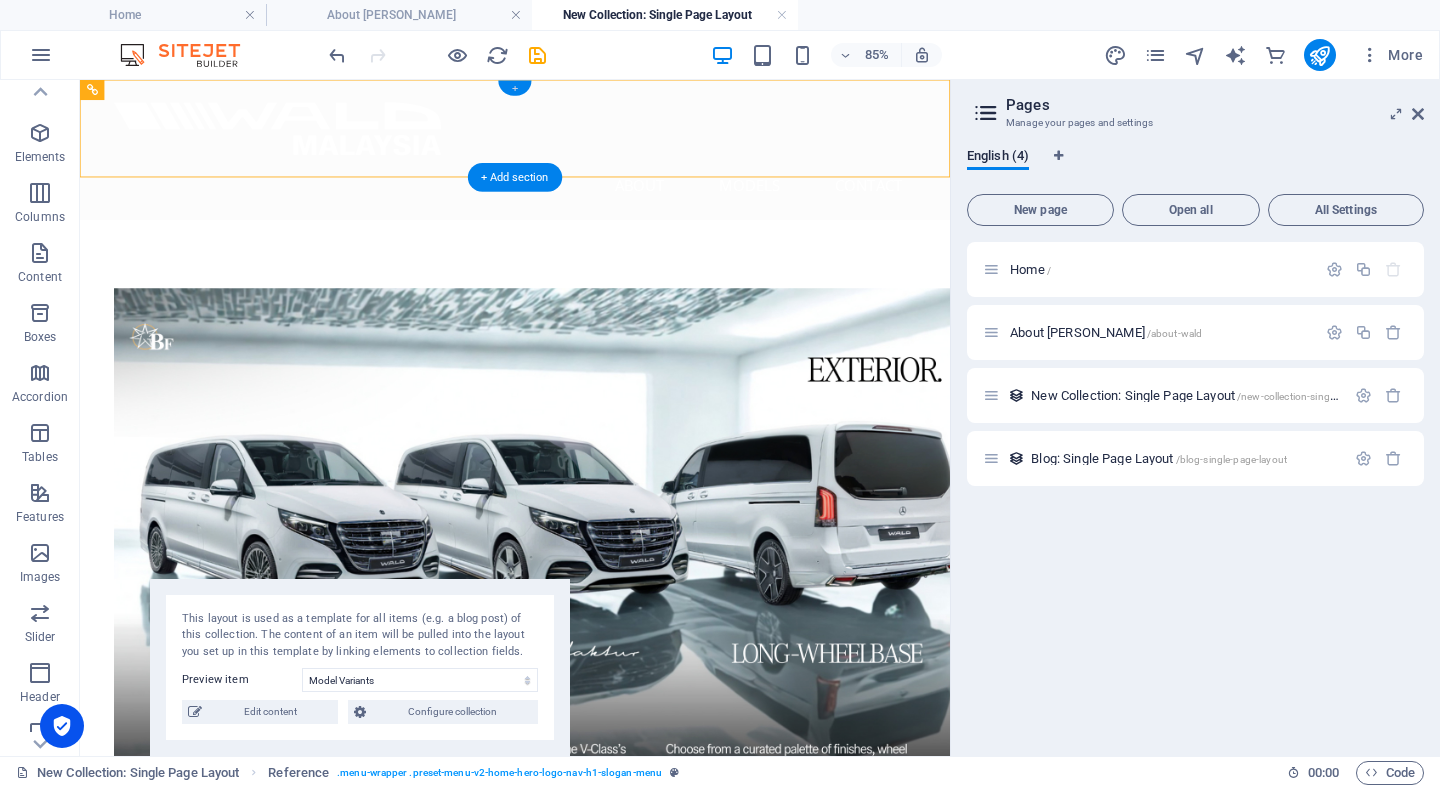 click on "+" at bounding box center [514, 88] 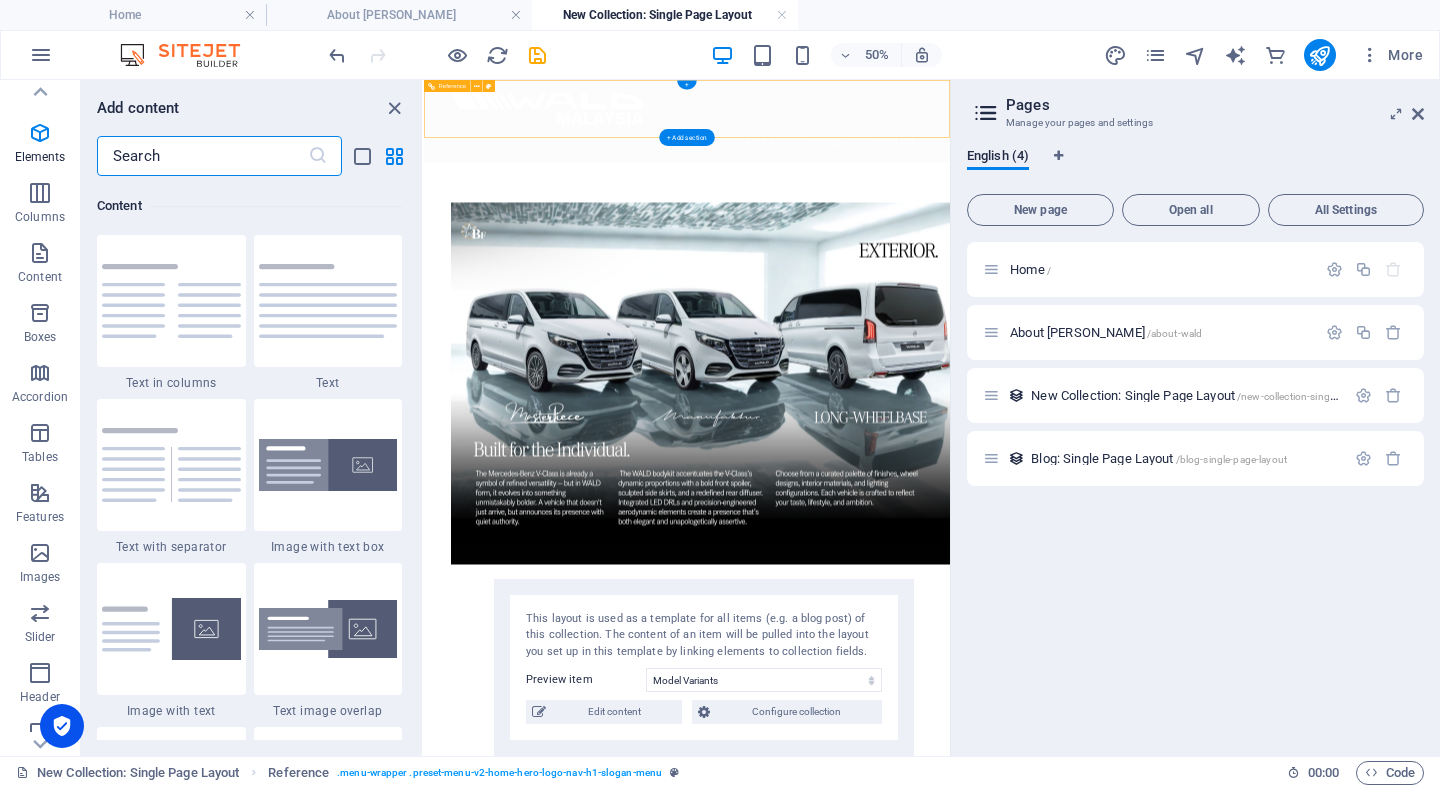 scroll, scrollTop: 3499, scrollLeft: 0, axis: vertical 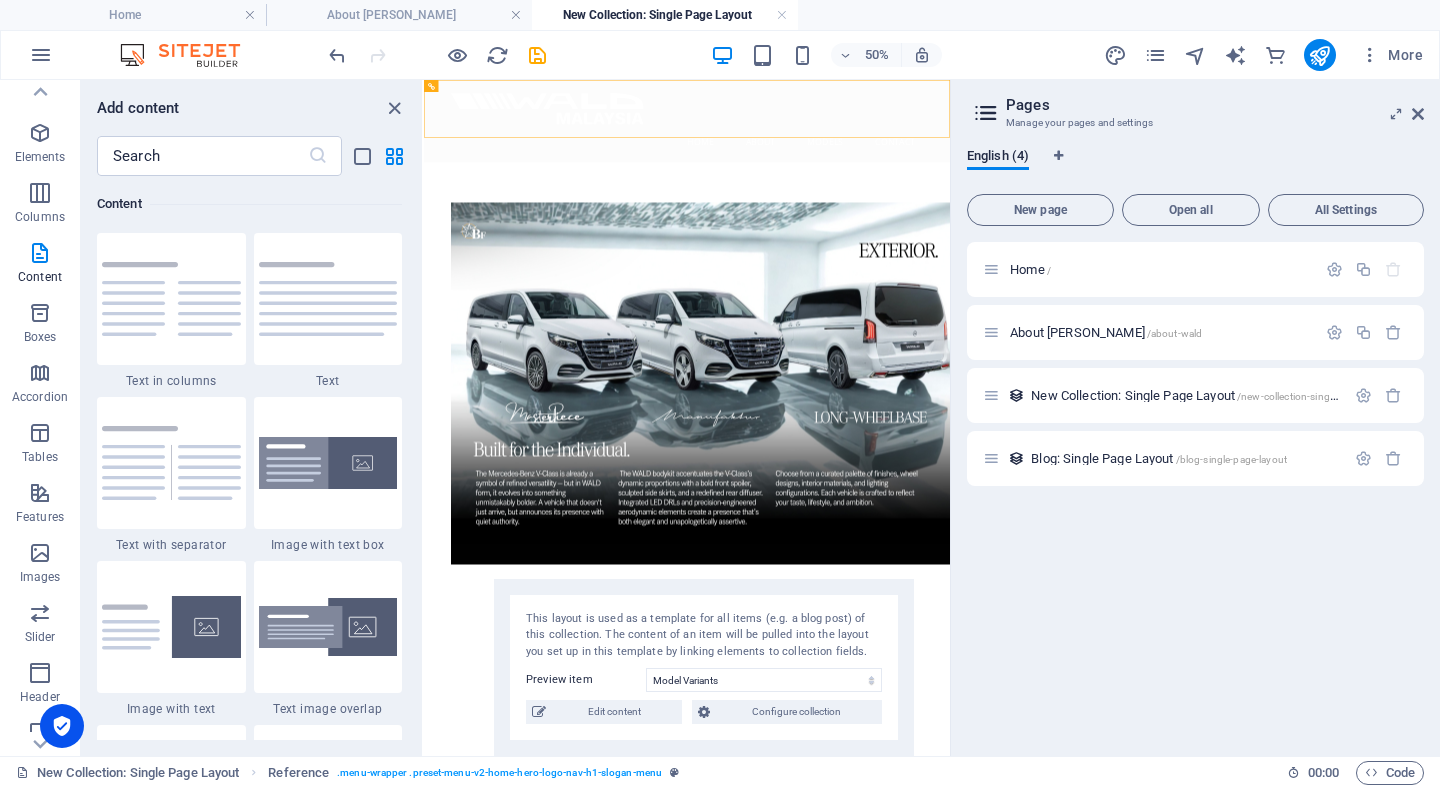 click on "Skip to main content
Home About Models Contact" at bounding box center [950, 604] 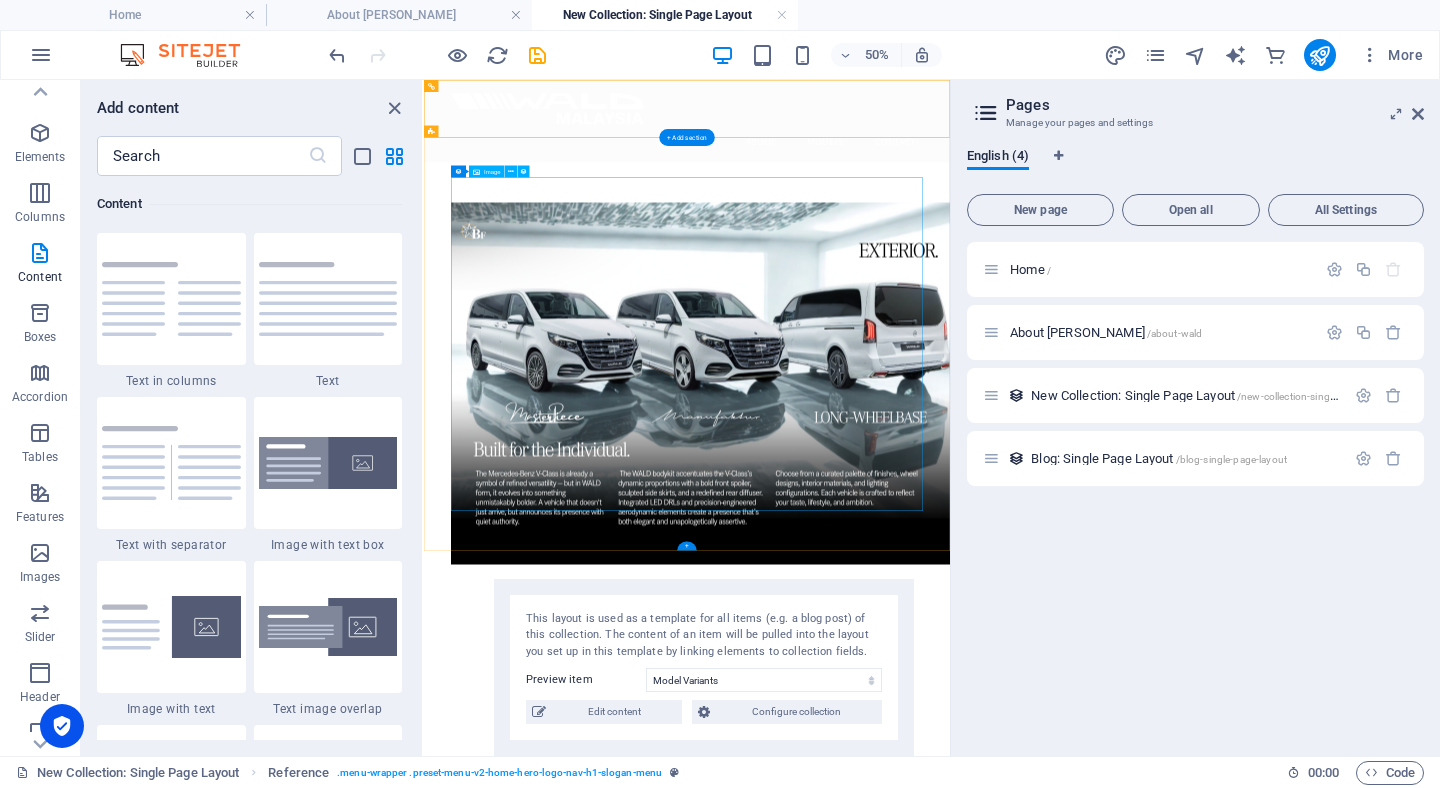 click at bounding box center (950, 687) 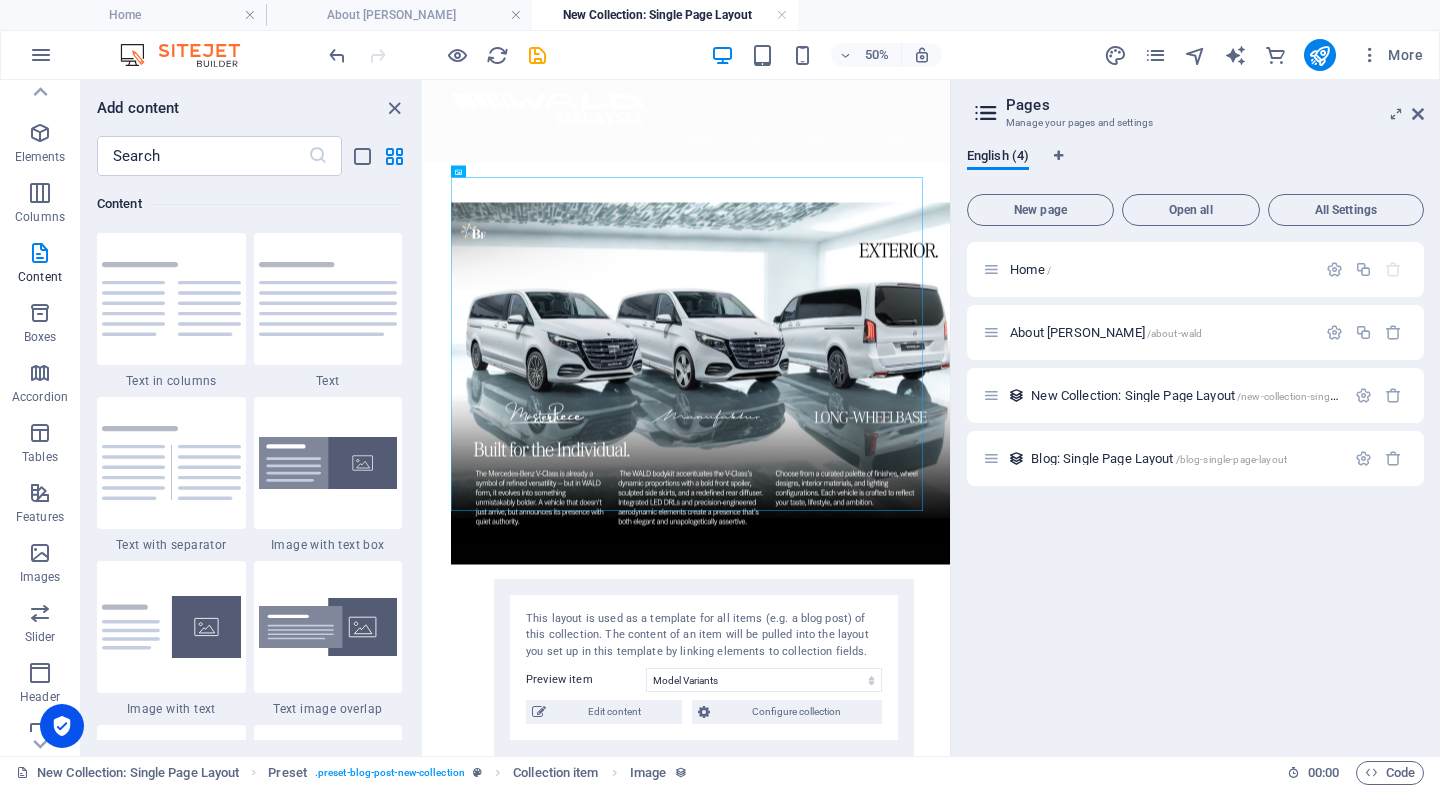 click on "Home / About Wald /about-wald New Collection: Single Page Layout /new-collection-single-page-layout Blog: Single Page Layout /blog-single-page-layout" at bounding box center (1195, 491) 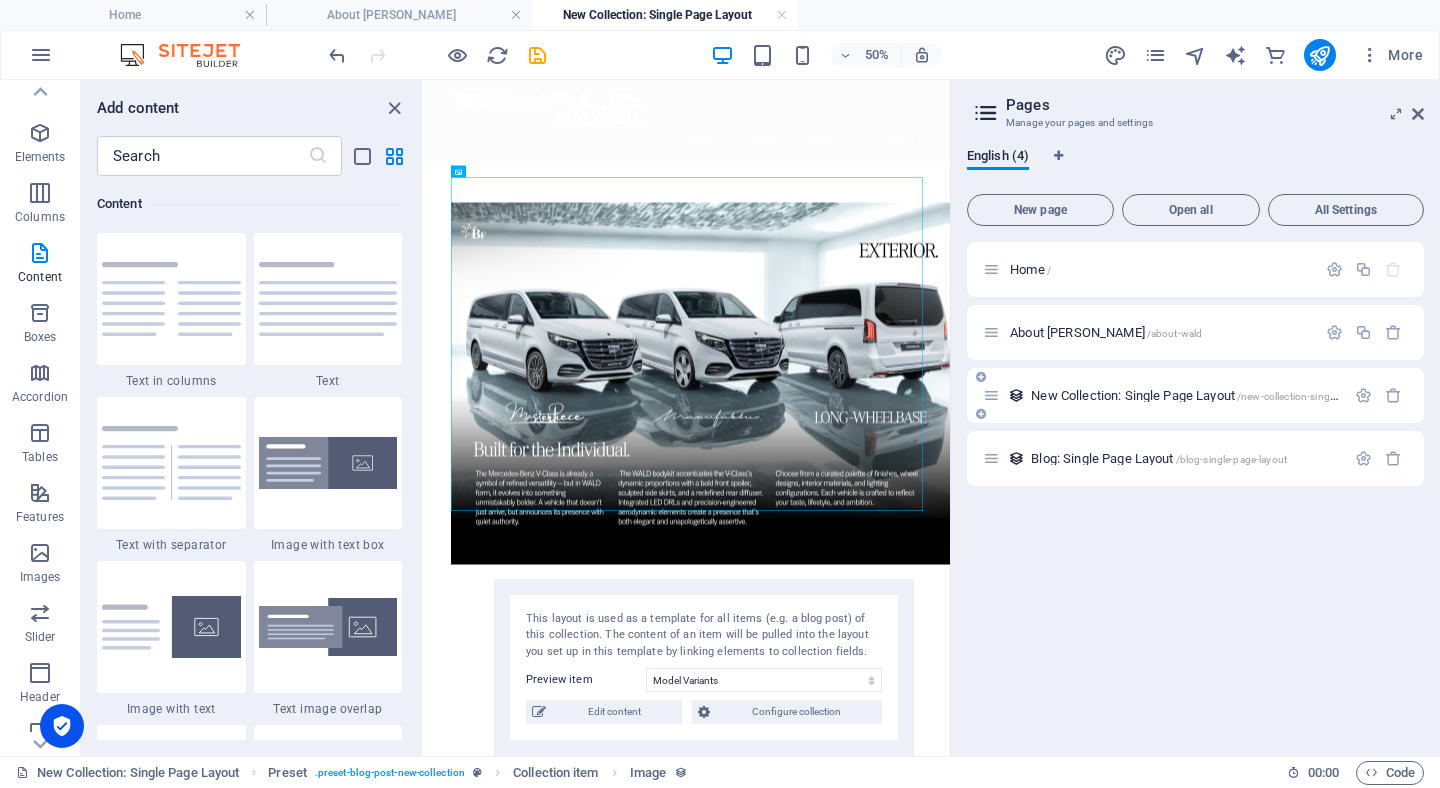 click on "New Collection: Single Page Layout /new-collection-single-page-layout" at bounding box center (1195, 395) 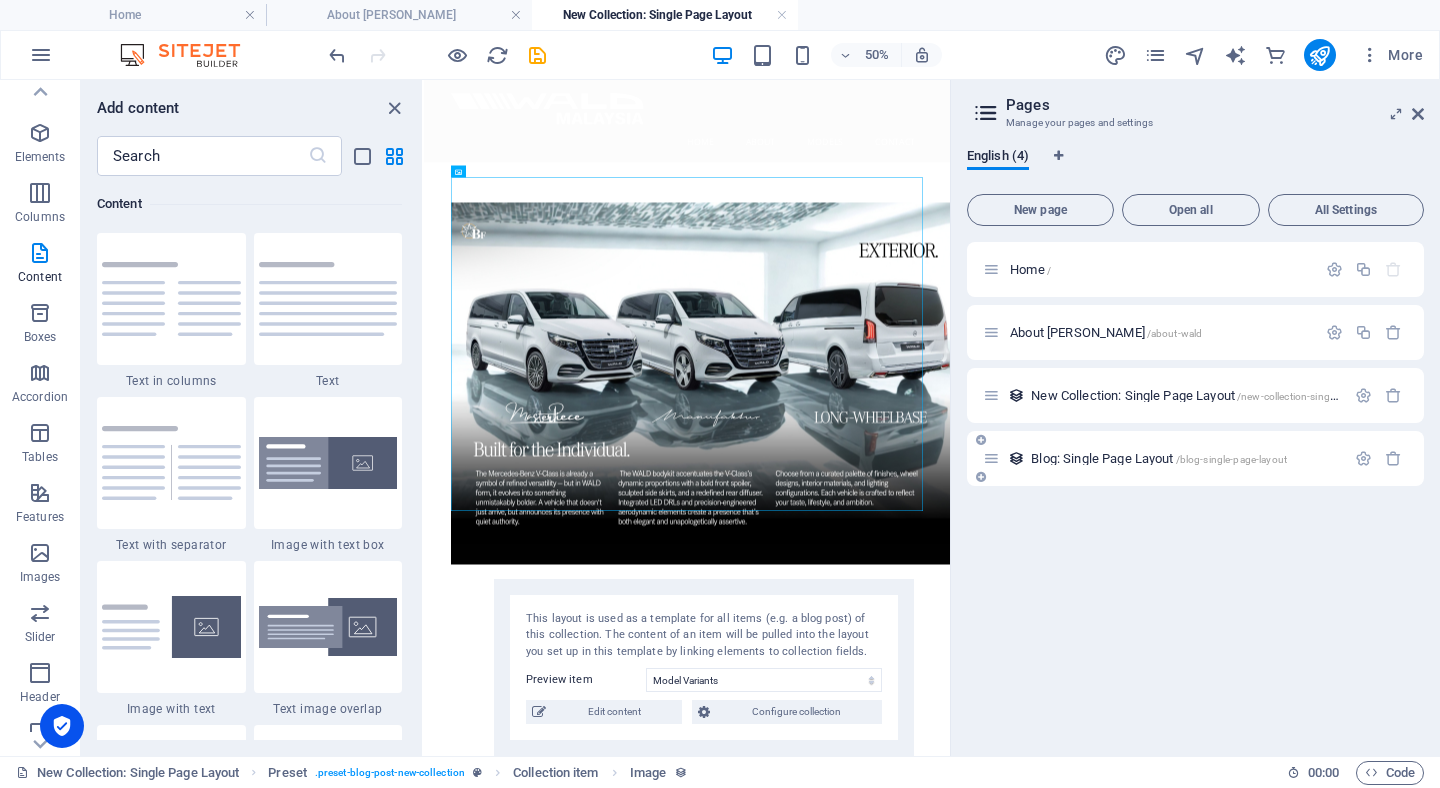 click on "Blog: Single Page Layout /blog-single-page-layout" at bounding box center [1195, 458] 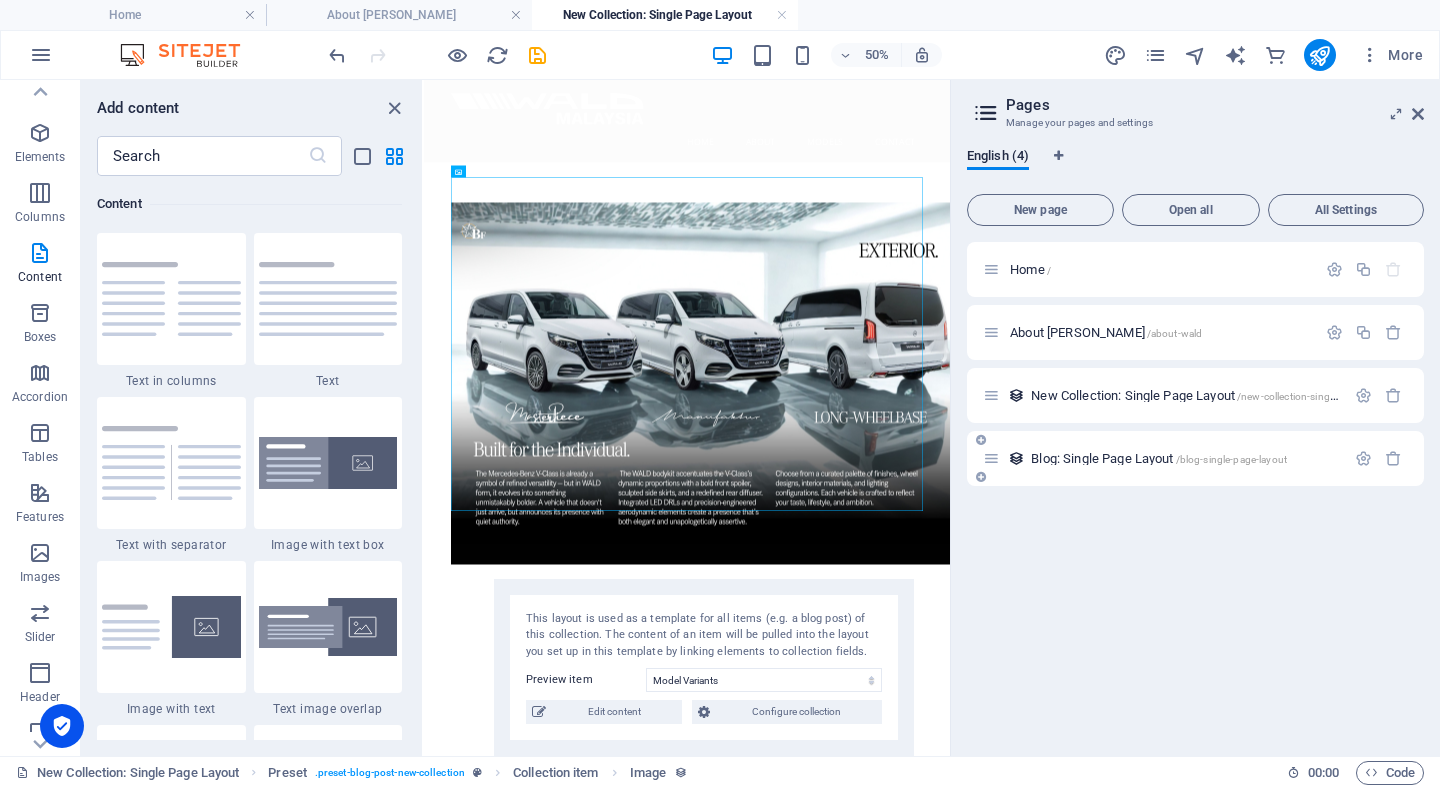 click on "Blog: Single Page Layout /blog-single-page-layout" at bounding box center [1159, 458] 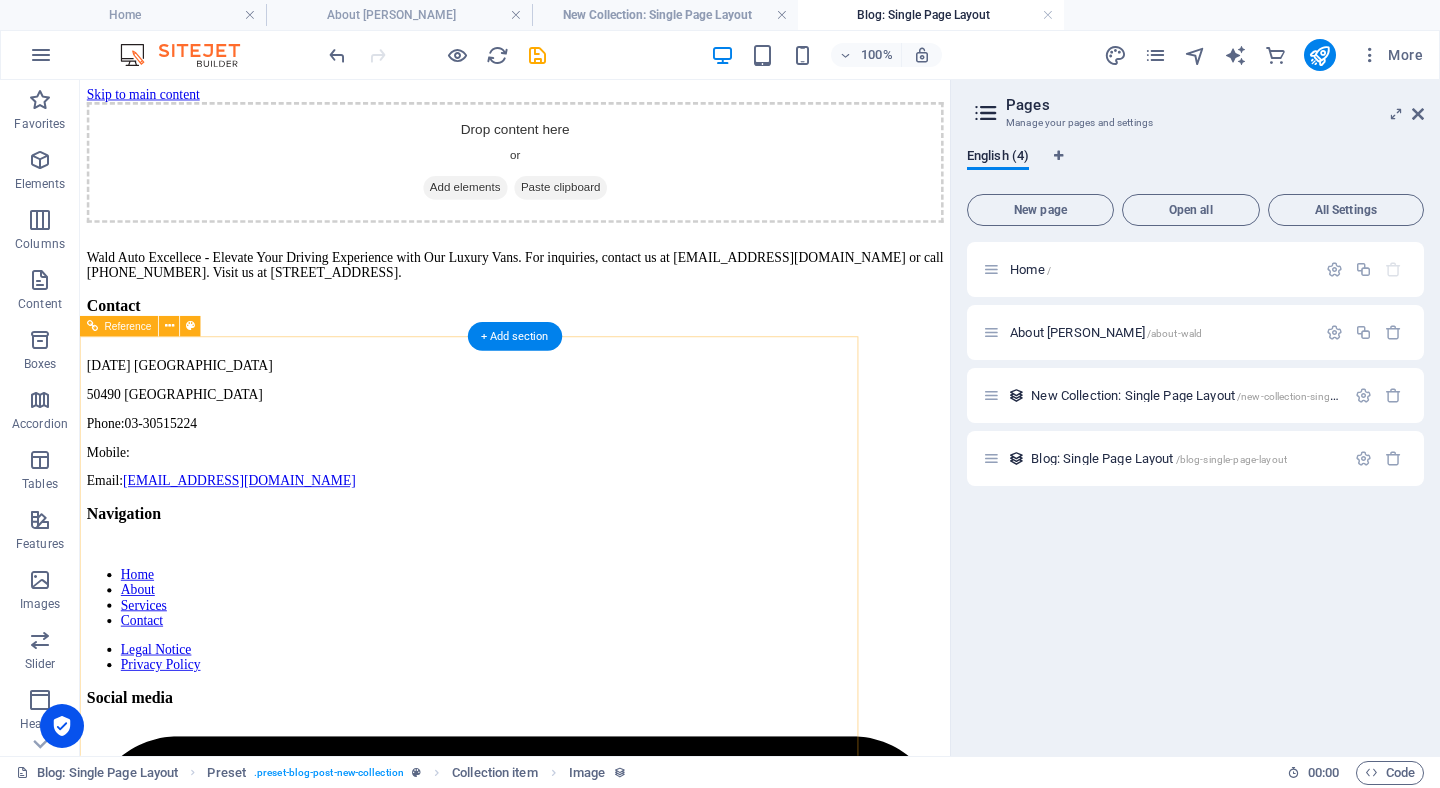 scroll, scrollTop: 0, scrollLeft: 0, axis: both 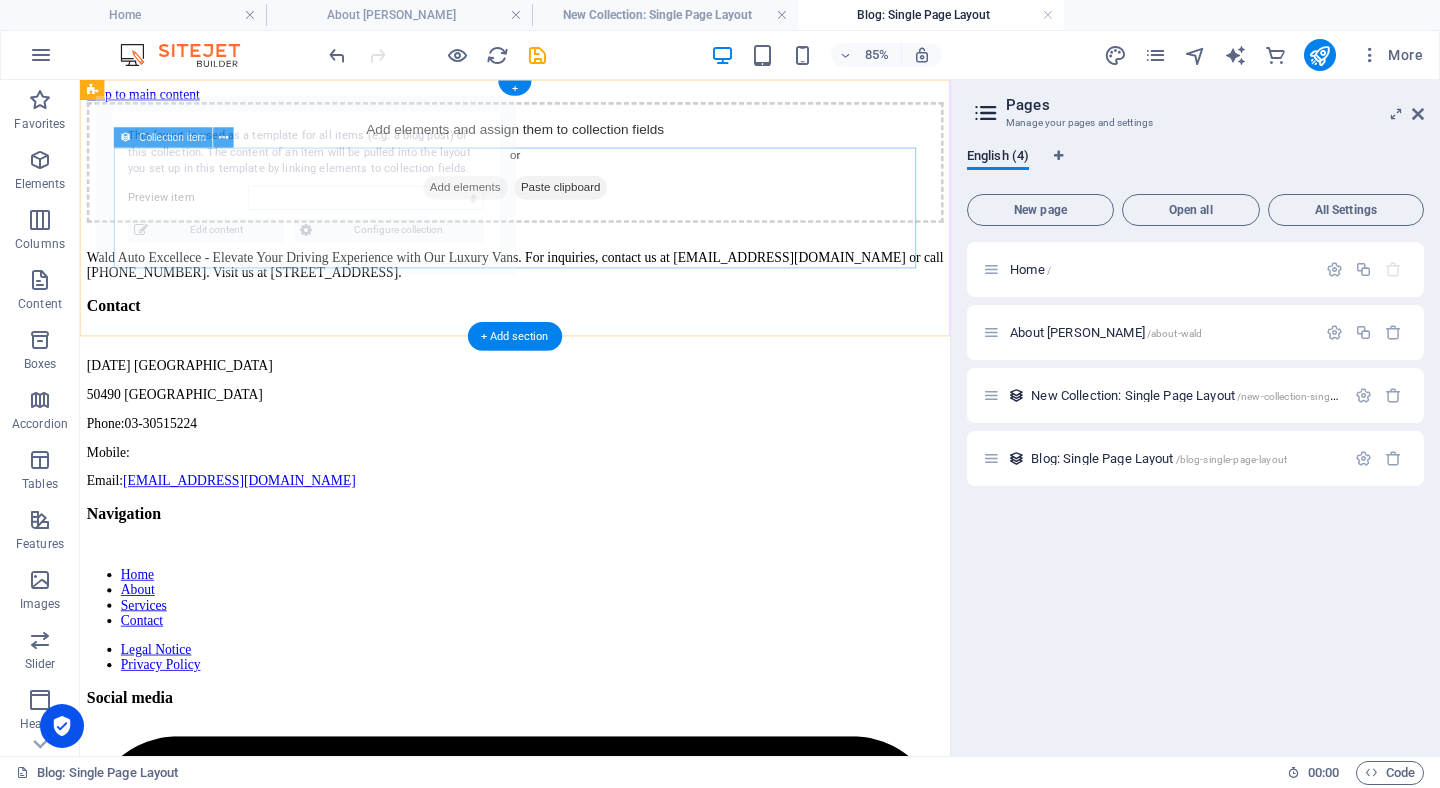 select on "686b277e3b0e07e72e0a8c3a" 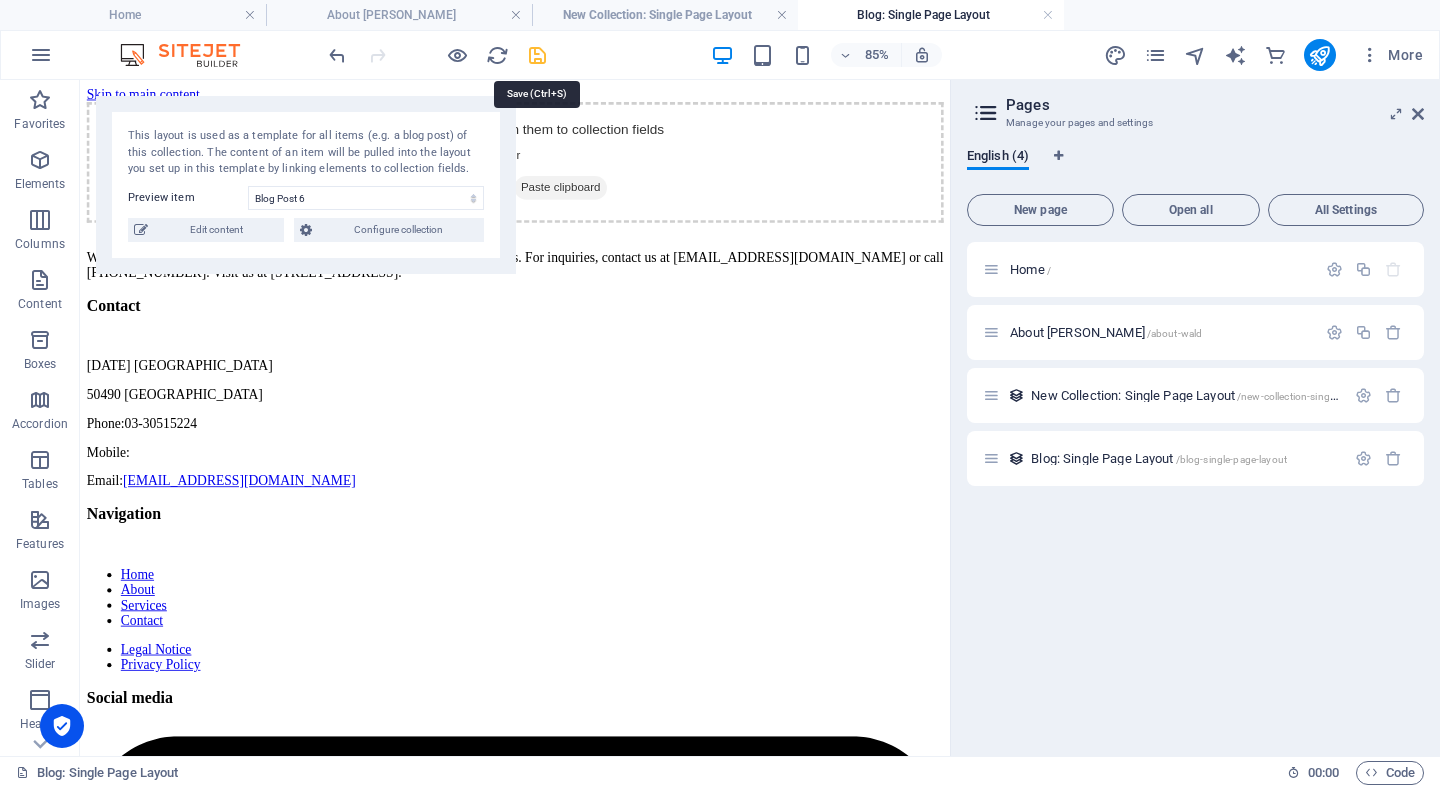 click at bounding box center (537, 55) 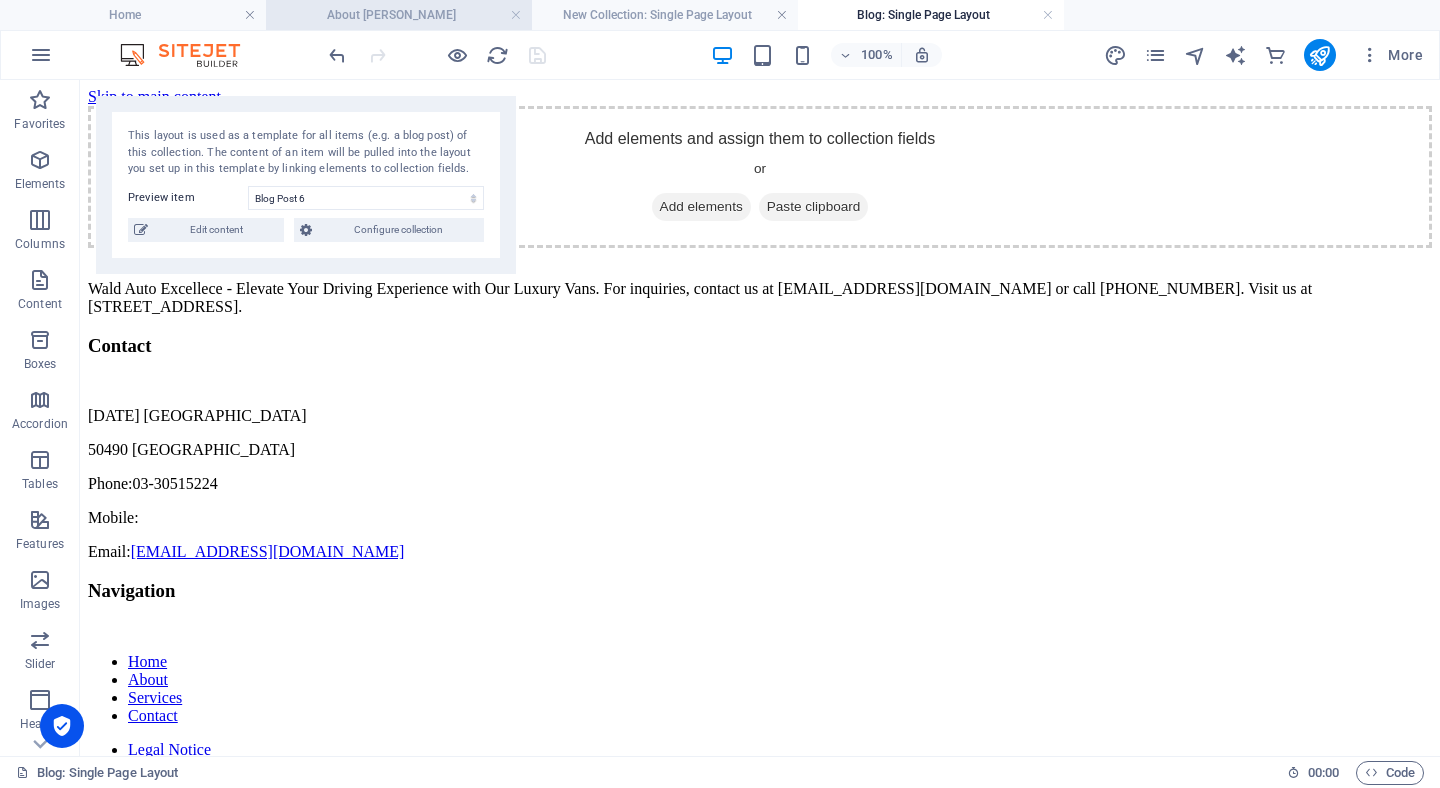 click on "About [PERSON_NAME]" at bounding box center [399, 15] 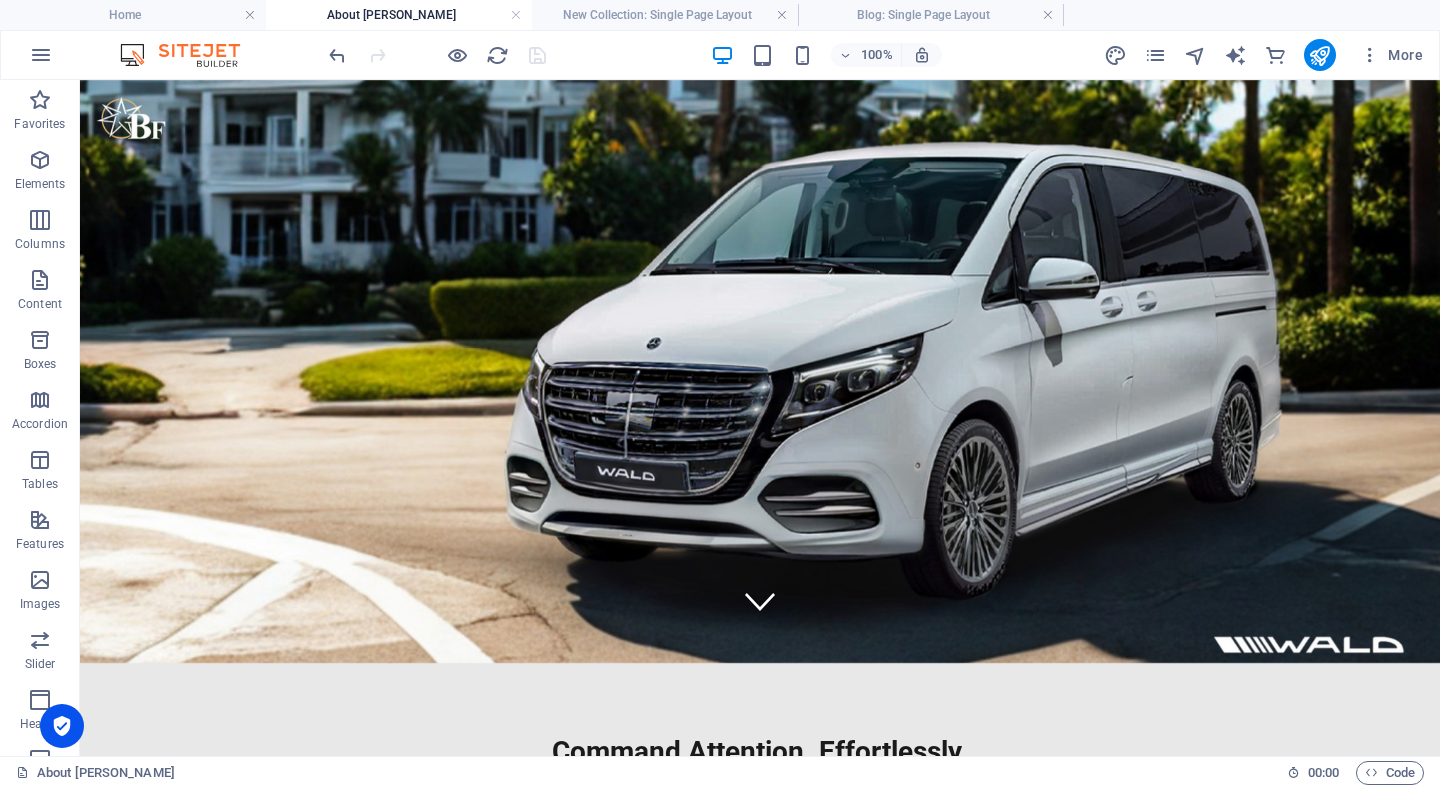 scroll, scrollTop: 0, scrollLeft: 0, axis: both 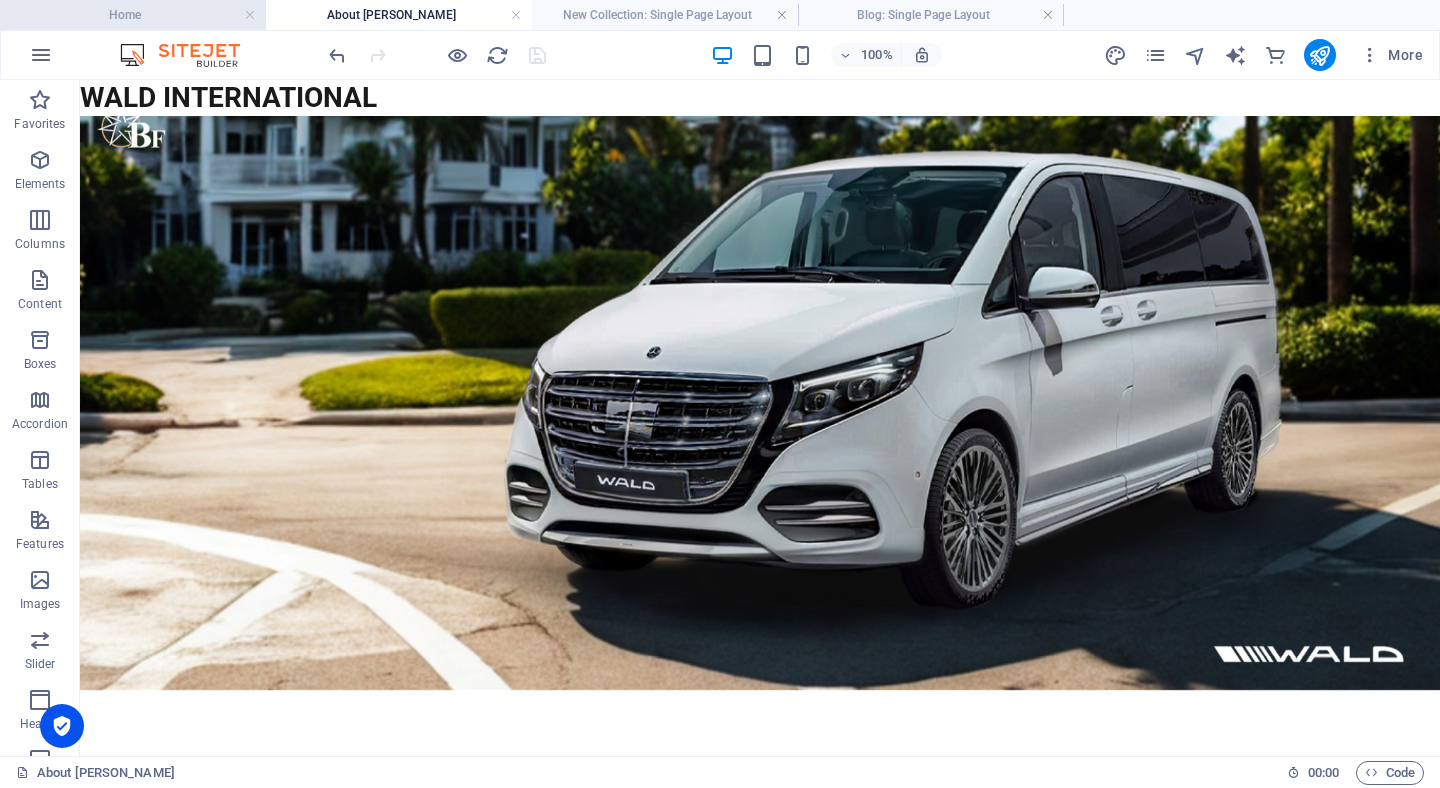 click on "Home" at bounding box center [133, 15] 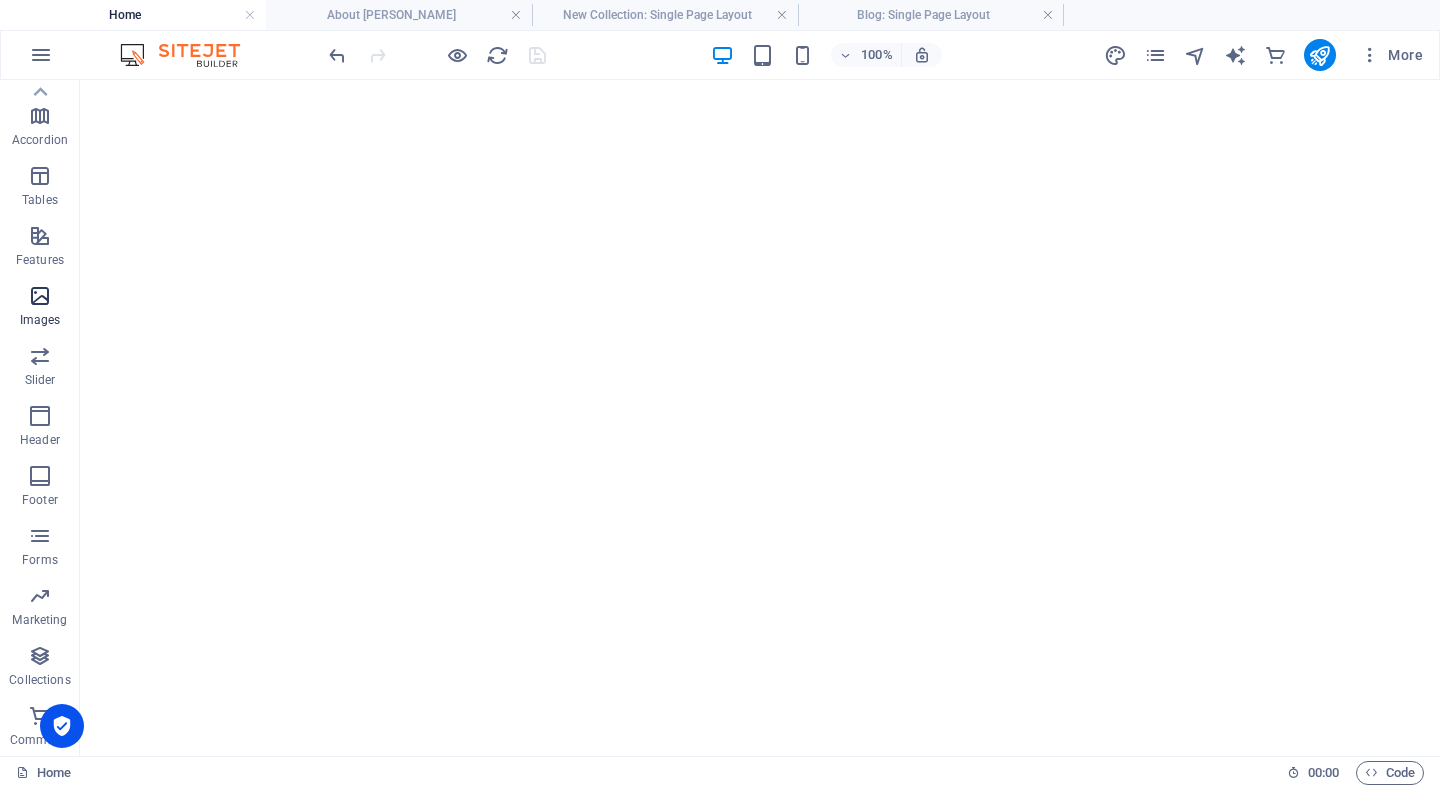 scroll, scrollTop: 0, scrollLeft: 0, axis: both 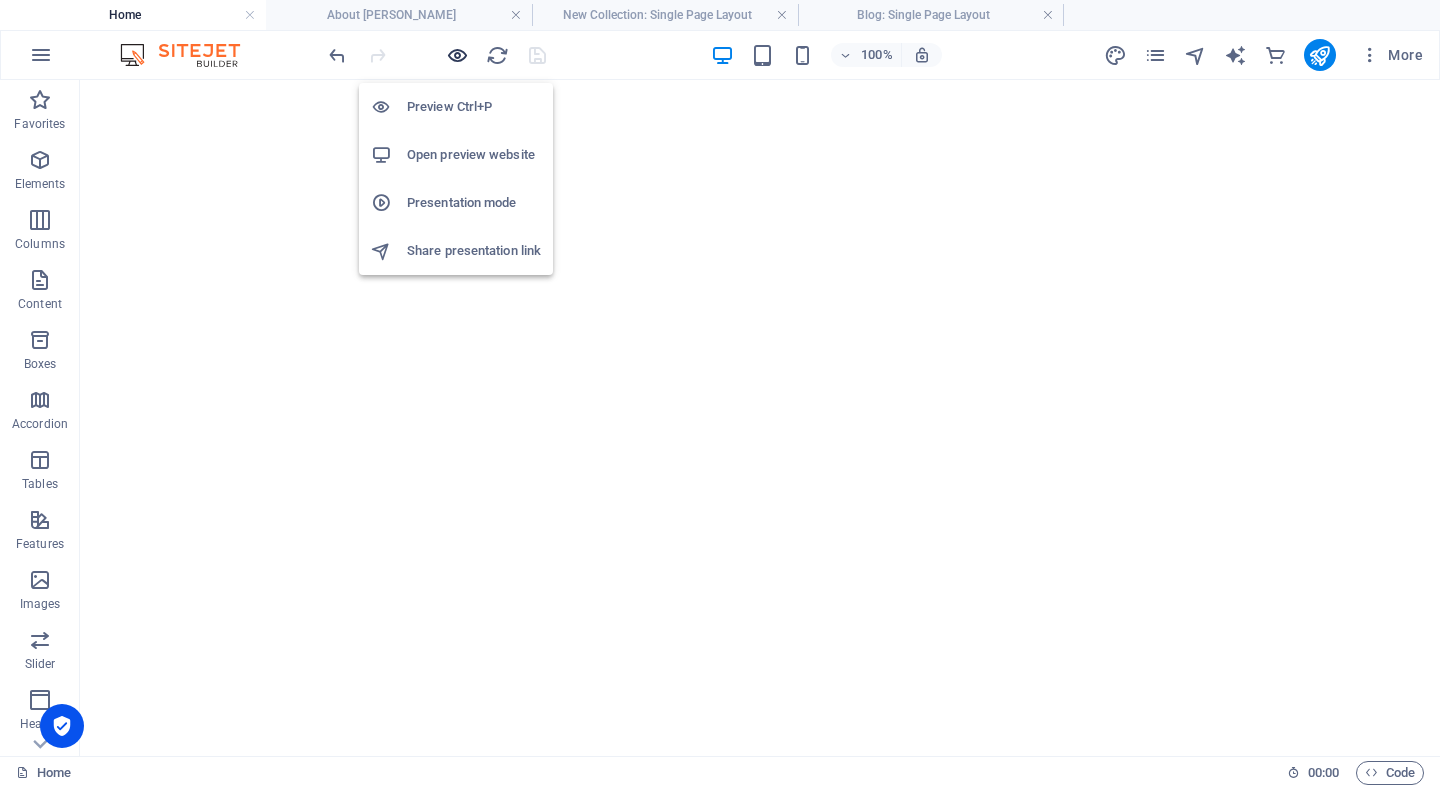 click at bounding box center [457, 55] 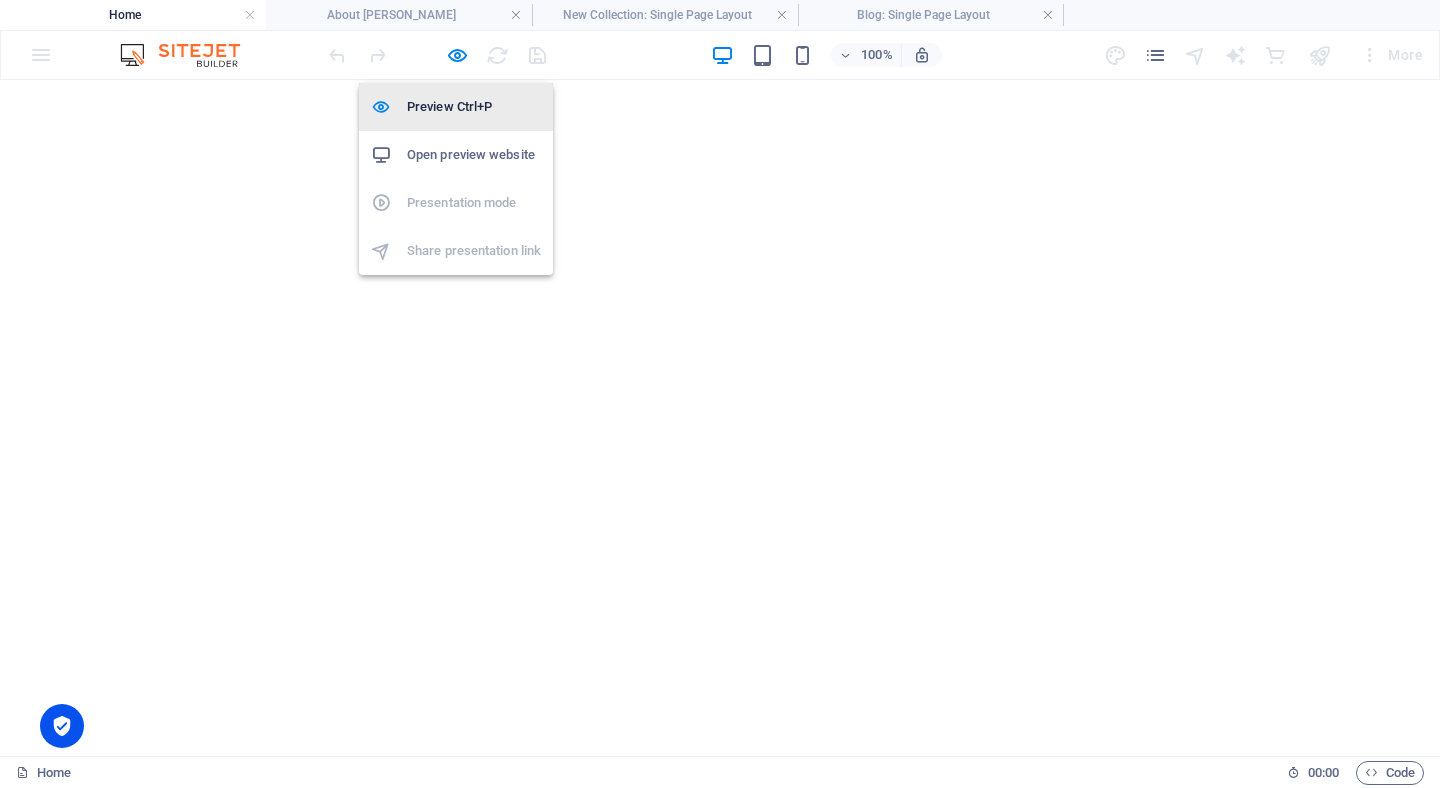 click on "Preview Ctrl+P" at bounding box center [474, 107] 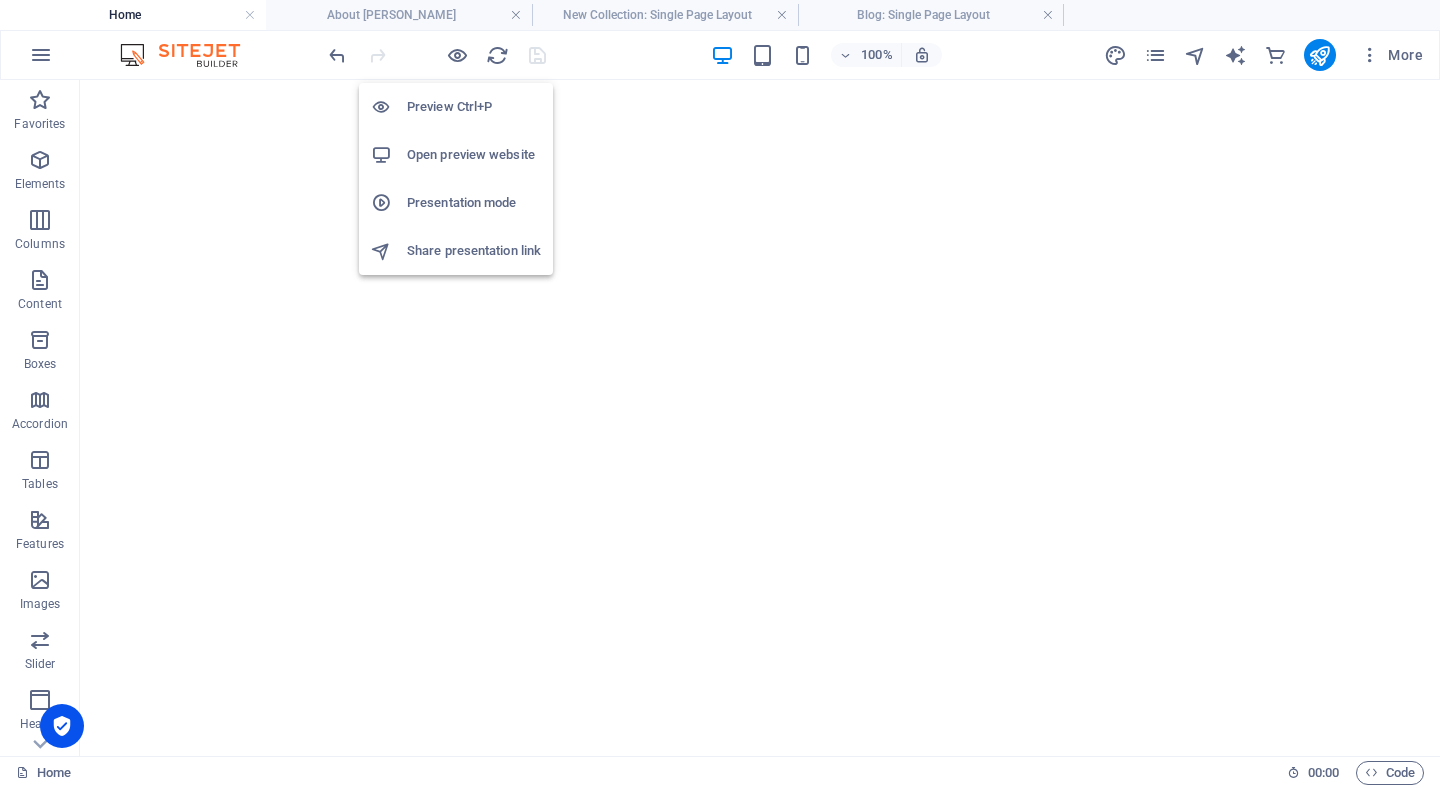 click on "Open preview website" at bounding box center (474, 155) 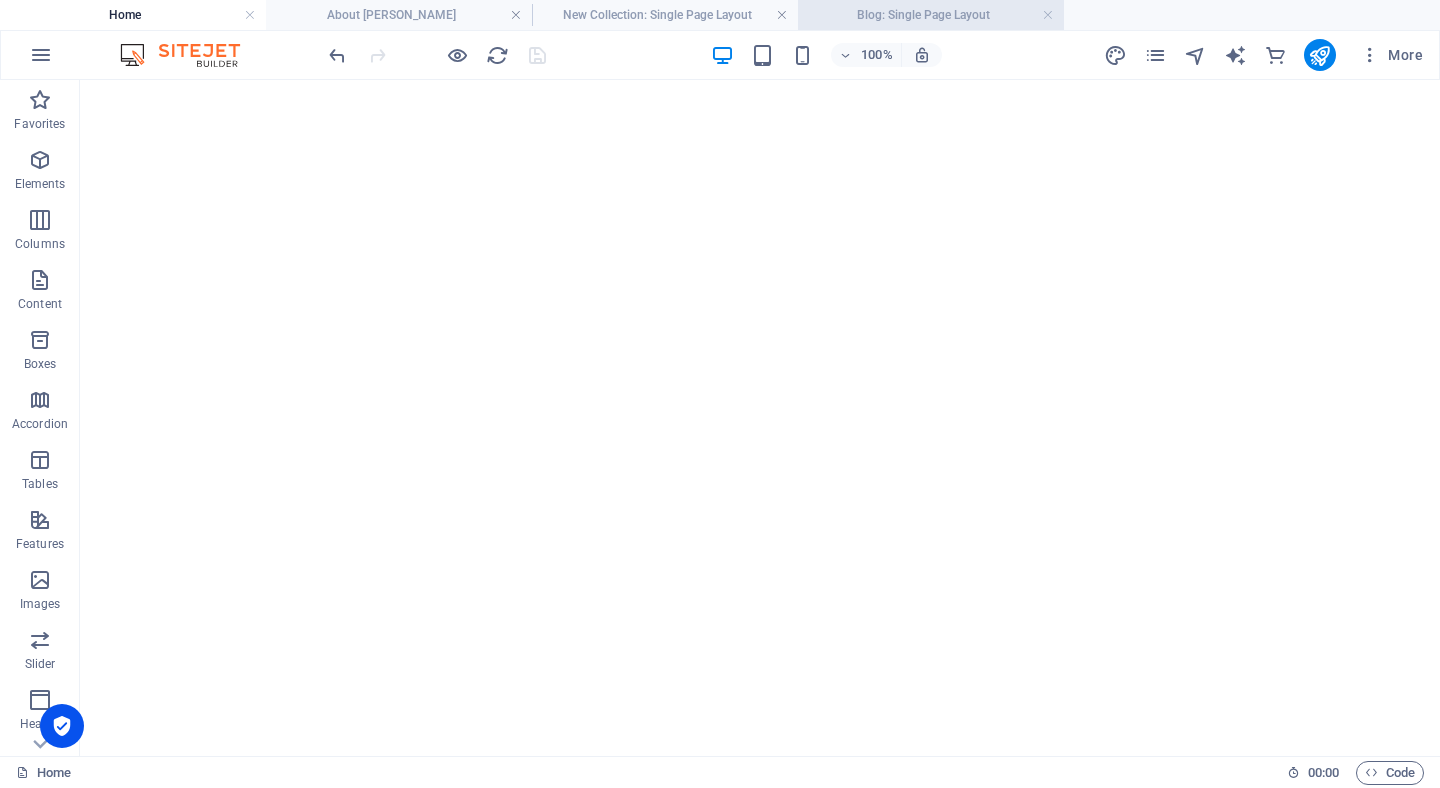 click on "Blog: Single Page Layout" at bounding box center (931, 15) 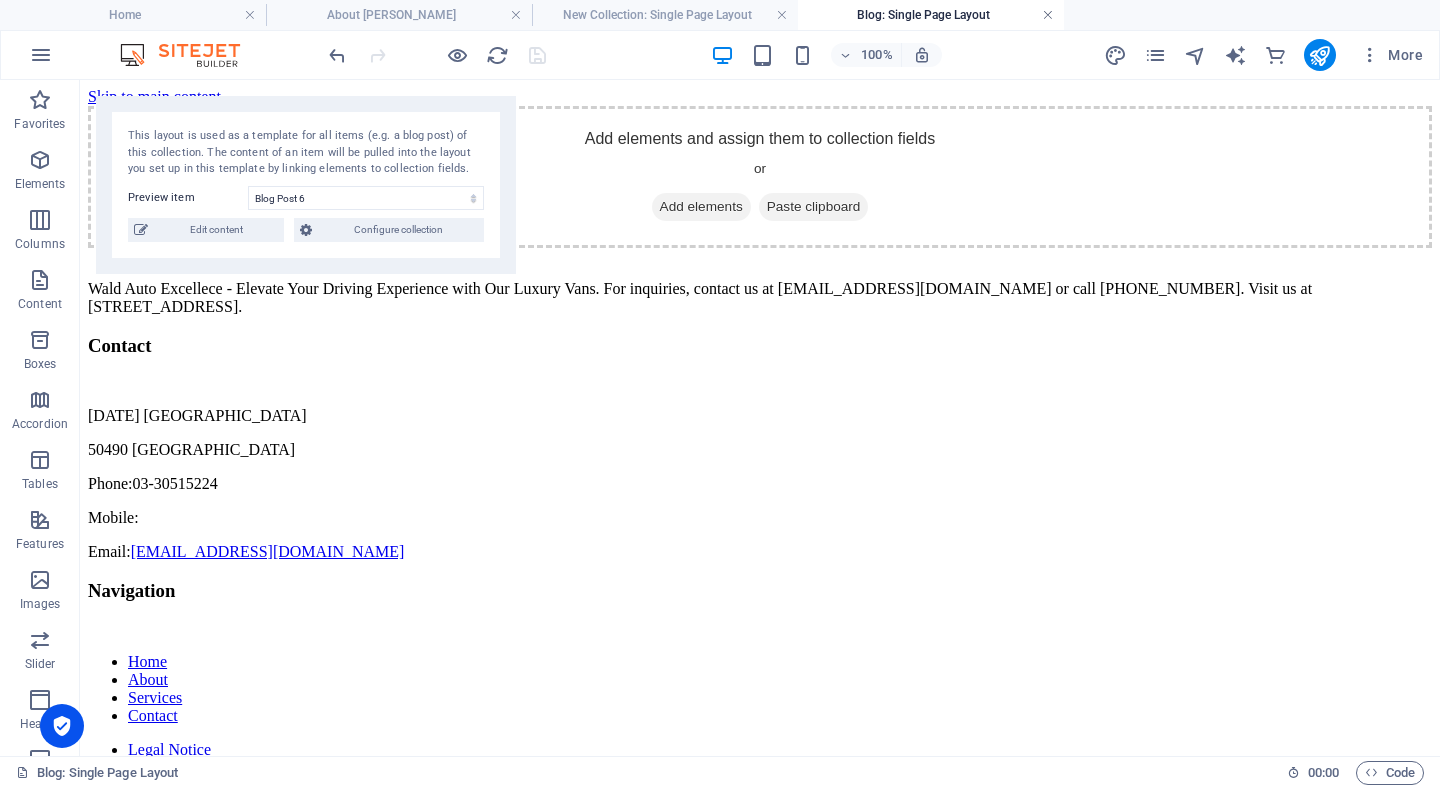 click at bounding box center (1048, 15) 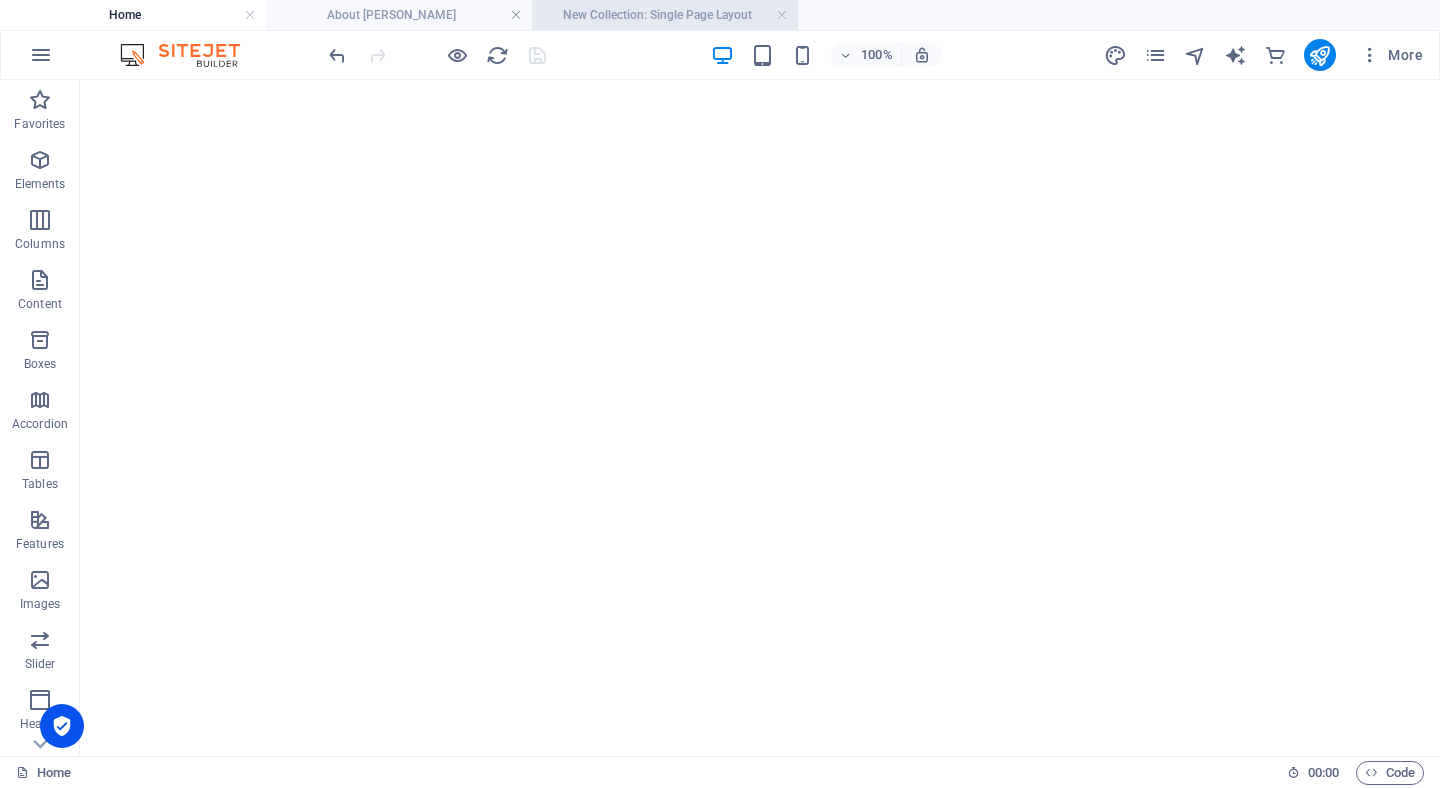 click on "New Collection: Single Page Layout" at bounding box center [665, 15] 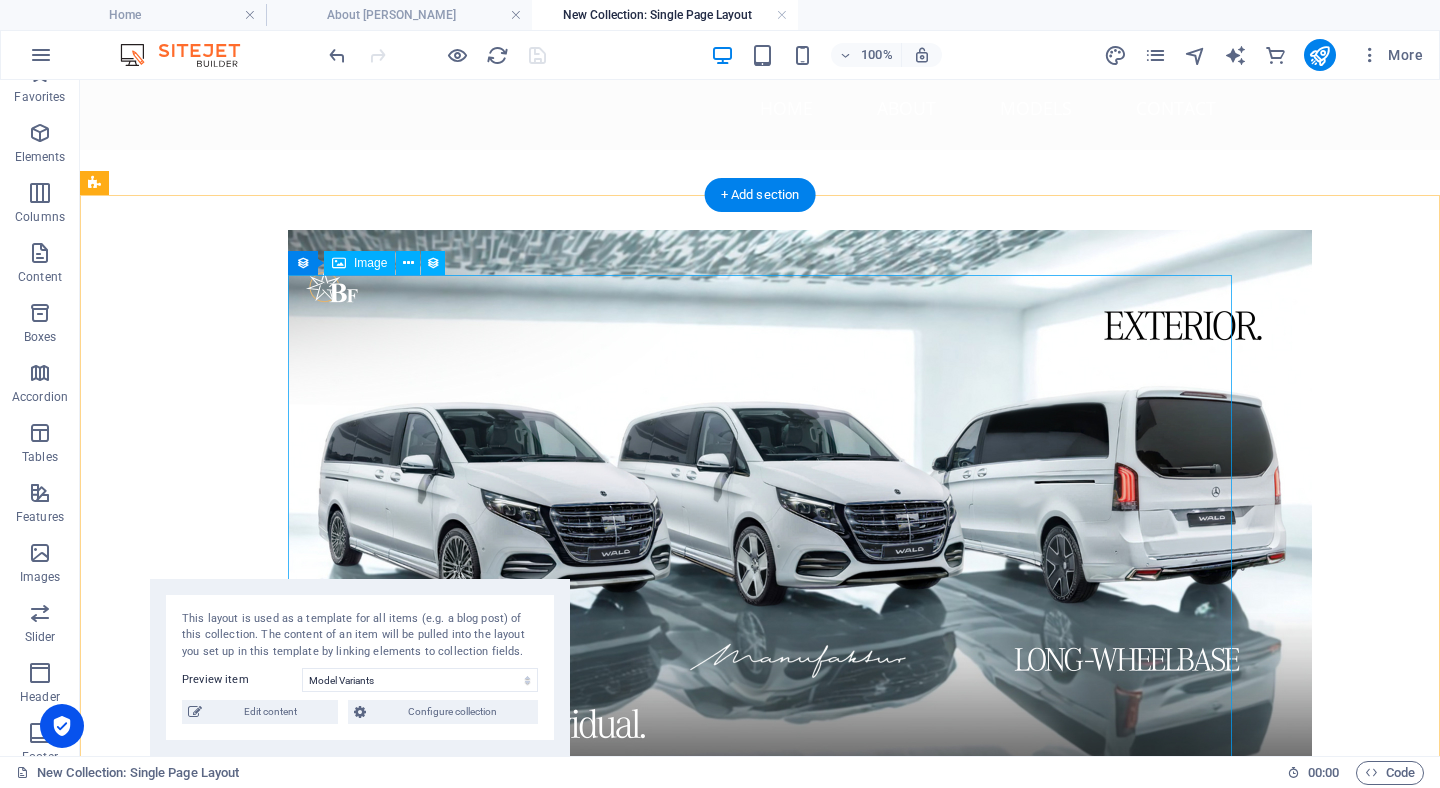 scroll, scrollTop: 266, scrollLeft: 0, axis: vertical 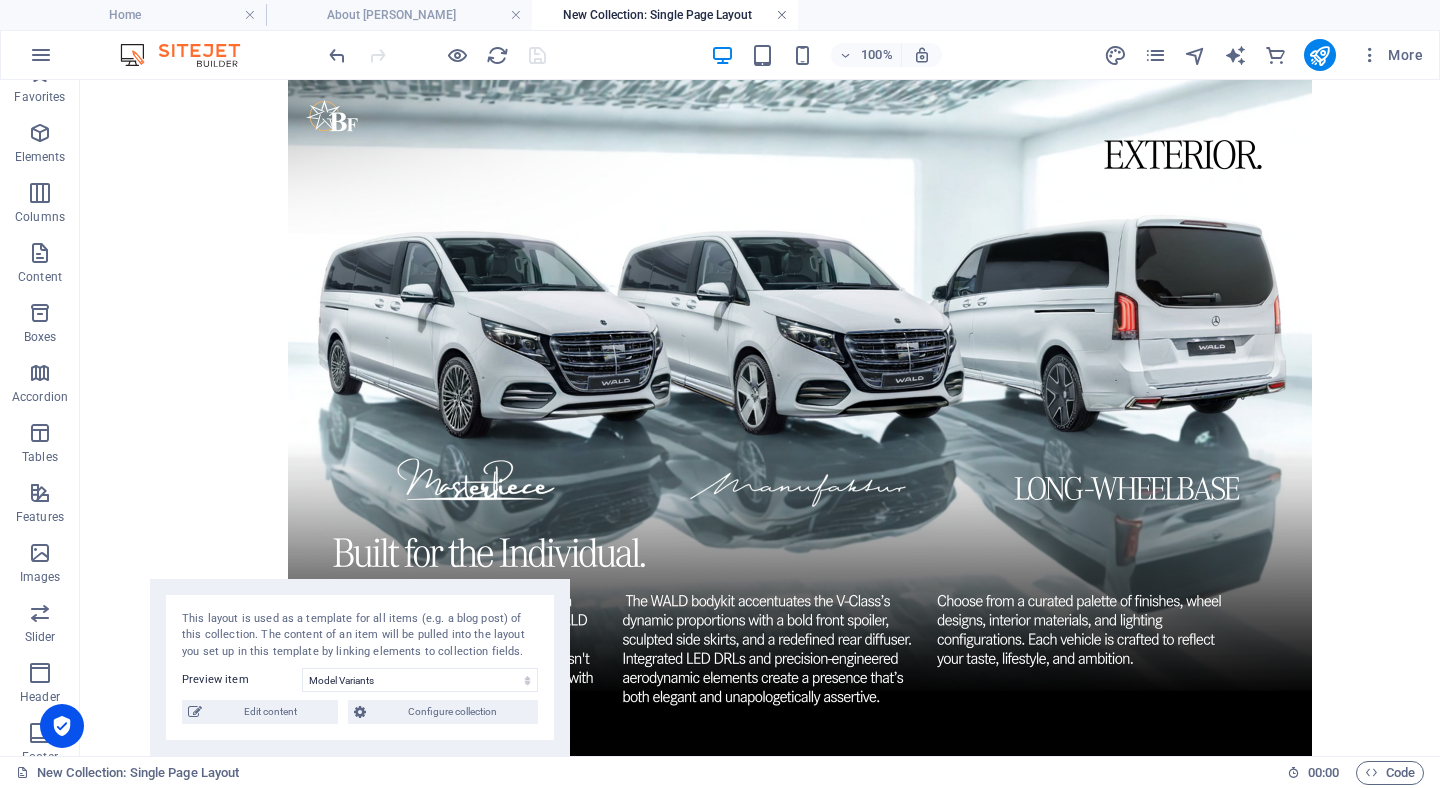 click at bounding box center (782, 15) 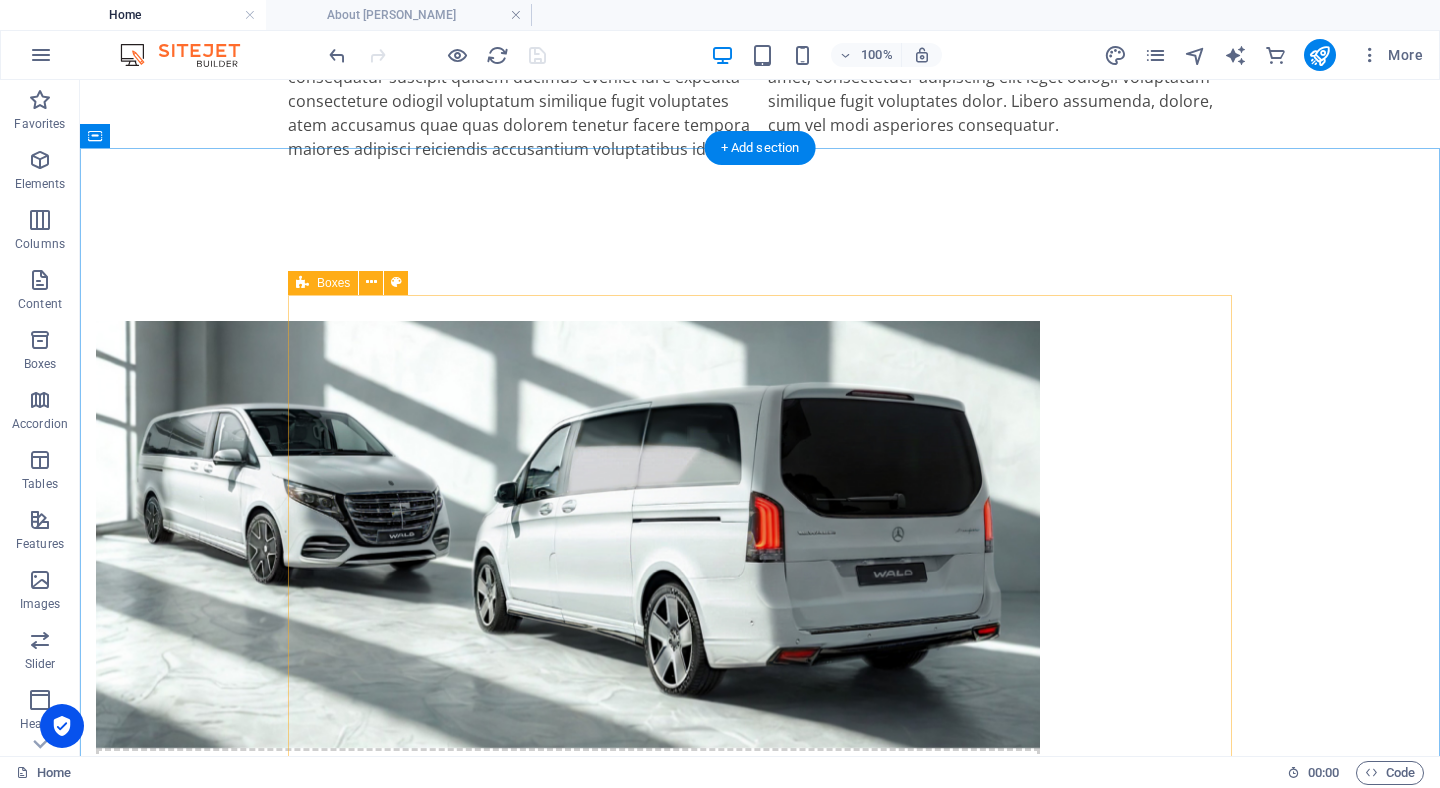 scroll, scrollTop: 1553, scrollLeft: 0, axis: vertical 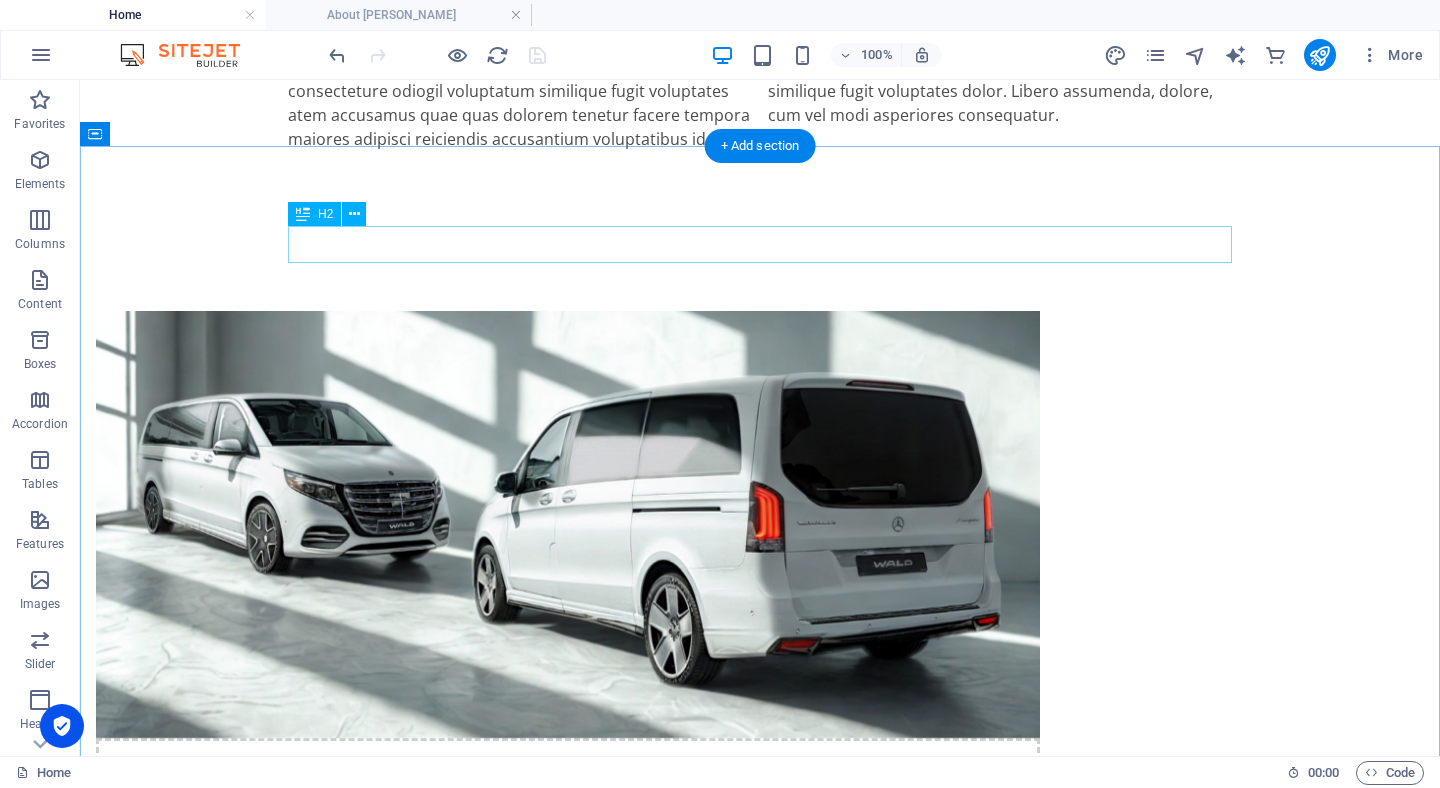 click on "Our Services" at bounding box center [760, 1345] 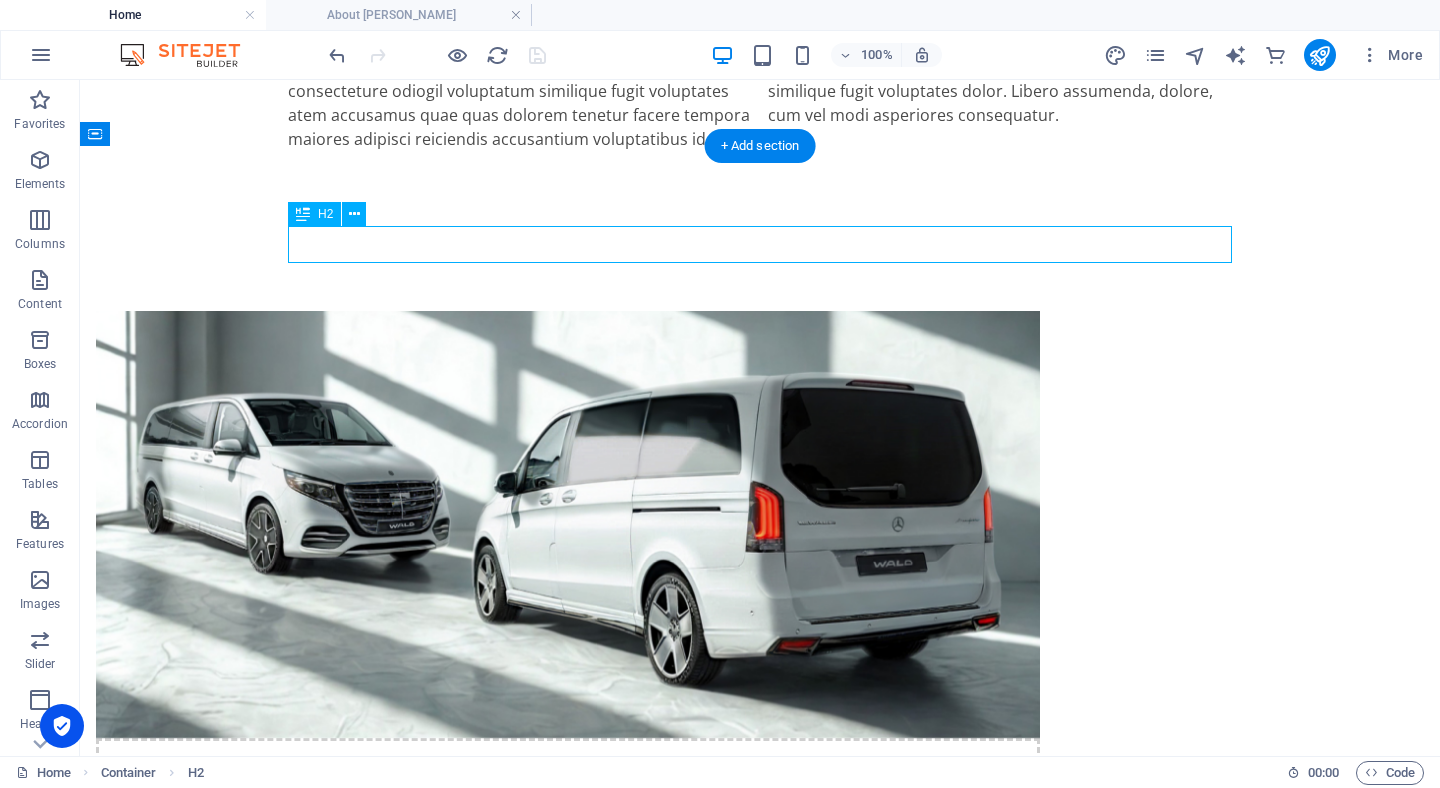 click on "Our Services" at bounding box center [760, 1345] 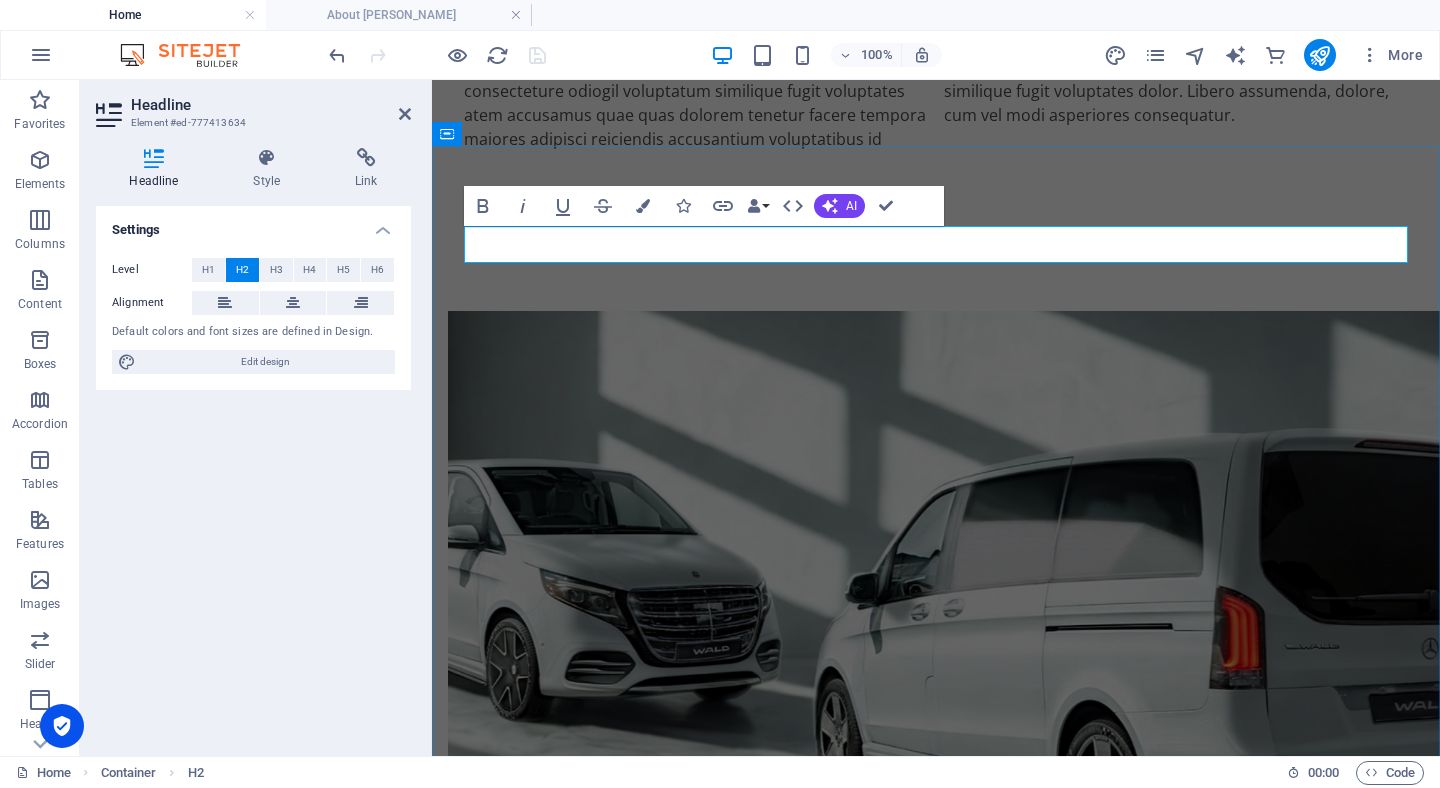type 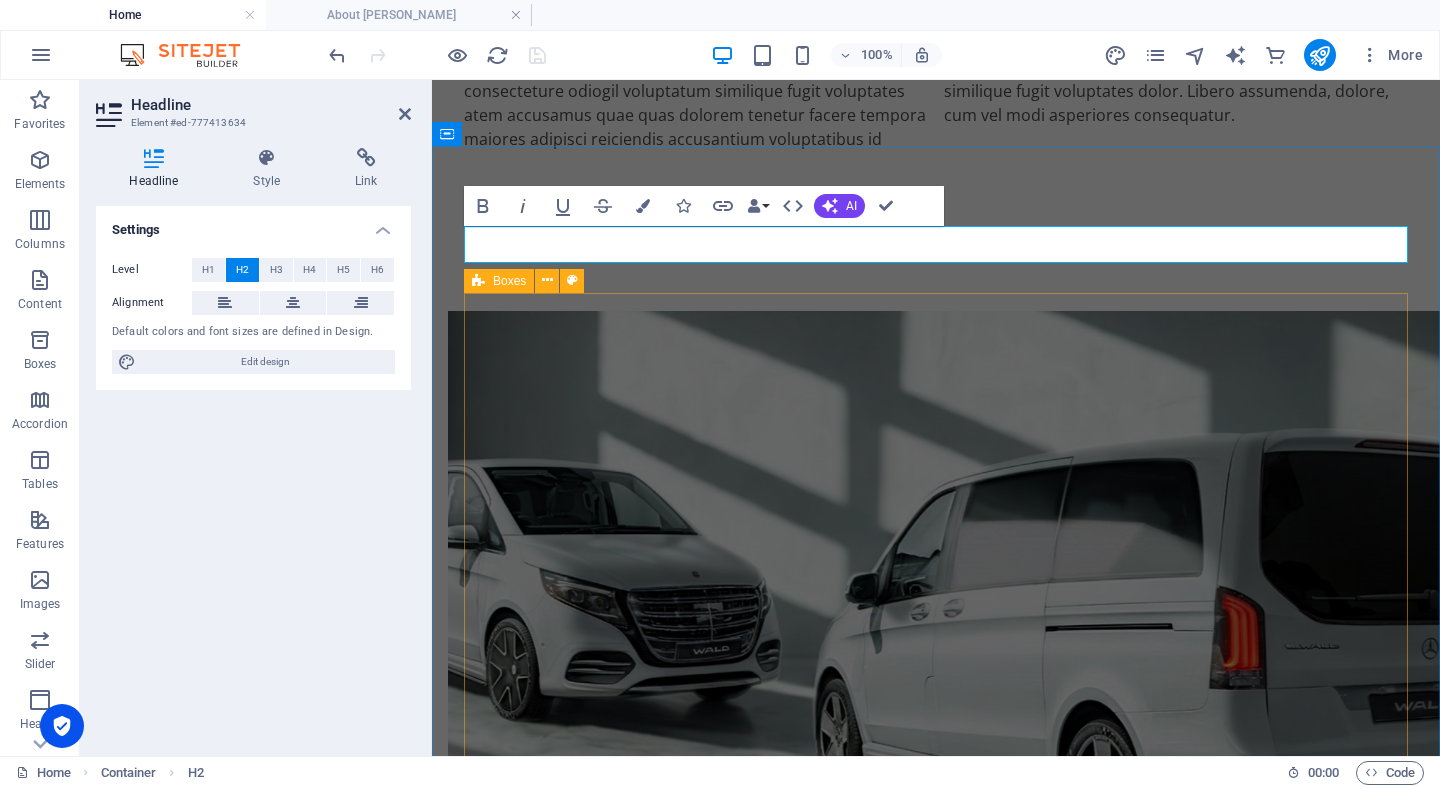 click on "Customization of Mercedes V-Class Enhance your Mercedes V-Class with bespoke Wald bodykits tailored to your preferences. Premium Bodykits Our bodykits are designed for those who crave a blend of style and functionality. Performance Upgrades Boost your driving experience with our performance upgrades for the V-Class. Luxury Interiors Transform your vehicle’s interiors into a luxurious space with high-quality finishes. Professional Installation Our expert team ensures flawless installation of bodykits and upgrades. After-Sales Support We offer continuous support and maintenance services for our clients." at bounding box center [936, 2142] 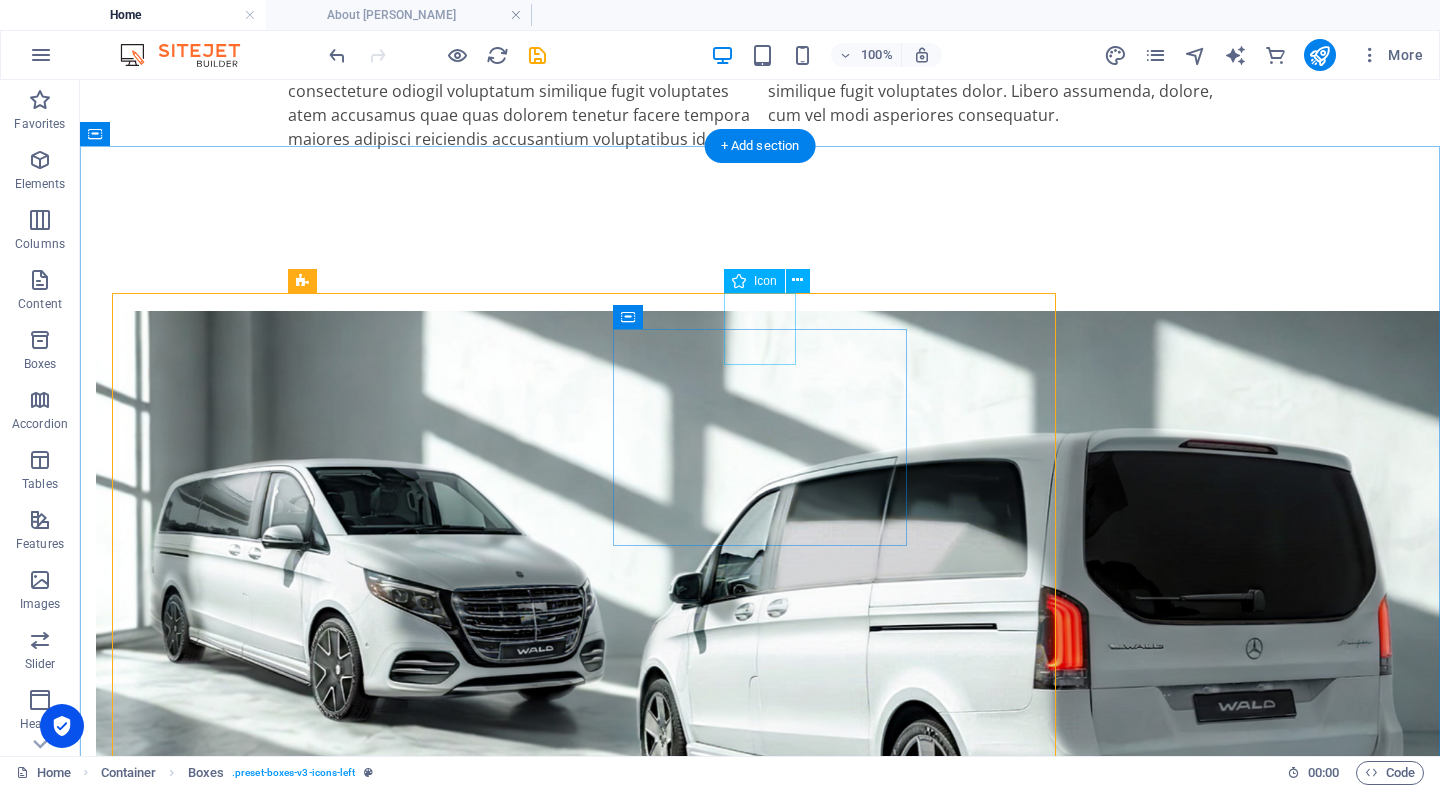 click at bounding box center [434, 1698] 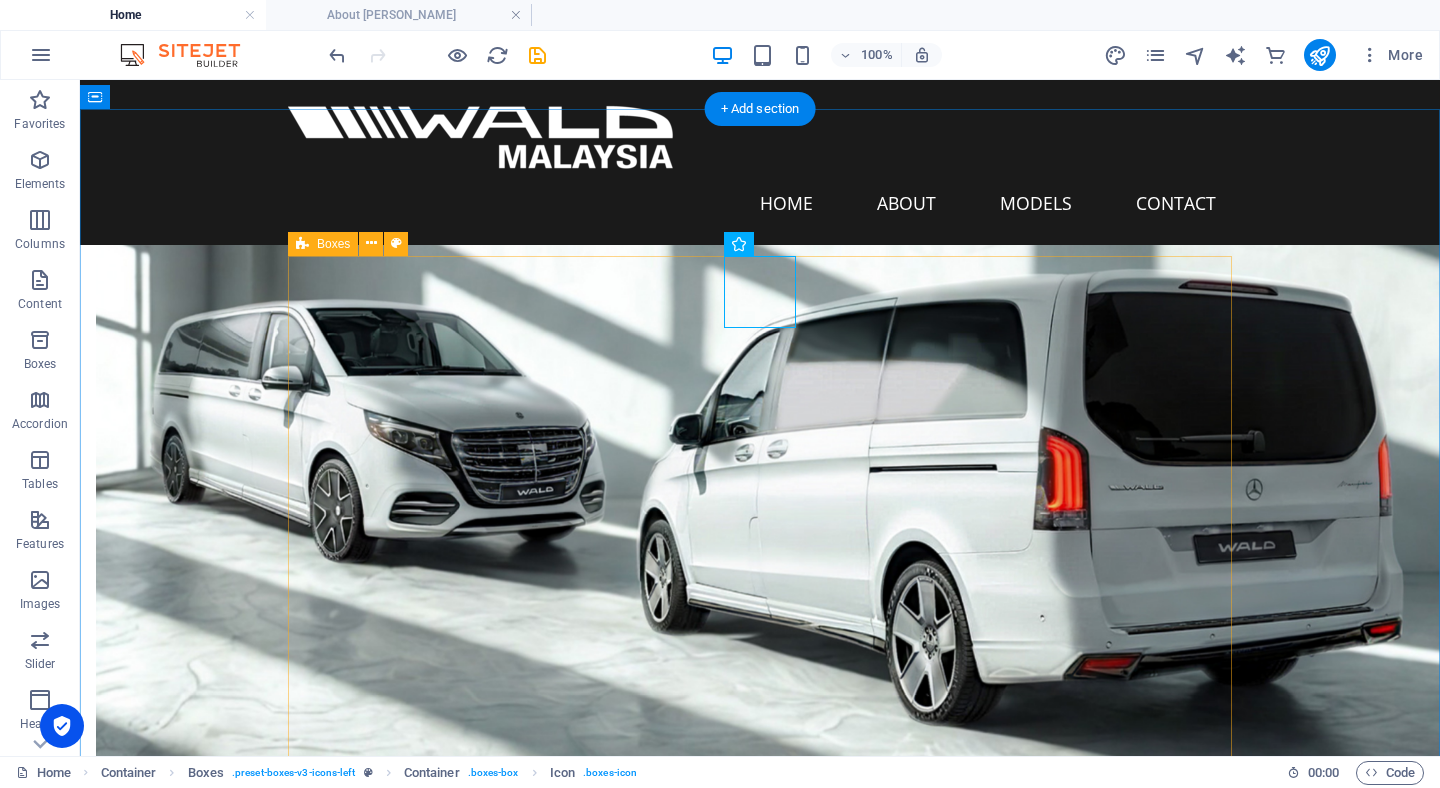scroll, scrollTop: 1551, scrollLeft: 0, axis: vertical 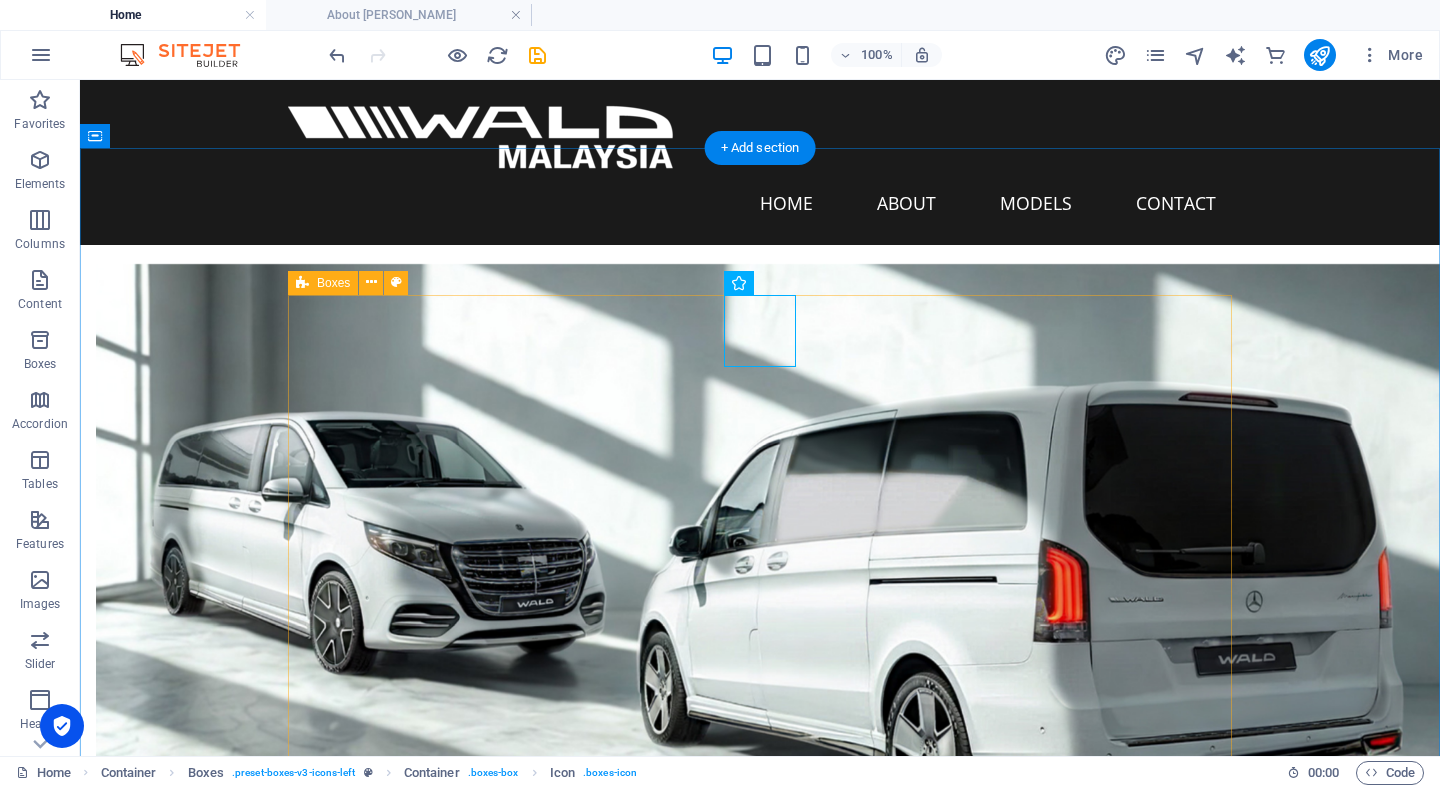 click on "Customization of Mercedes V-Class Enhance your Mercedes V-Class with bespoke Wald bodykits tailored to your preferences. Premium Bodykits Our bodykits are designed for those who crave a blend of style and functionality. Performance Upgrades Boost your driving experience with our performance upgrades for the V-Class. Luxury Interiors Transform your vehicle’s interiors into a luxurious space with high-quality finishes. Professional Installation Our expert team ensures flawless installation of bodykits and upgrades. After-Sales Support We offer continuous support and maintenance services for our clients." at bounding box center [760, 2095] 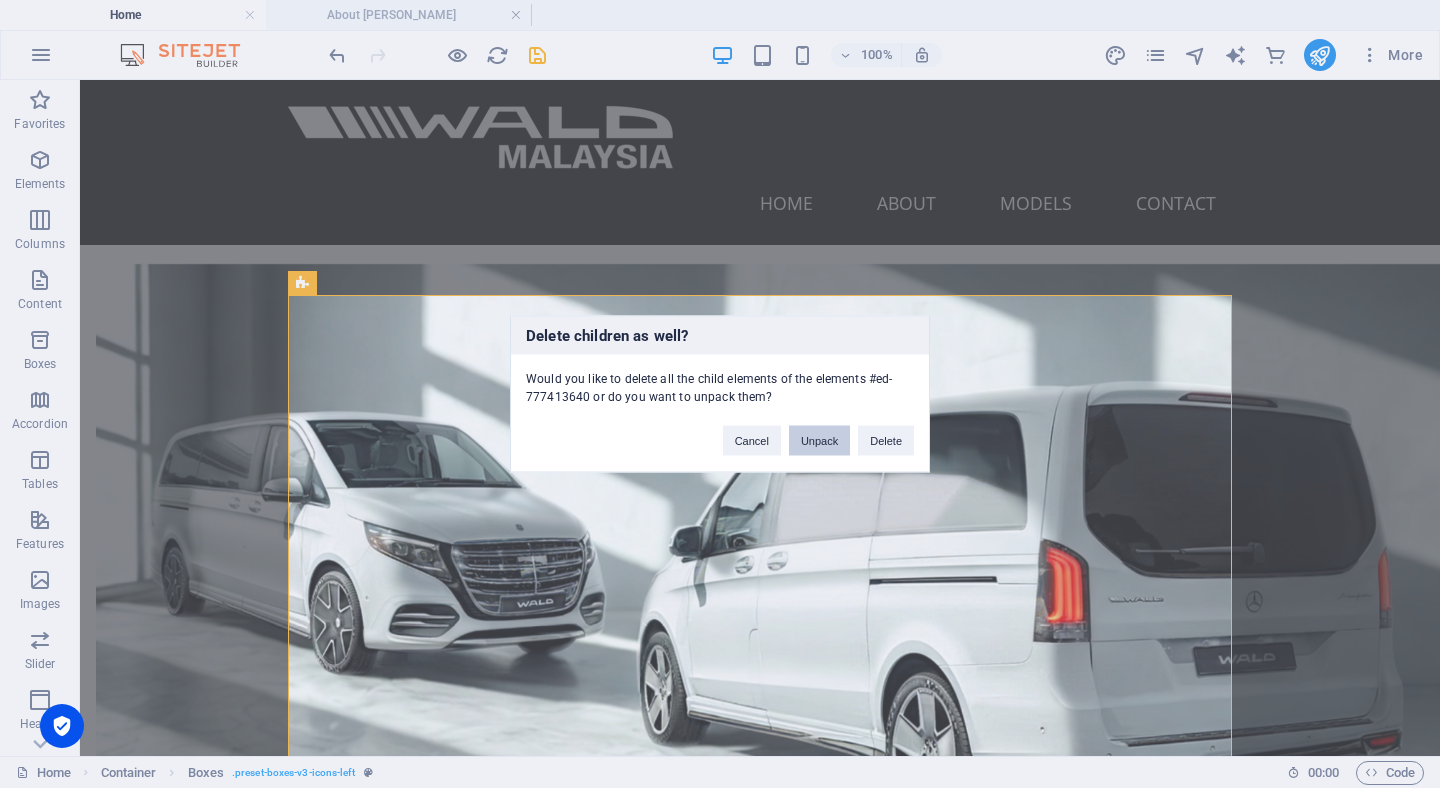 click on "Unpack" at bounding box center (819, 441) 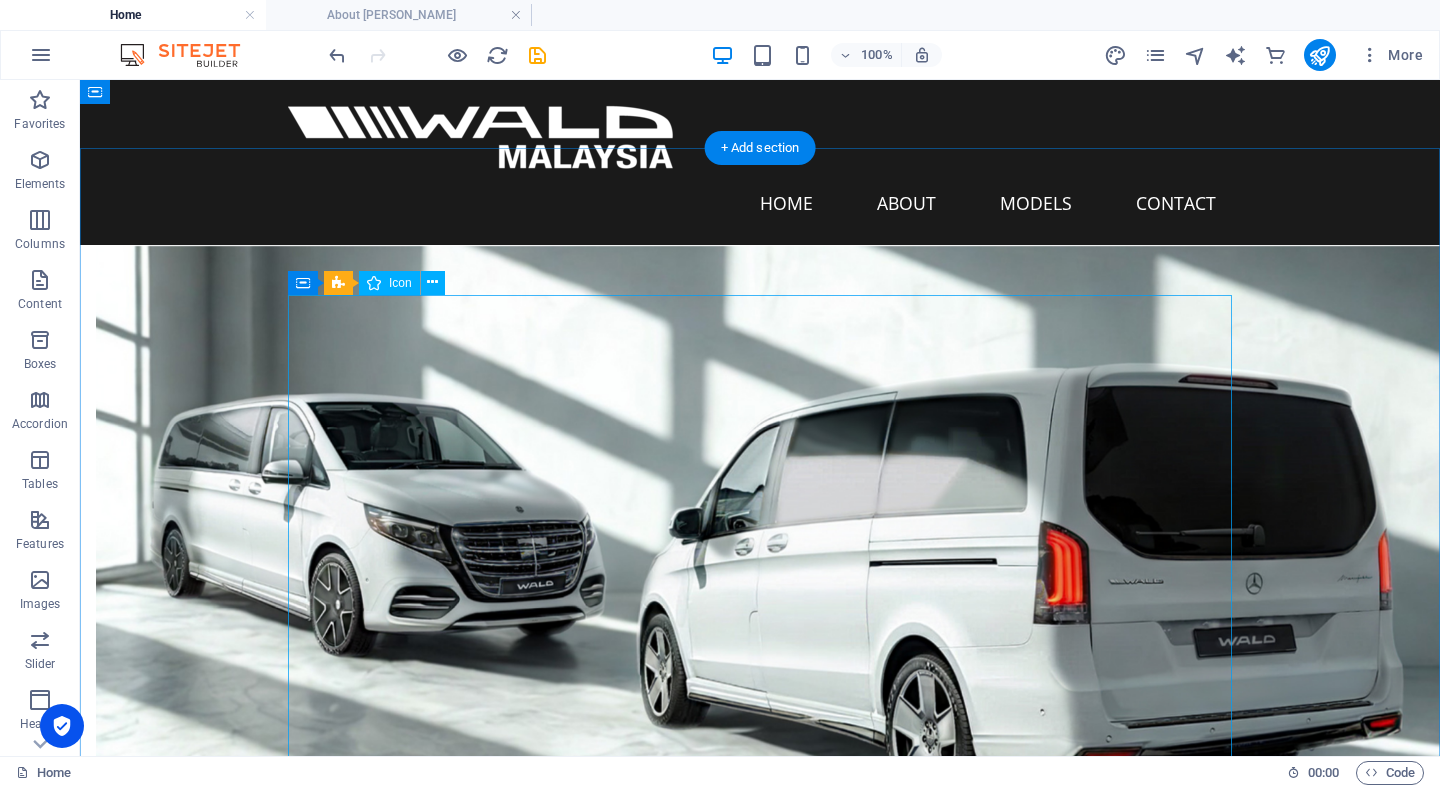 scroll, scrollTop: 1551, scrollLeft: 0, axis: vertical 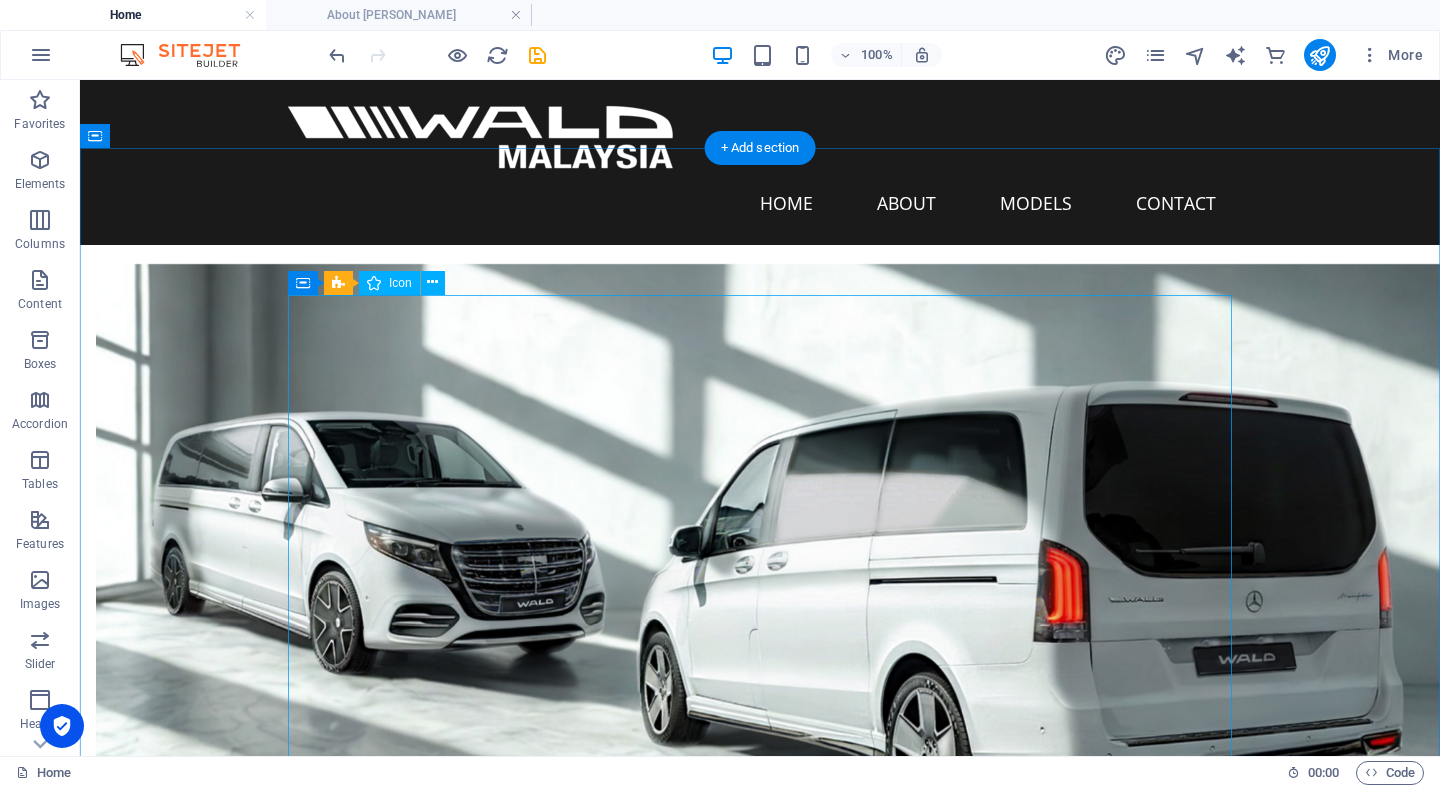 click at bounding box center [760, 1768] 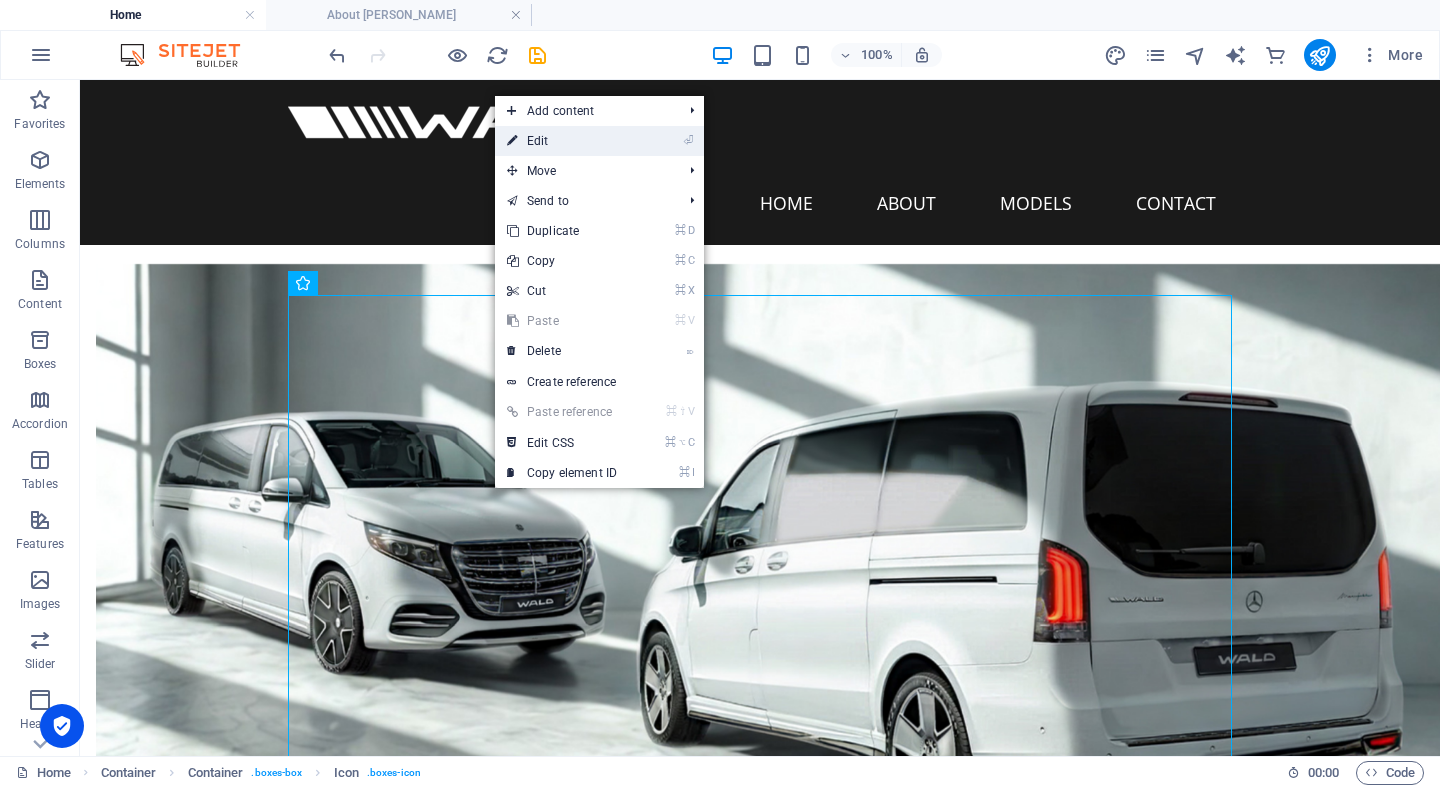 click on "⏎  Edit" at bounding box center (562, 141) 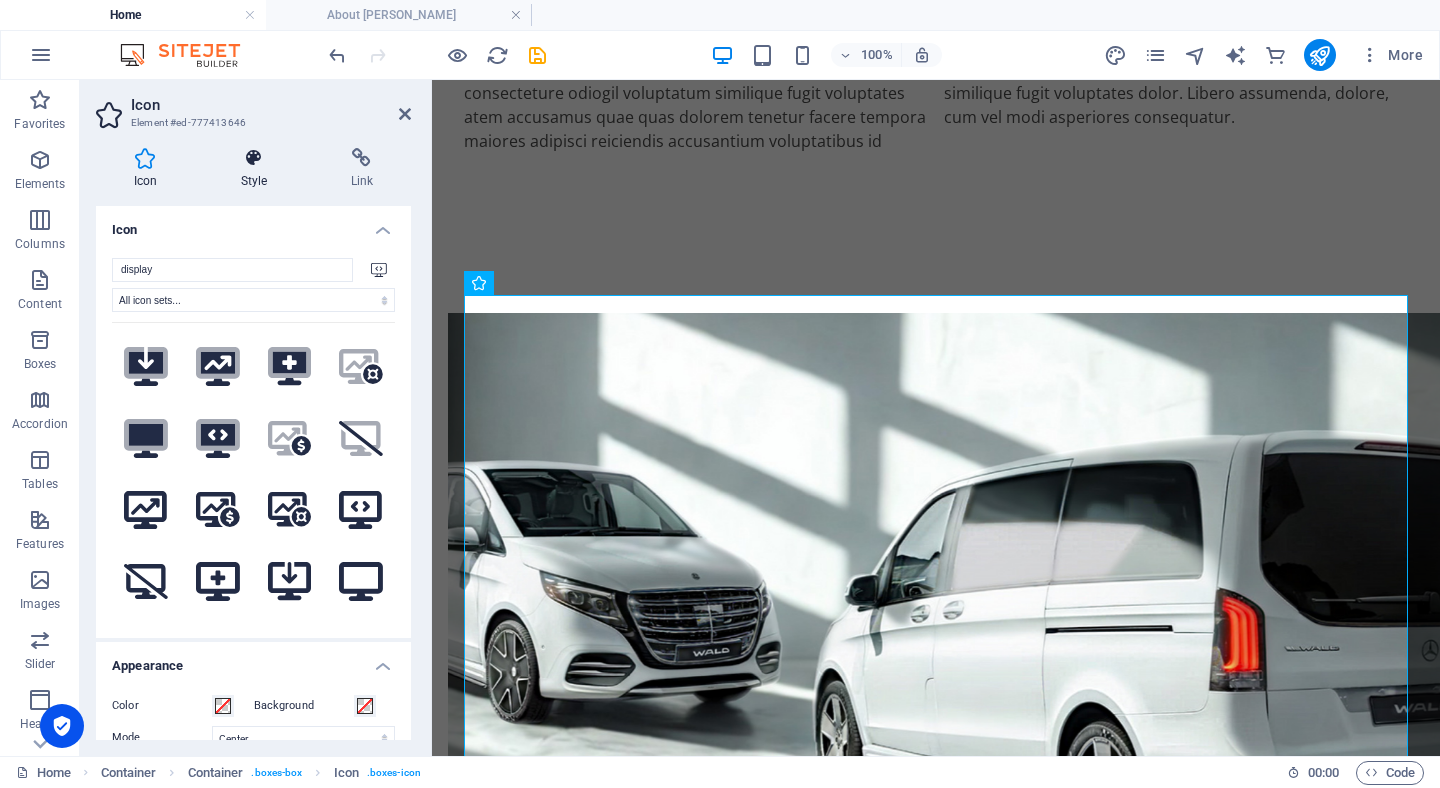click on "Style" at bounding box center [258, 169] 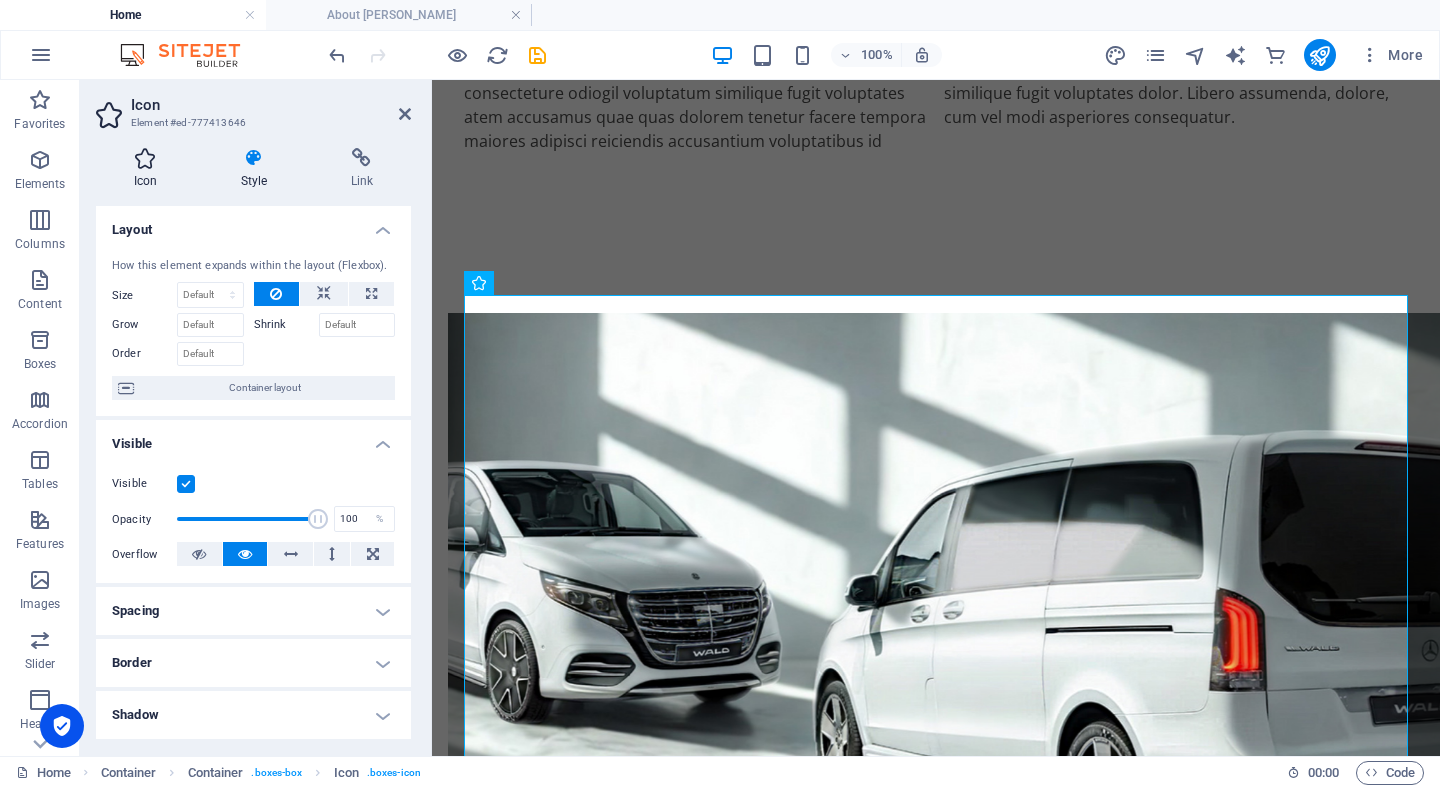 click on "Icon" at bounding box center (149, 169) 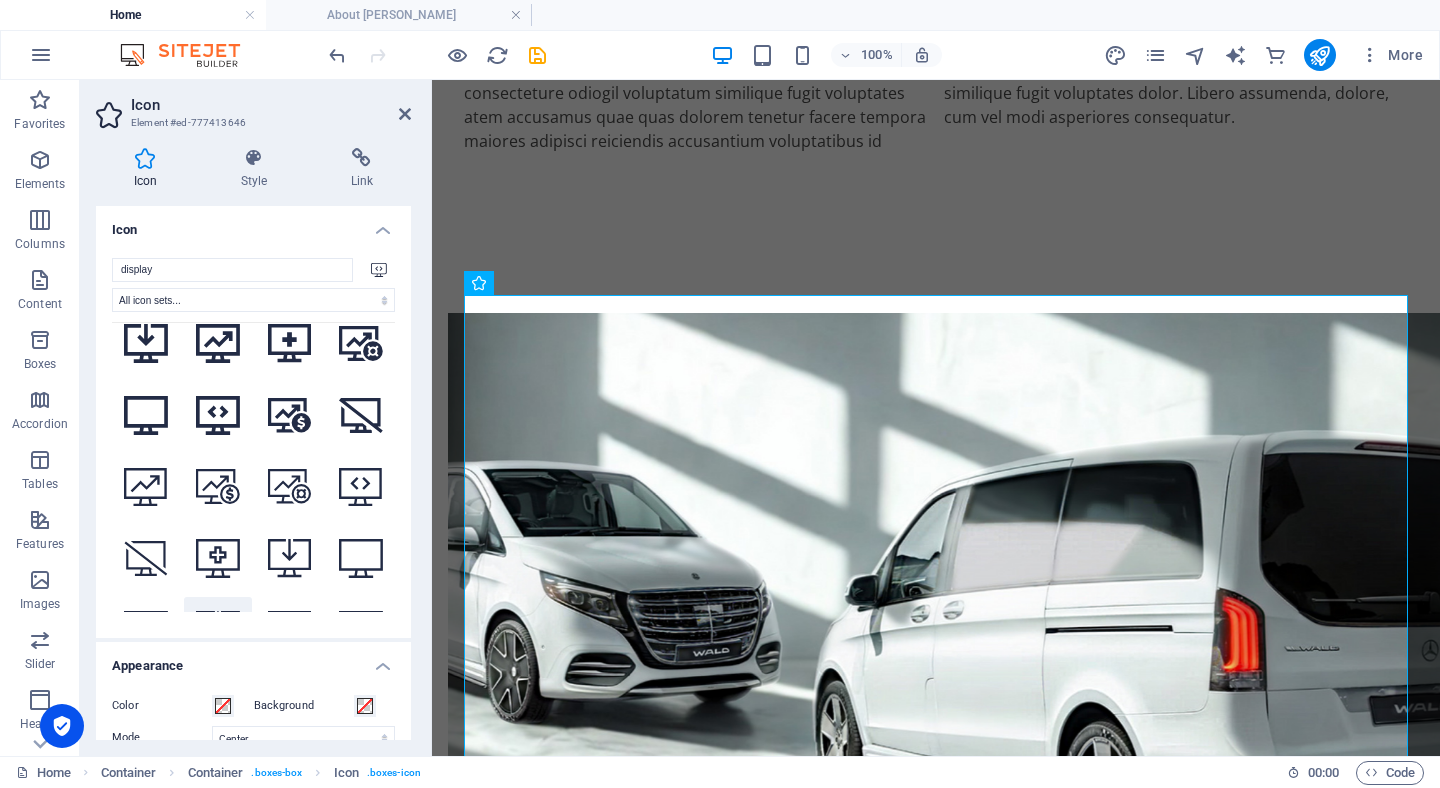 scroll, scrollTop: 866, scrollLeft: 0, axis: vertical 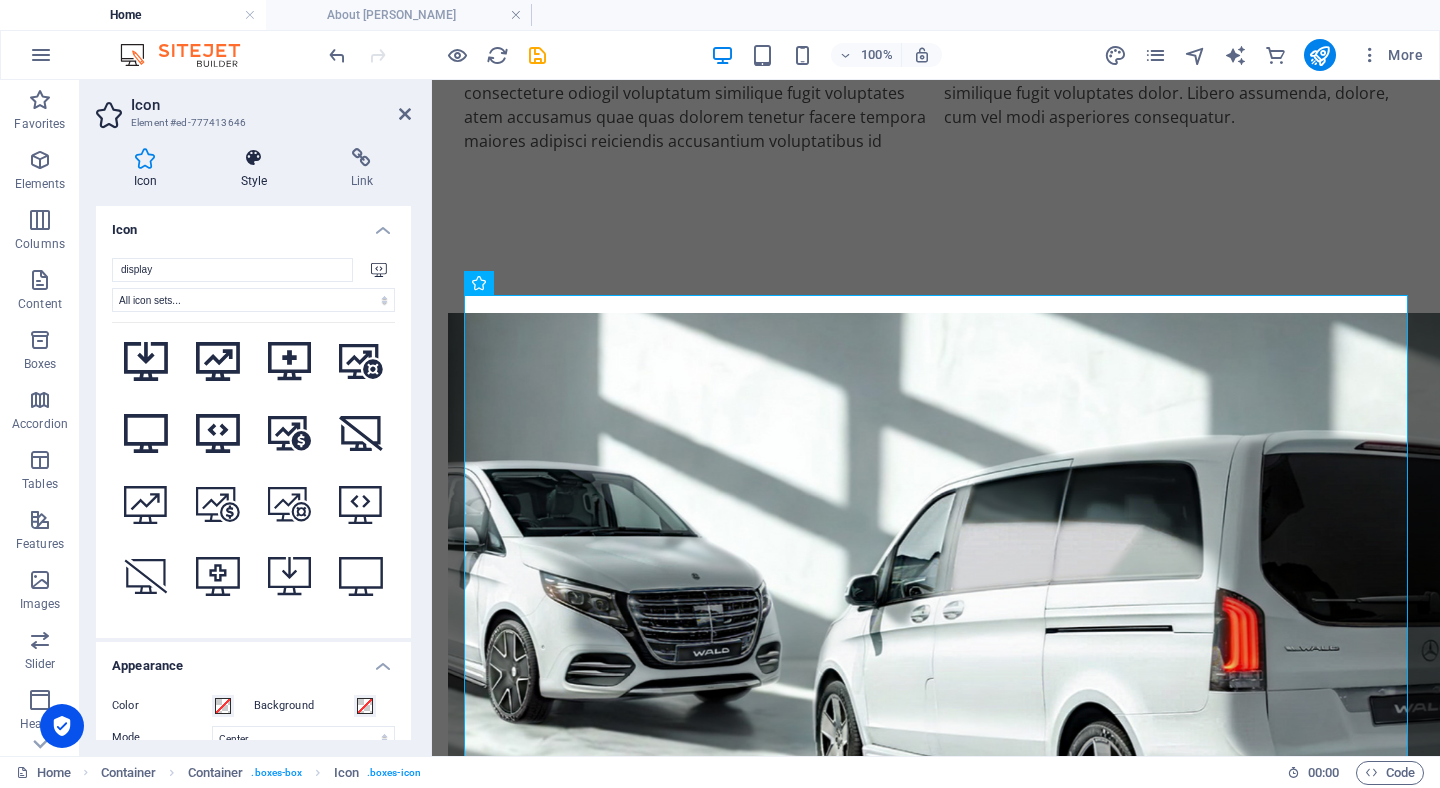 click on "Style" at bounding box center (258, 169) 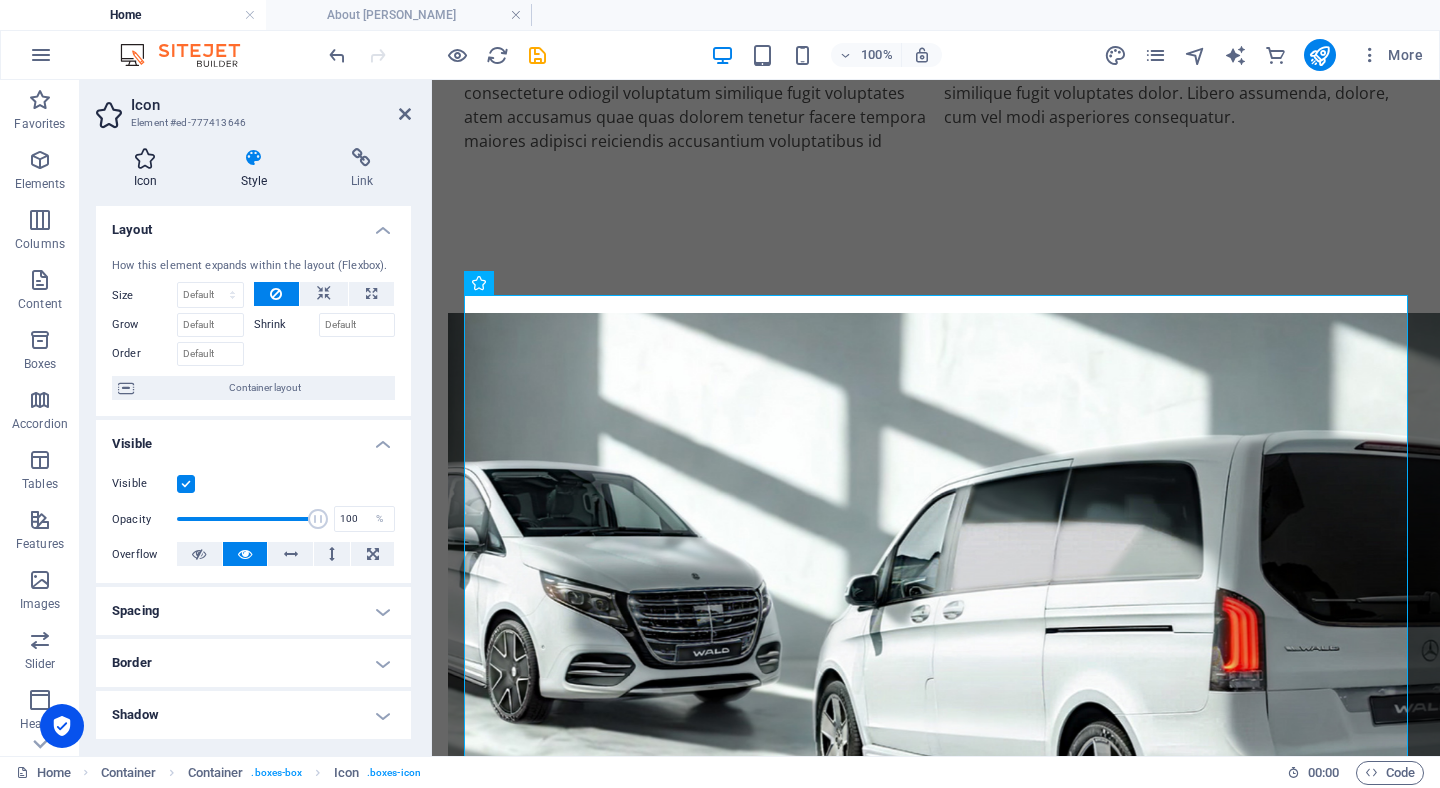 click on "Icon" at bounding box center (149, 169) 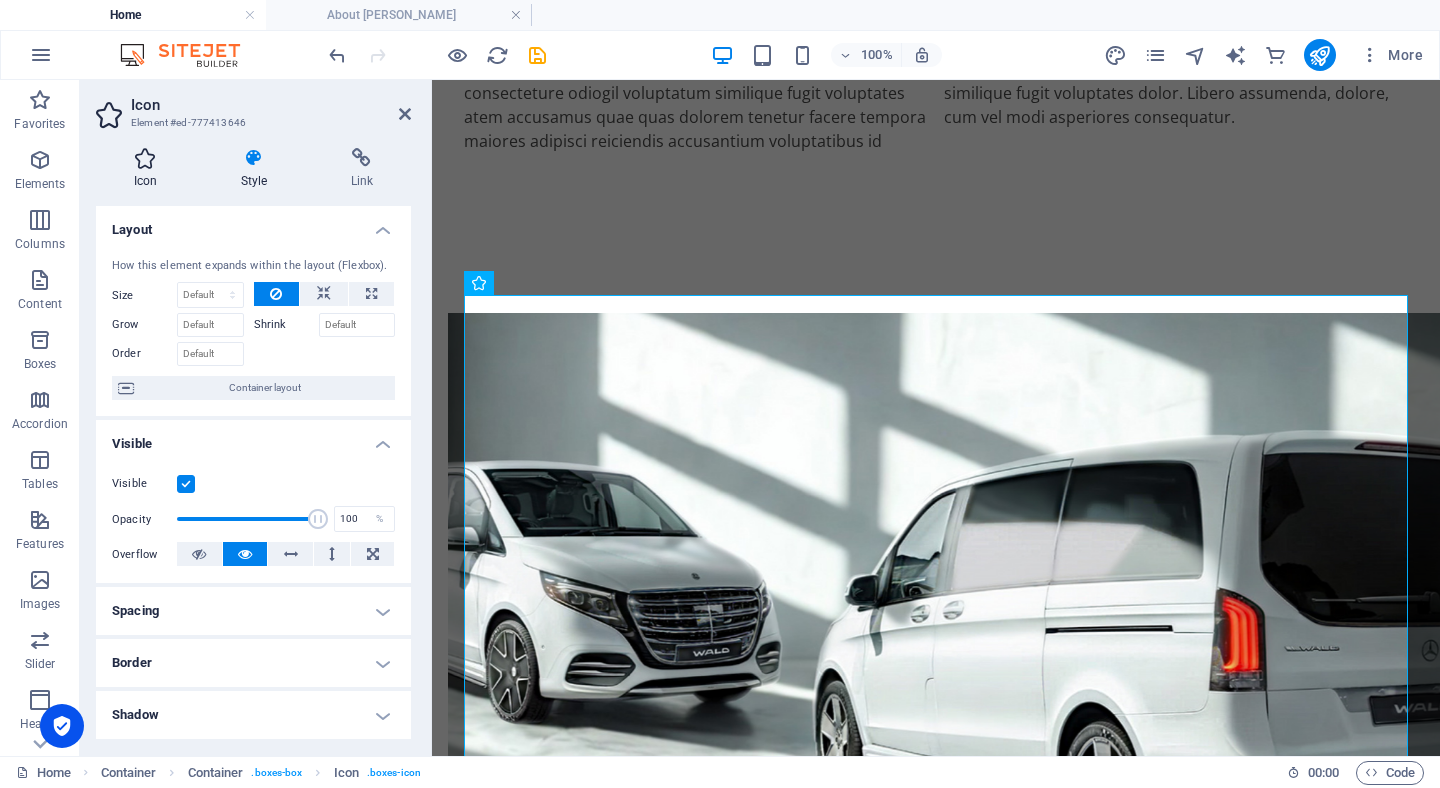 scroll, scrollTop: 854, scrollLeft: 0, axis: vertical 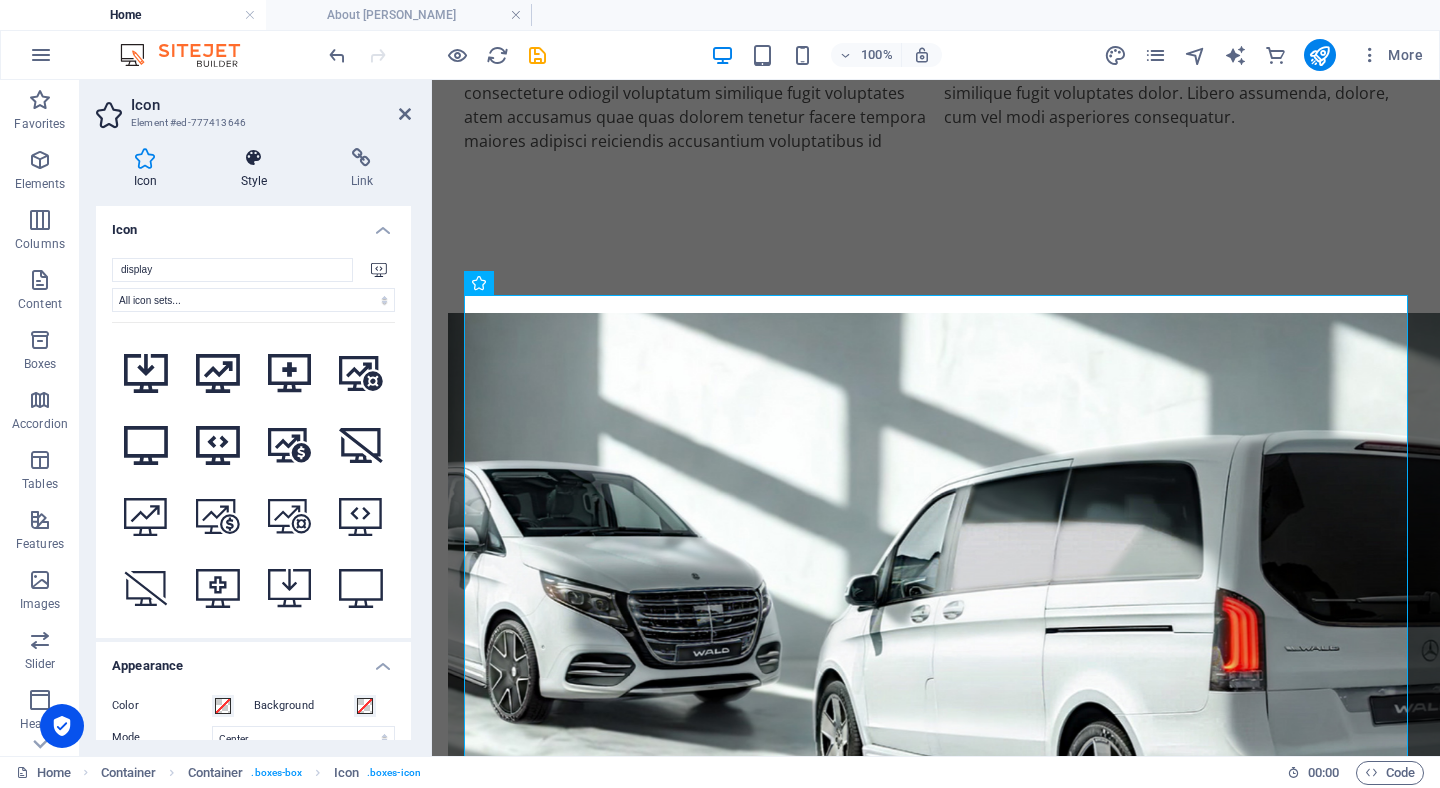 click on "Style" at bounding box center [258, 169] 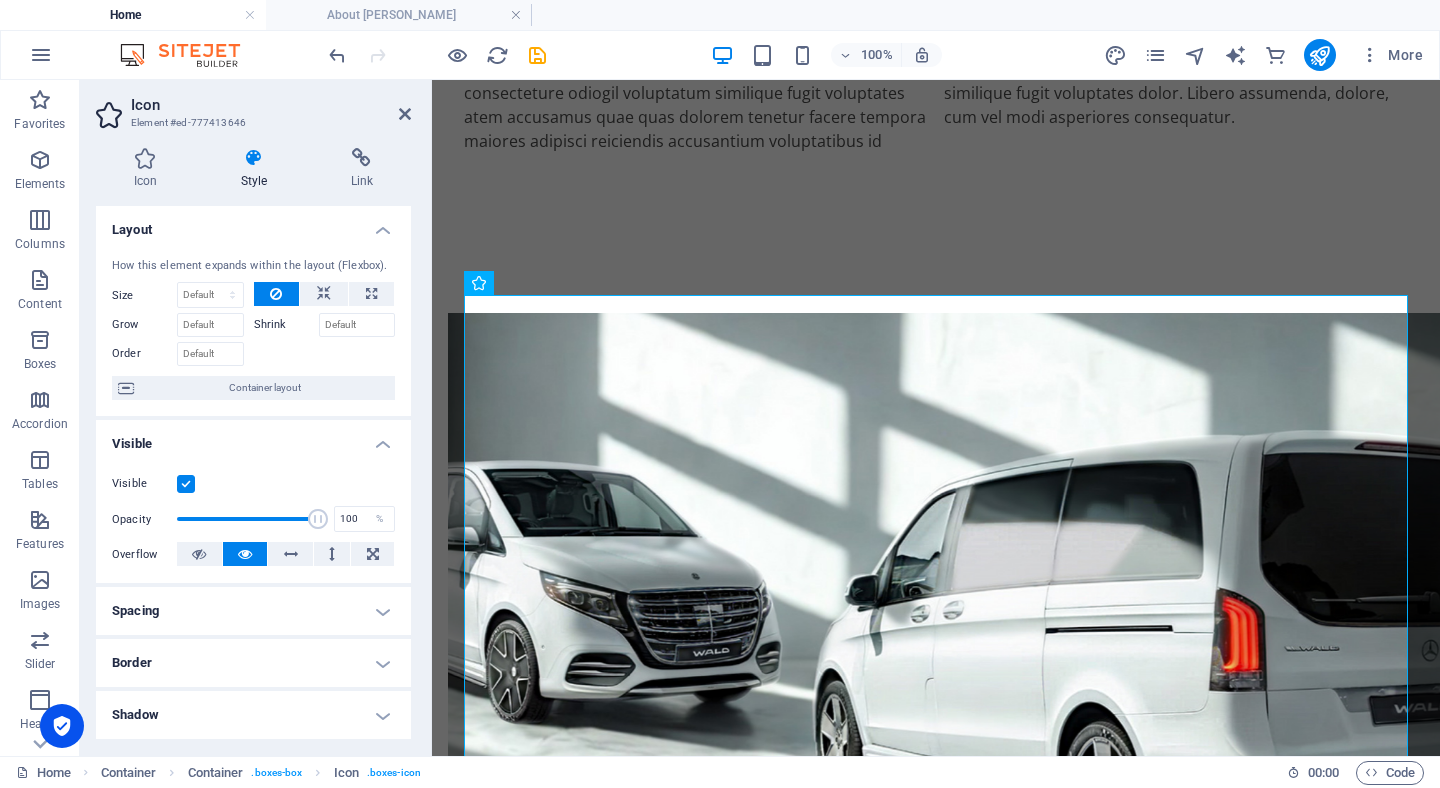 scroll, scrollTop: 311, scrollLeft: 0, axis: vertical 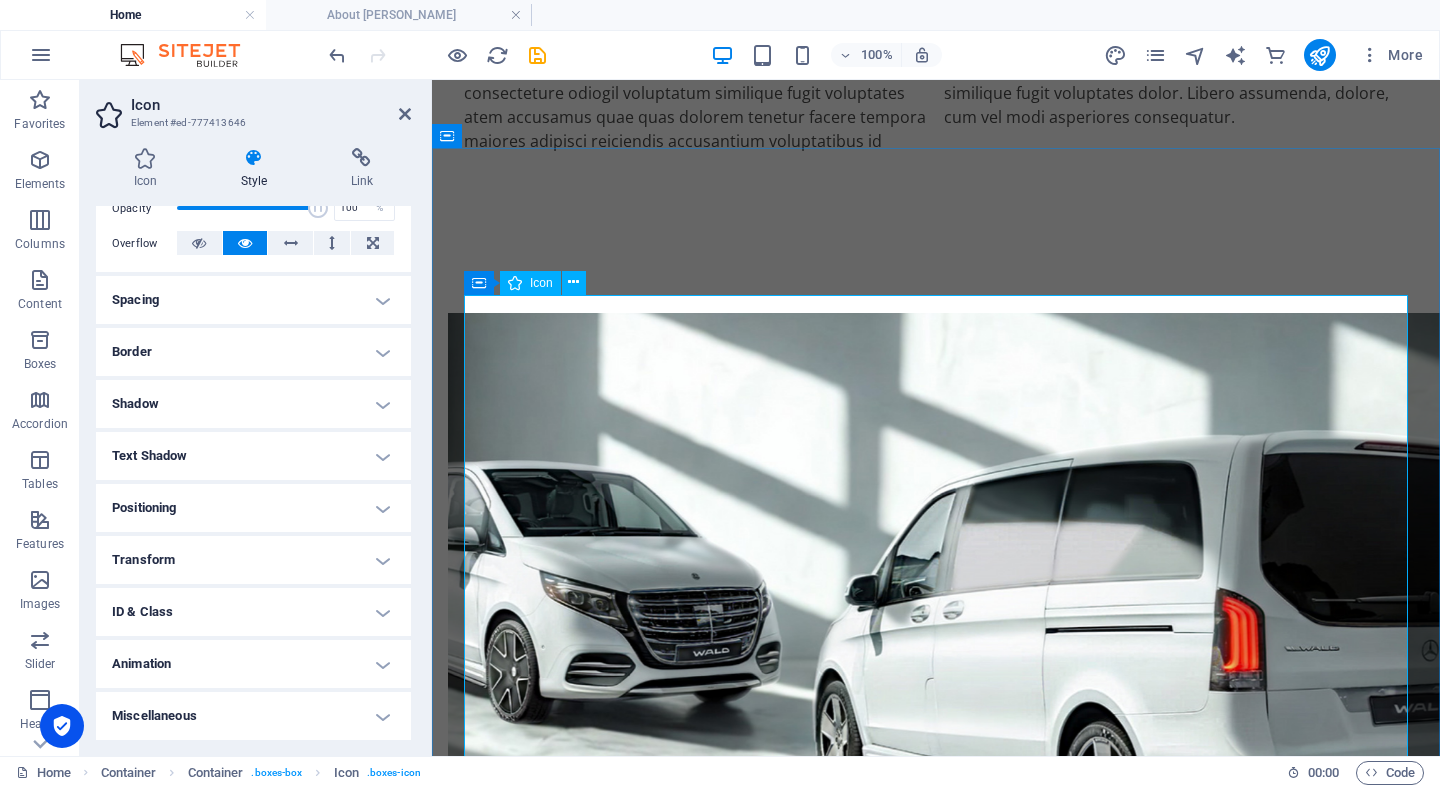click at bounding box center (936, 1817) 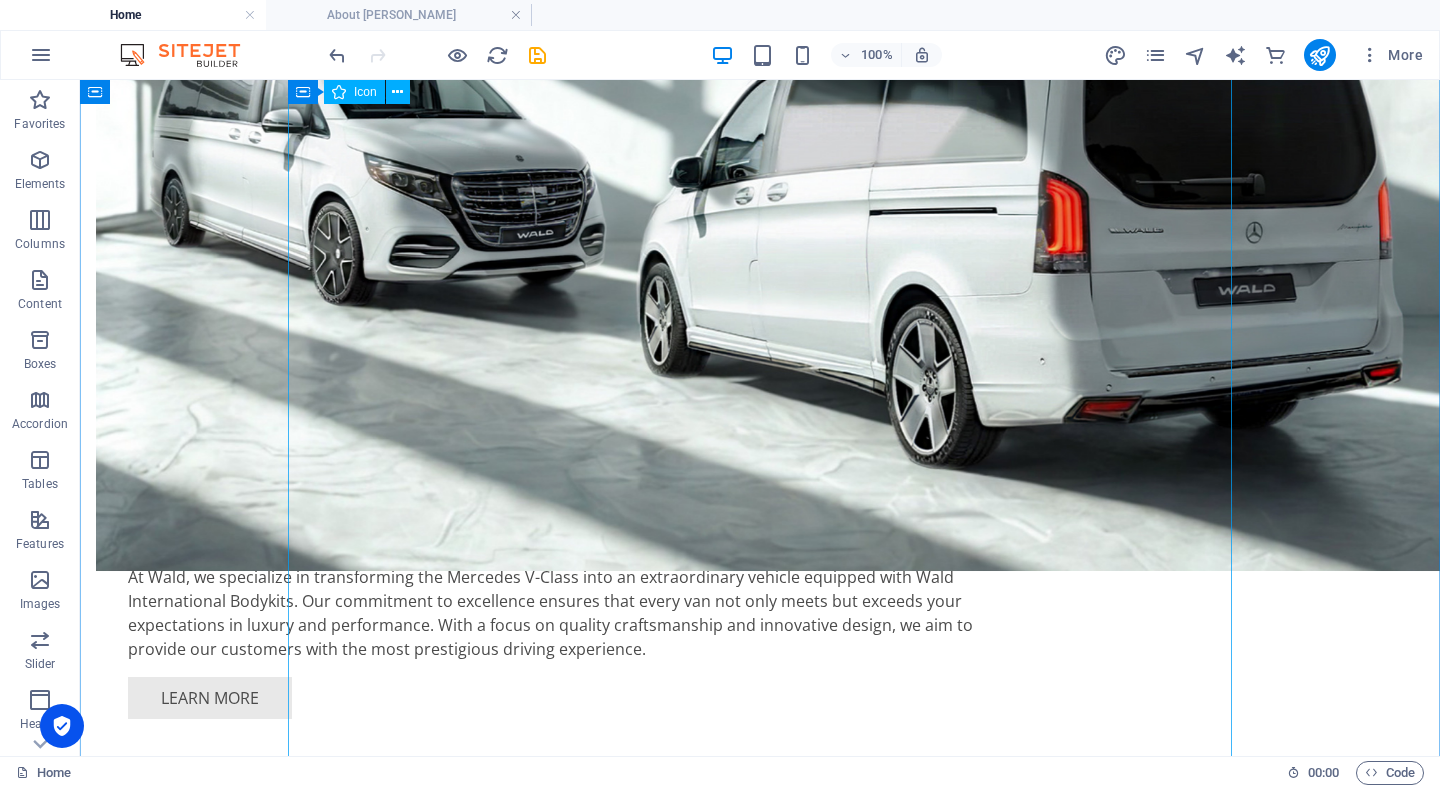 scroll, scrollTop: 1973, scrollLeft: 0, axis: vertical 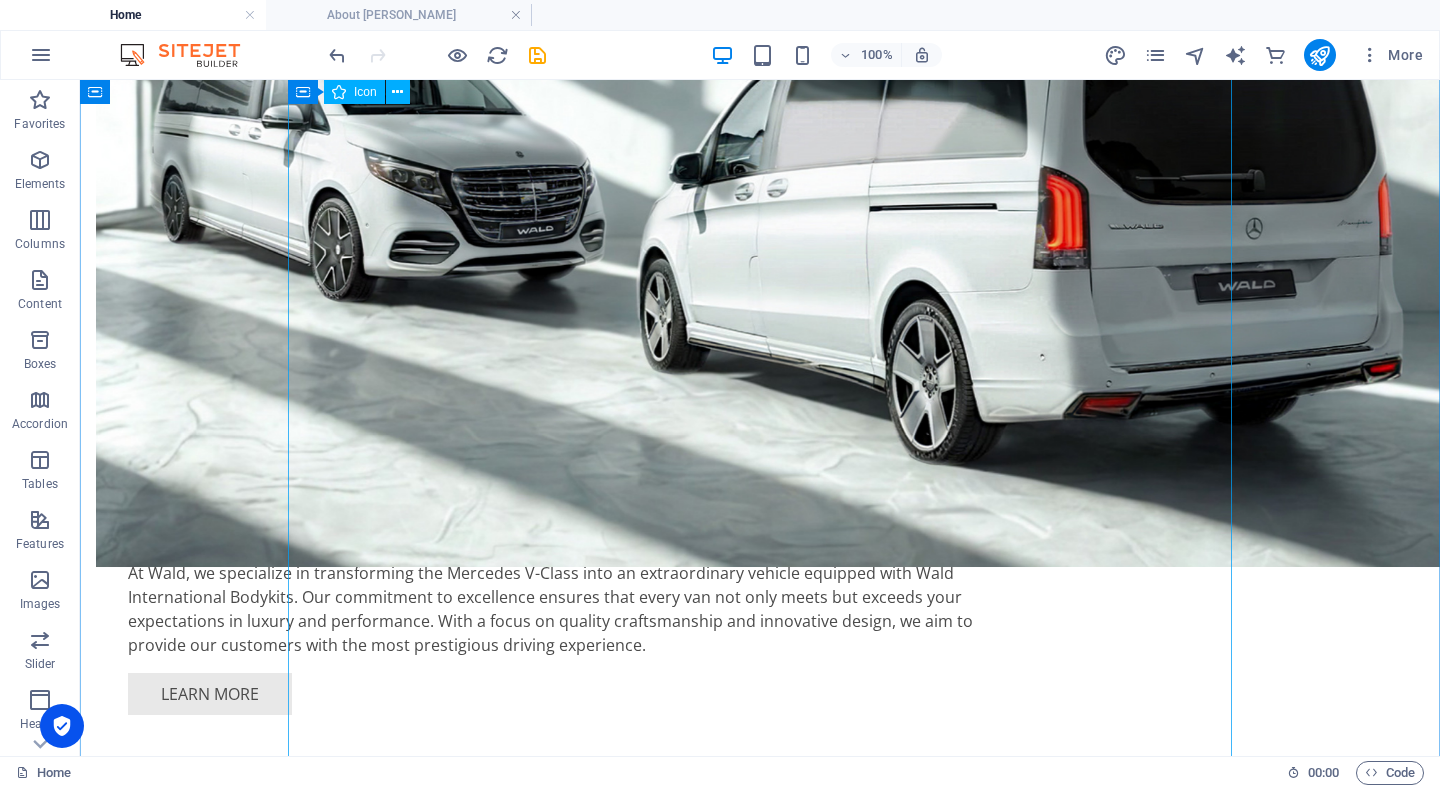 click at bounding box center [760, 1479] 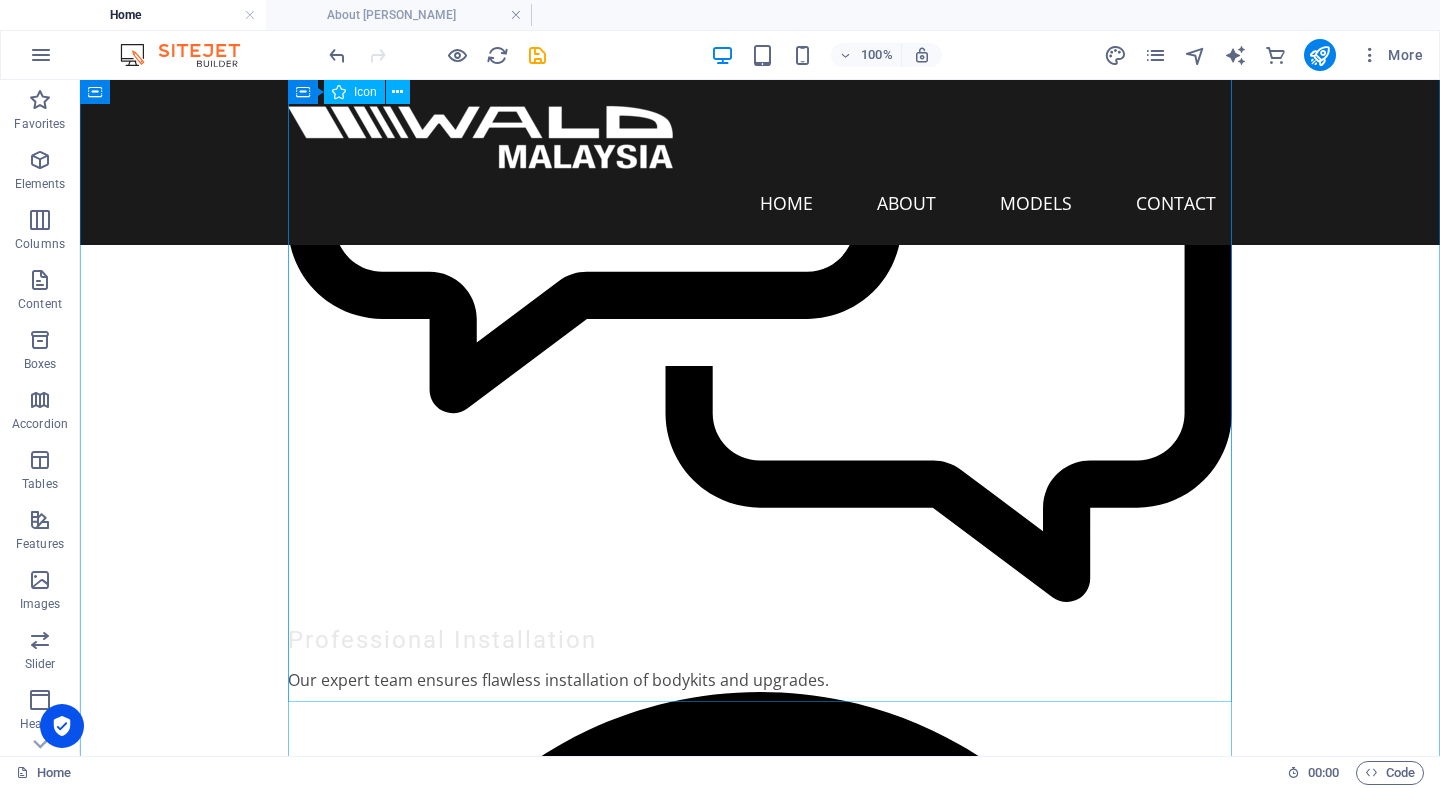 scroll, scrollTop: 5162, scrollLeft: 0, axis: vertical 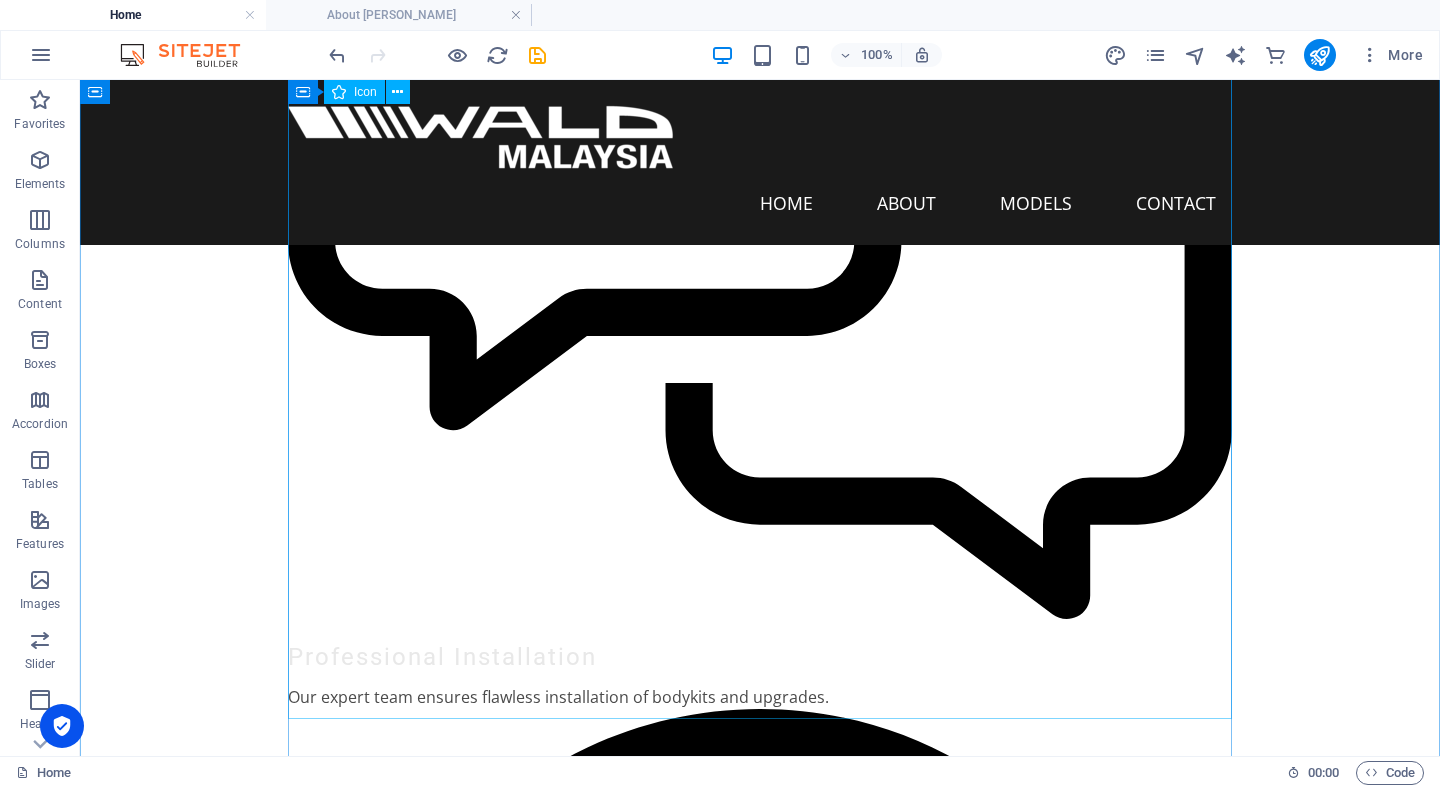 click at bounding box center [760, 1251] 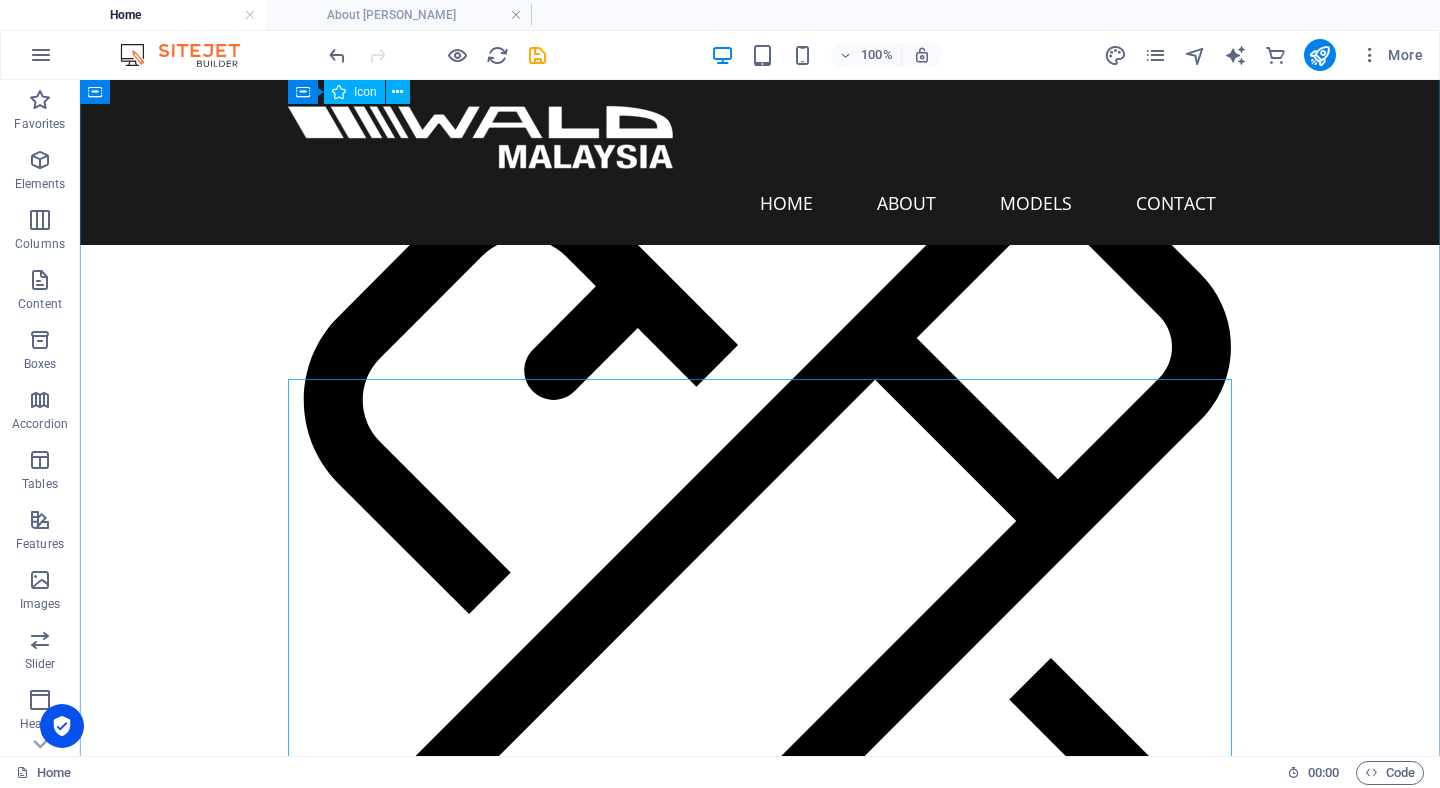 scroll, scrollTop: 3584, scrollLeft: 0, axis: vertical 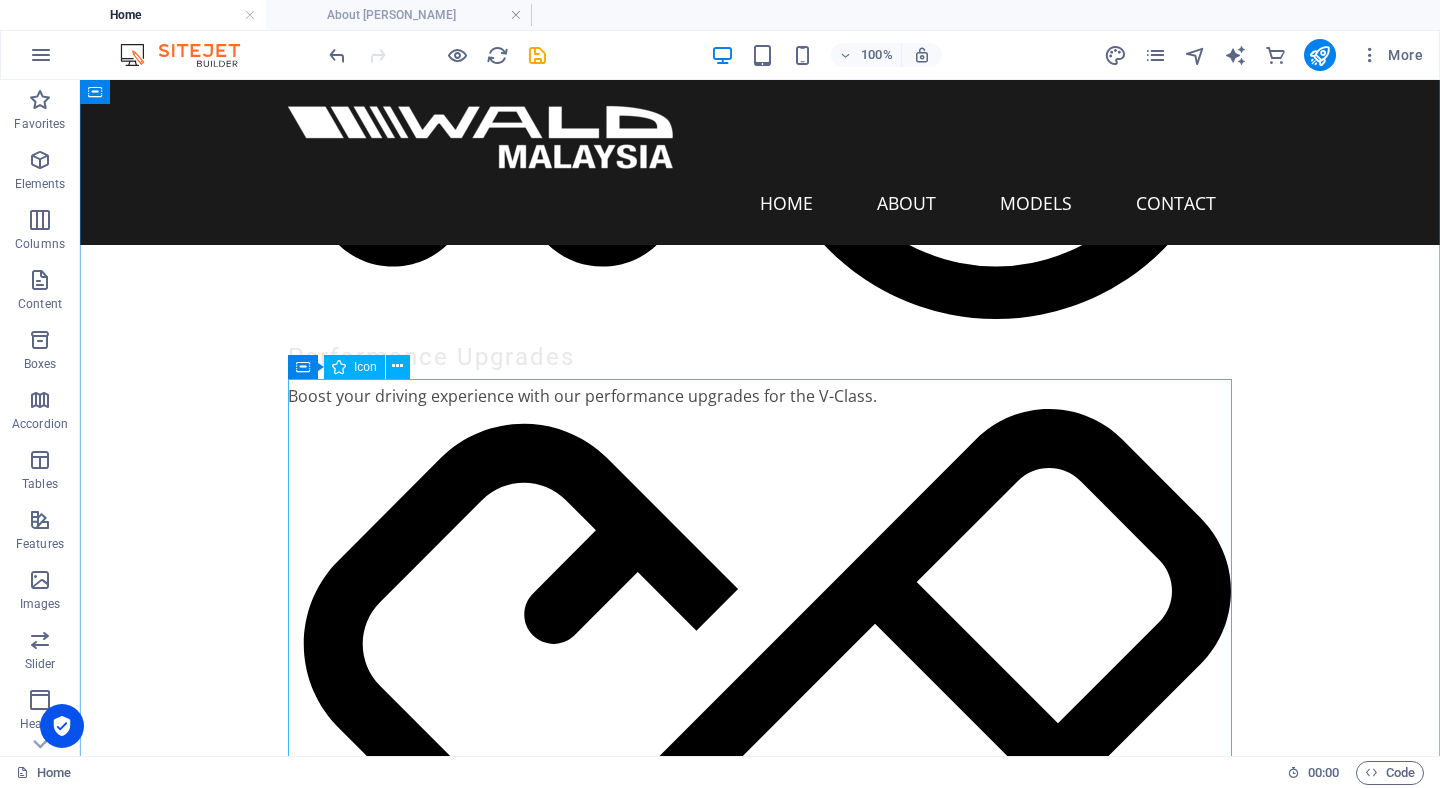 click at bounding box center [760, 1822] 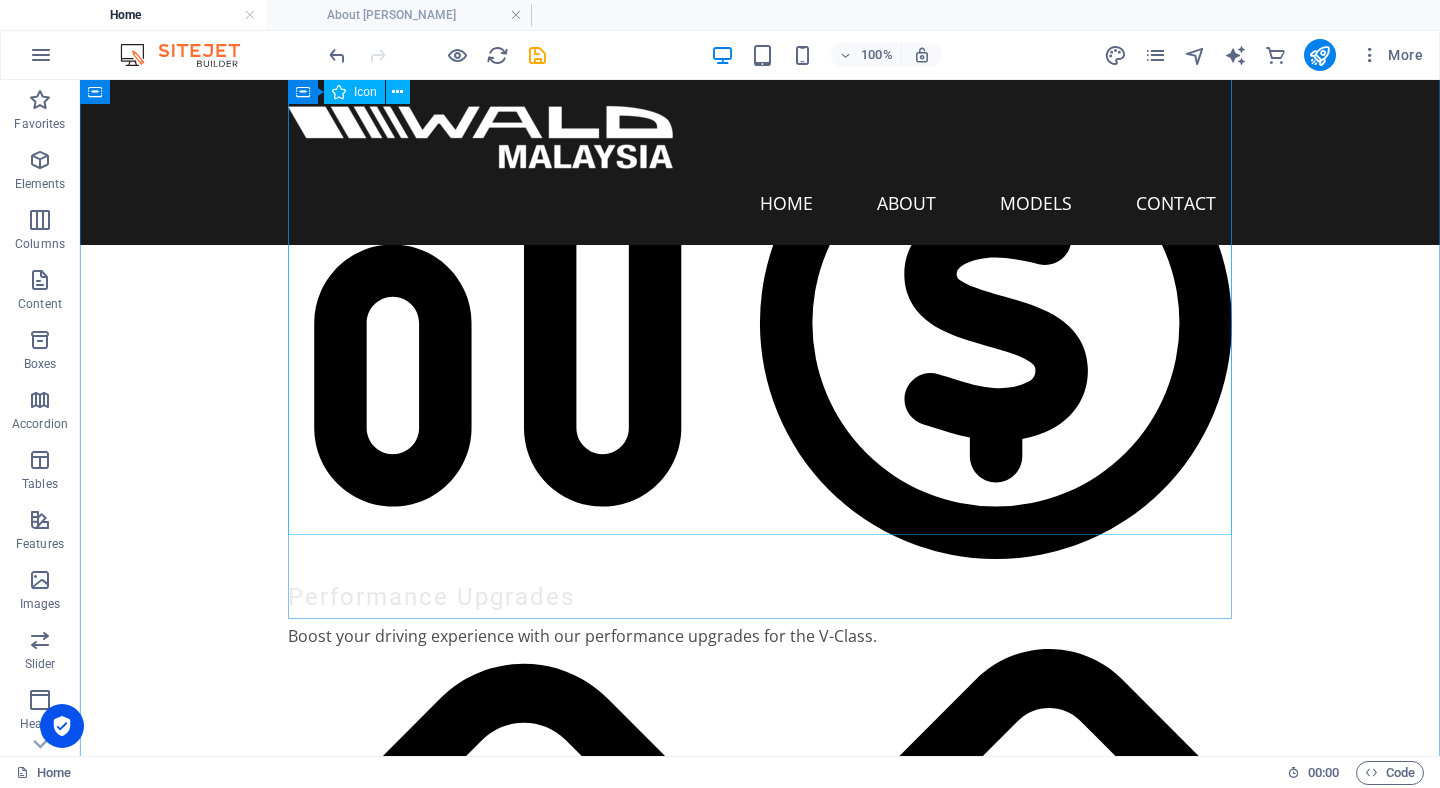 click at bounding box center [760, 1123] 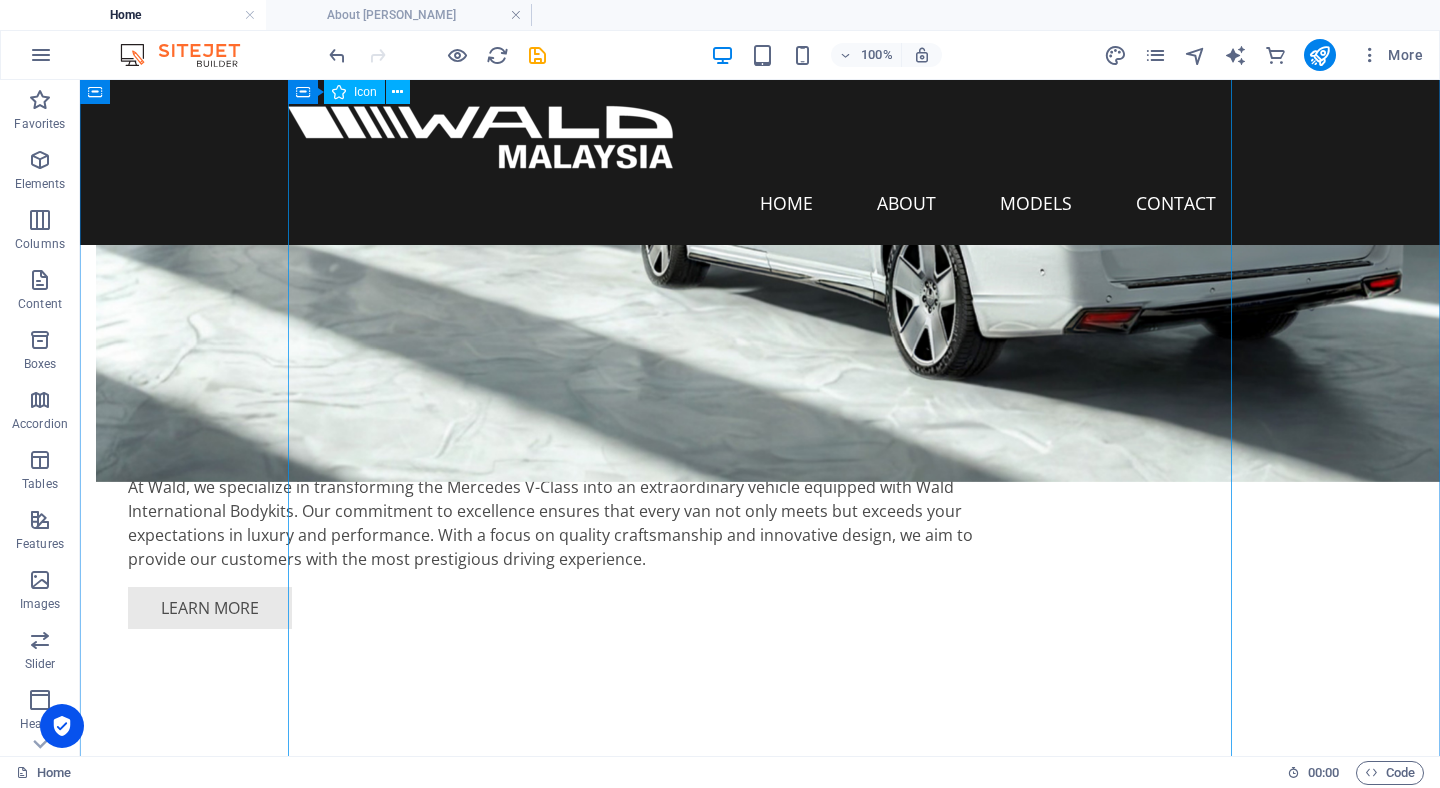 click at bounding box center (760, 1477) 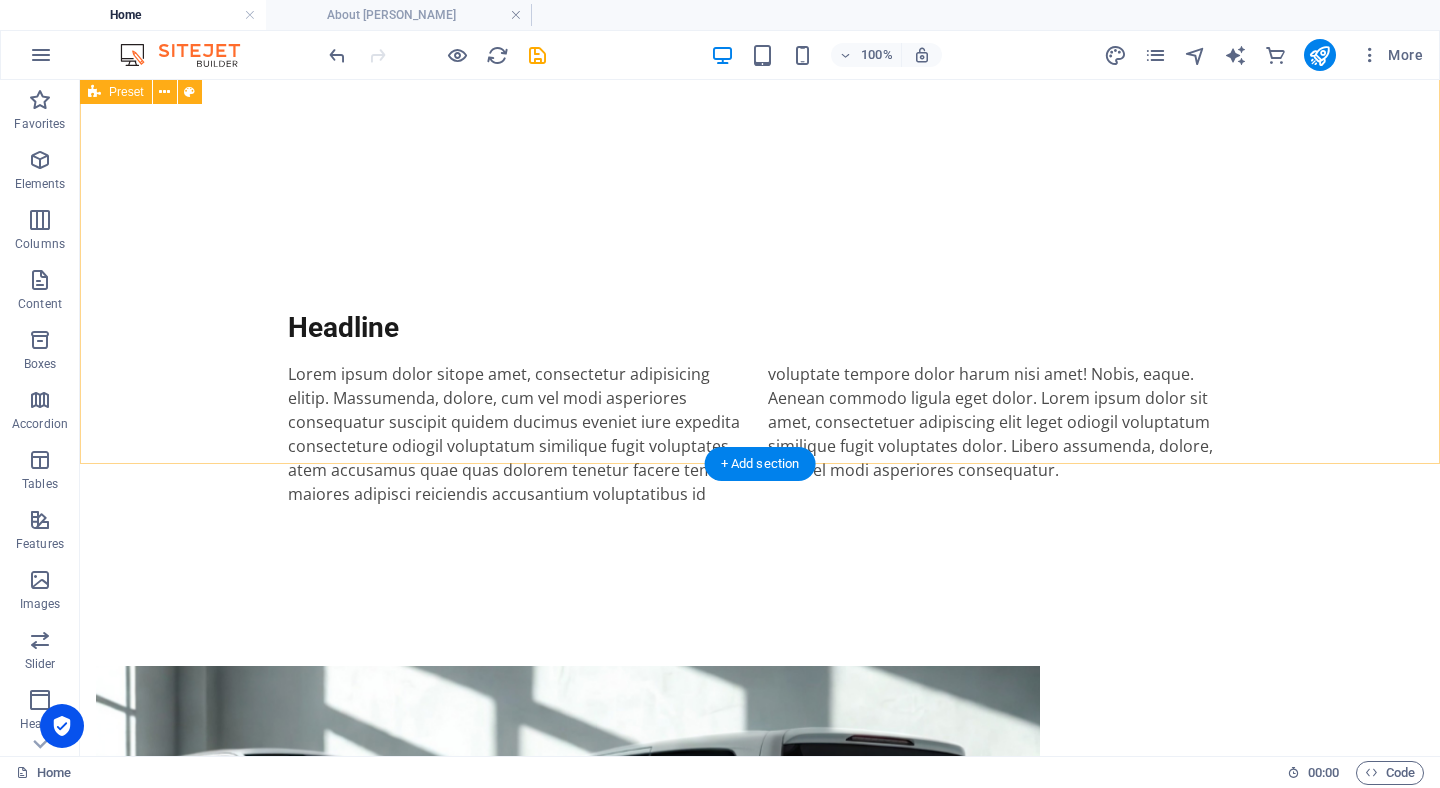 scroll, scrollTop: 1459, scrollLeft: 0, axis: vertical 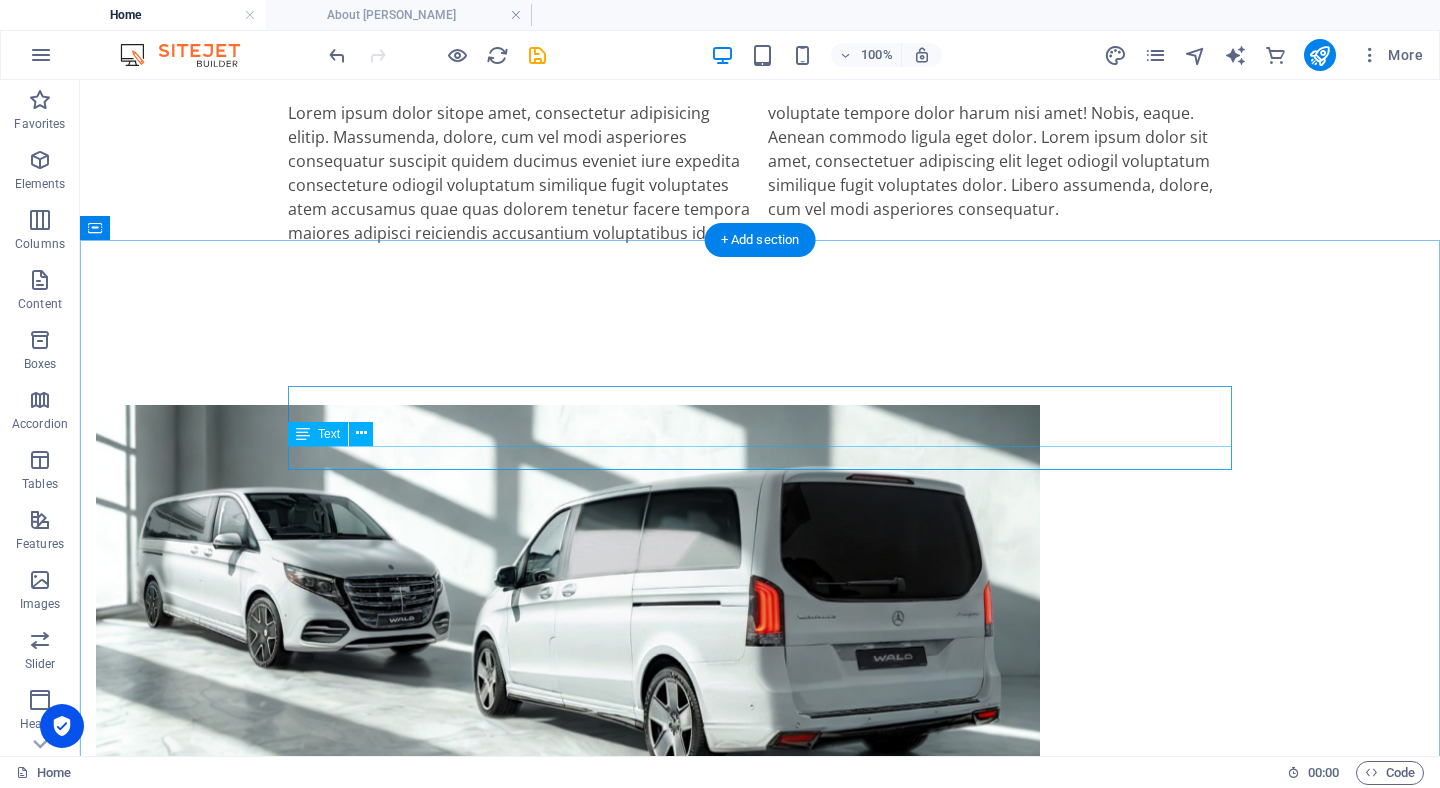 click on "Enhance your Mercedes V-Class with bespoke Wald bodykits tailored to your preferences." at bounding box center (760, 1559) 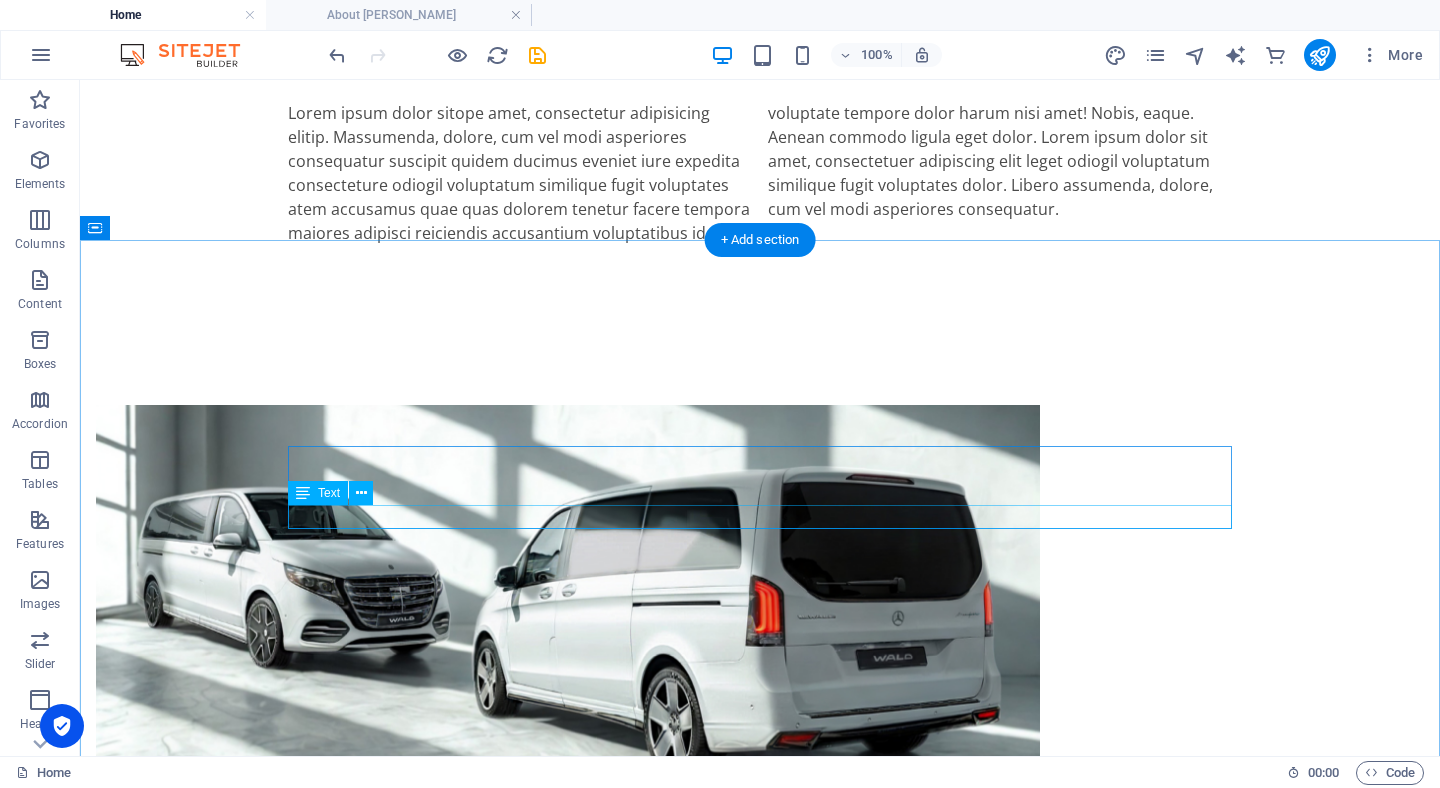 click on "Our bodykits are designed for those who crave a blend of style and functionality." at bounding box center (760, 1618) 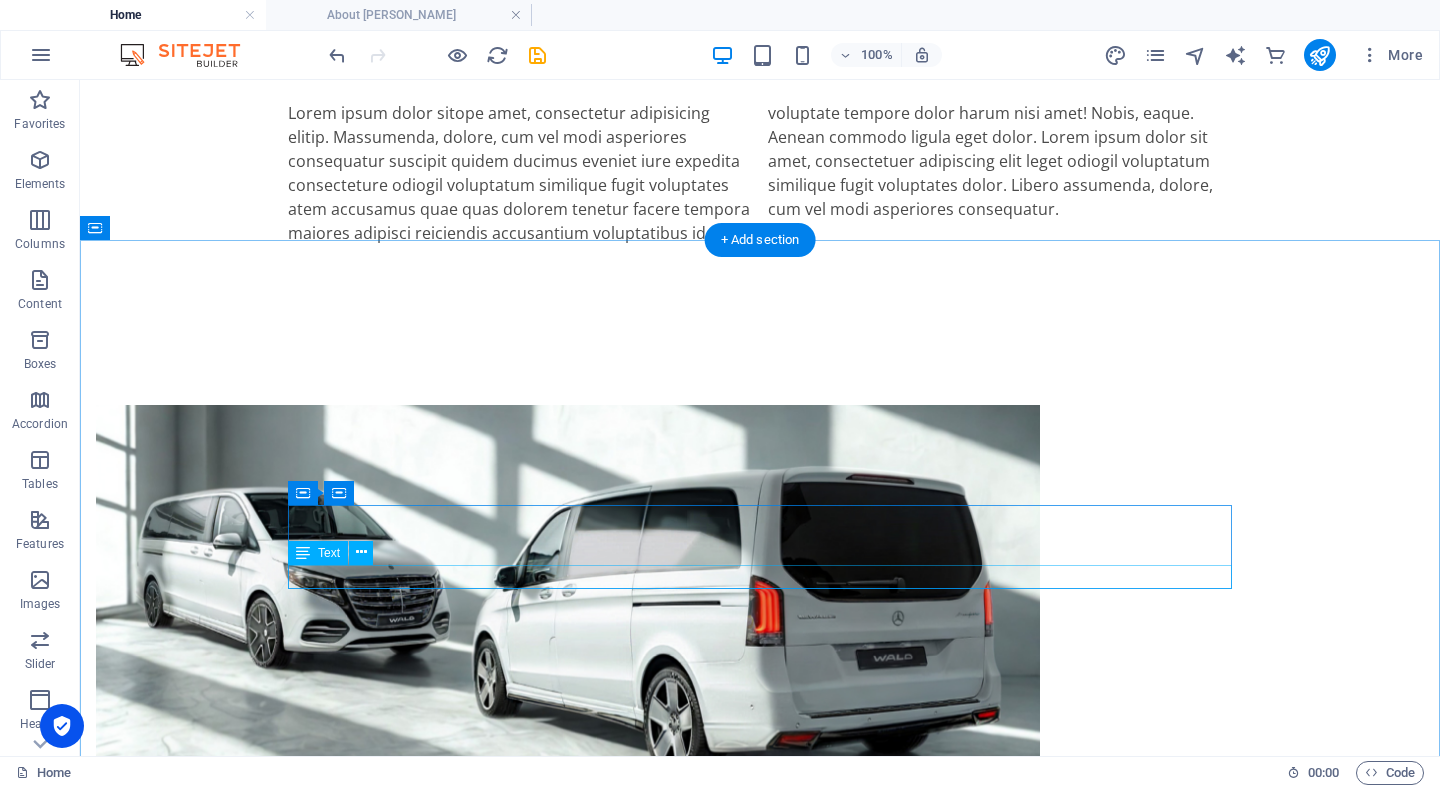 click on "Boost your driving experience with our performance upgrades for the V-Class." at bounding box center (760, 1678) 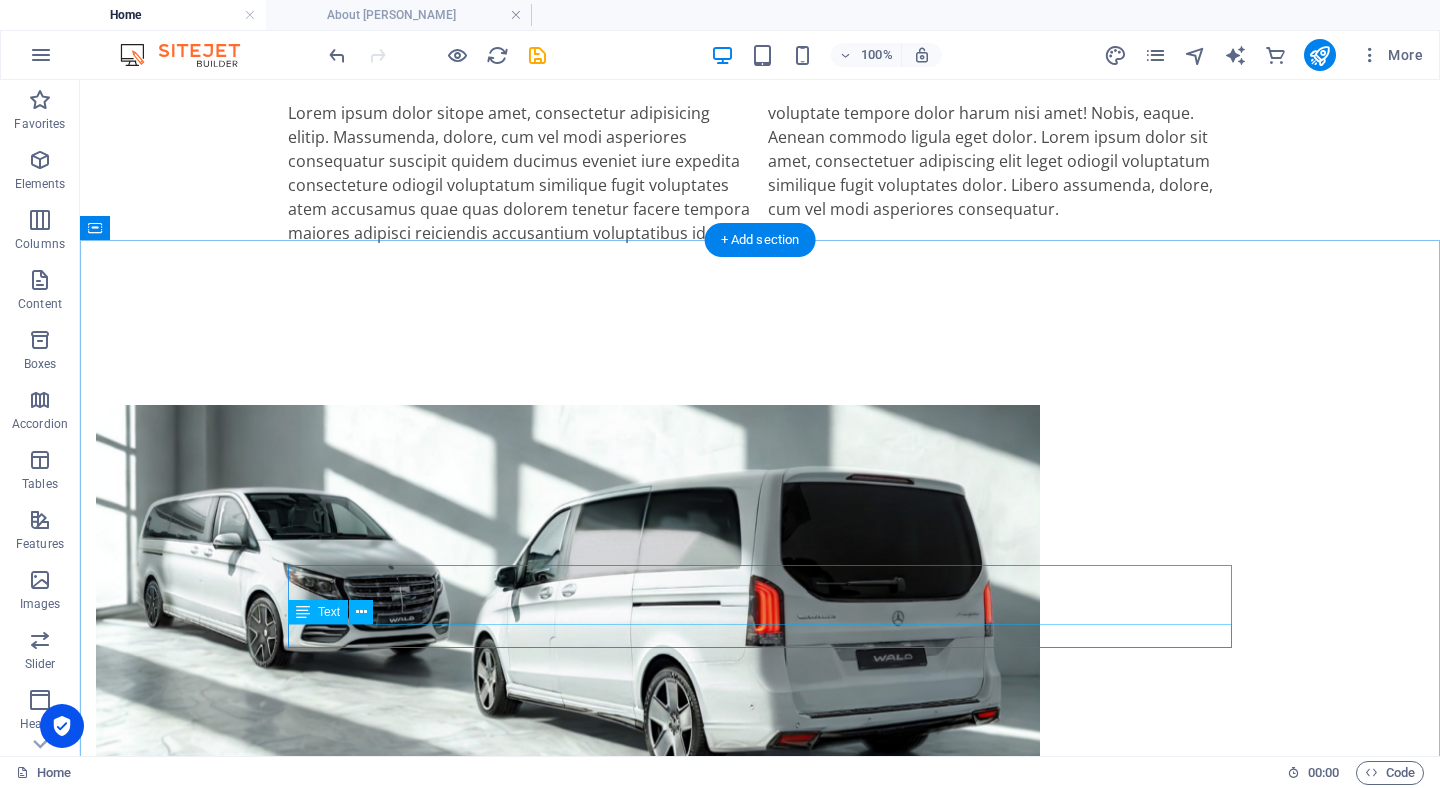 click on "Transform your vehicle’s interiors into a luxurious space with high-quality finishes." at bounding box center [760, 1738] 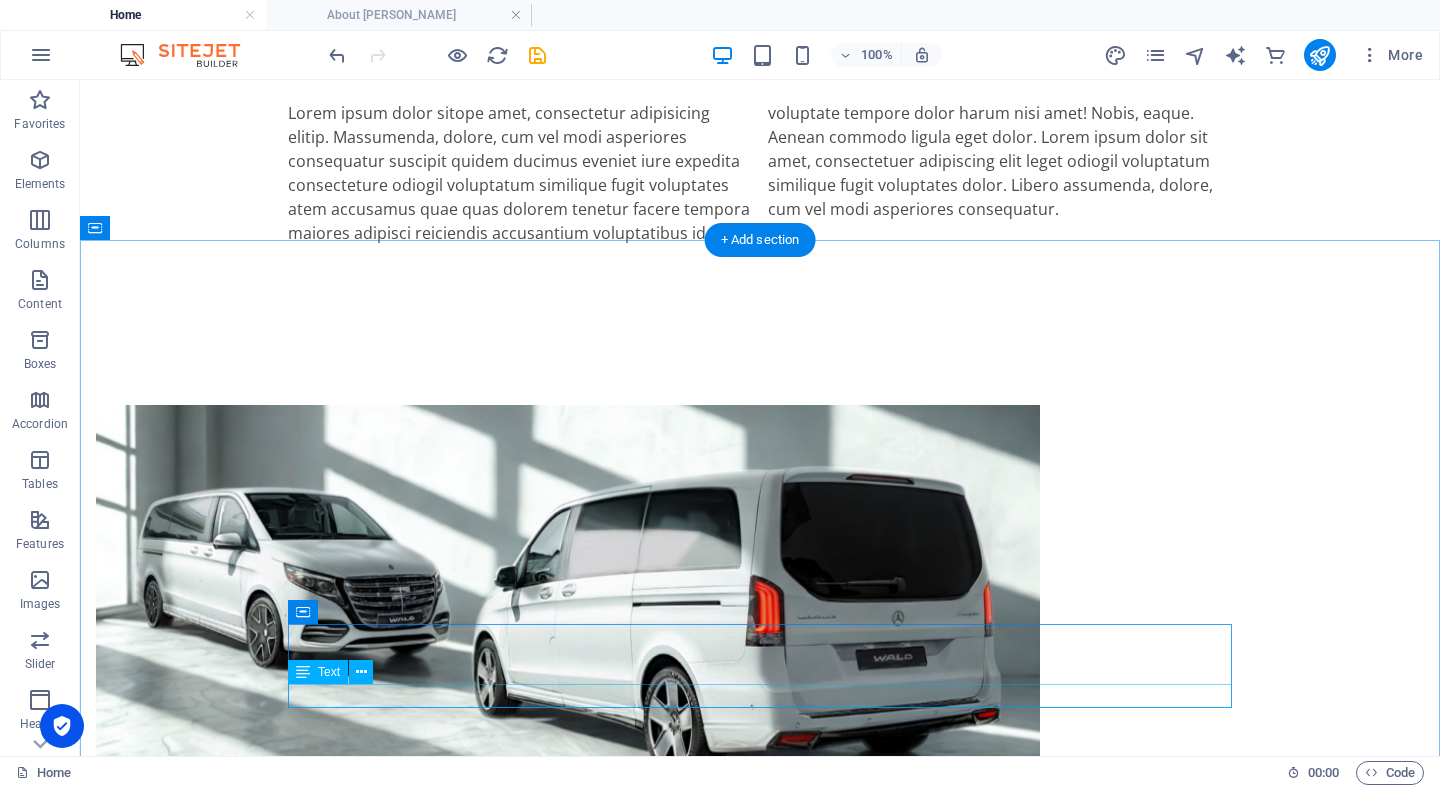 click on "Our expert team ensures flawless installation of bodykits and upgrades." at bounding box center (760, 1797) 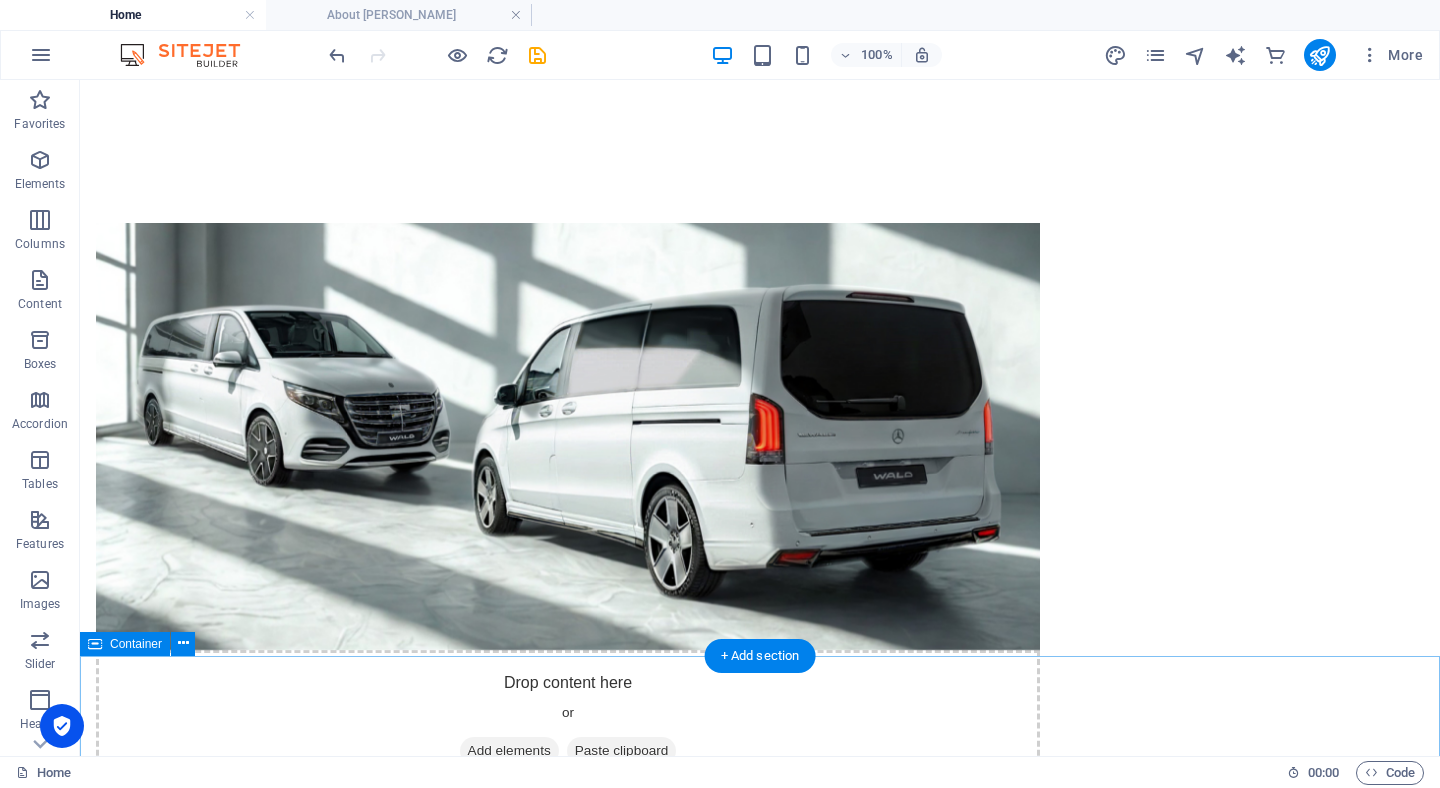 scroll, scrollTop: 1651, scrollLeft: 0, axis: vertical 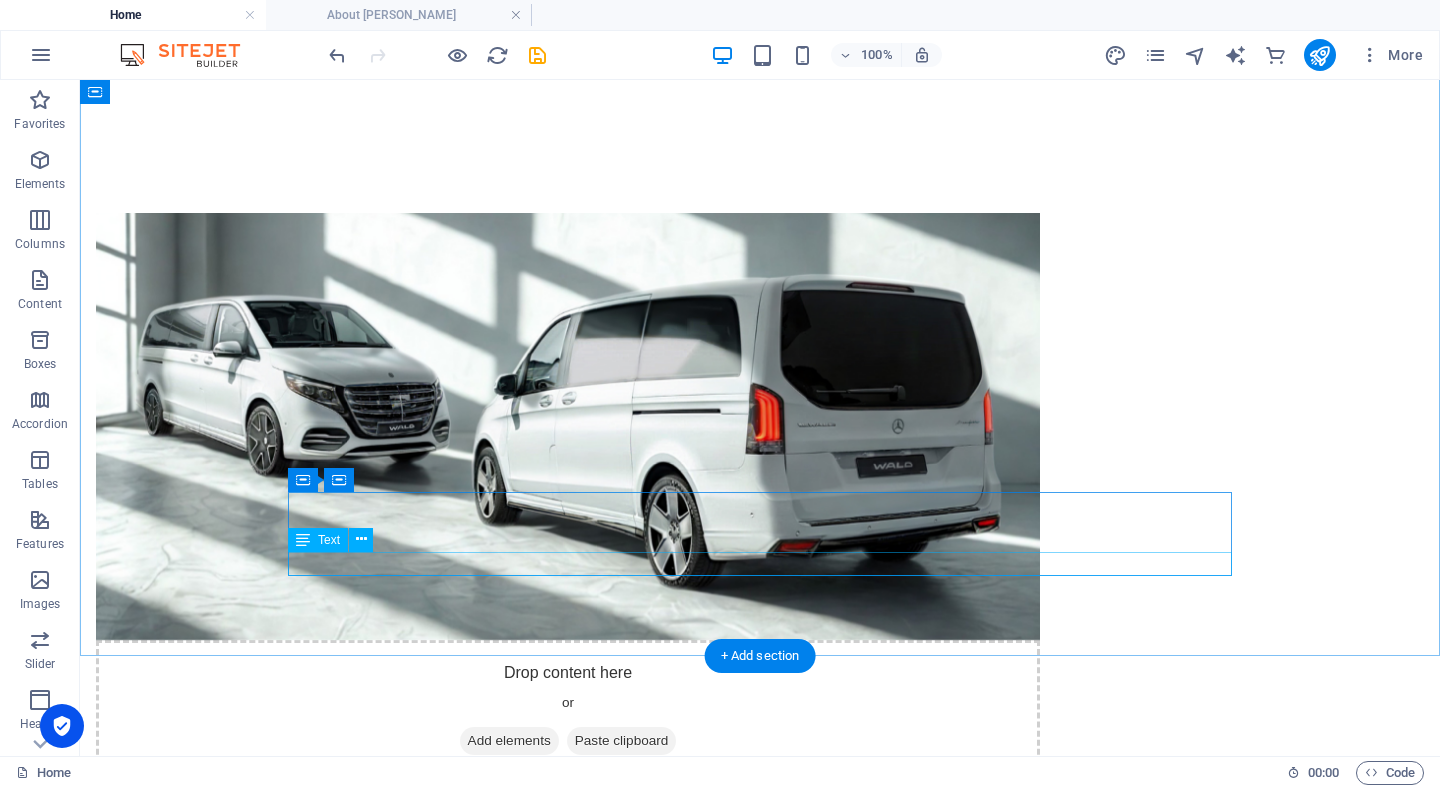 click on "We offer continuous support and maintenance services for our clients." at bounding box center (760, 1665) 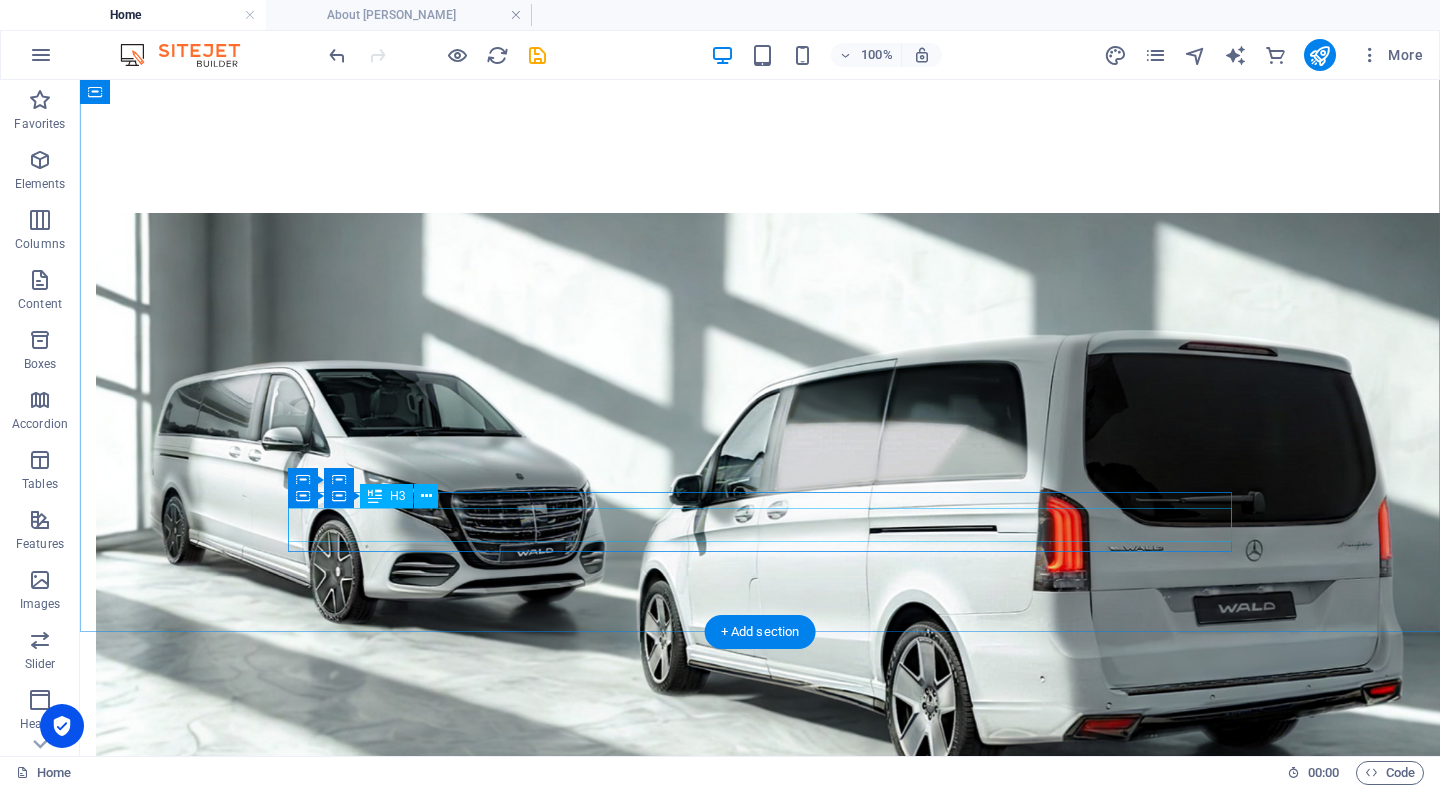 click on "After-Sales Support" at bounding box center (760, 1626) 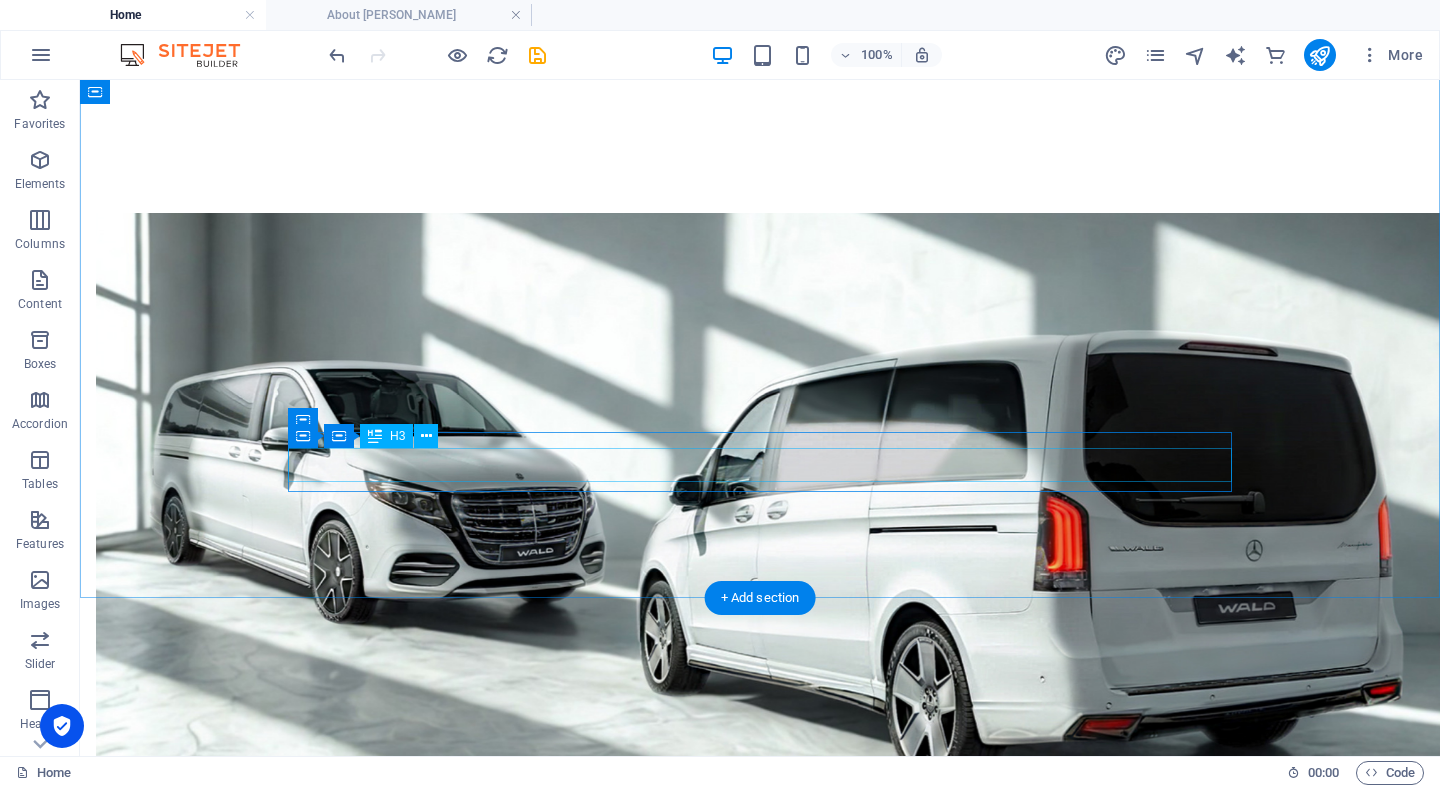 click on "Professional Installation" at bounding box center (760, 1567) 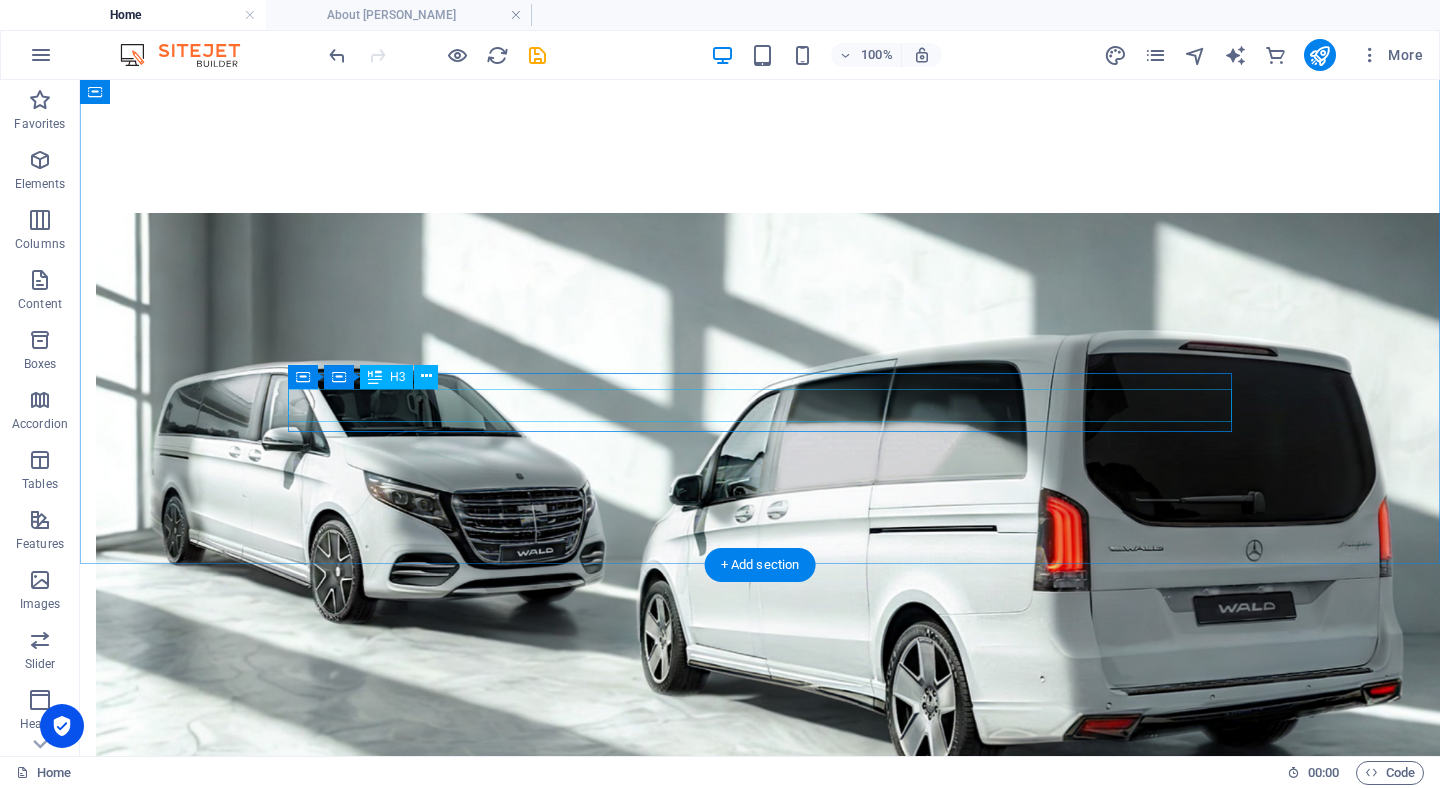 click on "Luxury Interiors" at bounding box center (760, 1507) 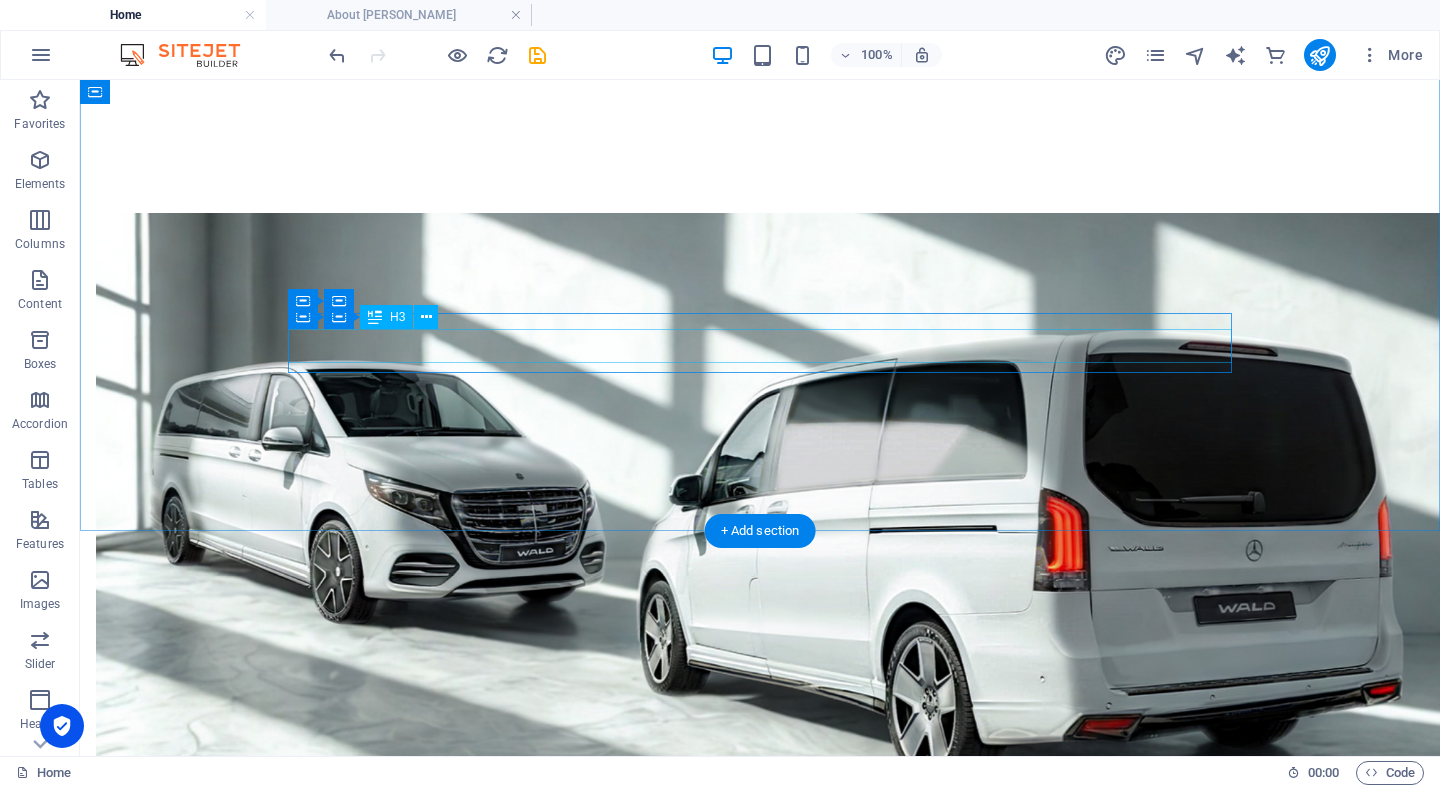click on "Performance Upgrades" at bounding box center (760, 1447) 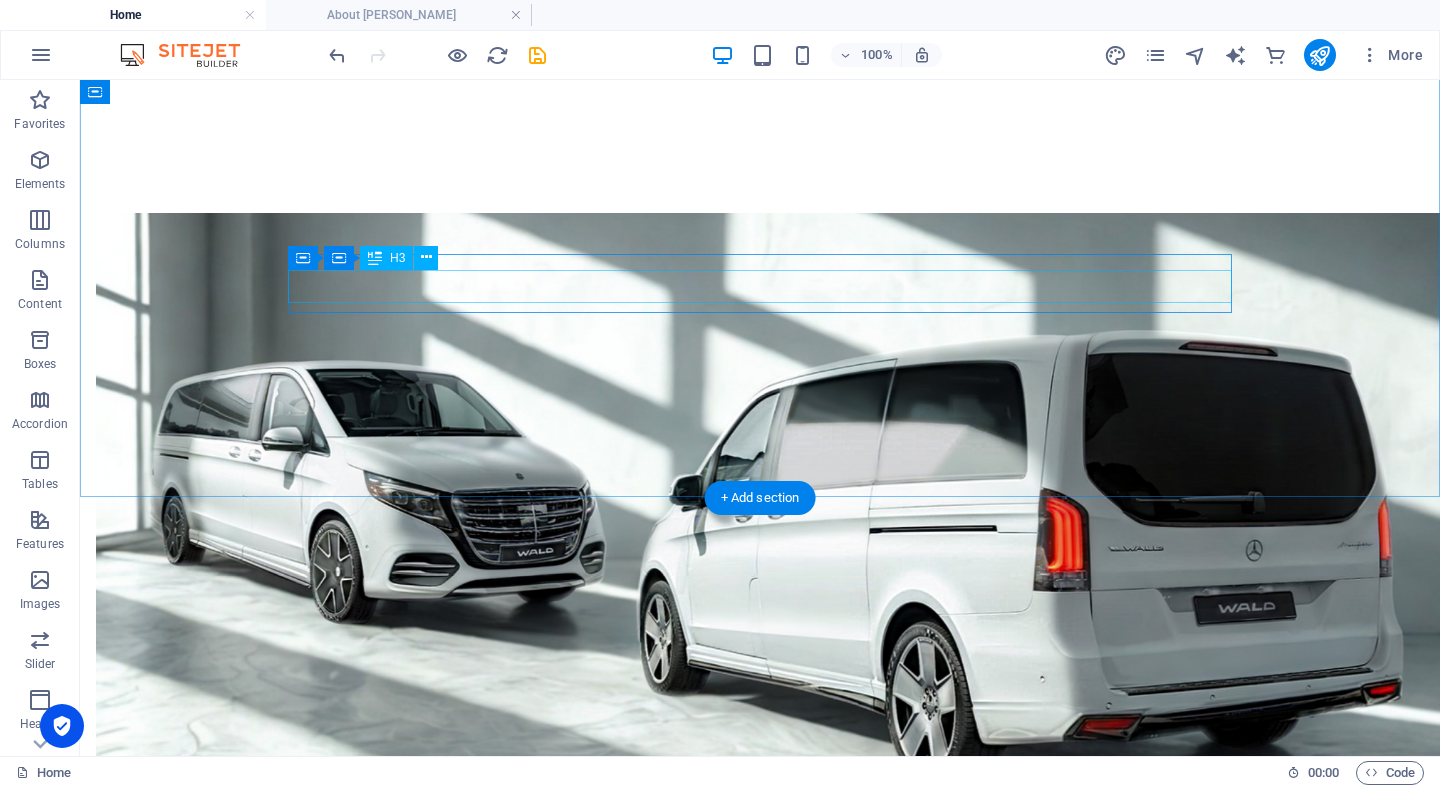 click on "Premium Bodykits" at bounding box center (760, 1388) 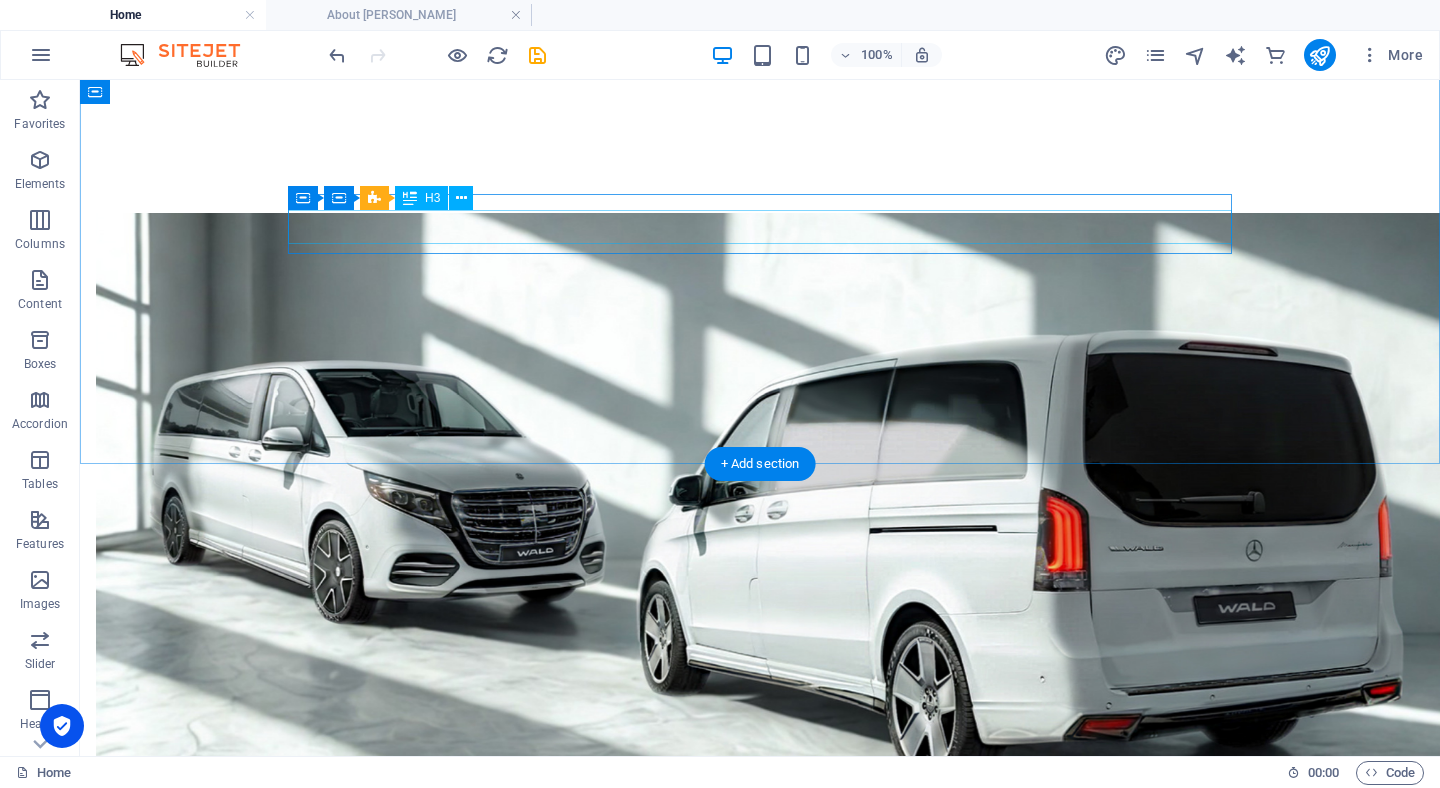 click on "Customization of Mercedes V-Class" at bounding box center [760, 1328] 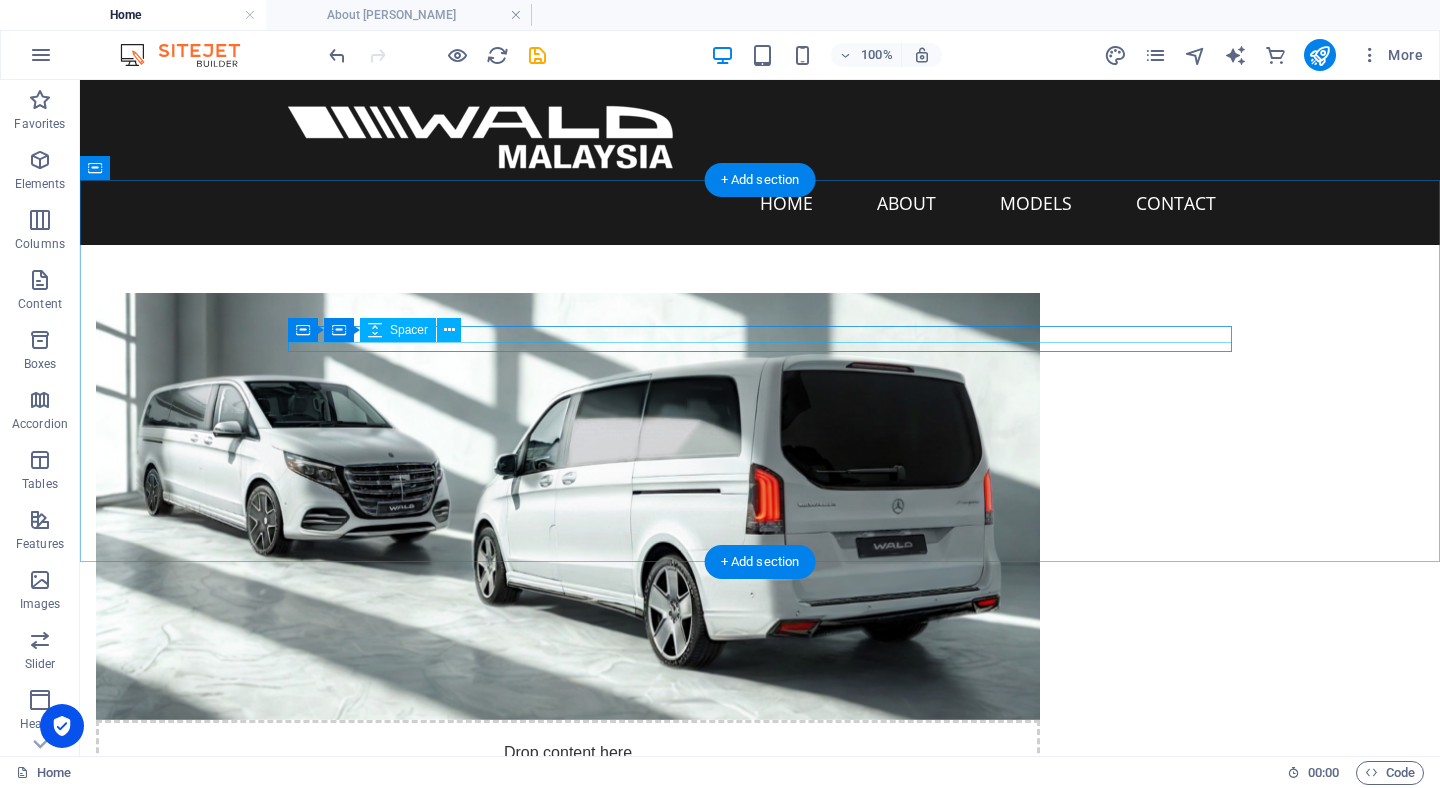 scroll, scrollTop: 1486, scrollLeft: 0, axis: vertical 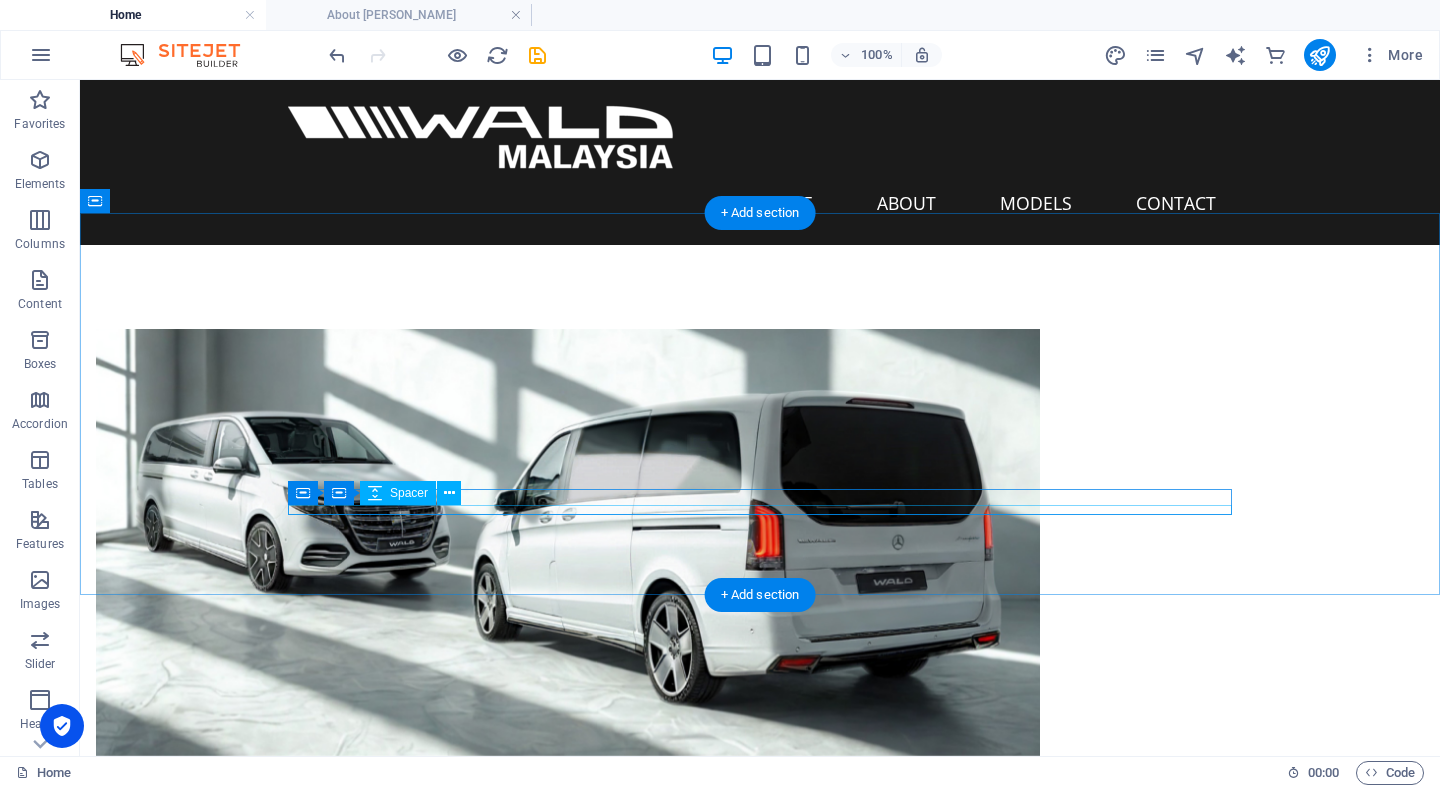 click at bounding box center (760, 1562) 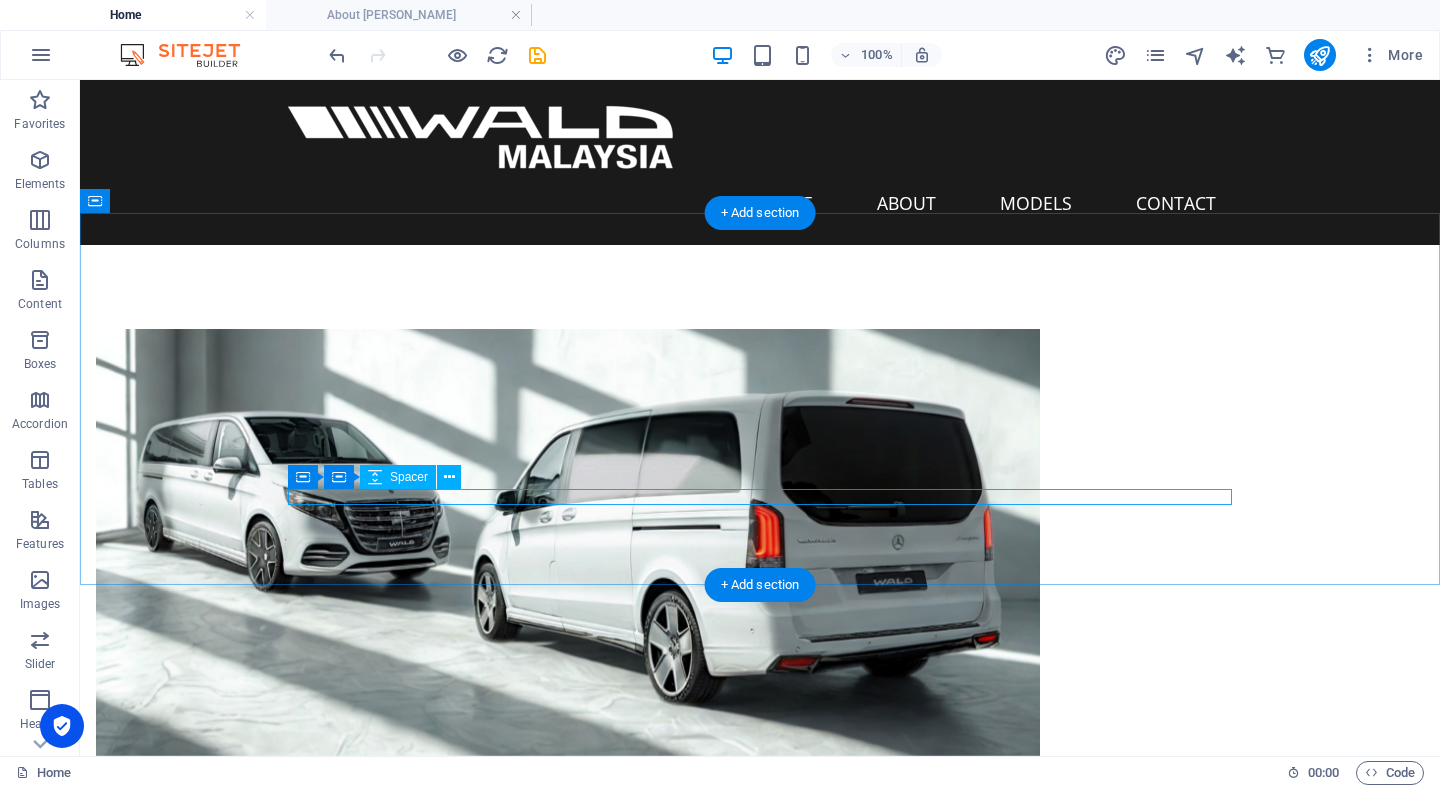 click at bounding box center [760, 1549] 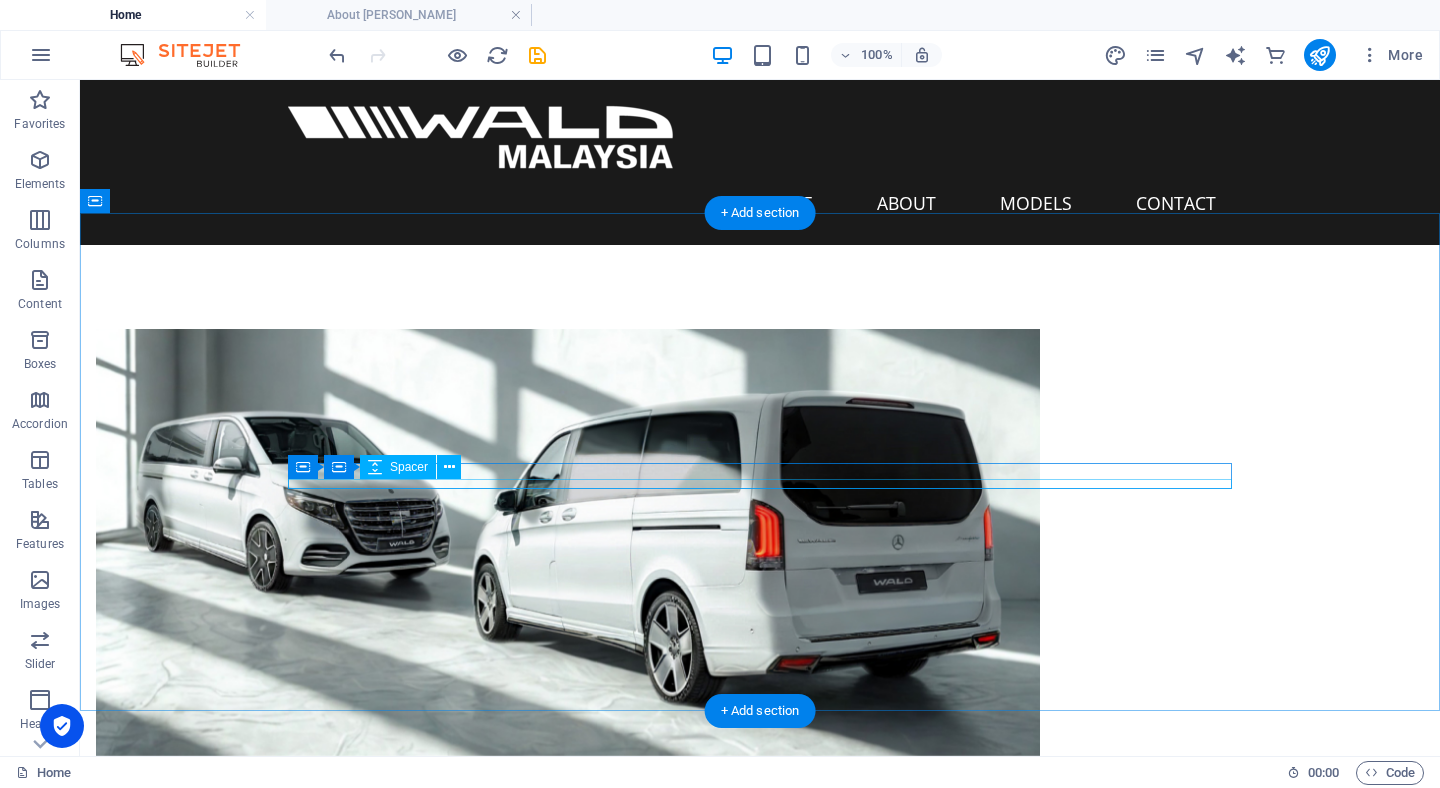 click at bounding box center [760, 1536] 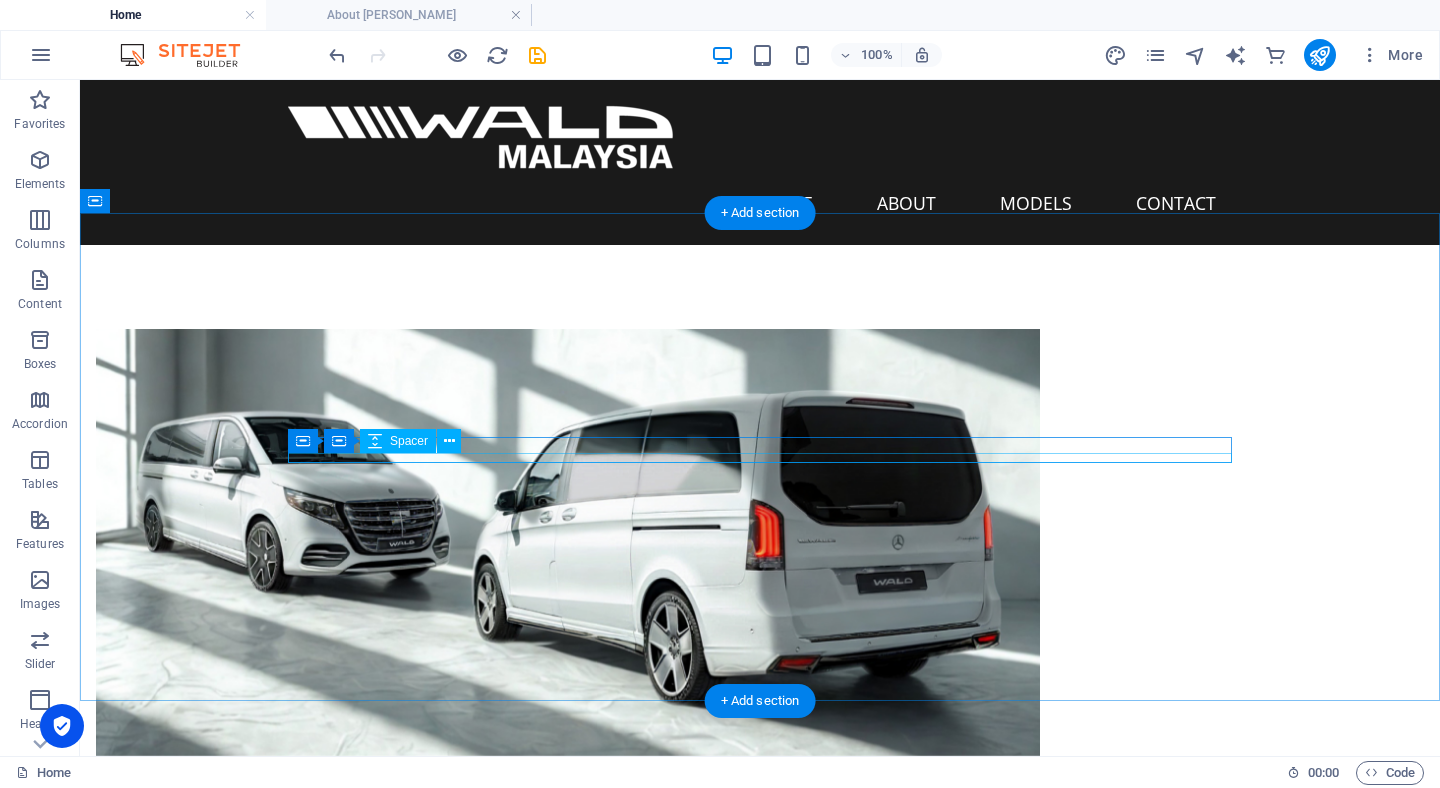 click at bounding box center [760, 1510] 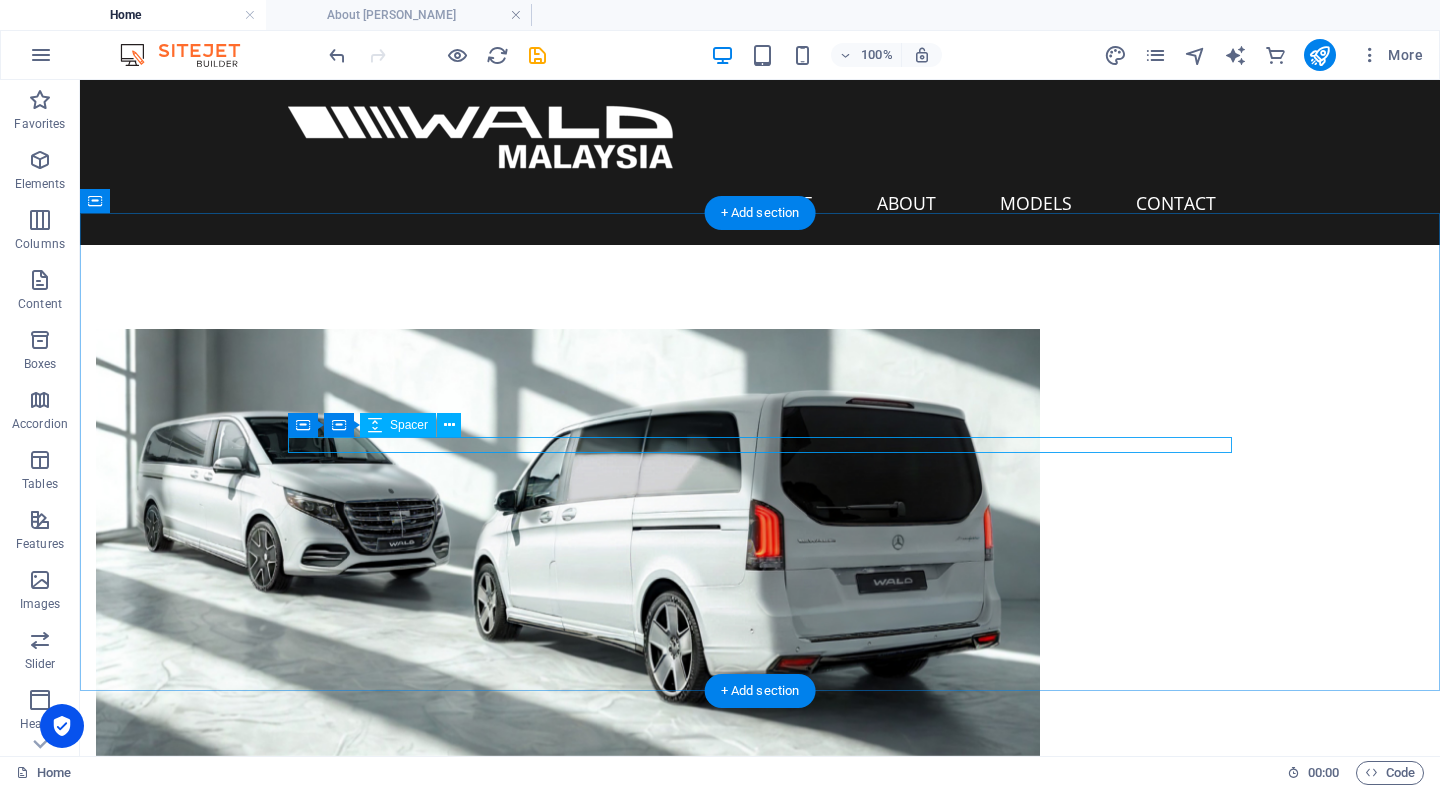 click at bounding box center [760, 1497] 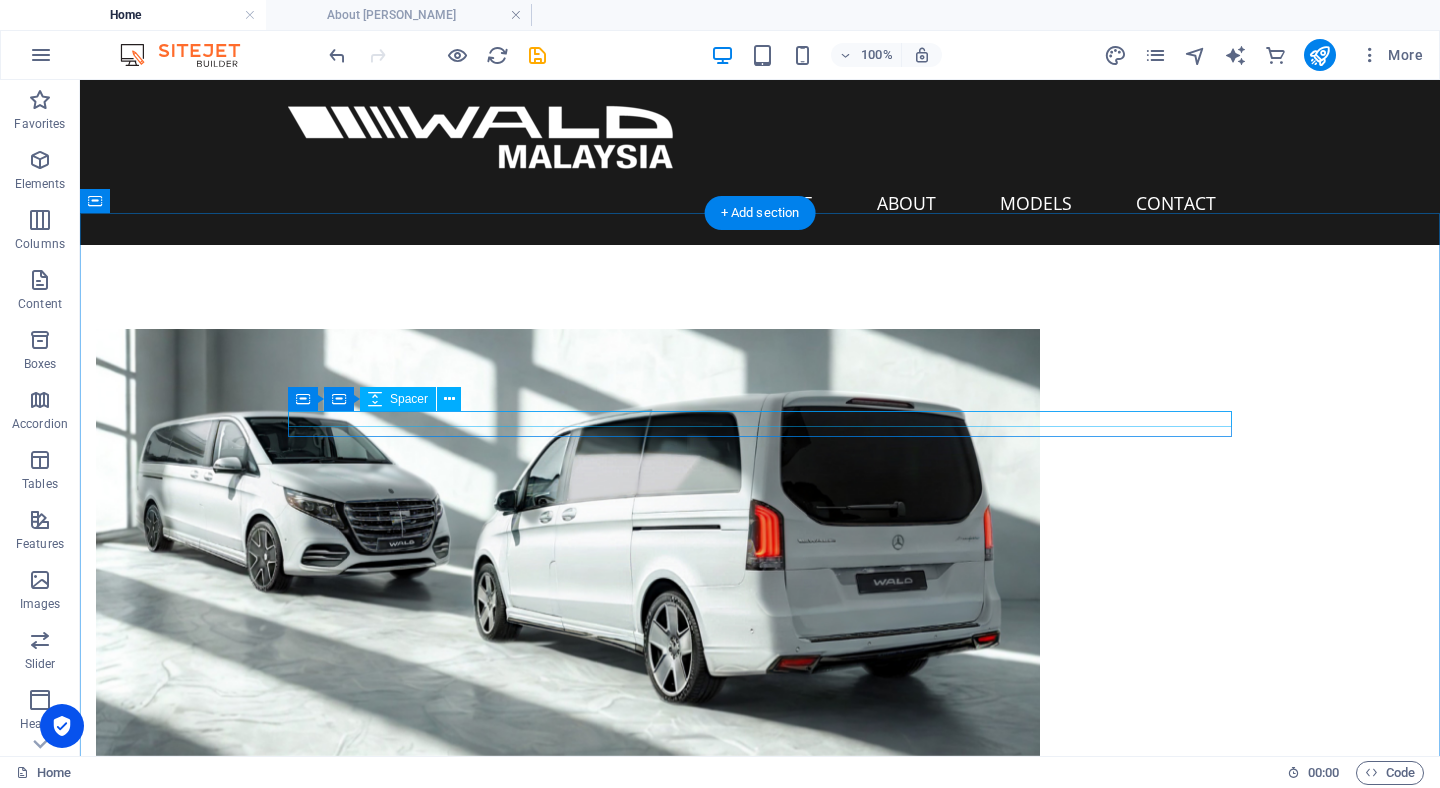 click at bounding box center [760, 1471] 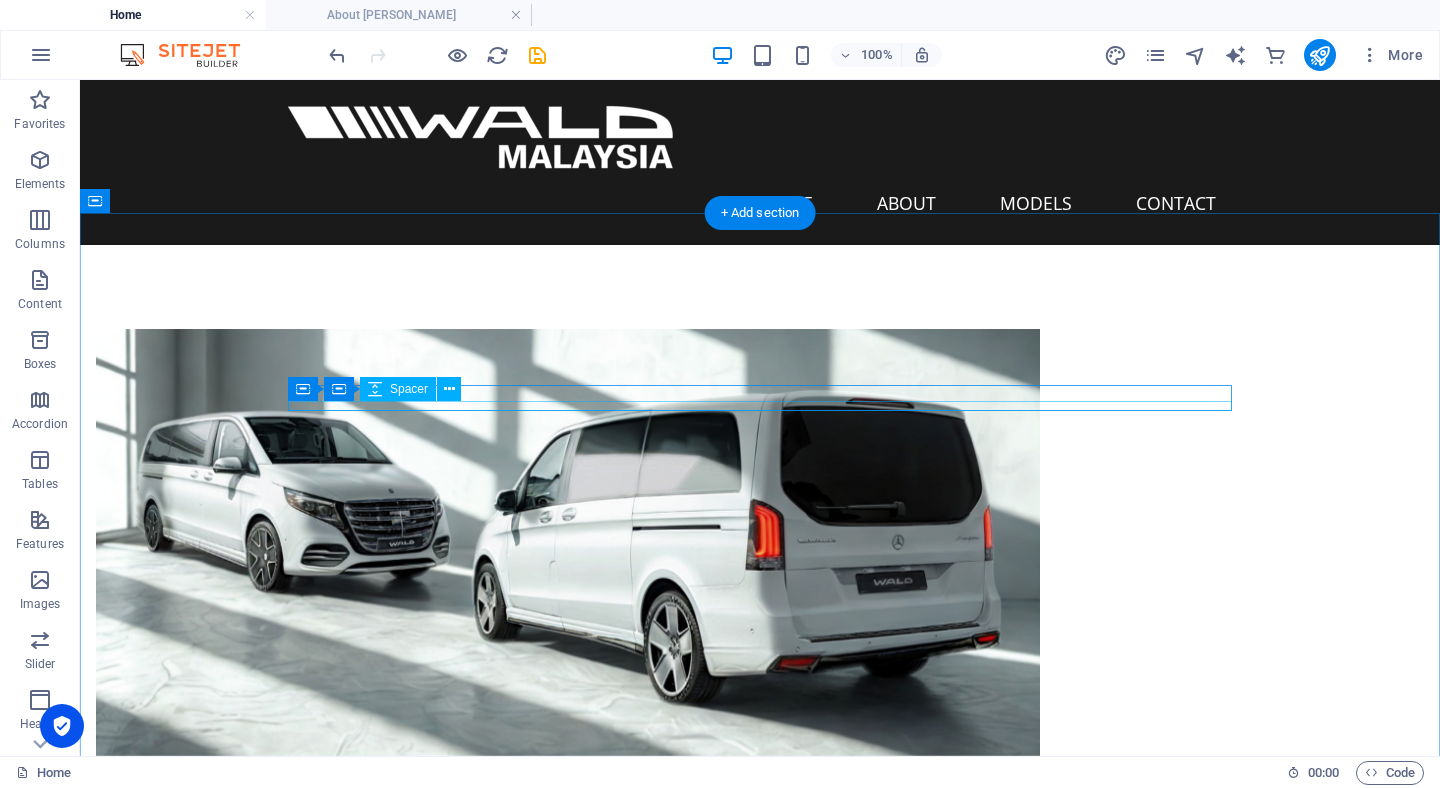 click at bounding box center [760, 1458] 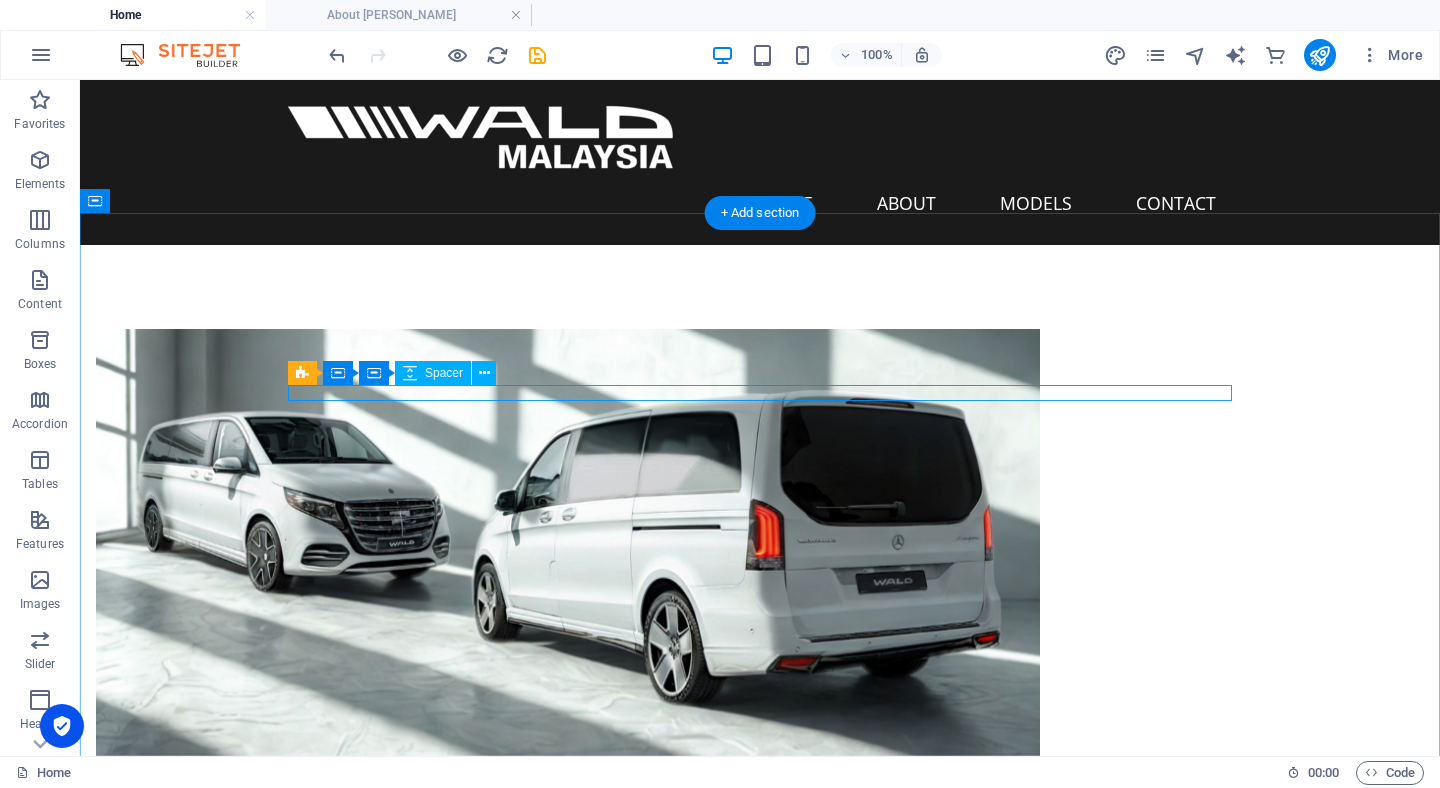 click at bounding box center (760, 1445) 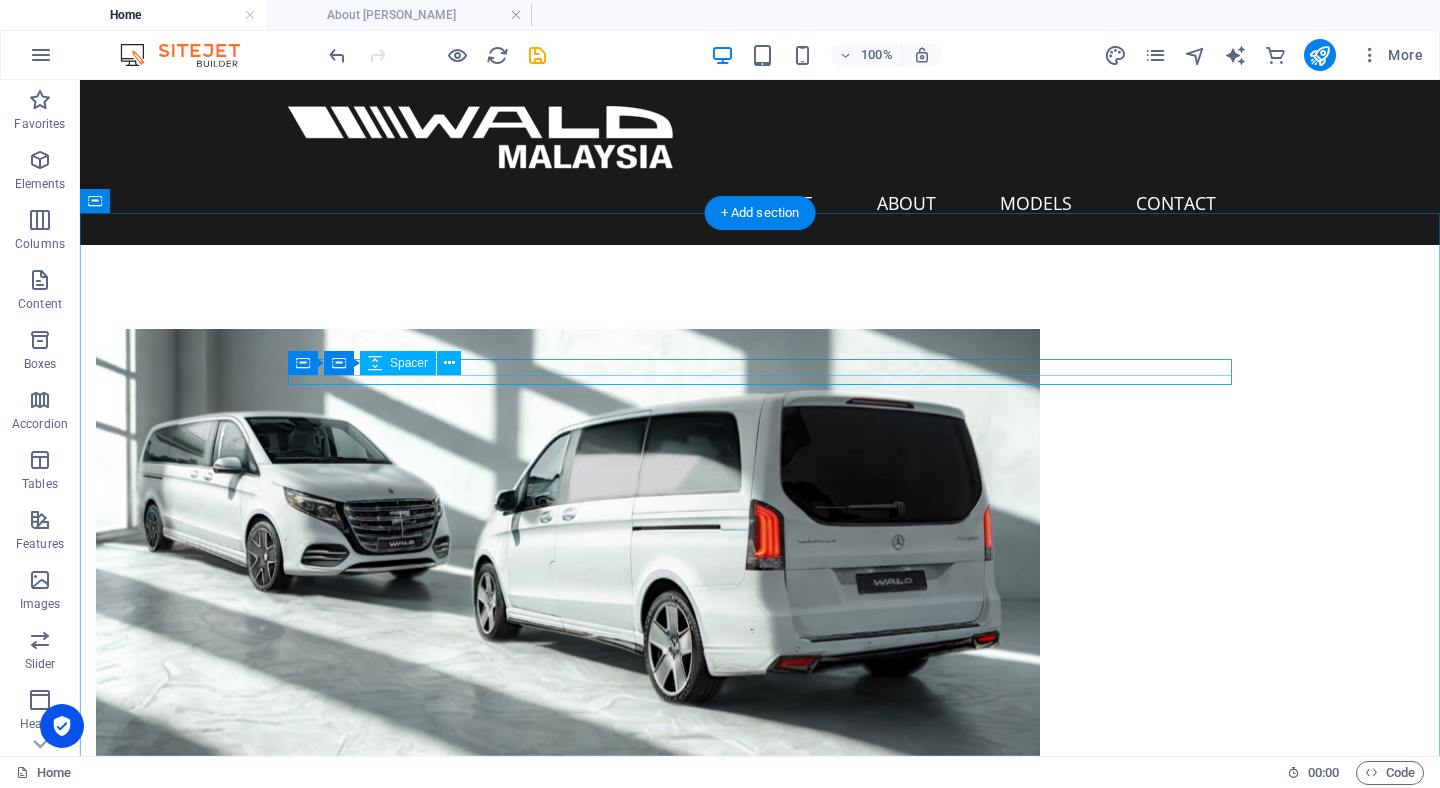 click at bounding box center [760, 1432] 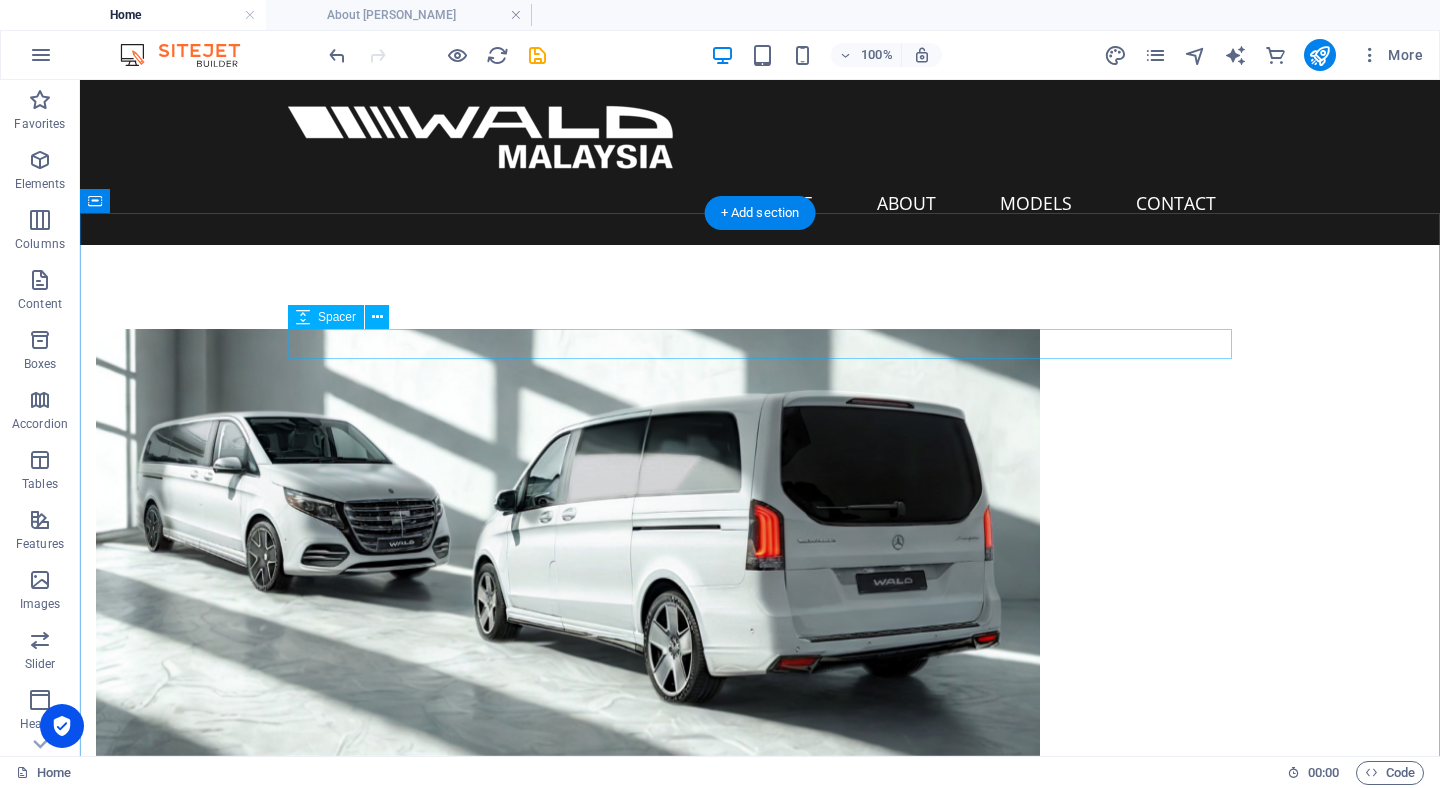 click at bounding box center (760, 1396) 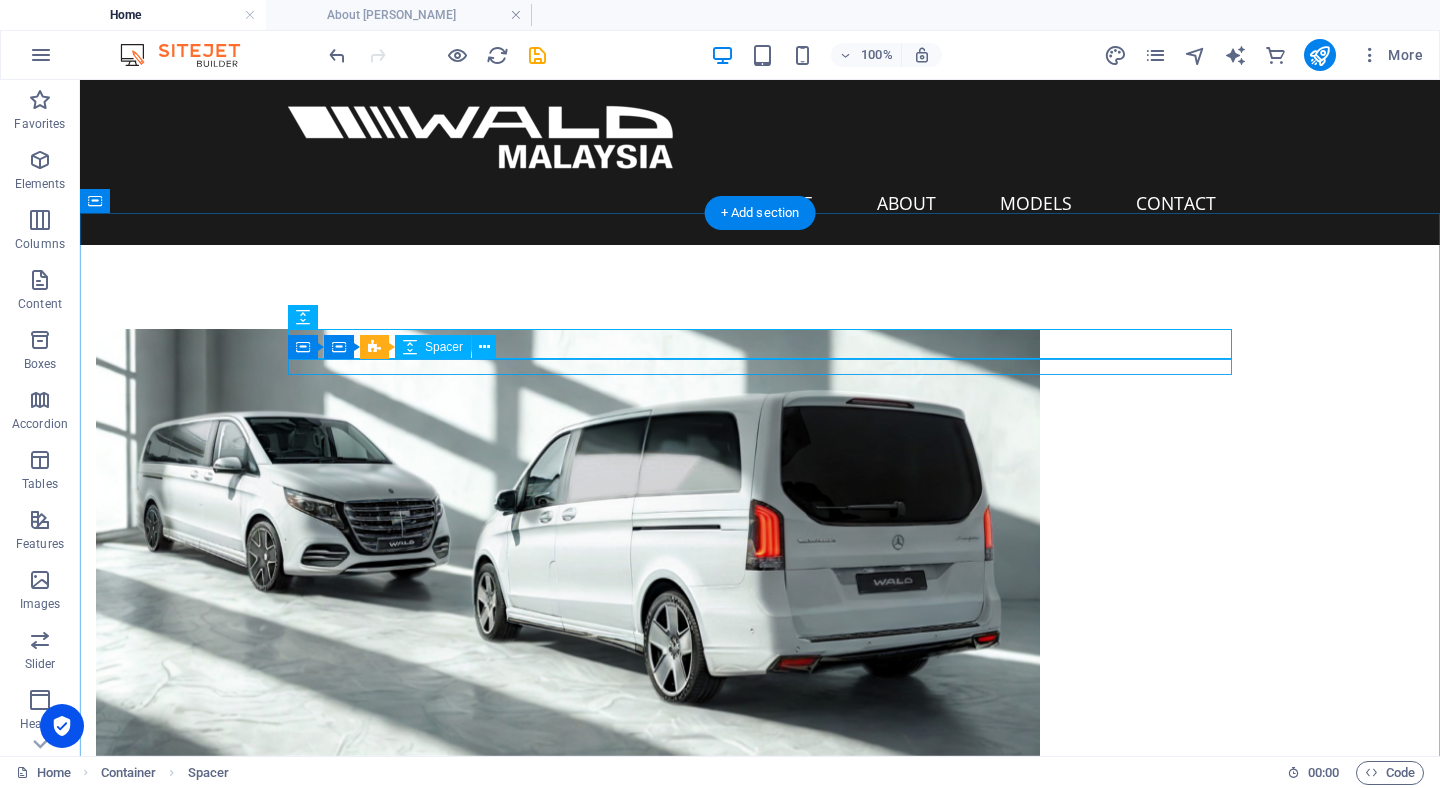 click at bounding box center (760, 1419) 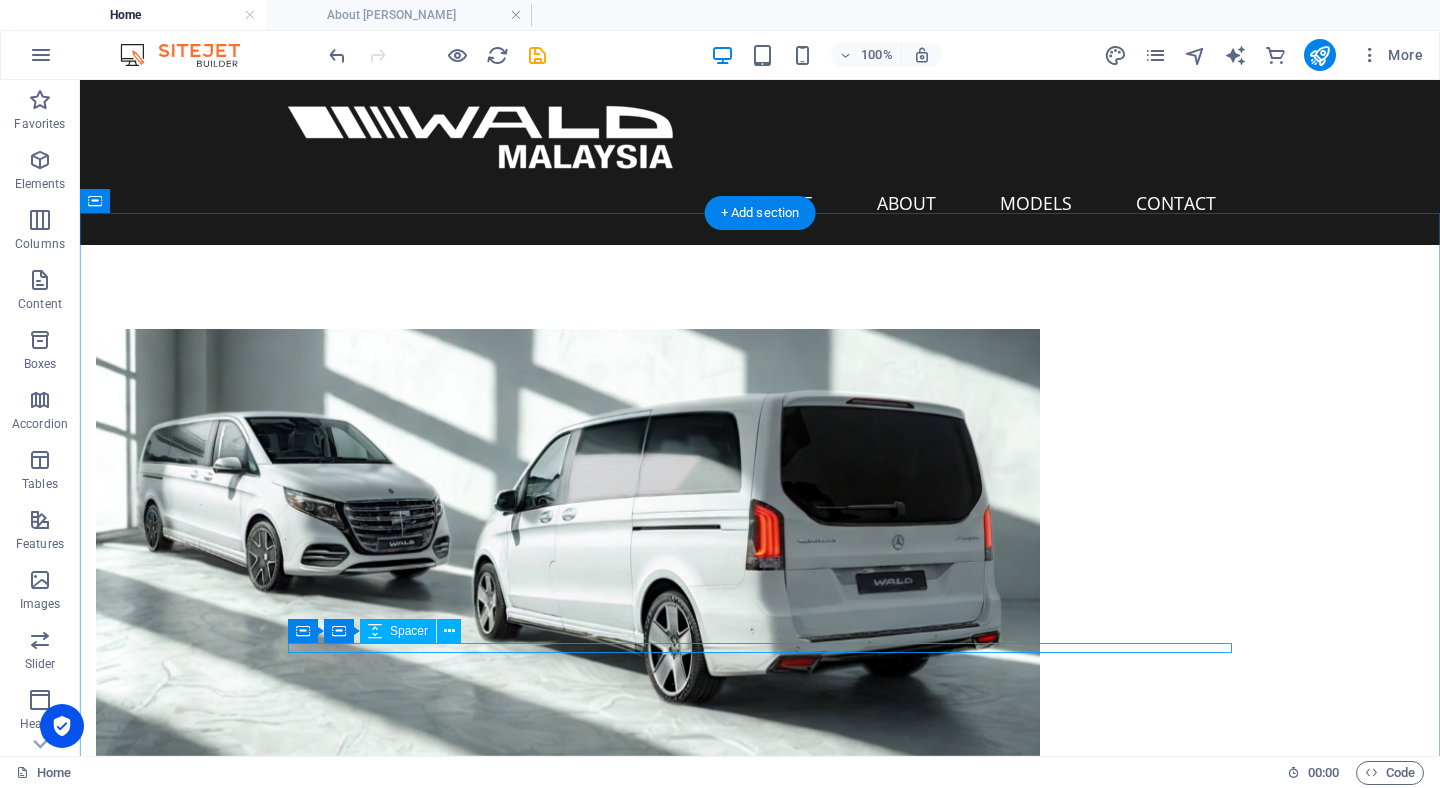 click at bounding box center (760, 1700) 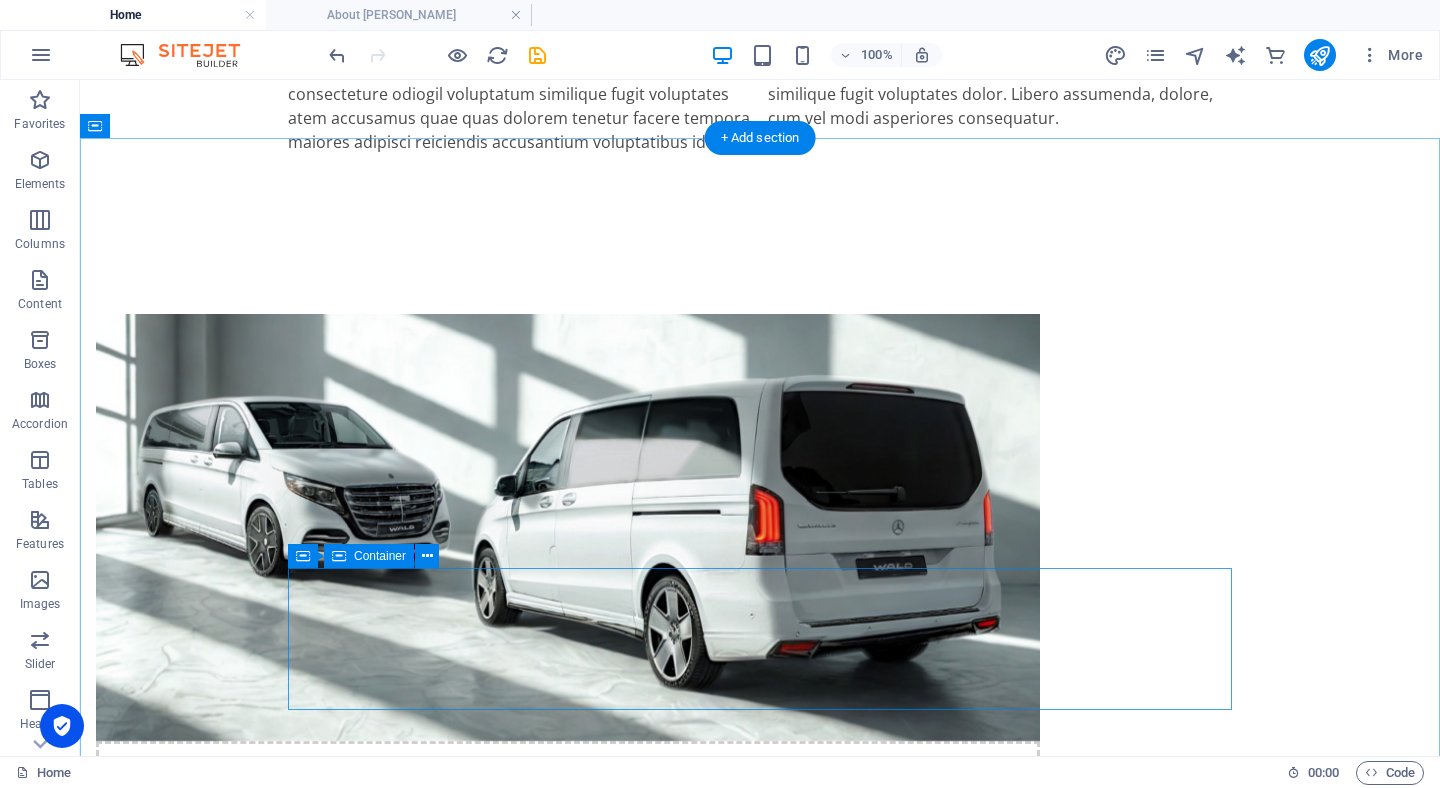 scroll, scrollTop: 1561, scrollLeft: 0, axis: vertical 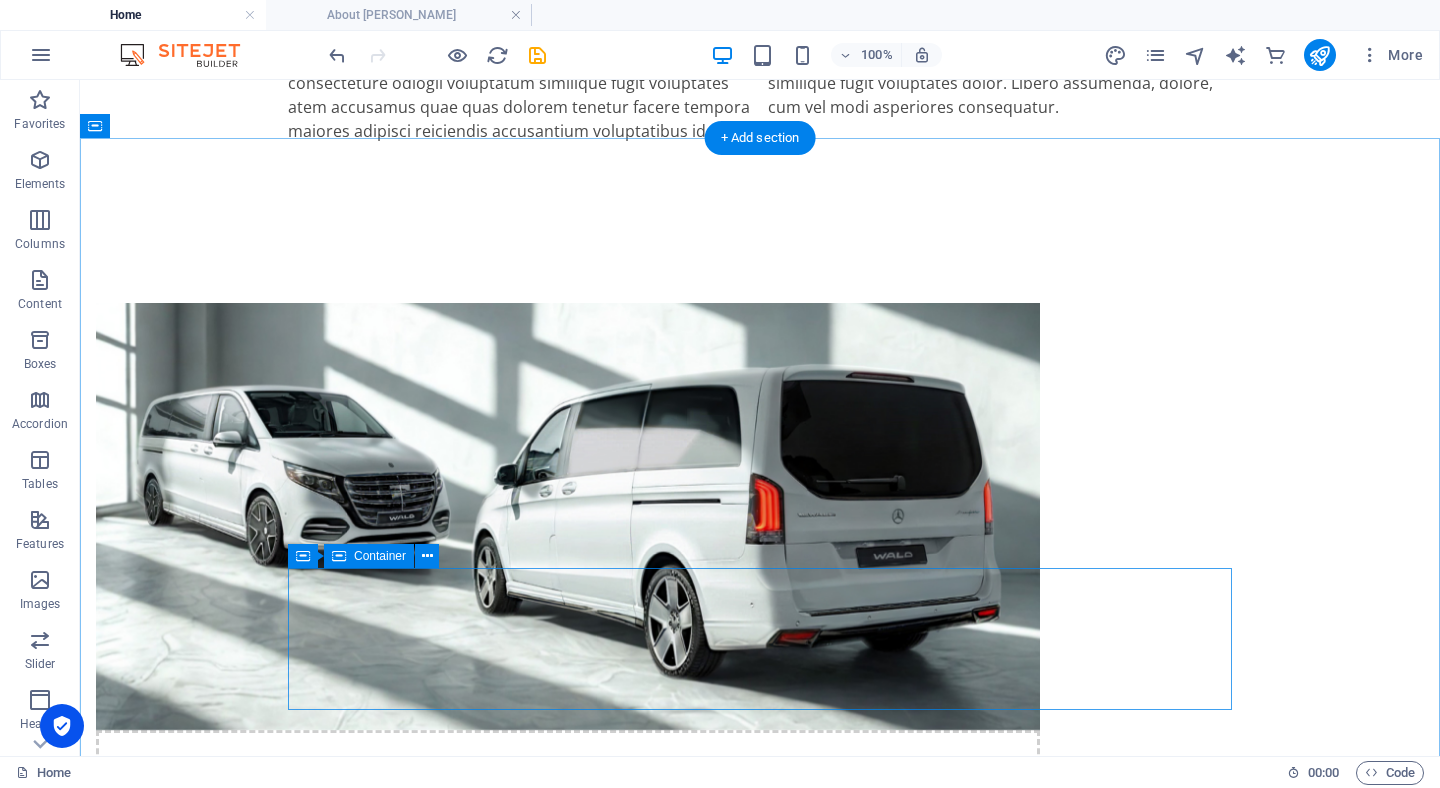 click on "Drop content here or  Add elements  Paste clipboard" at bounding box center (760, 1740) 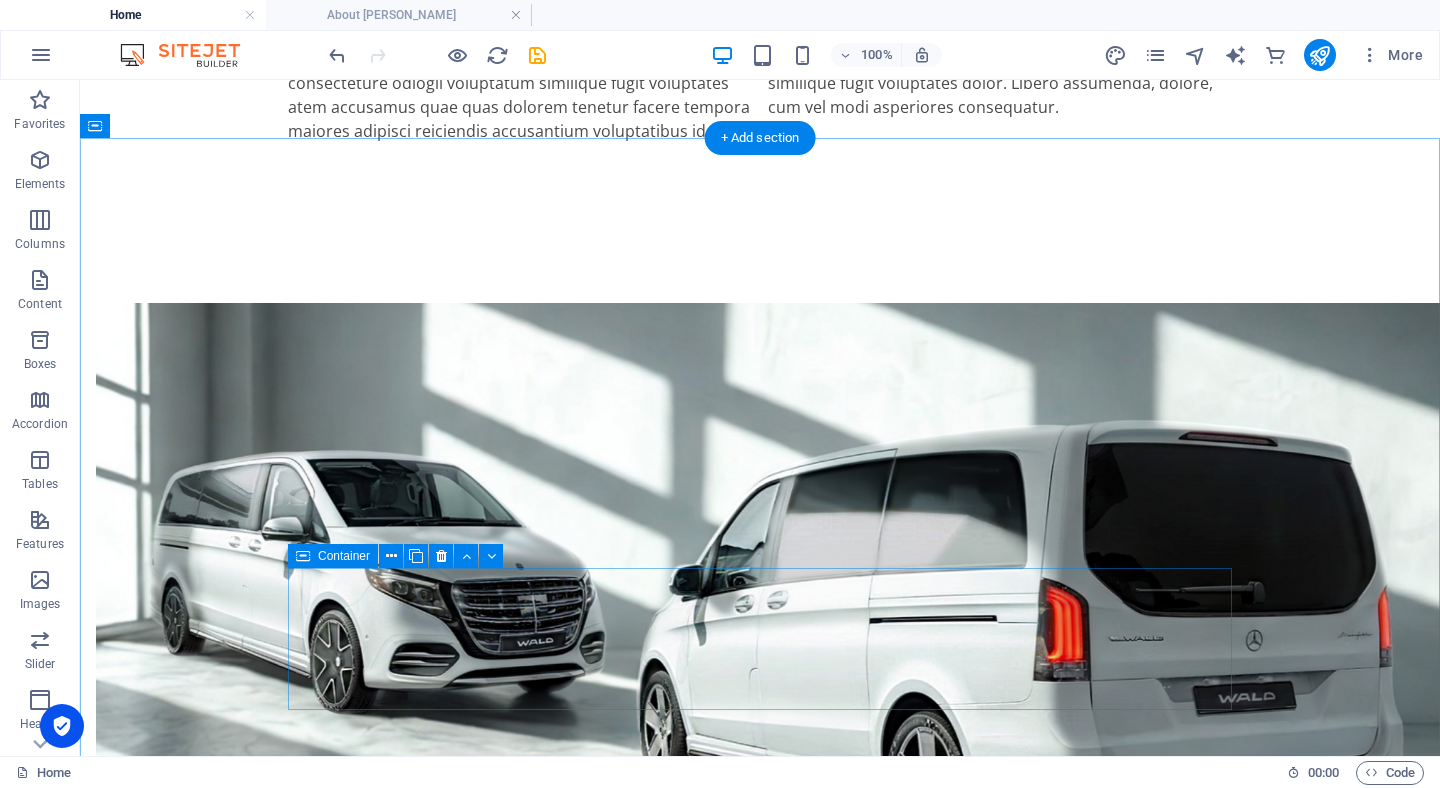 click on "Drop content here or  Add elements  Paste clipboard" at bounding box center (760, 1740) 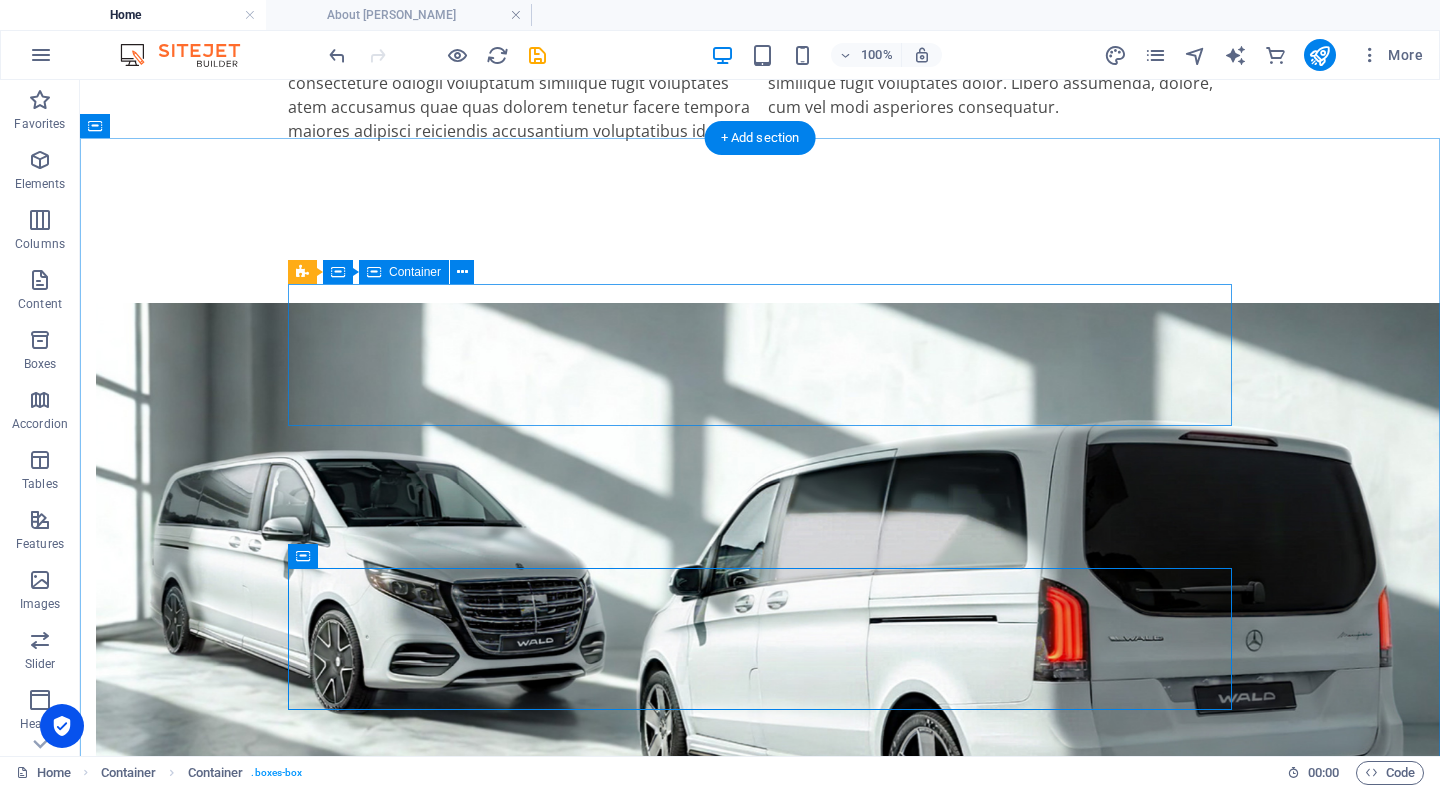 click on "Drop content here or  Add elements  Paste clipboard" at bounding box center (760, 1456) 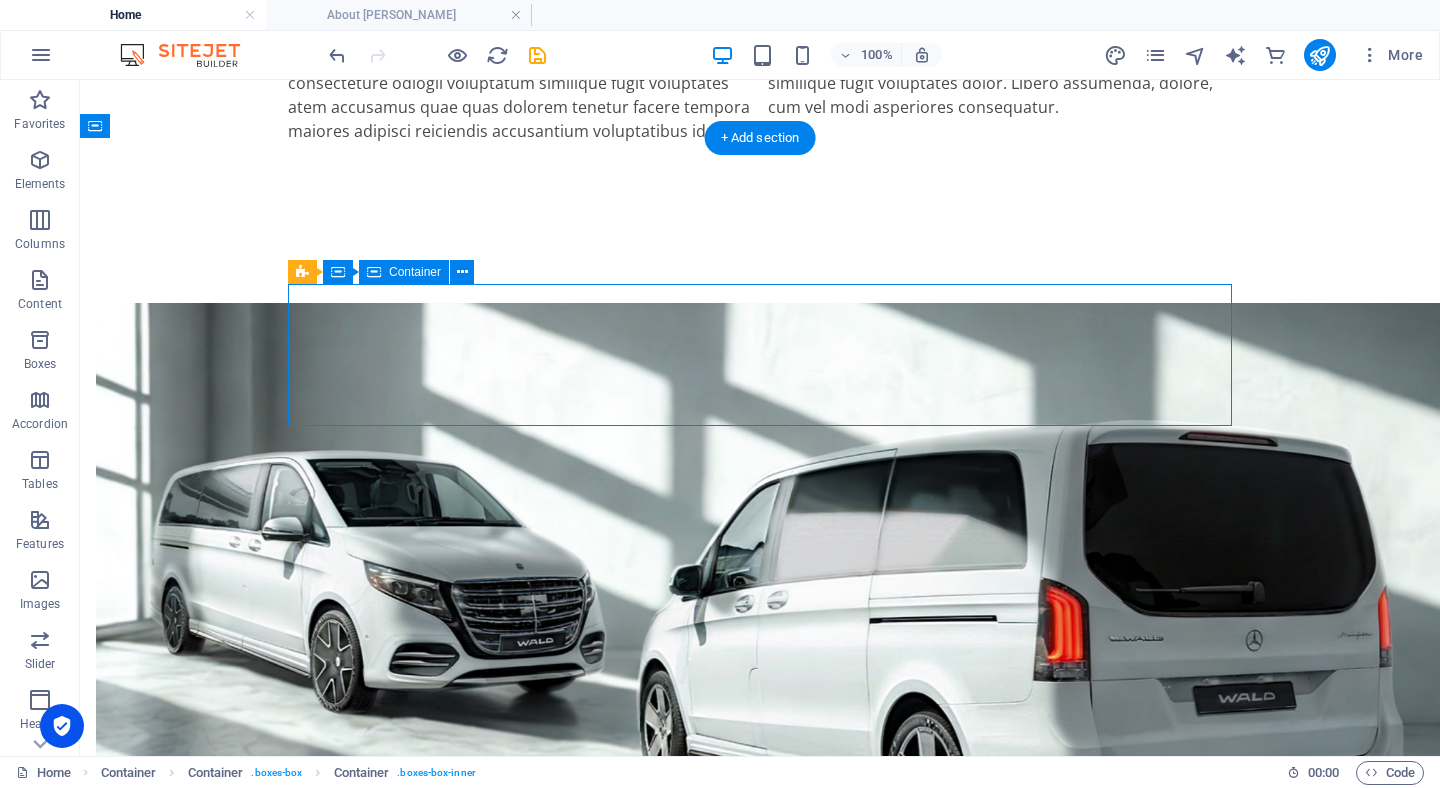 click on "Add elements" at bounding box center [701, 1486] 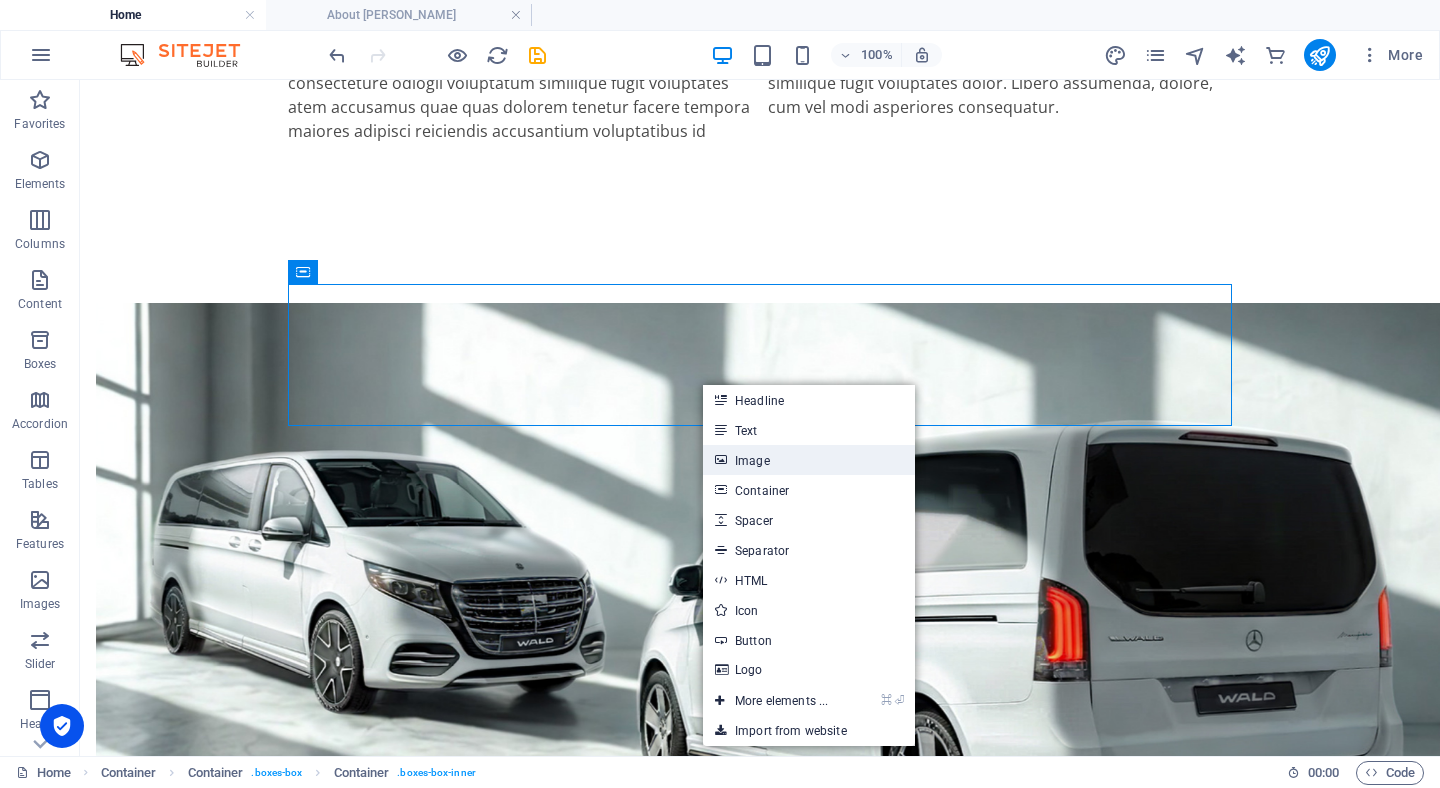 click on "Image" at bounding box center [809, 460] 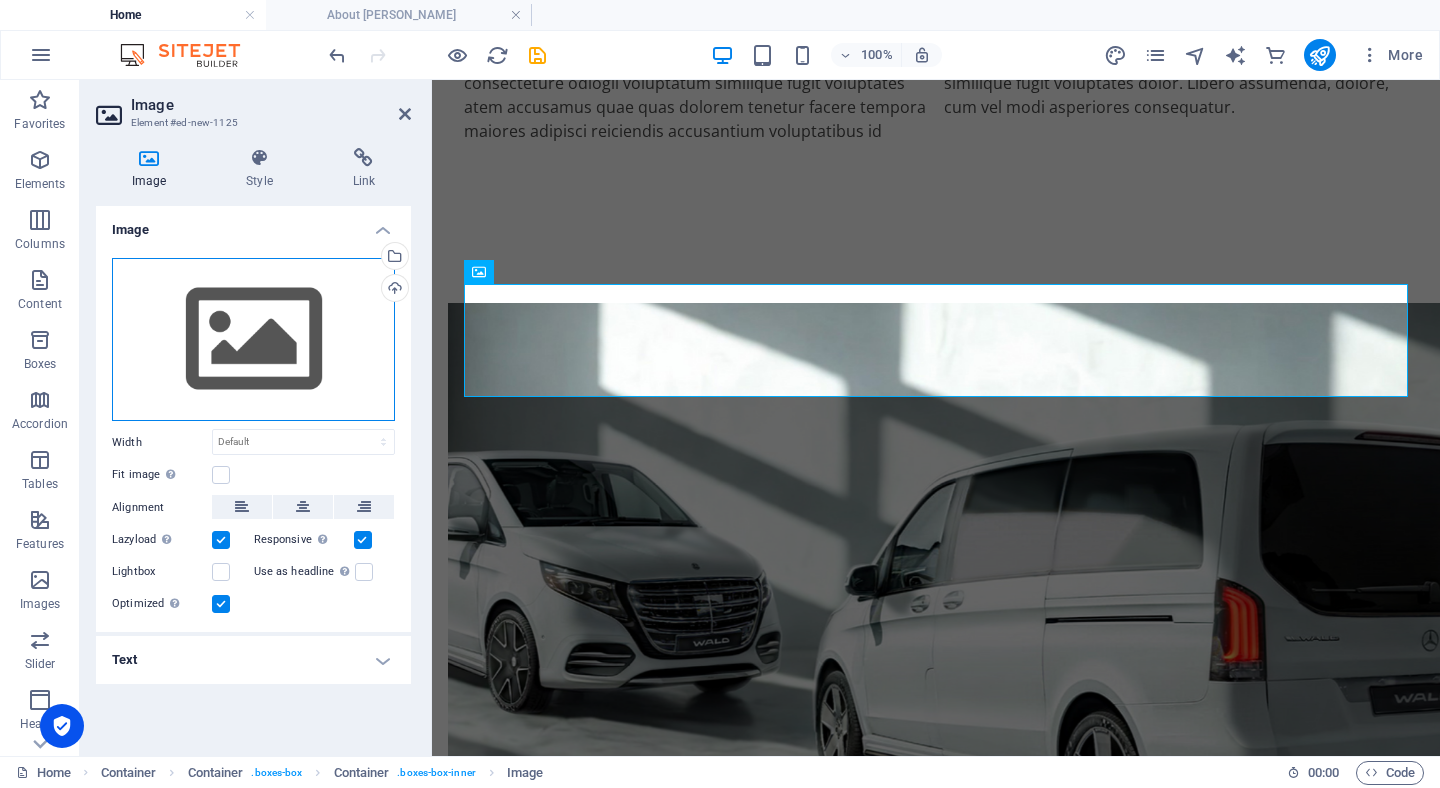 click on "Drag files here, click to choose files or select files from Files or our free stock photos & videos" at bounding box center (253, 340) 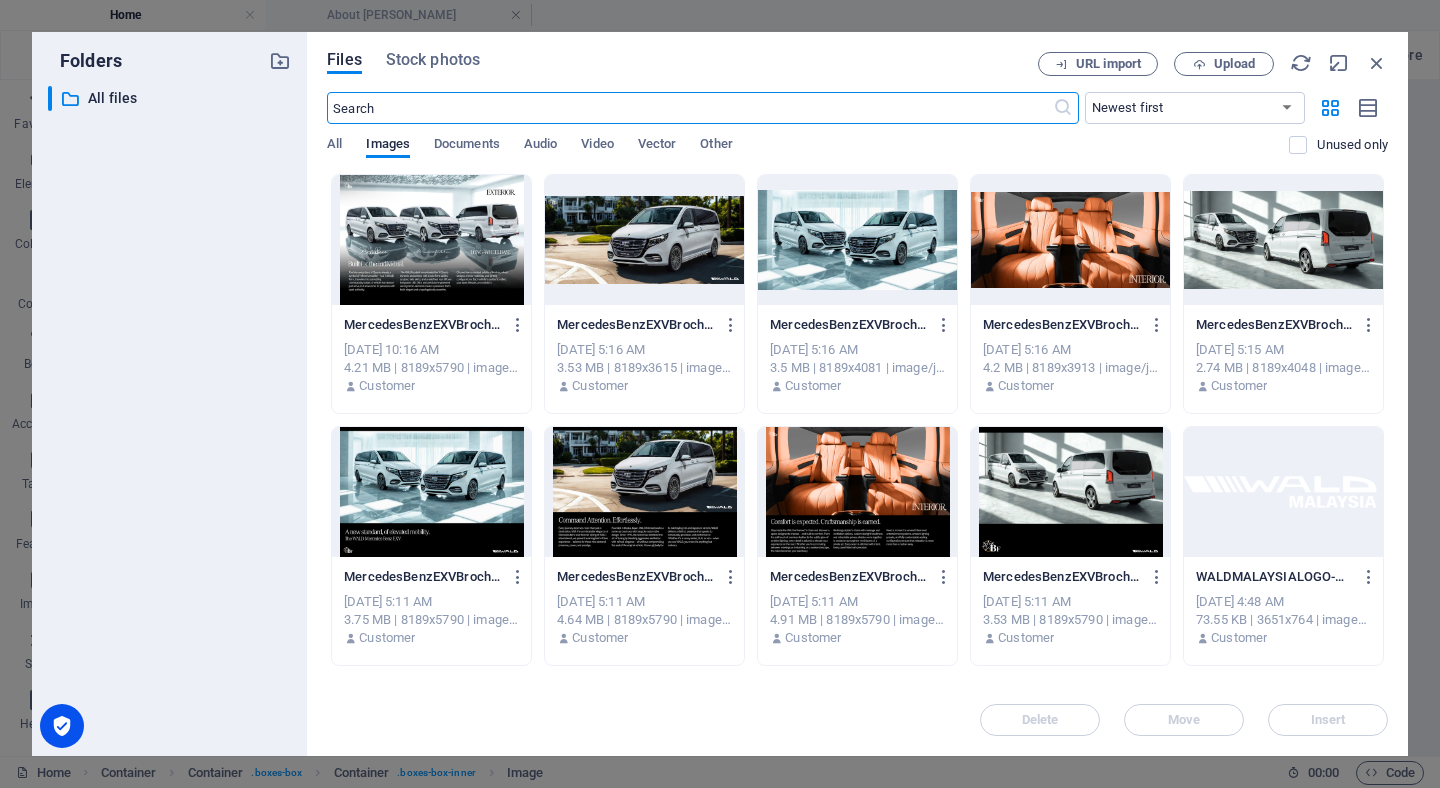 scroll, scrollTop: 2237, scrollLeft: 0, axis: vertical 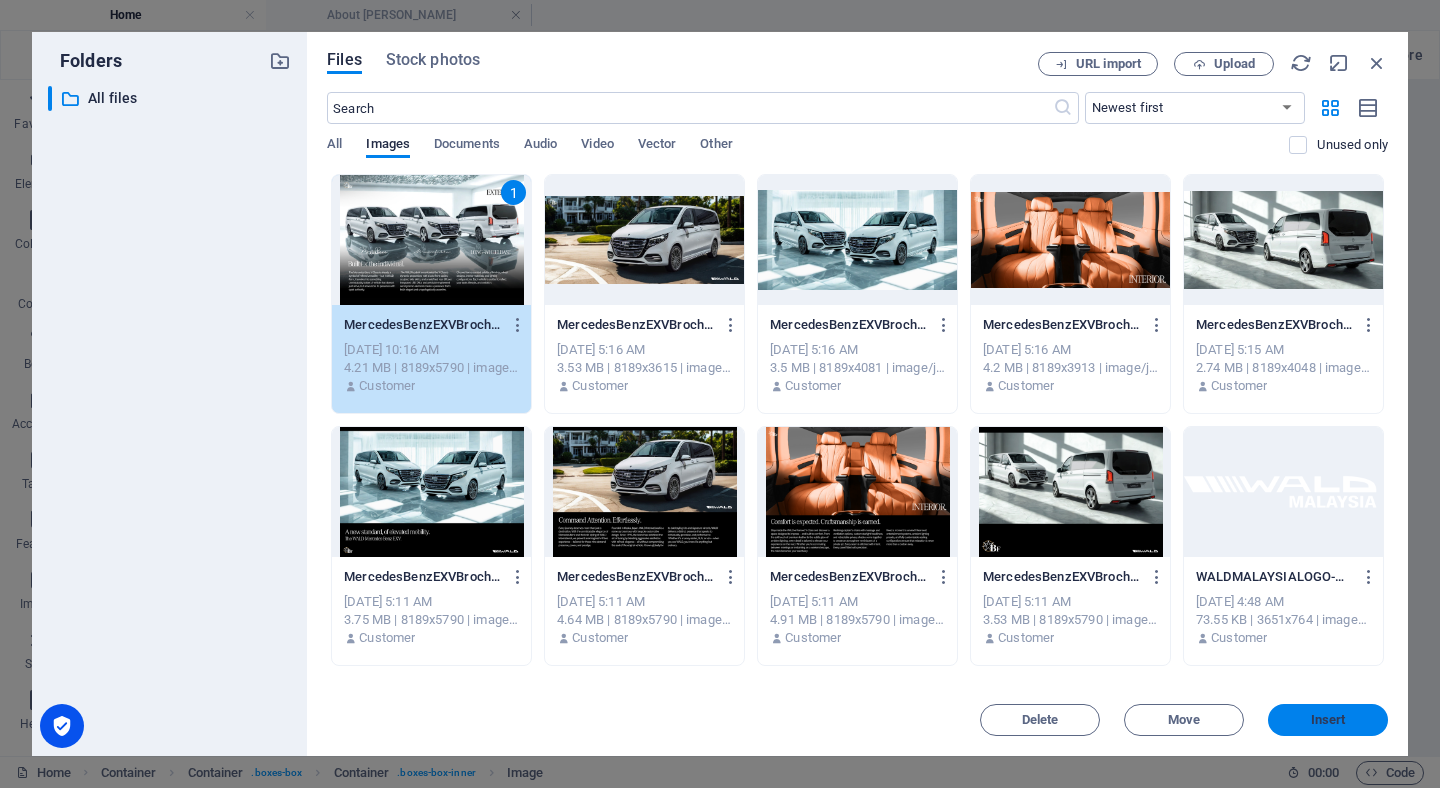click on "Insert" at bounding box center [1328, 720] 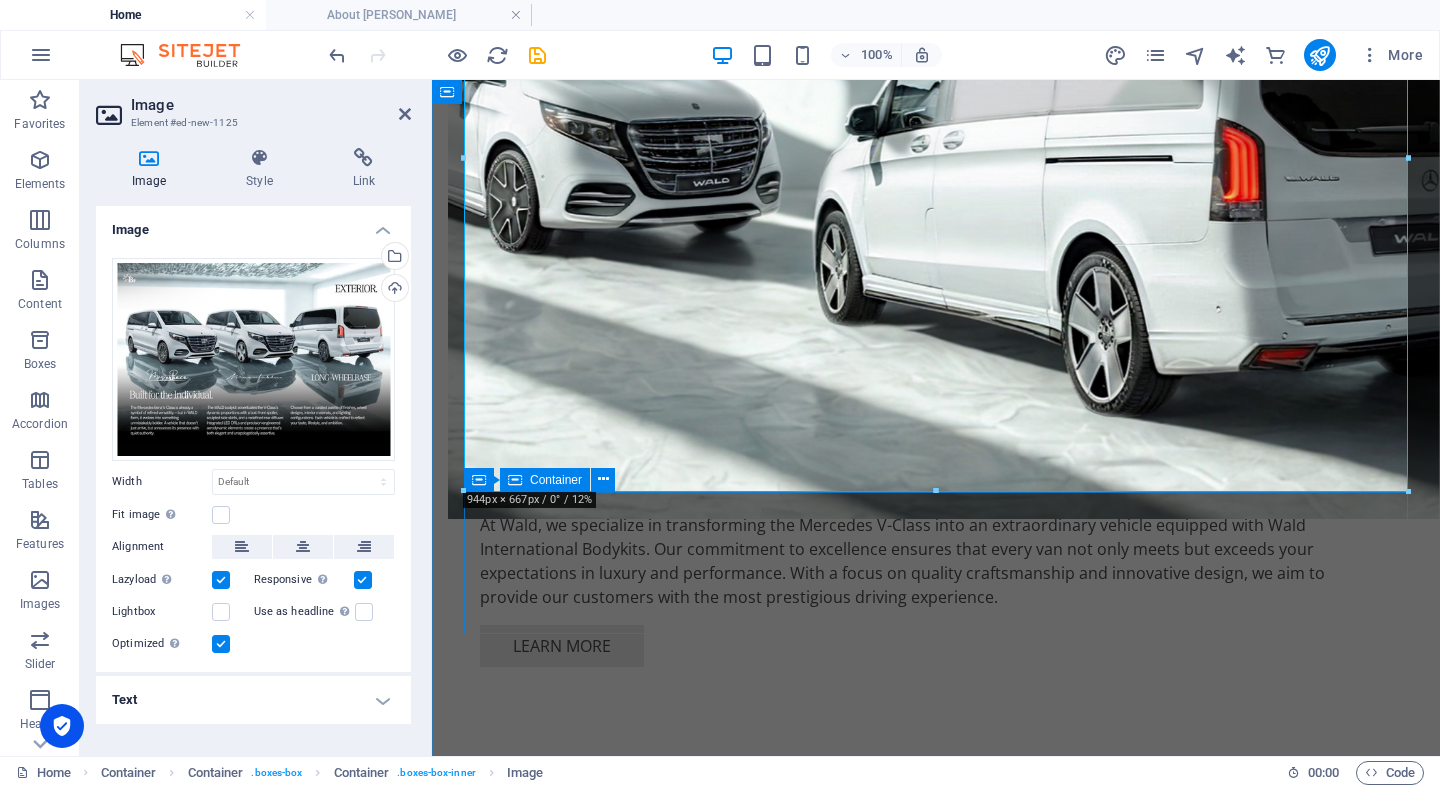 scroll, scrollTop: 2055, scrollLeft: 0, axis: vertical 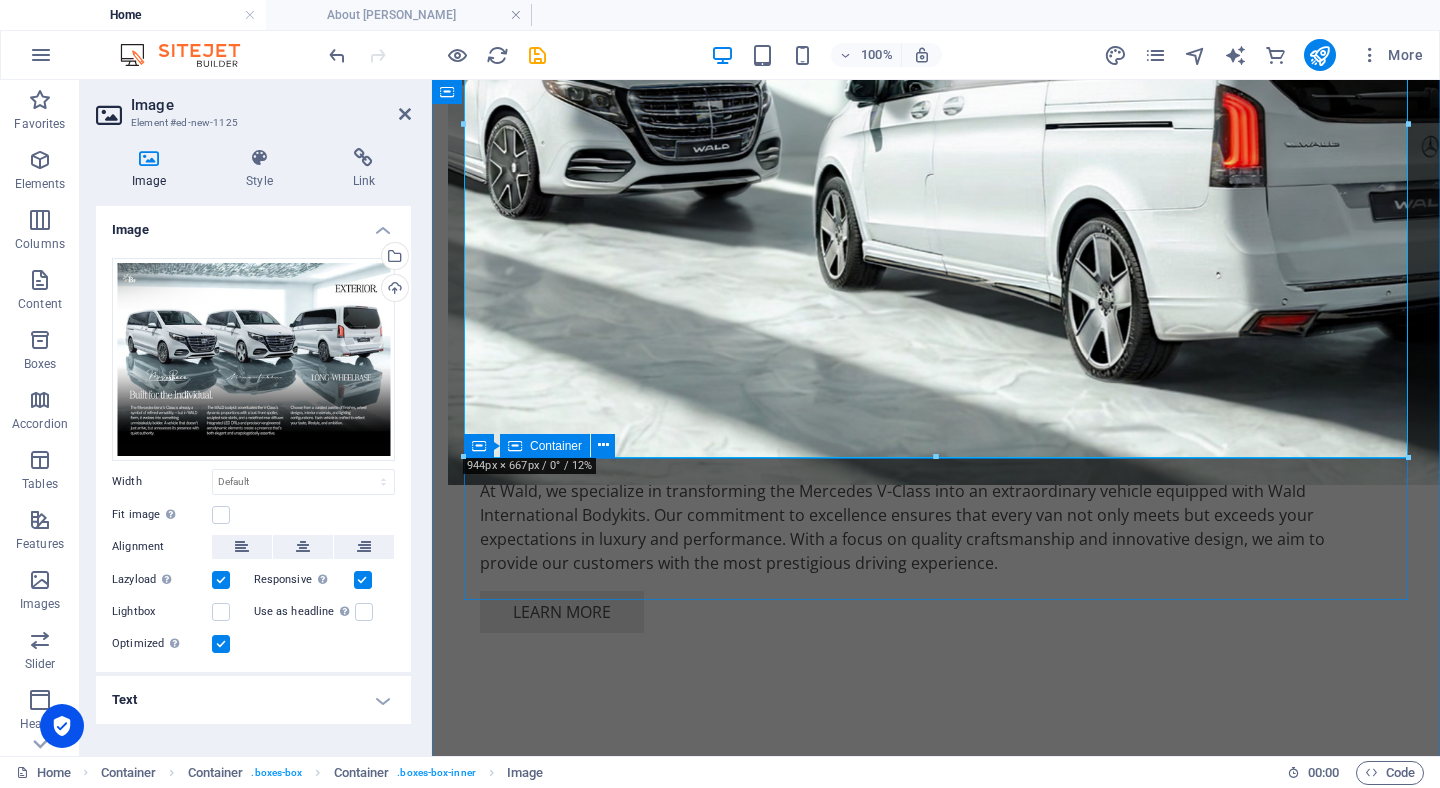 click on "Drop content here or  Add elements  Paste clipboard" at bounding box center (936, 1686) 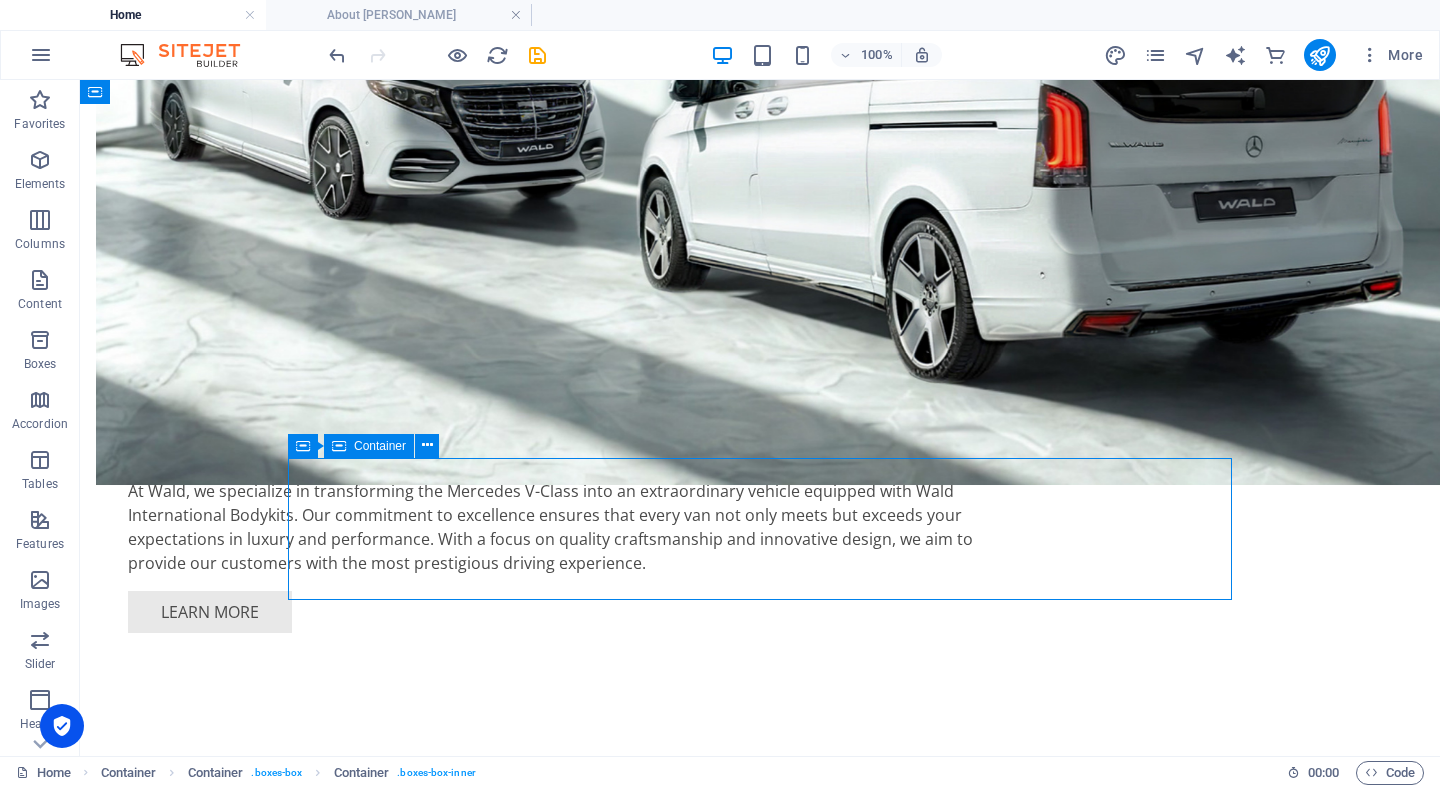 click on "Drop content here or  Add elements  Paste clipboard" at bounding box center [760, 1686] 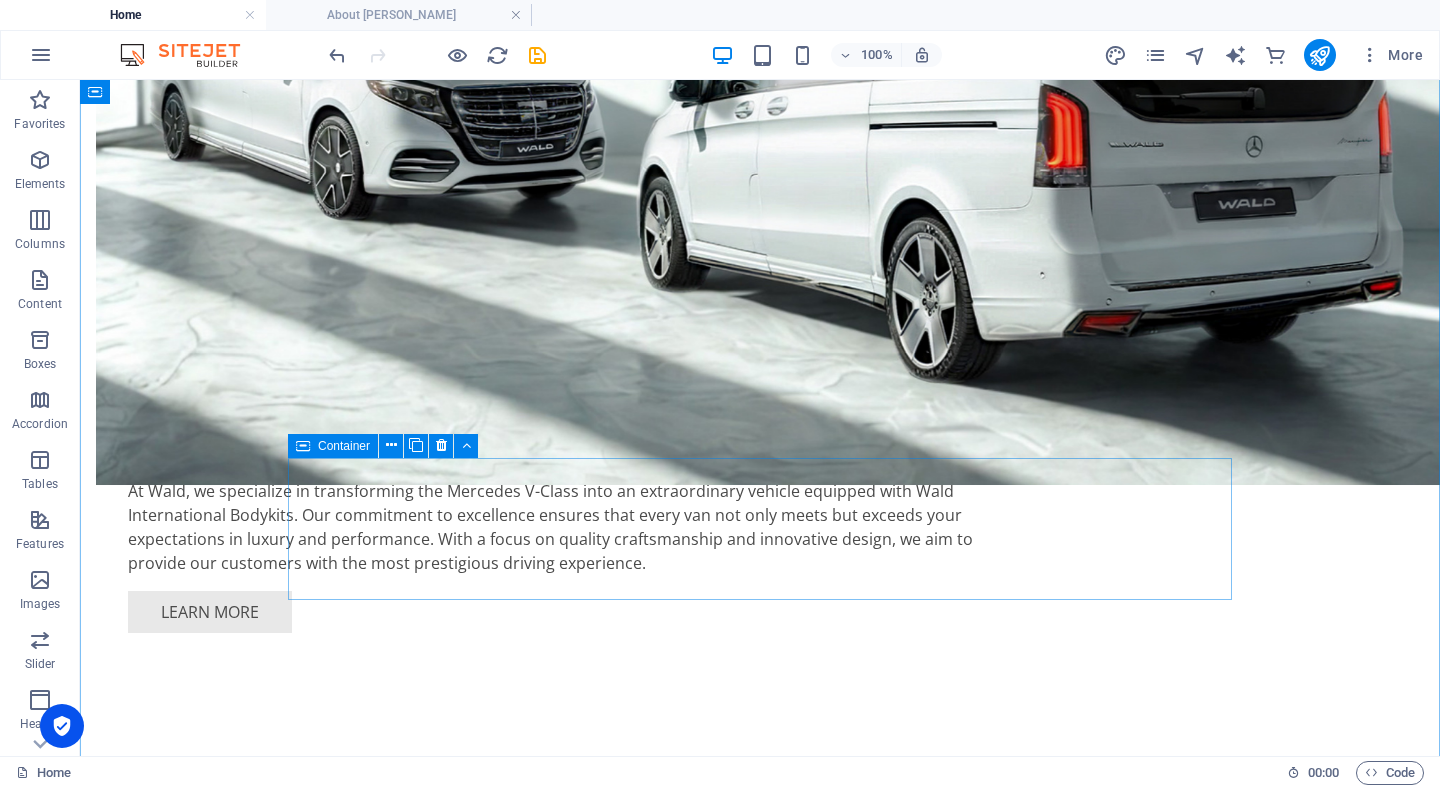 click on "Drop content here or  Add elements  Paste clipboard" at bounding box center [760, 1686] 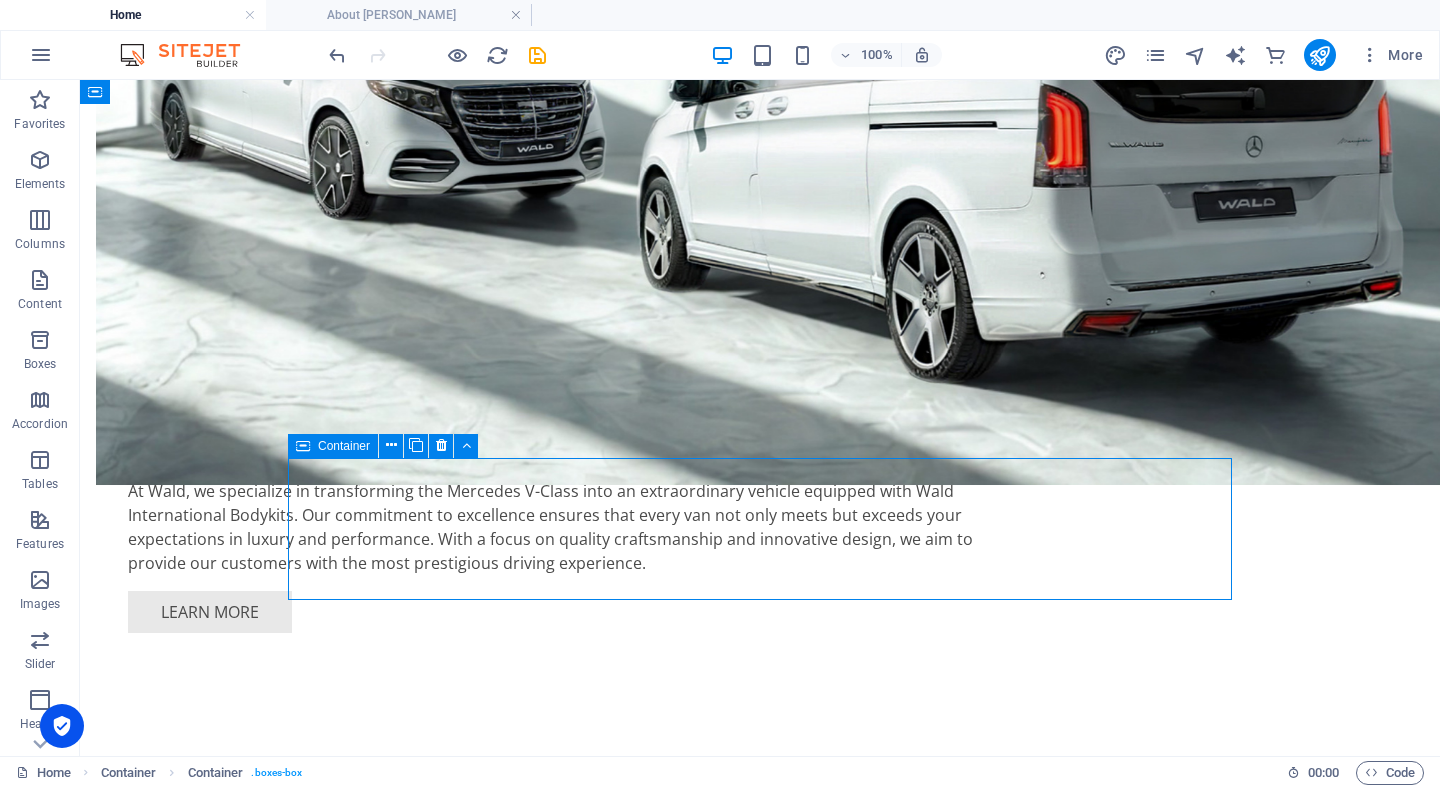 click on "Drop content here or  Add elements  Paste clipboard" at bounding box center [760, 1686] 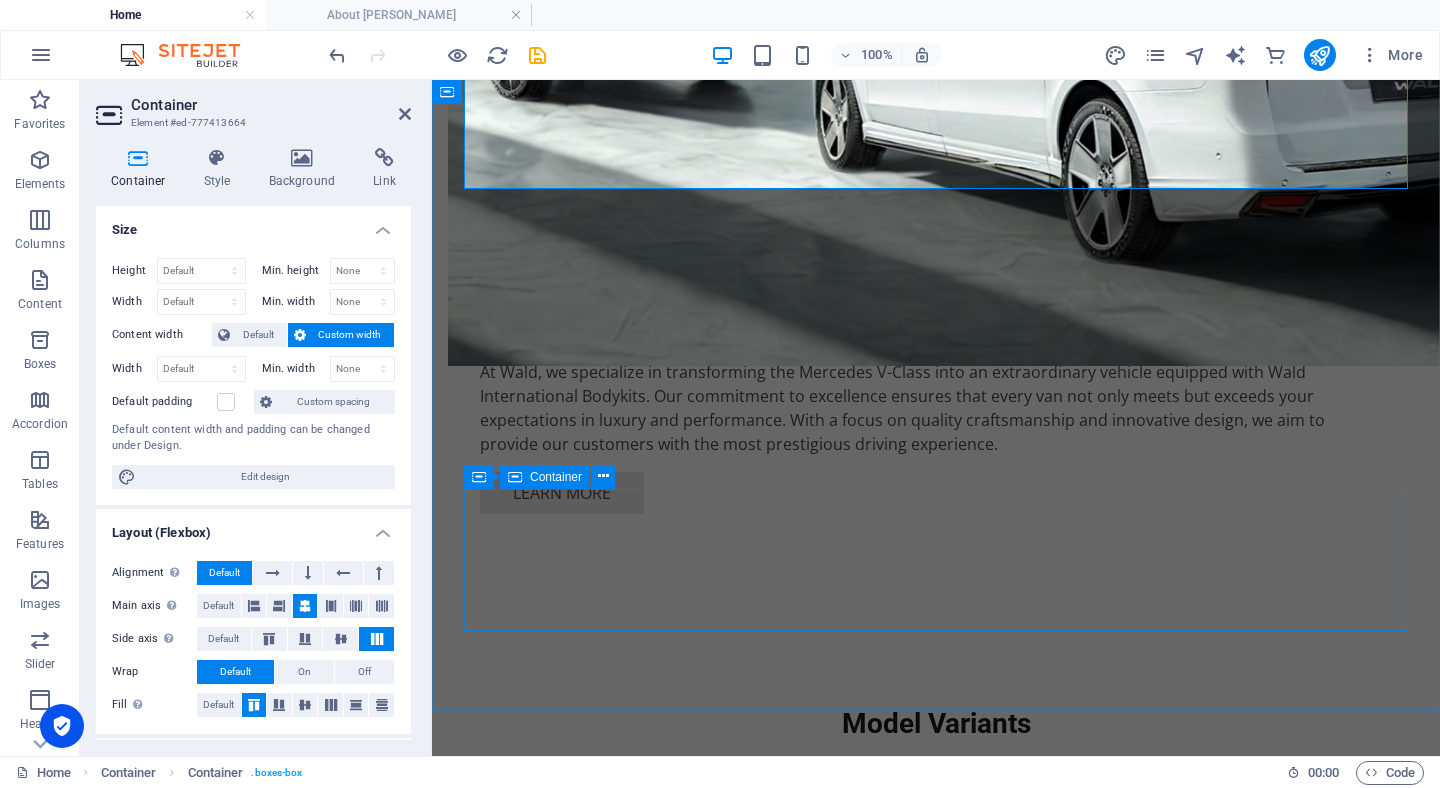 scroll, scrollTop: 2466, scrollLeft: 0, axis: vertical 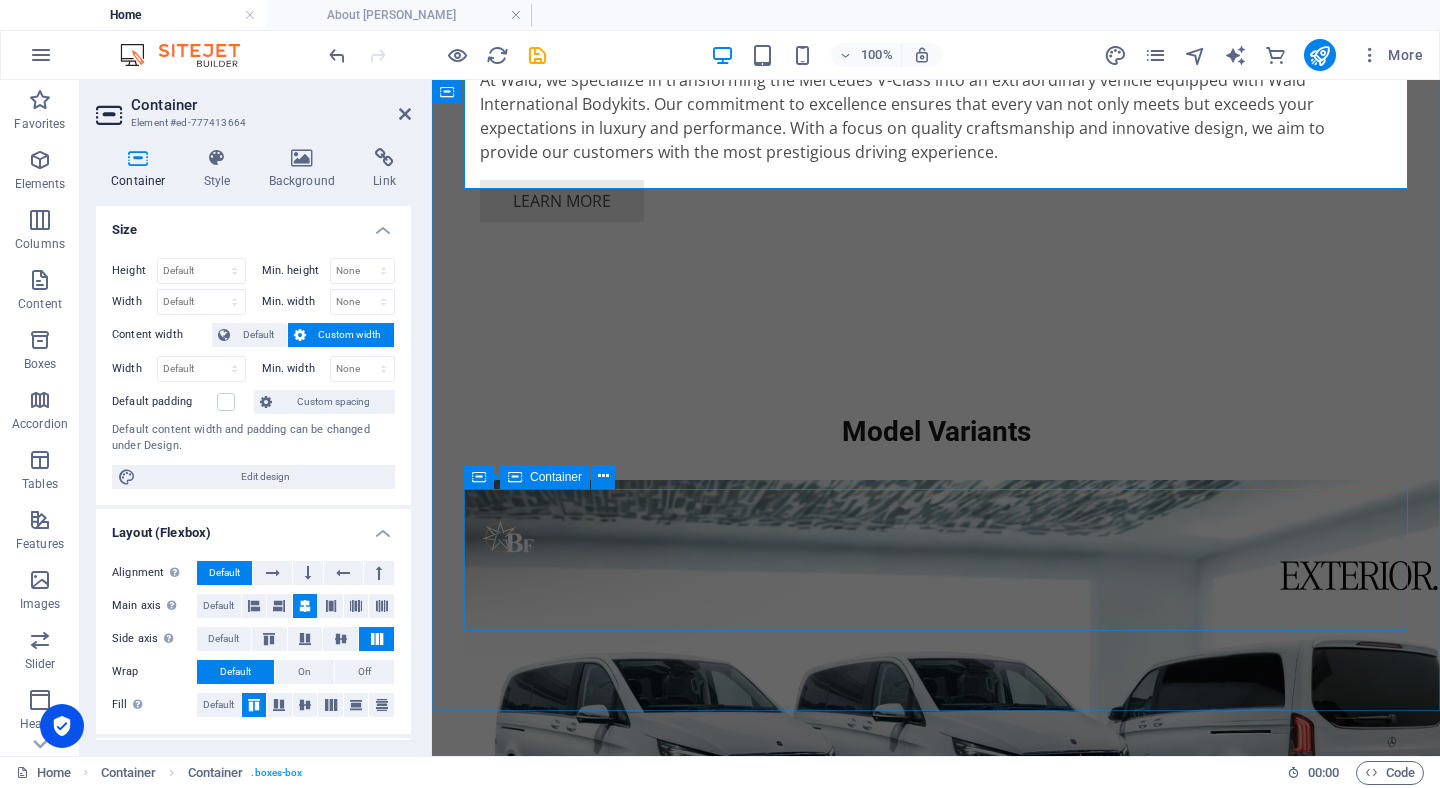 click on "Drop content here or  Add elements  Paste clipboard" at bounding box center [936, 1717] 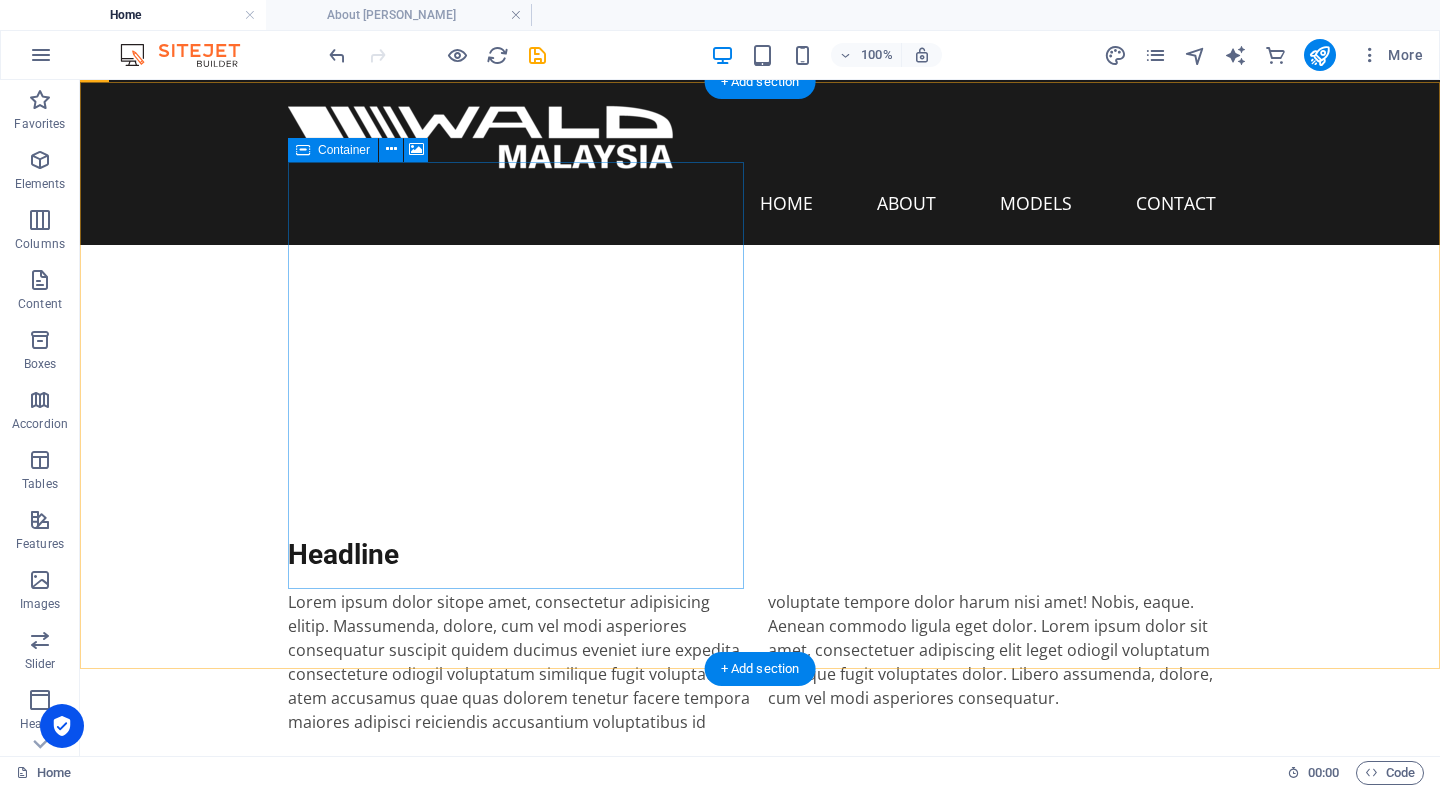 scroll, scrollTop: 786, scrollLeft: 0, axis: vertical 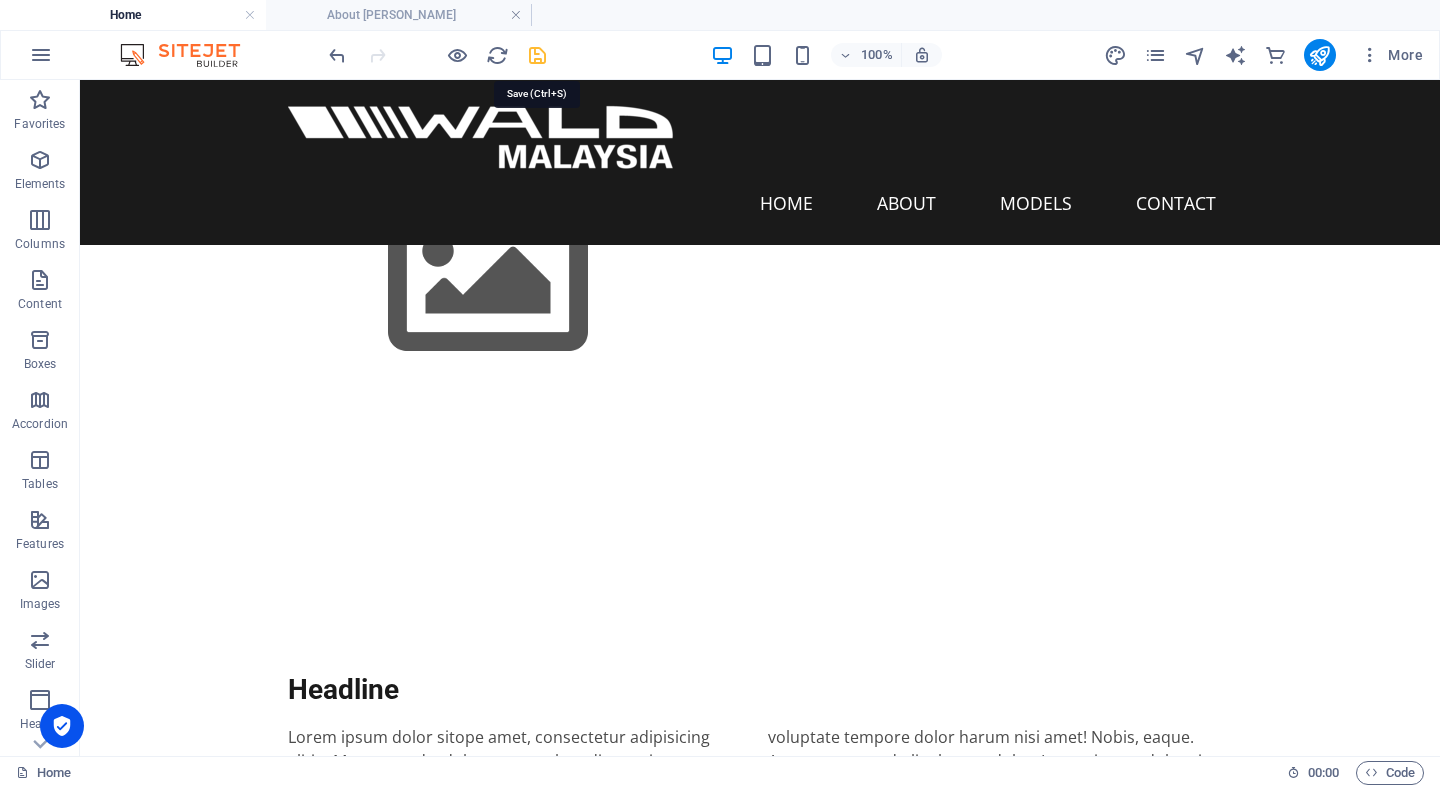 click at bounding box center [537, 55] 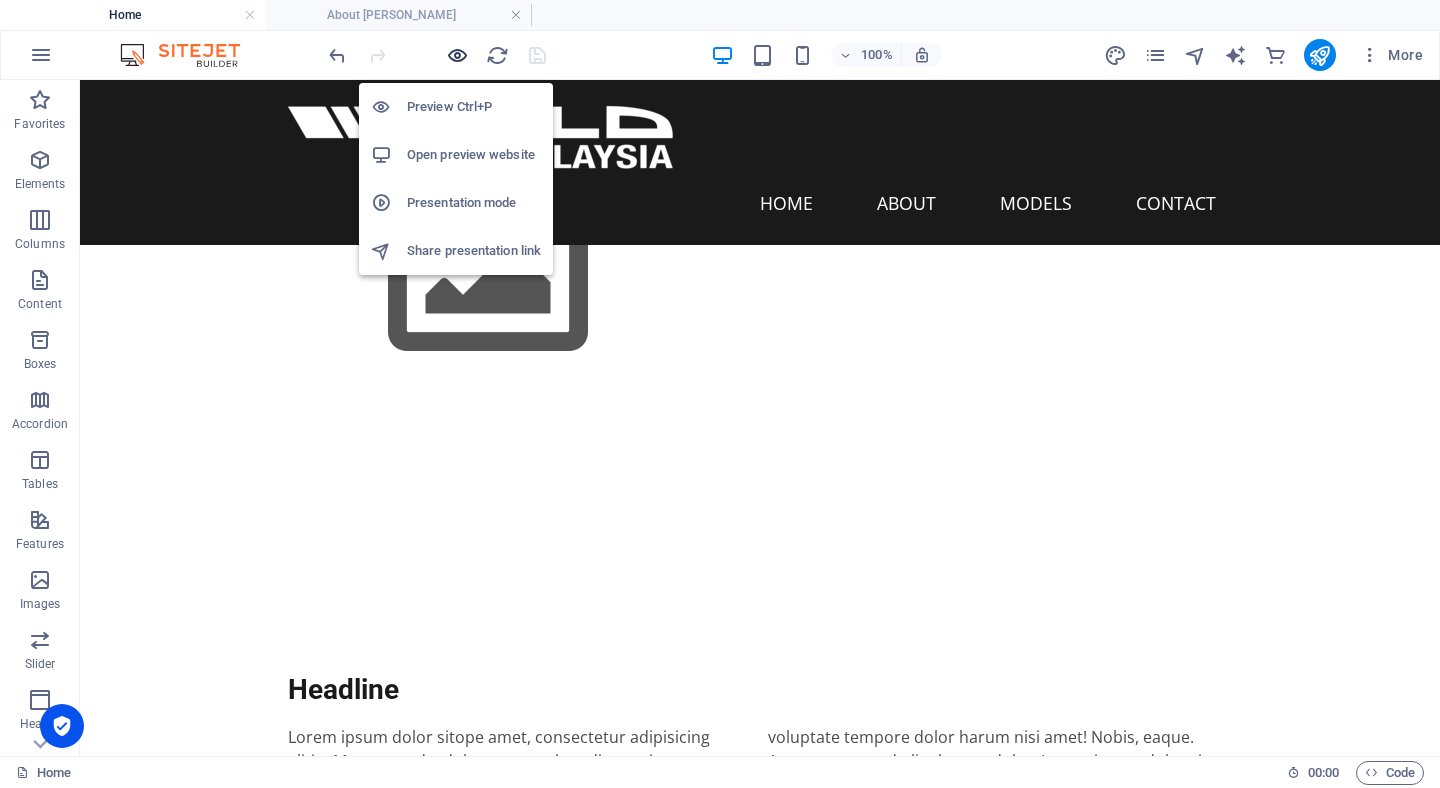 click at bounding box center [457, 55] 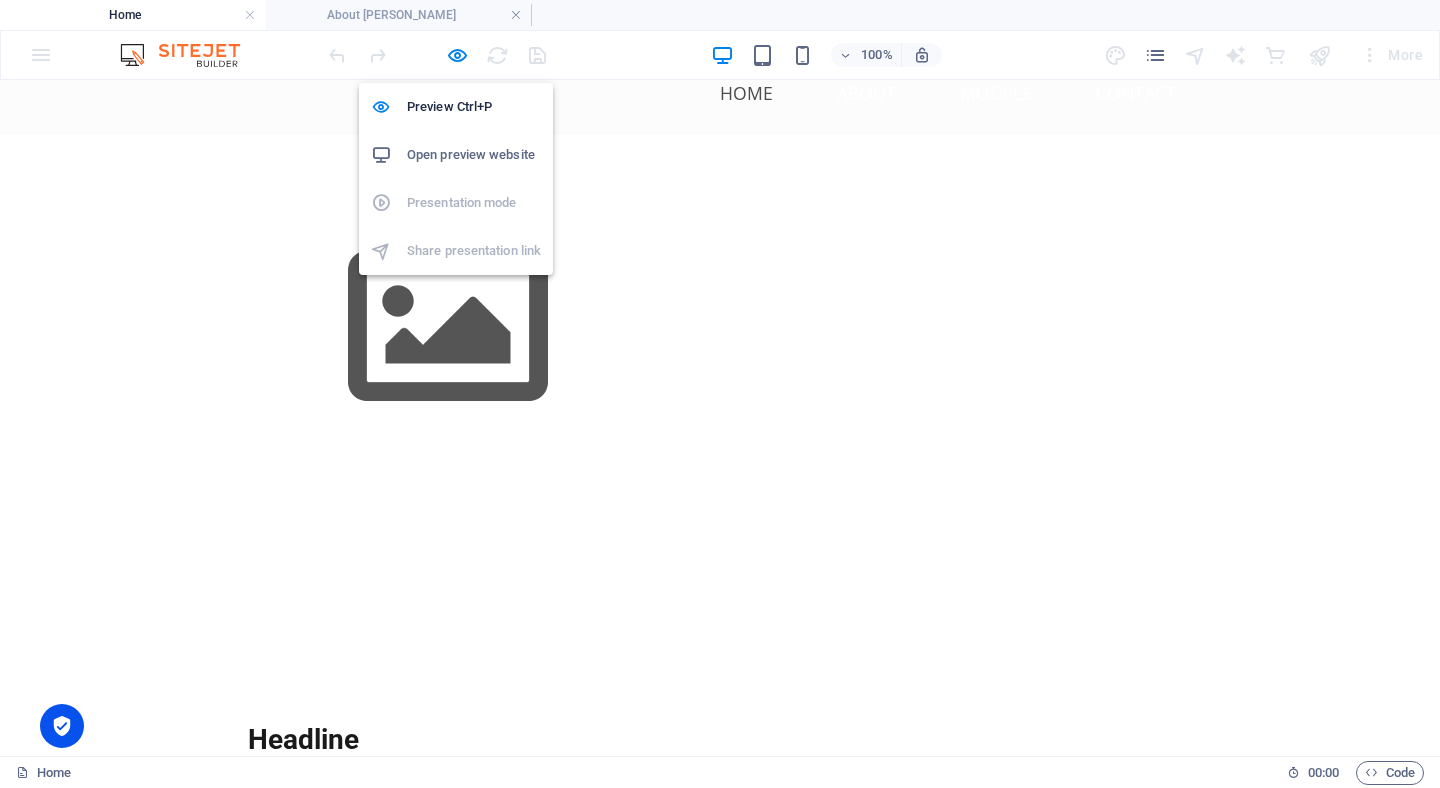 click on "Open preview website" at bounding box center [474, 155] 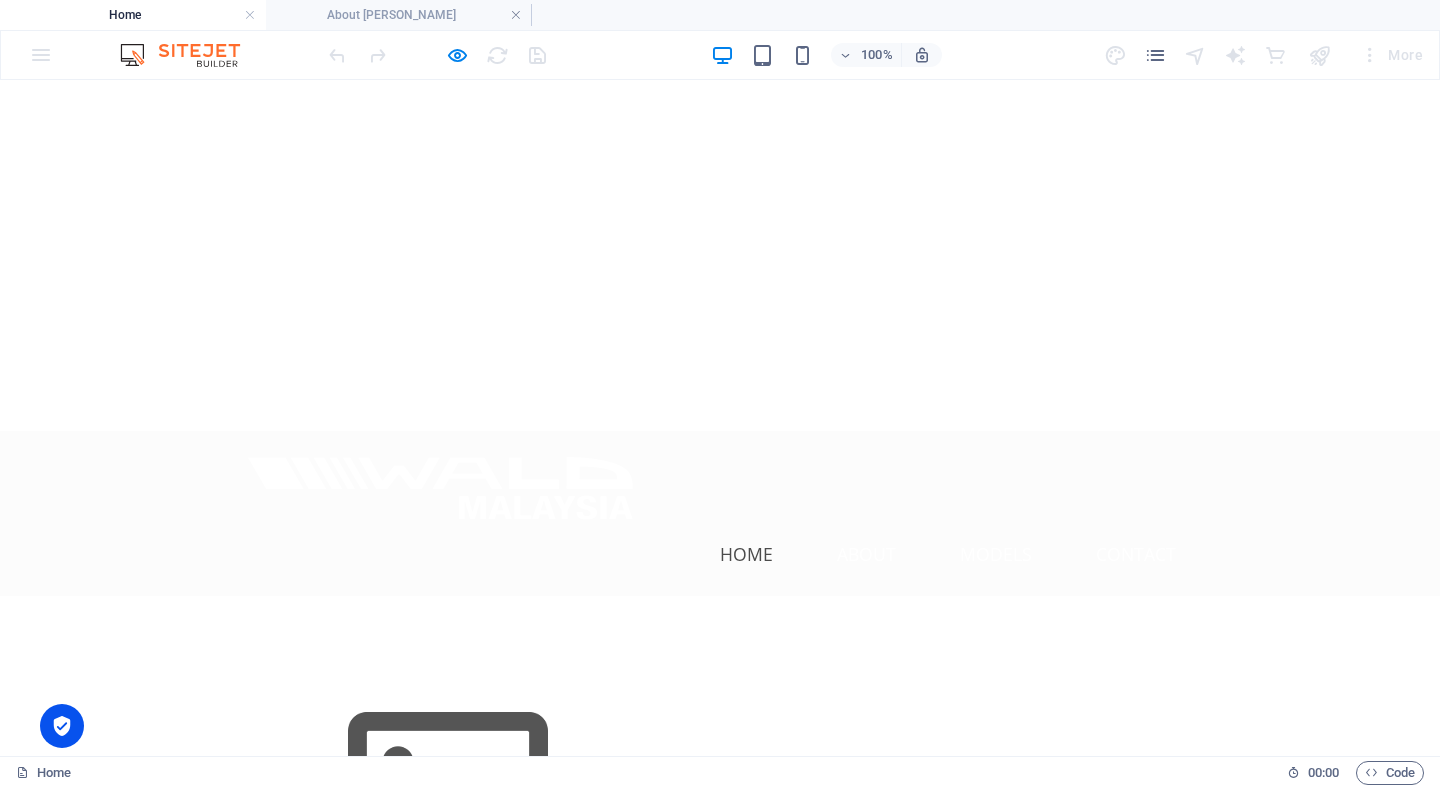 scroll, scrollTop: 0, scrollLeft: 0, axis: both 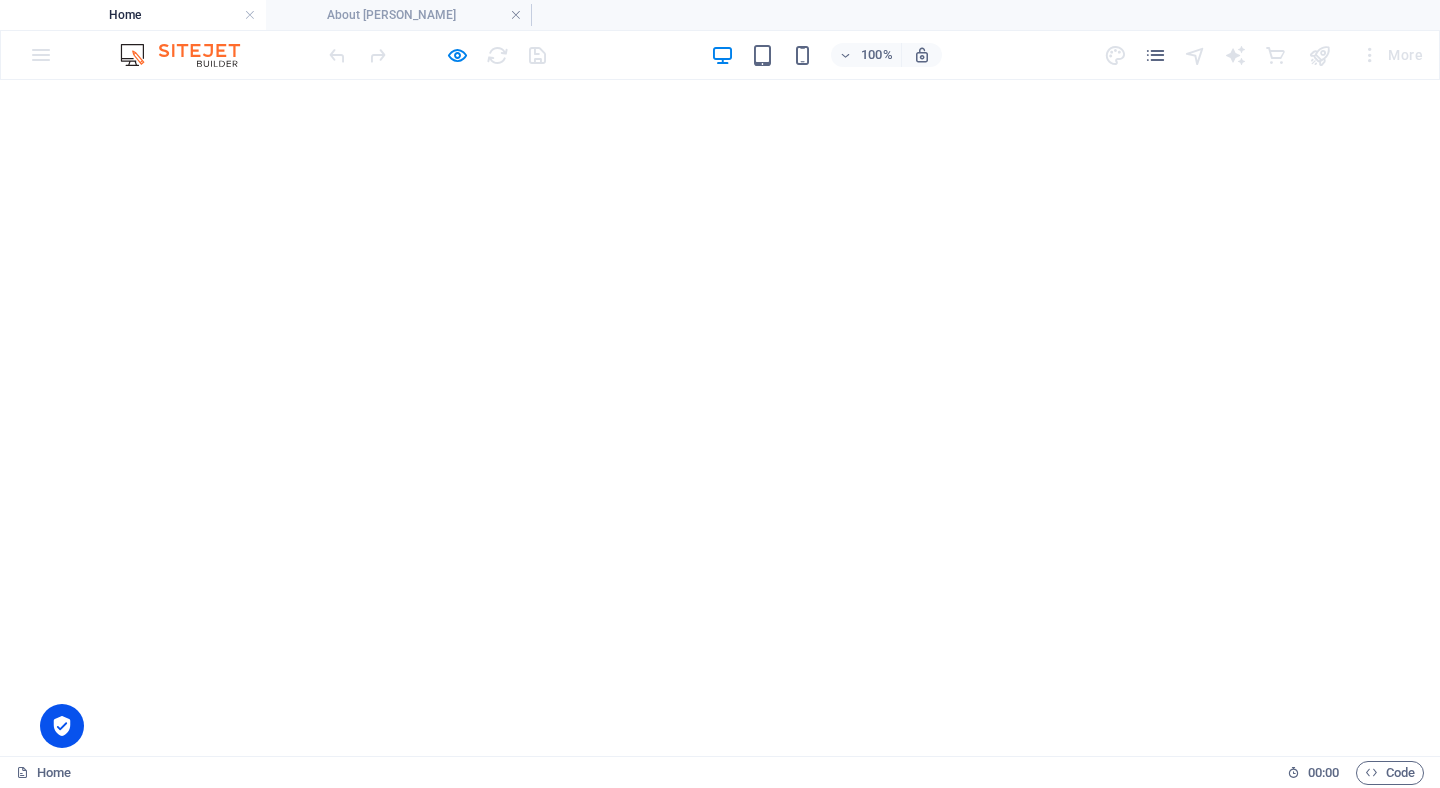 click at bounding box center [448, 1113] 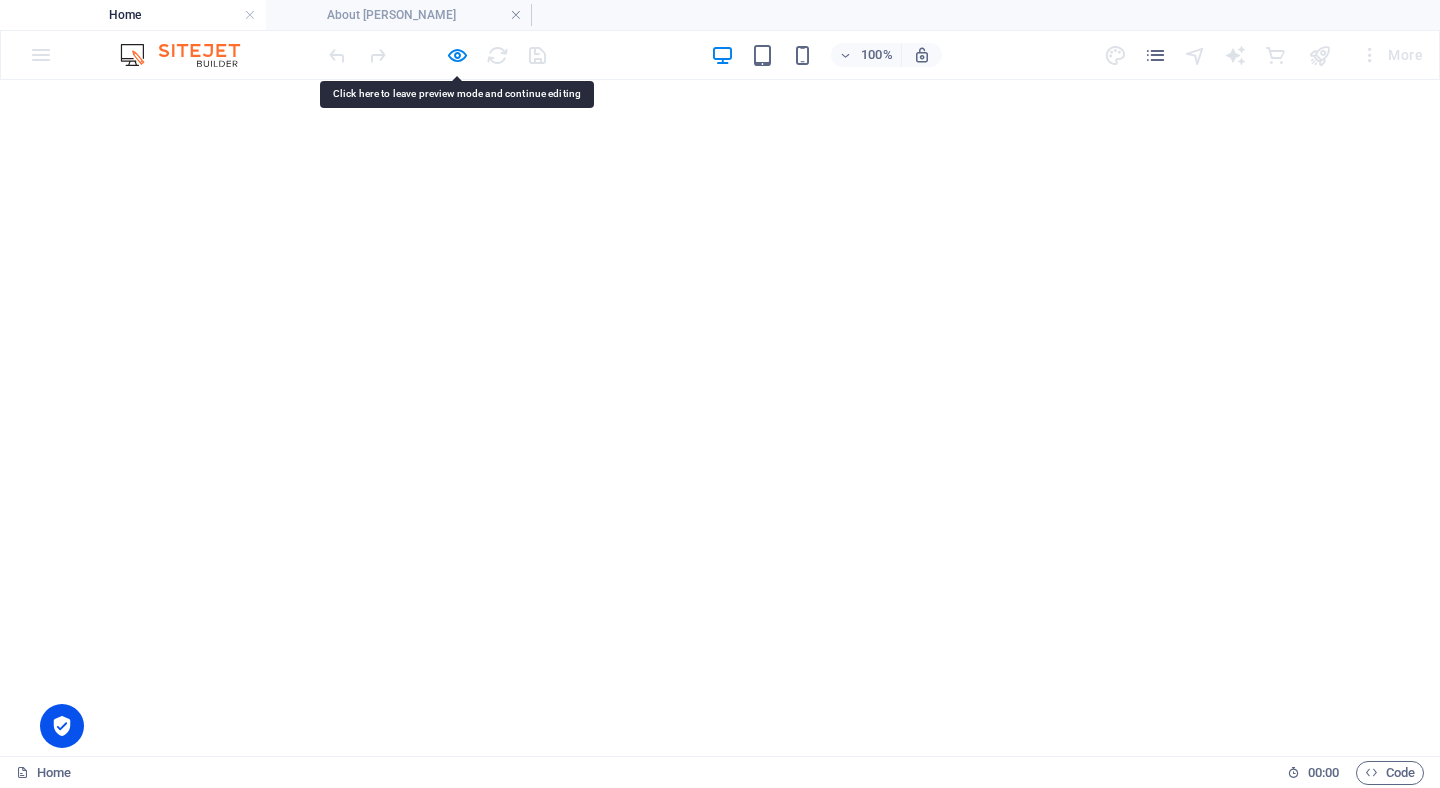 click at bounding box center [448, 1113] 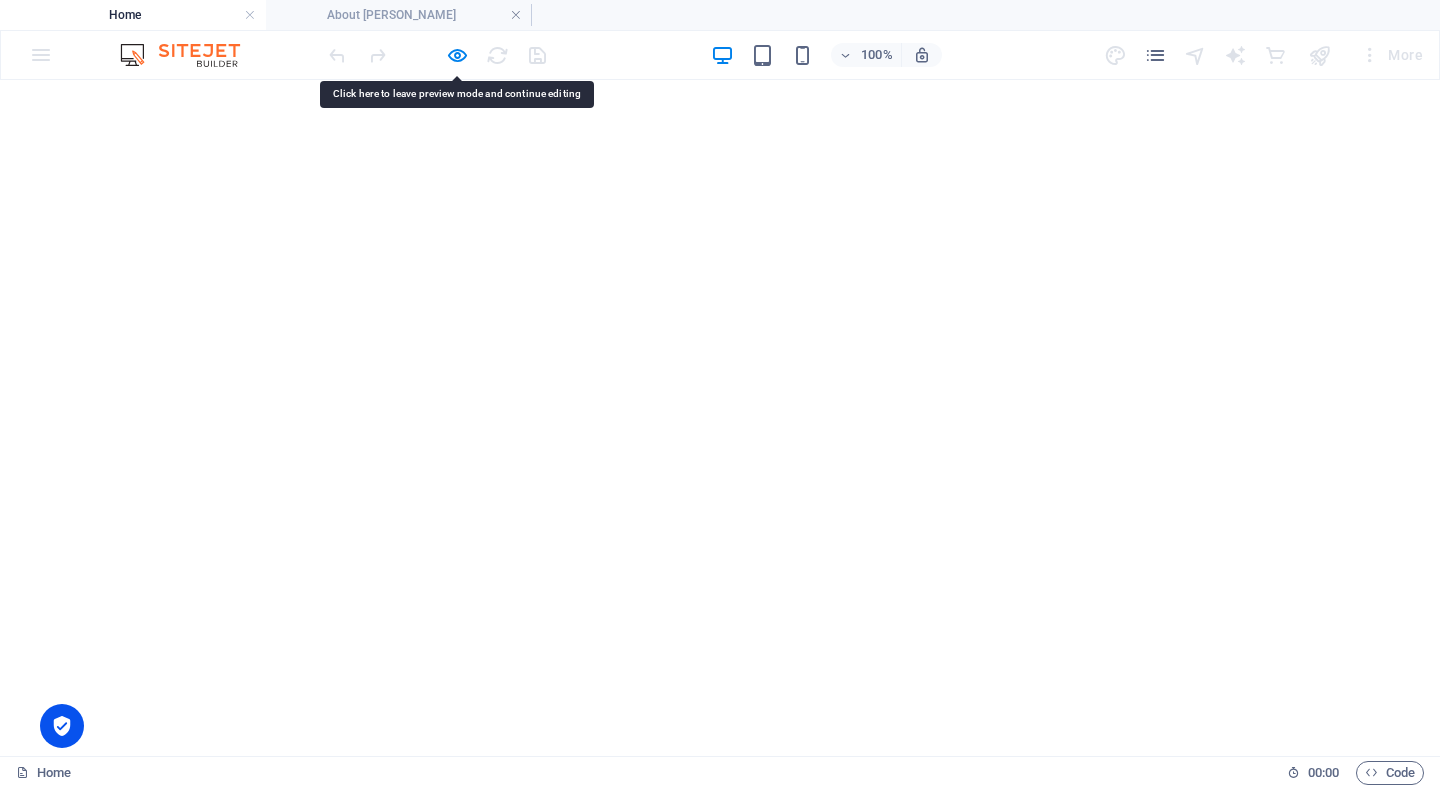 click on "Discover the Ultimate Luxury: Mercedes V-Class by [PERSON_NAME]" at bounding box center [720, 1139] 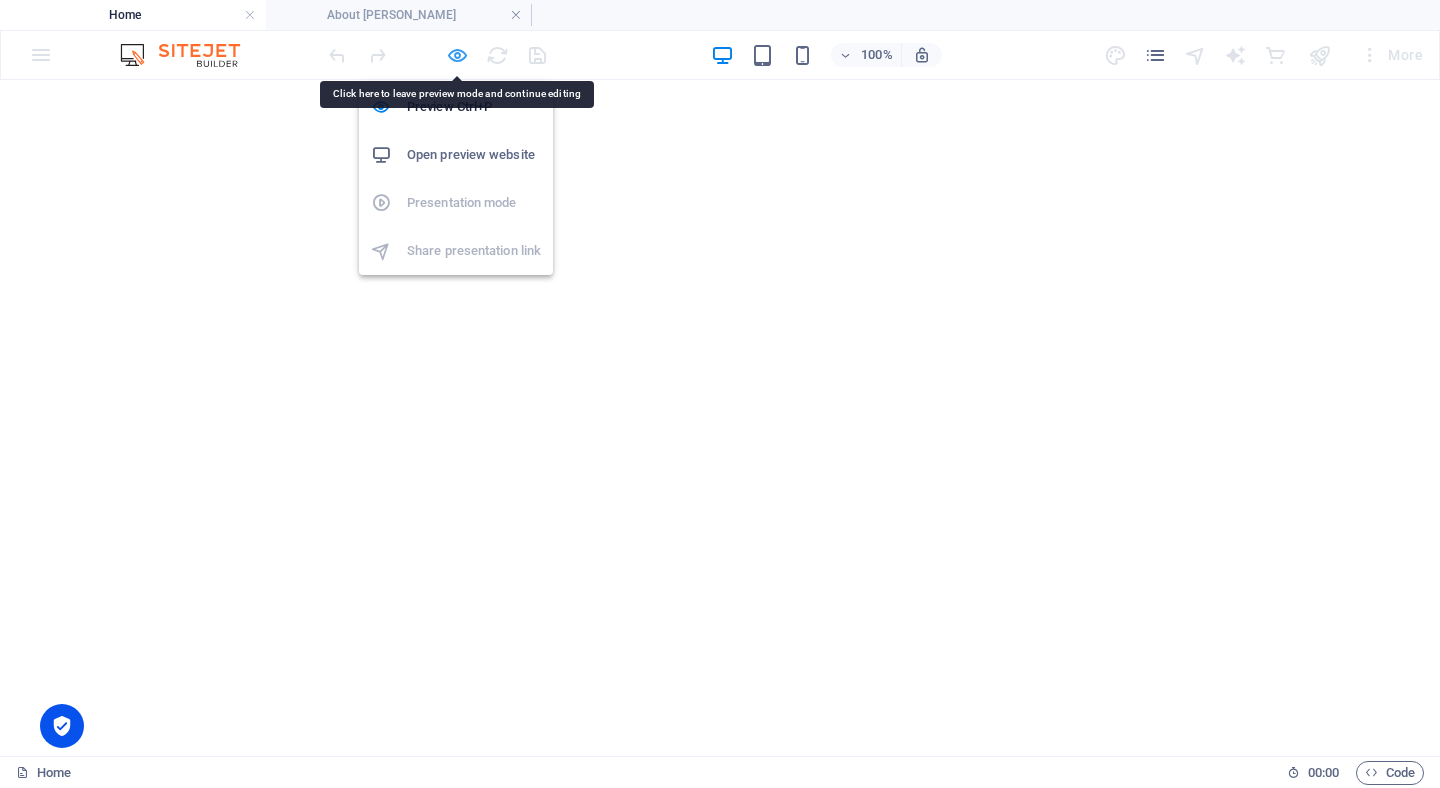 click at bounding box center [457, 55] 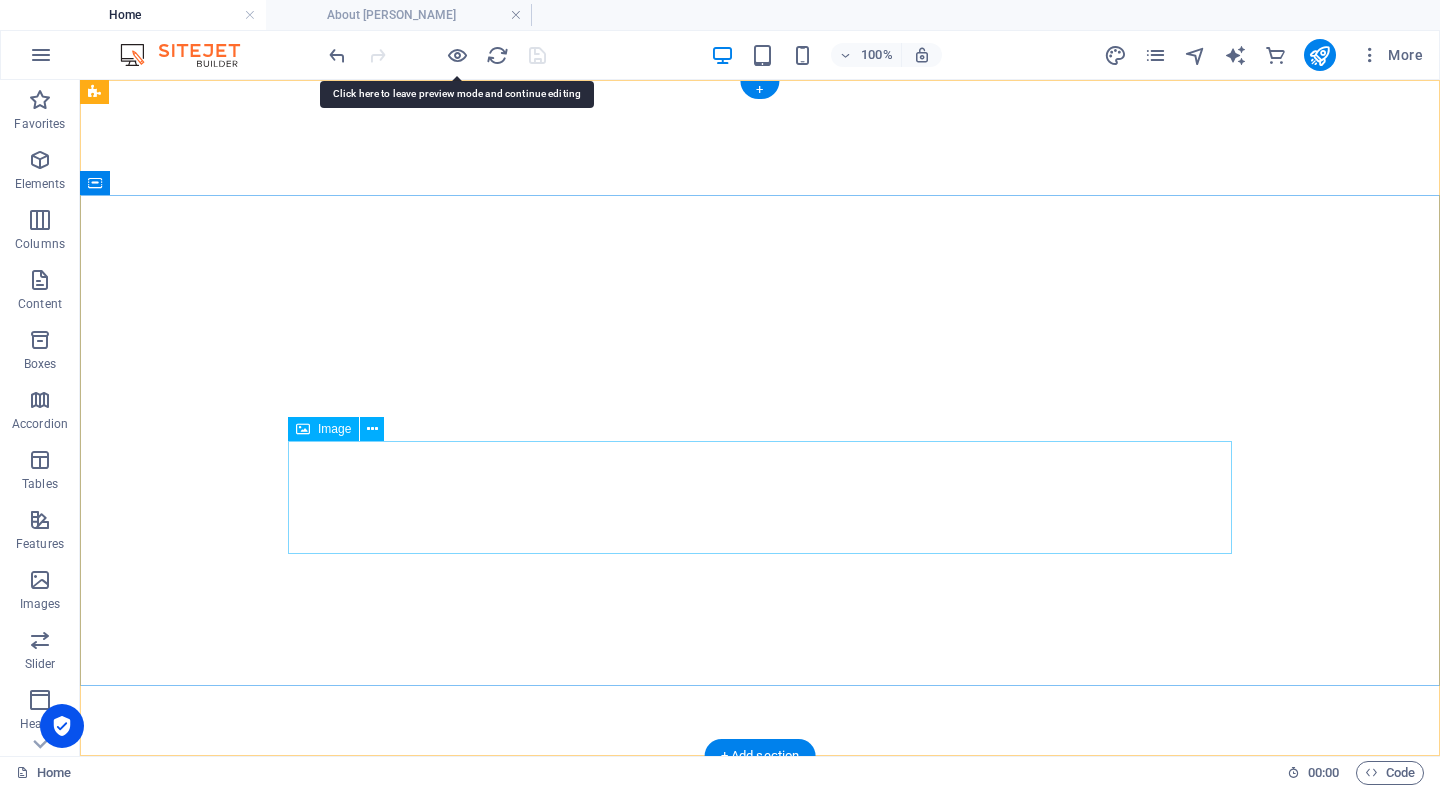 click at bounding box center [760, 1113] 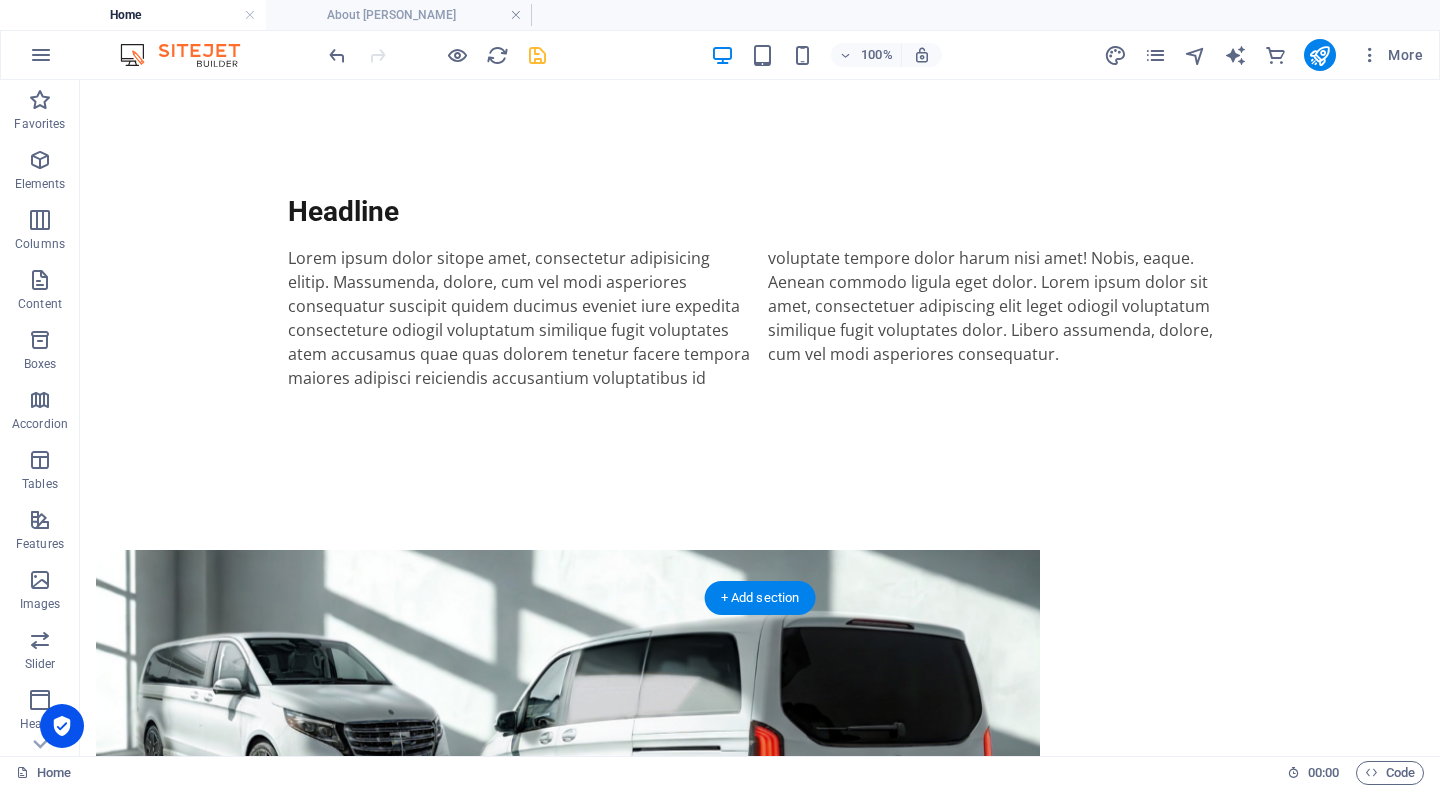 scroll, scrollTop: 1101, scrollLeft: 0, axis: vertical 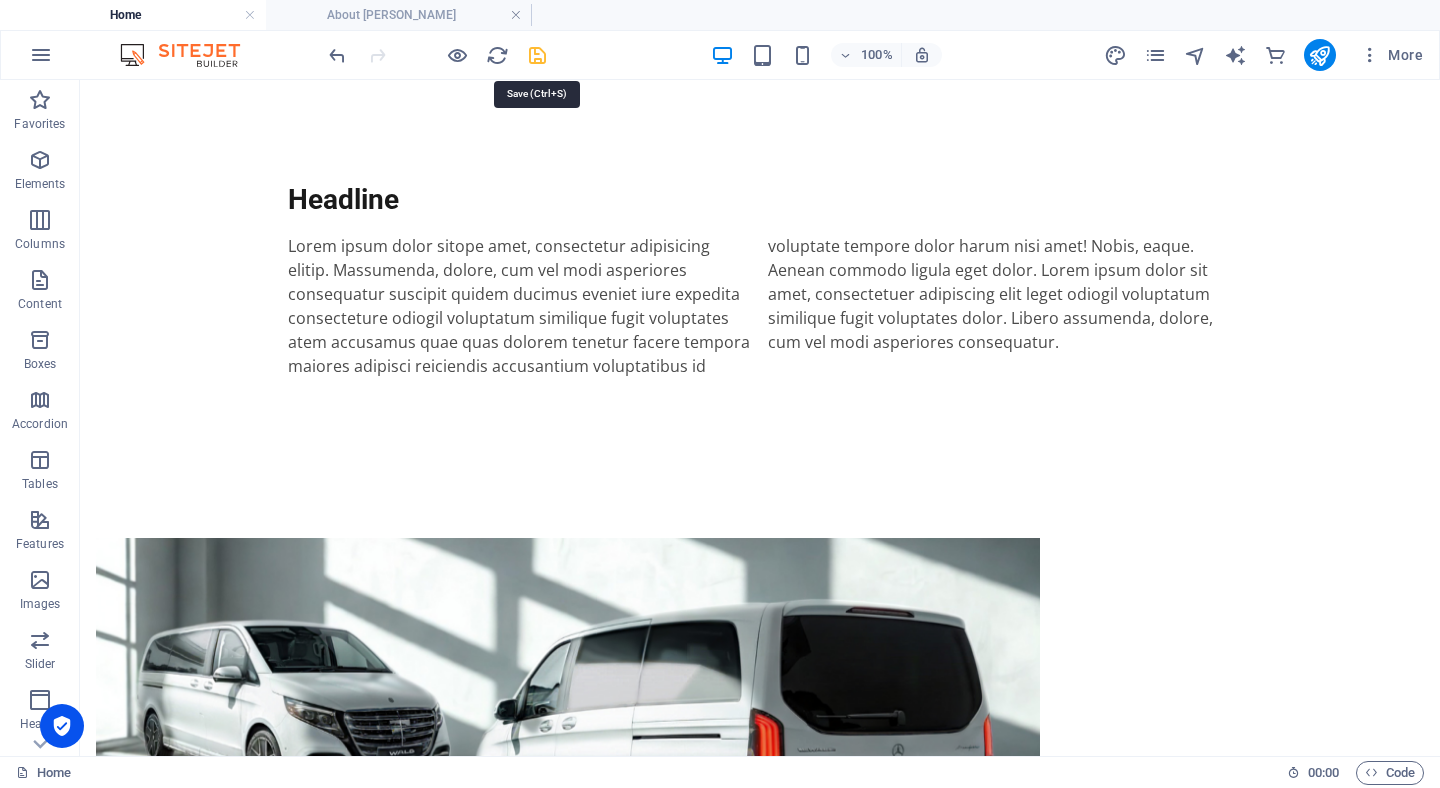 click at bounding box center (537, 55) 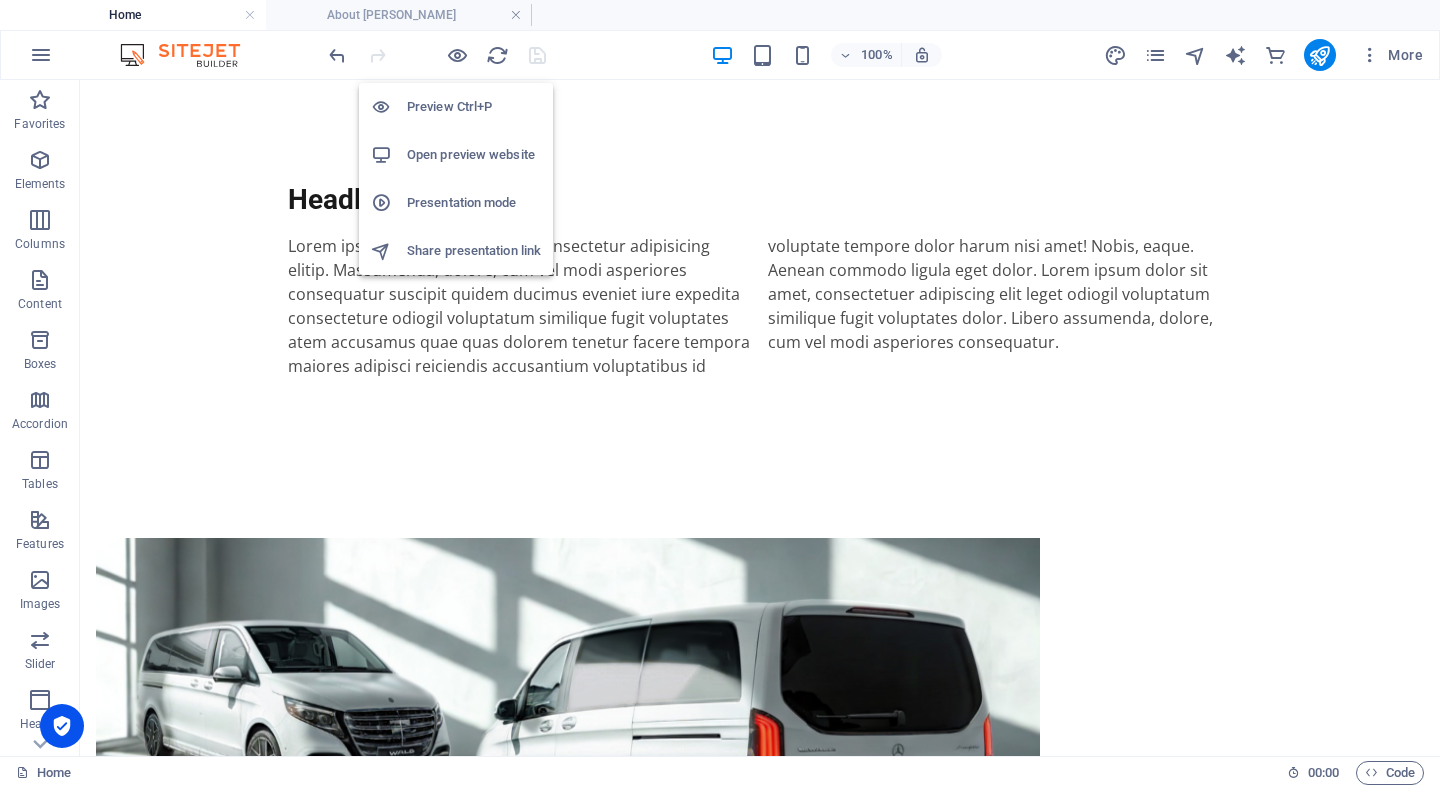 click on "Open preview website" at bounding box center [474, 155] 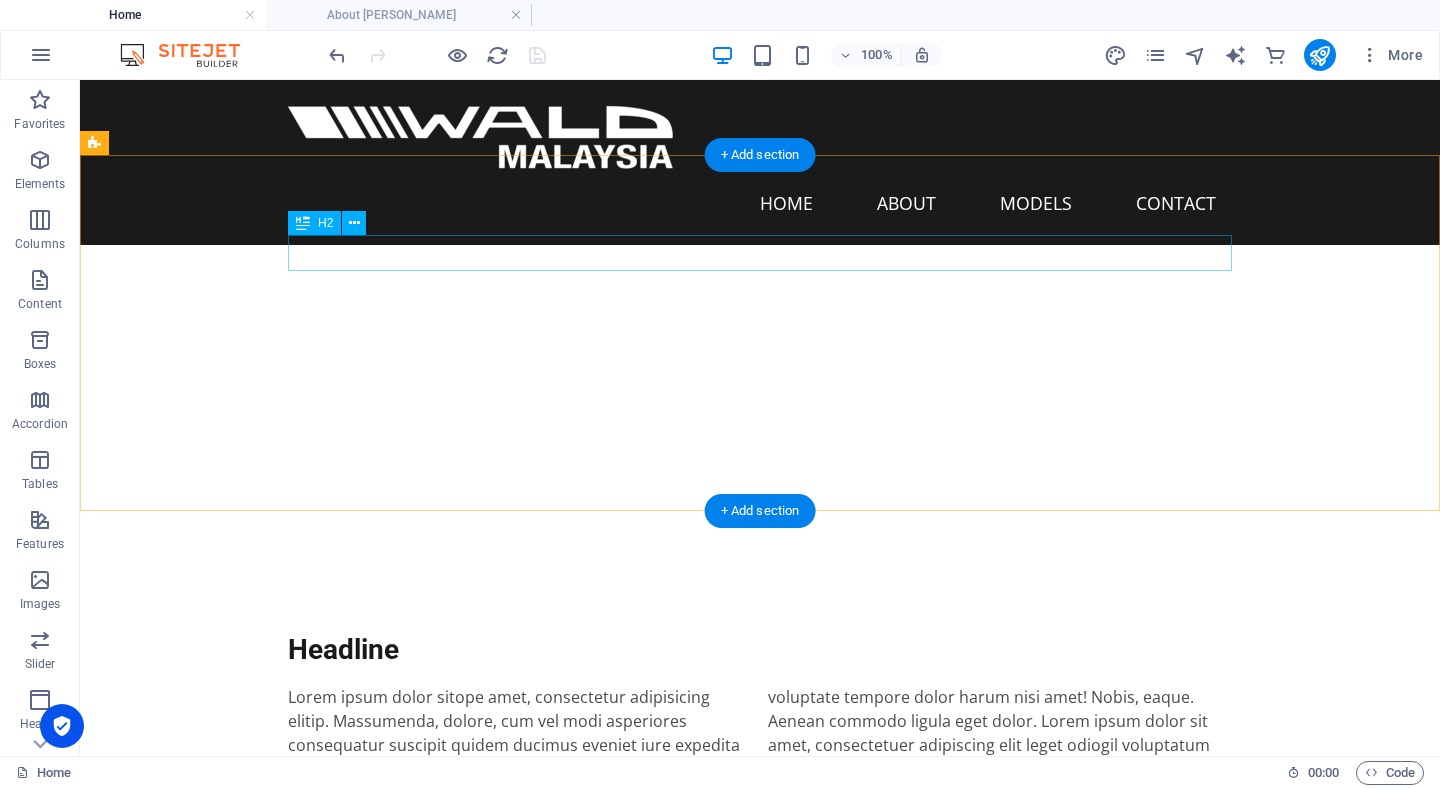 scroll, scrollTop: 538, scrollLeft: 0, axis: vertical 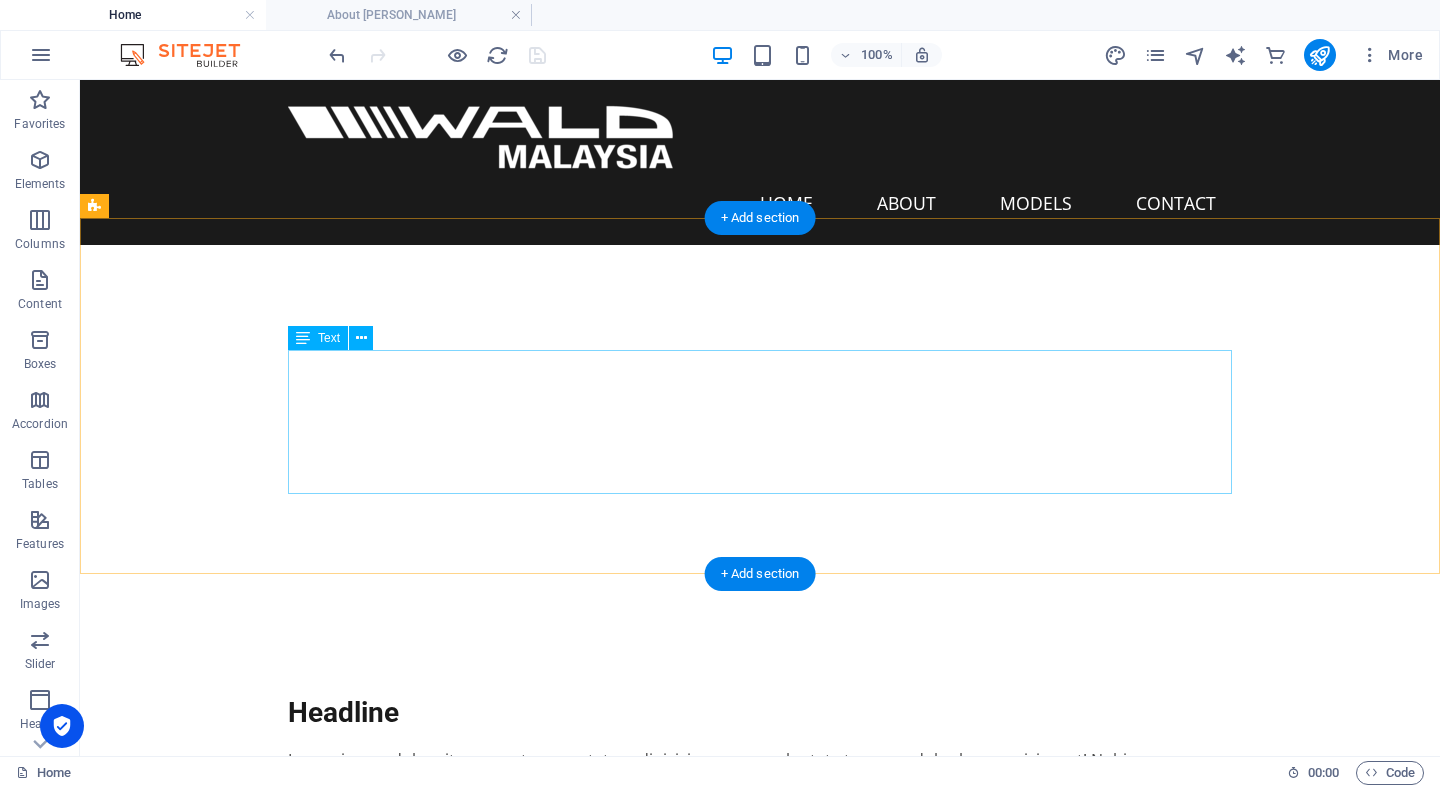 click on "Lorem ipsum dolor sitope amet, consectetur adipisicing elitip. Massumenda, dolore, cum vel modi asperiores consequatur suscipit quidem ducimus eveniet iure expedita consecteture odiogil voluptatum similique fugit voluptates atem accusamus quae quas dolorem tenetur facere tempora maiores adipisci reiciendis accusantium voluptatibus id voluptate tempore dolor harum nisi amet! Nobis, eaque. Aenean commodo ligula eget dolor. Lorem ipsum dolor sit amet, consectetuer adipiscing elit leget odiogil voluptatum similique fugit voluptates dolor. Libero assumenda, dolore, cum vel modi asperiores consequatur." at bounding box center (760, 820) 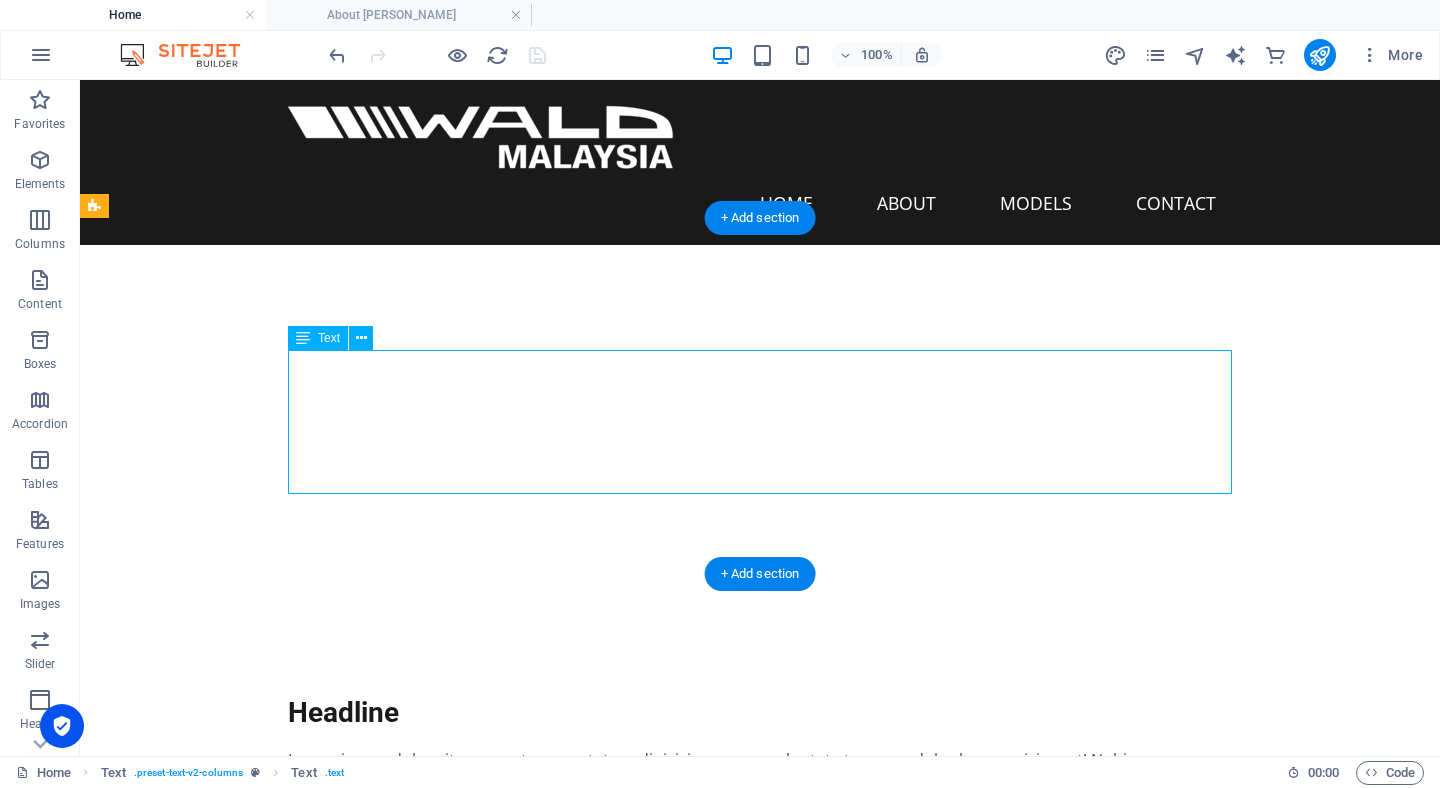 click on "Lorem ipsum dolor sitope amet, consectetur adipisicing elitip. Massumenda, dolore, cum vel modi asperiores consequatur suscipit quidem ducimus eveniet iure expedita consecteture odiogil voluptatum similique fugit voluptates atem accusamus quae quas dolorem tenetur facere tempora maiores adipisci reiciendis accusantium voluptatibus id voluptate tempore dolor harum nisi amet! Nobis, eaque. Aenean commodo ligula eget dolor. Lorem ipsum dolor sit amet, consectetuer adipiscing elit leget odiogil voluptatum similique fugit voluptates dolor. Libero assumenda, dolore, cum vel modi asperiores consequatur." at bounding box center [760, 820] 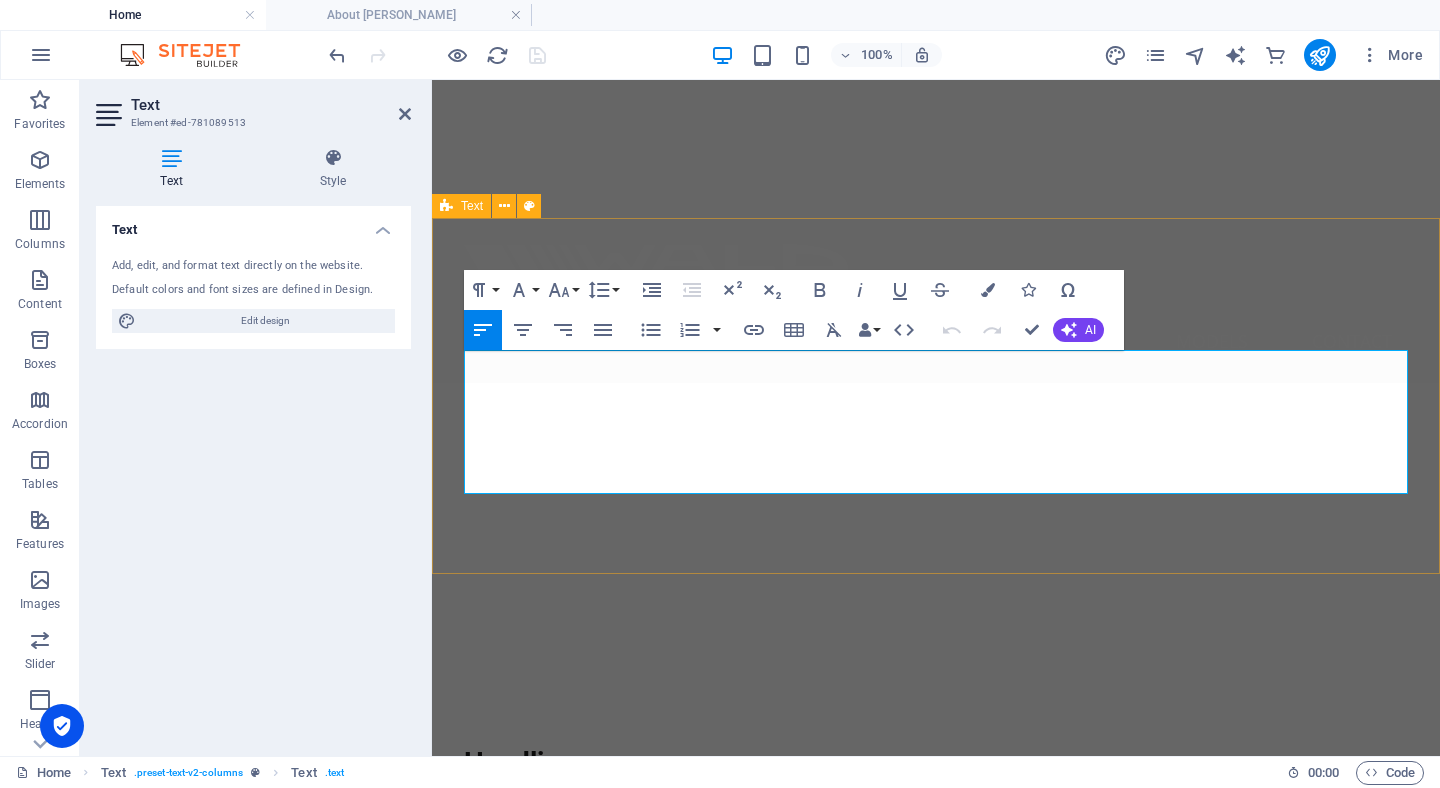 drag, startPoint x: 915, startPoint y: 481, endPoint x: 451, endPoint y: 359, distance: 479.77078 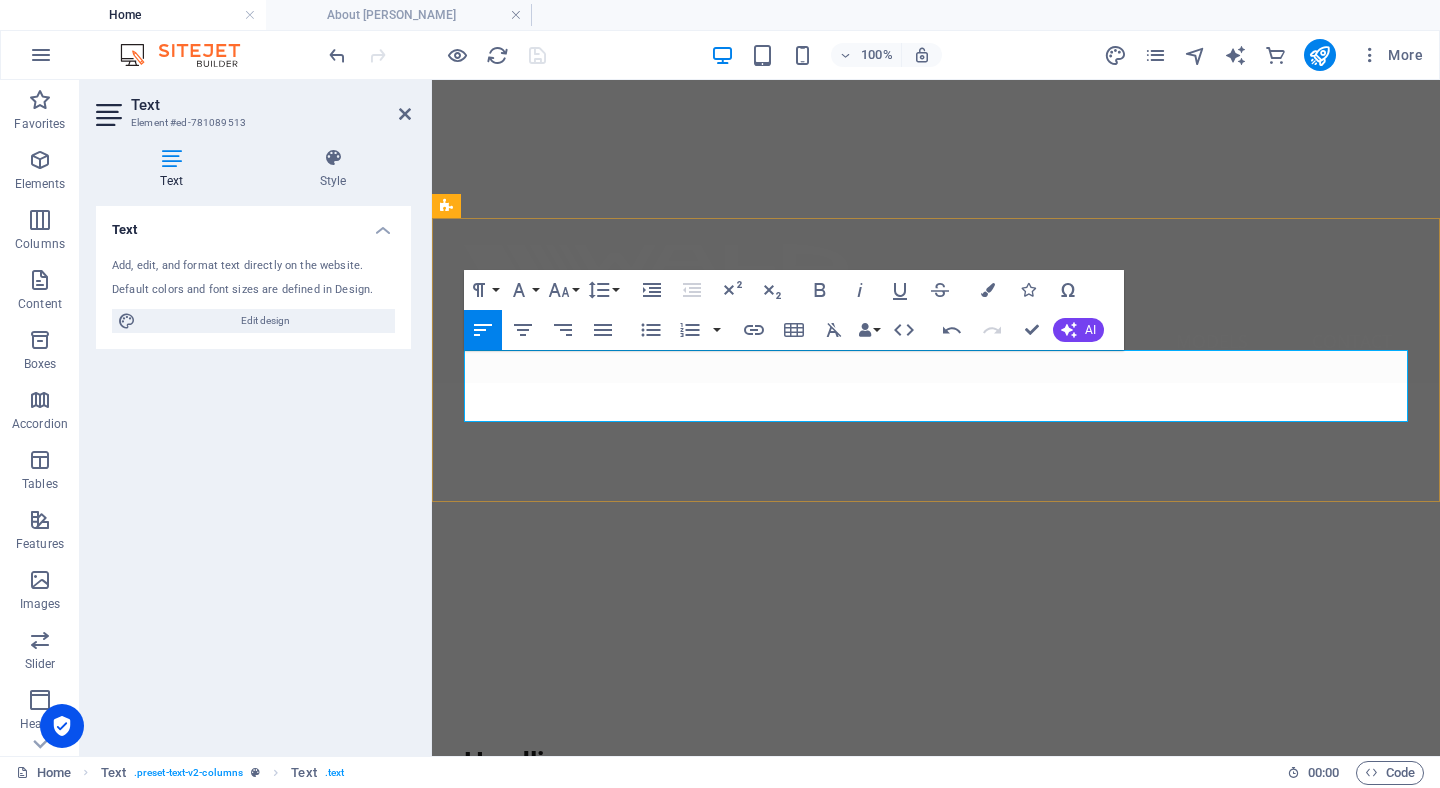 click on "dolor harum nisi amet! Nobis, eaque. Aenean commodo ligula eget dolor. Lorem ipsum dolor sit amet, consectetuer adipiscing elit leget odiogil voluptatum similique fugit voluptates dolor. Libero assumenda, dolore, cum [PERSON_NAME] asperiores consequatur." at bounding box center [936, 833] 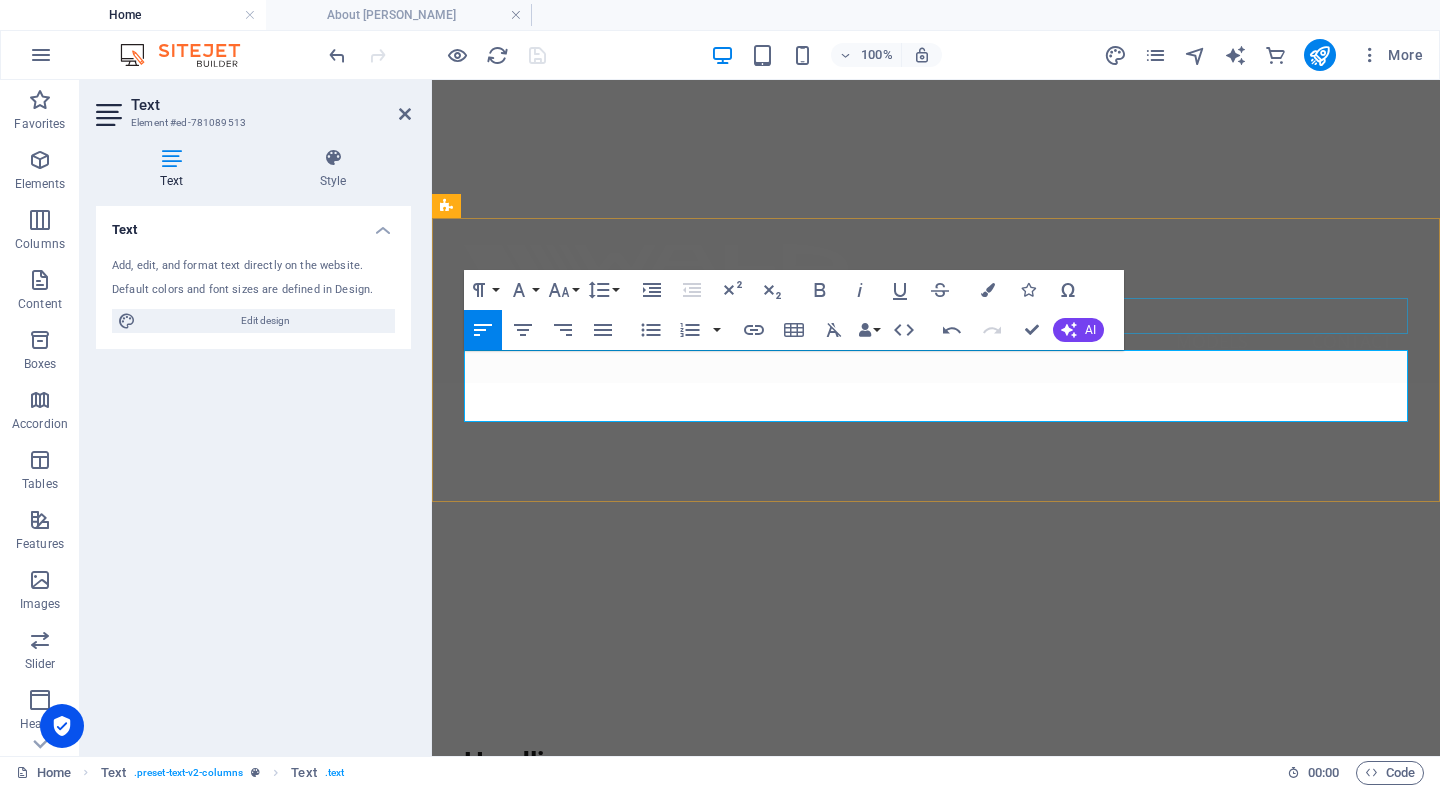 drag, startPoint x: 1128, startPoint y: 391, endPoint x: 527, endPoint y: 325, distance: 604.6131 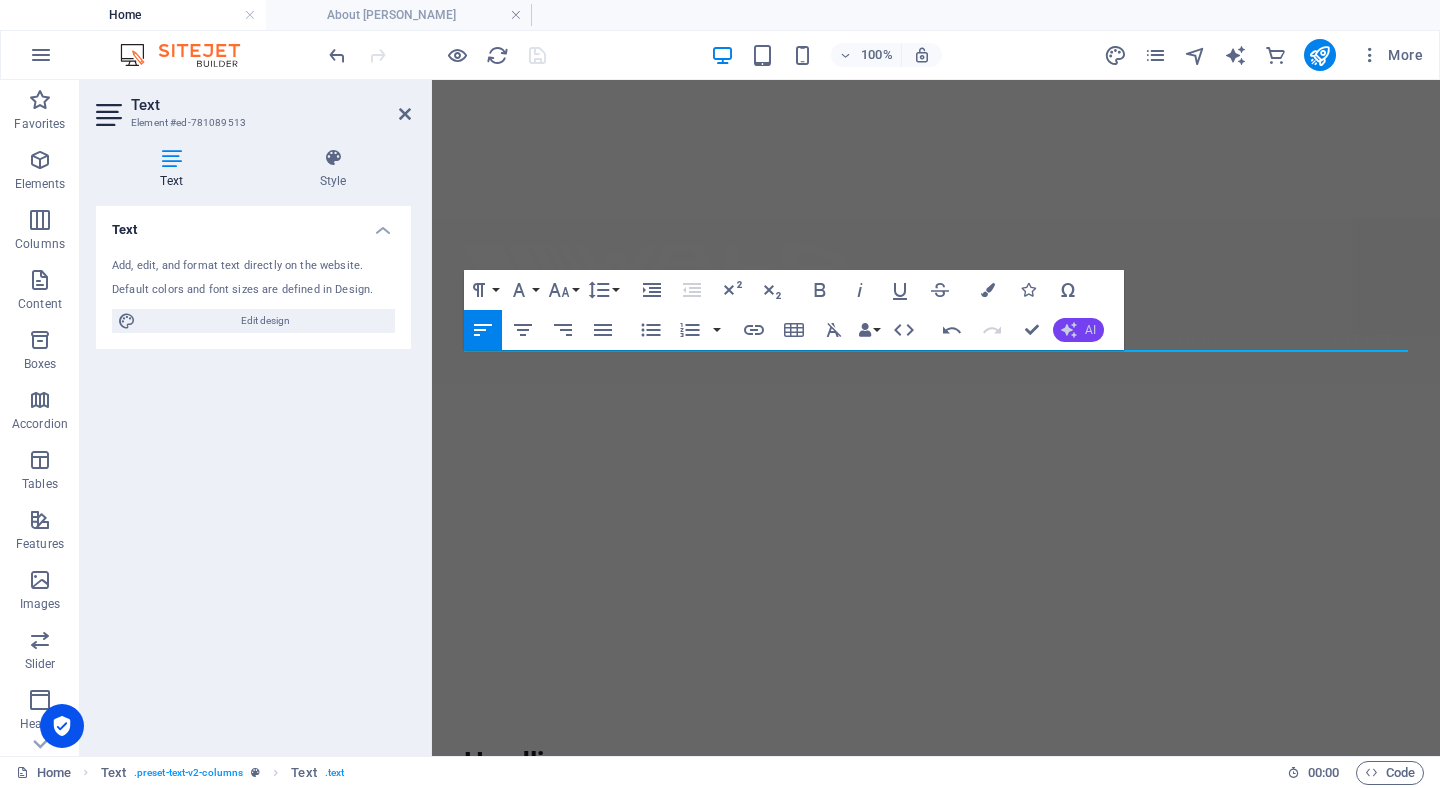 click 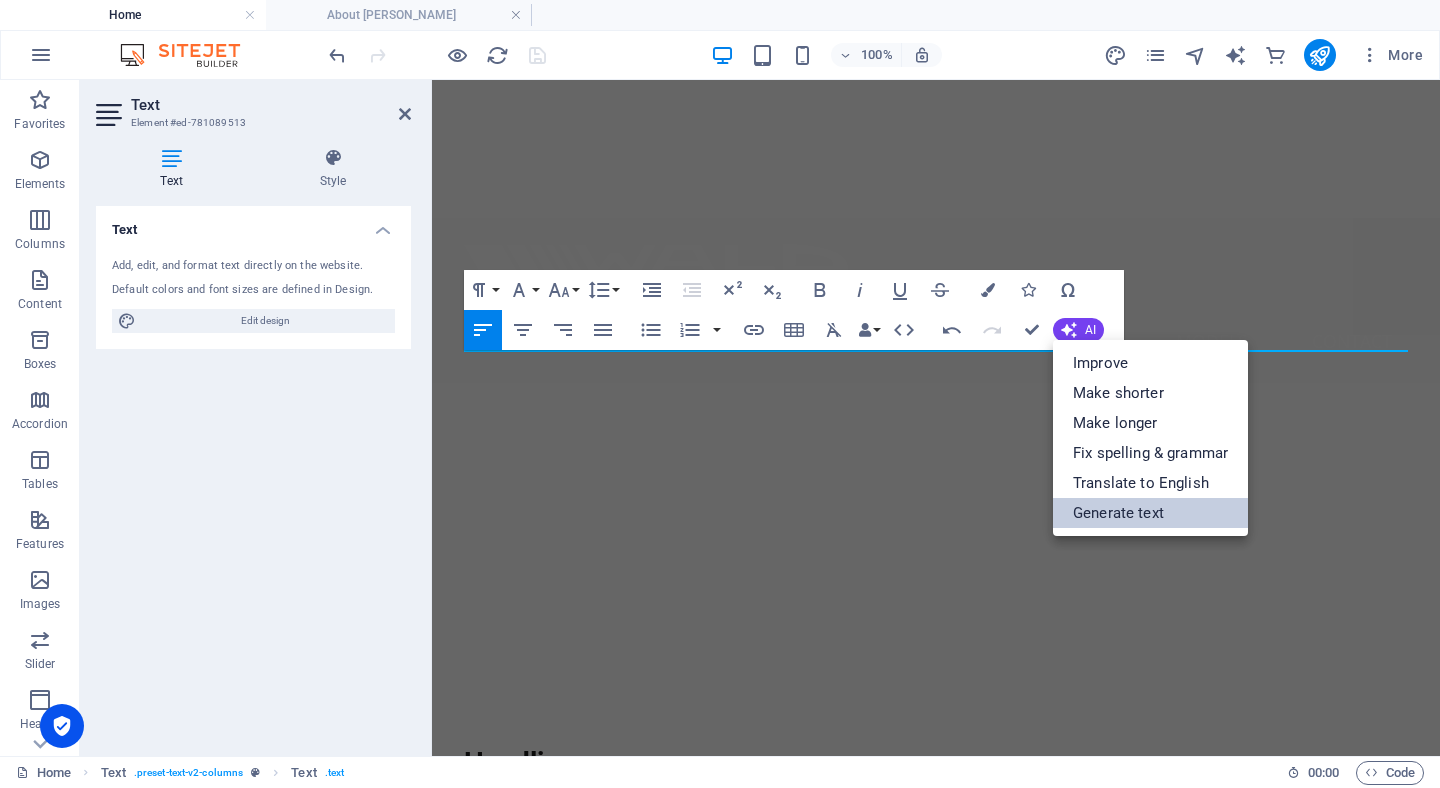 click on "Generate text" at bounding box center [1150, 513] 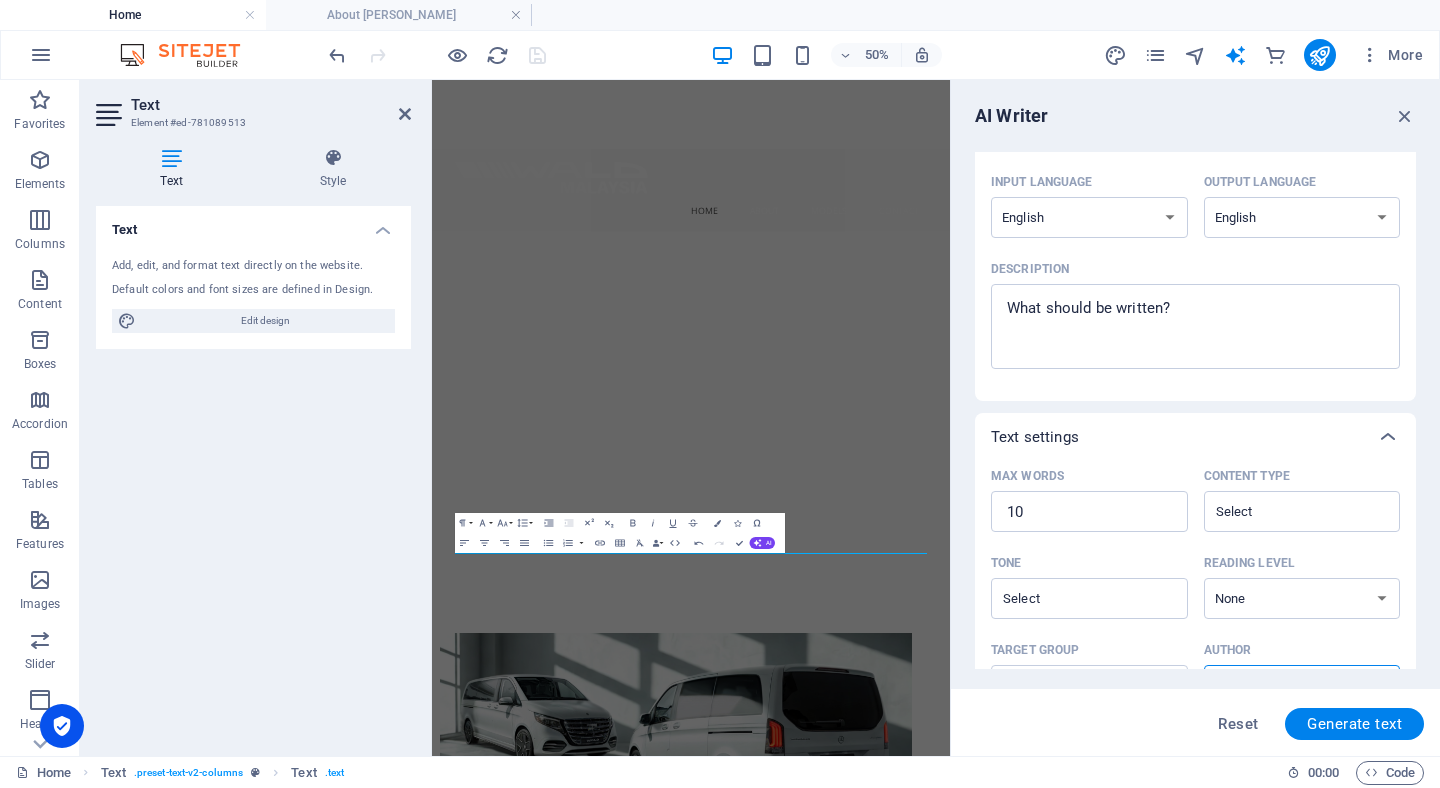 scroll, scrollTop: 398, scrollLeft: 0, axis: vertical 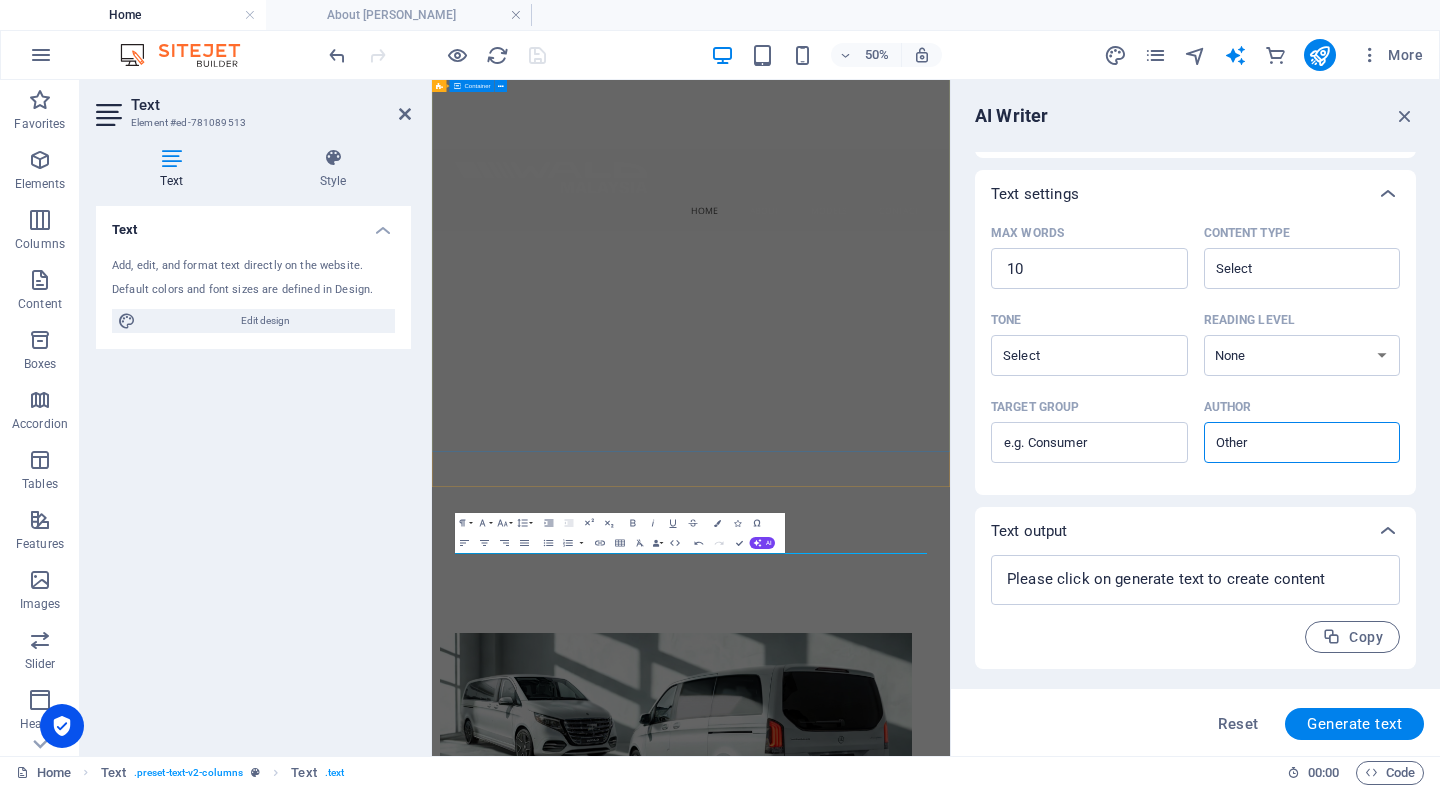click on "Discover the Ultimate Luxury: Mercedes V-Class by [PERSON_NAME]" at bounding box center [950, 489] 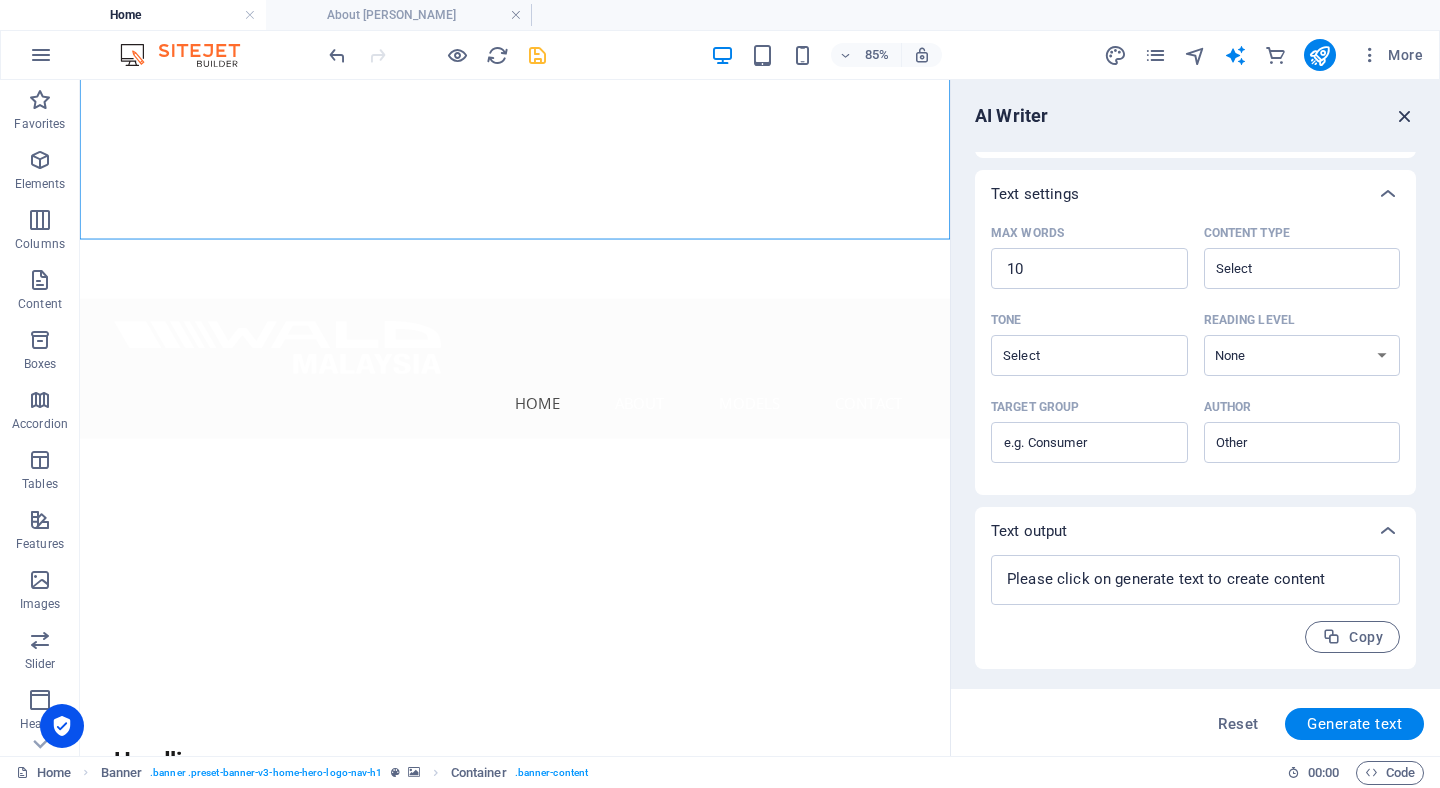 click at bounding box center (1405, 116) 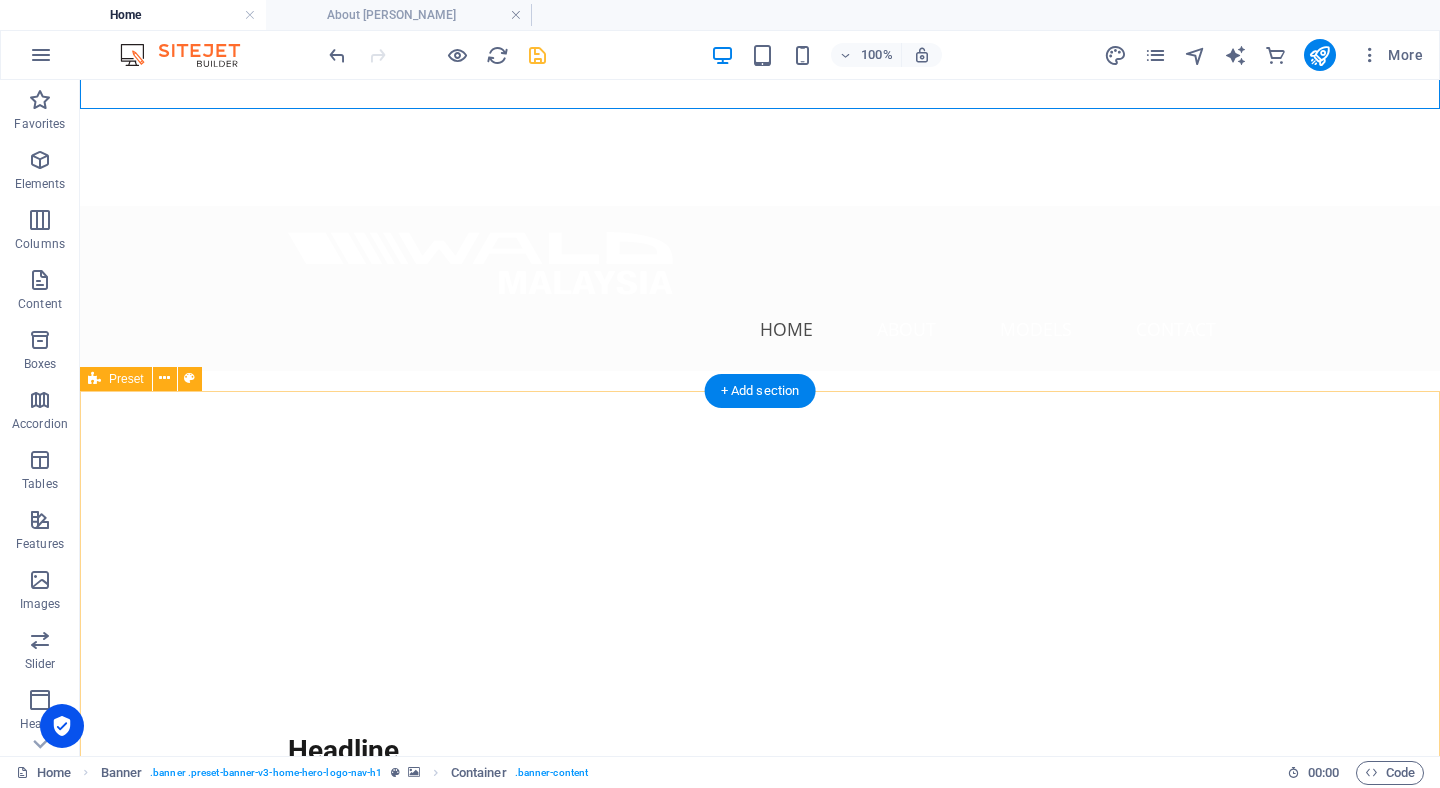 scroll, scrollTop: 593, scrollLeft: 0, axis: vertical 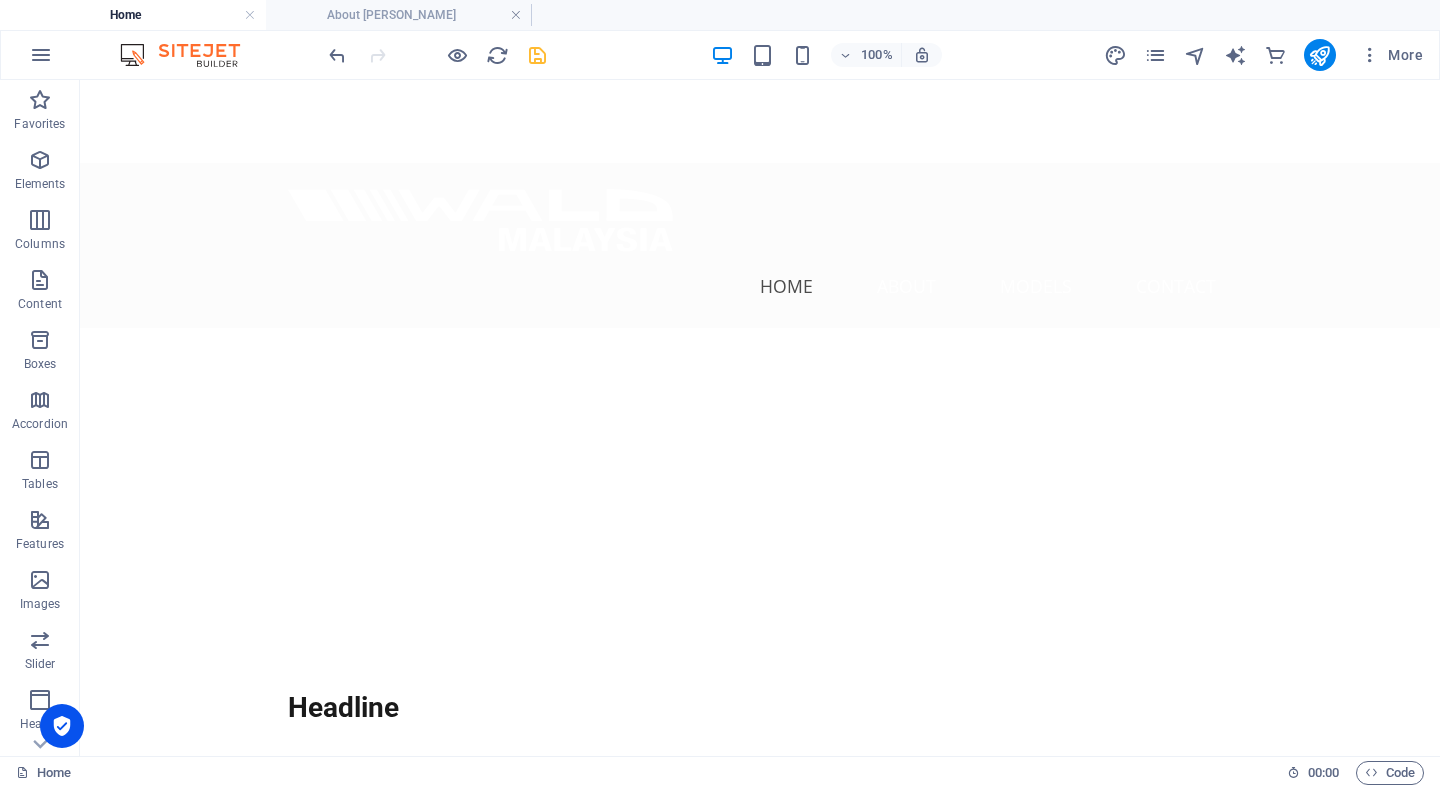 click on "100% More" at bounding box center (720, 55) 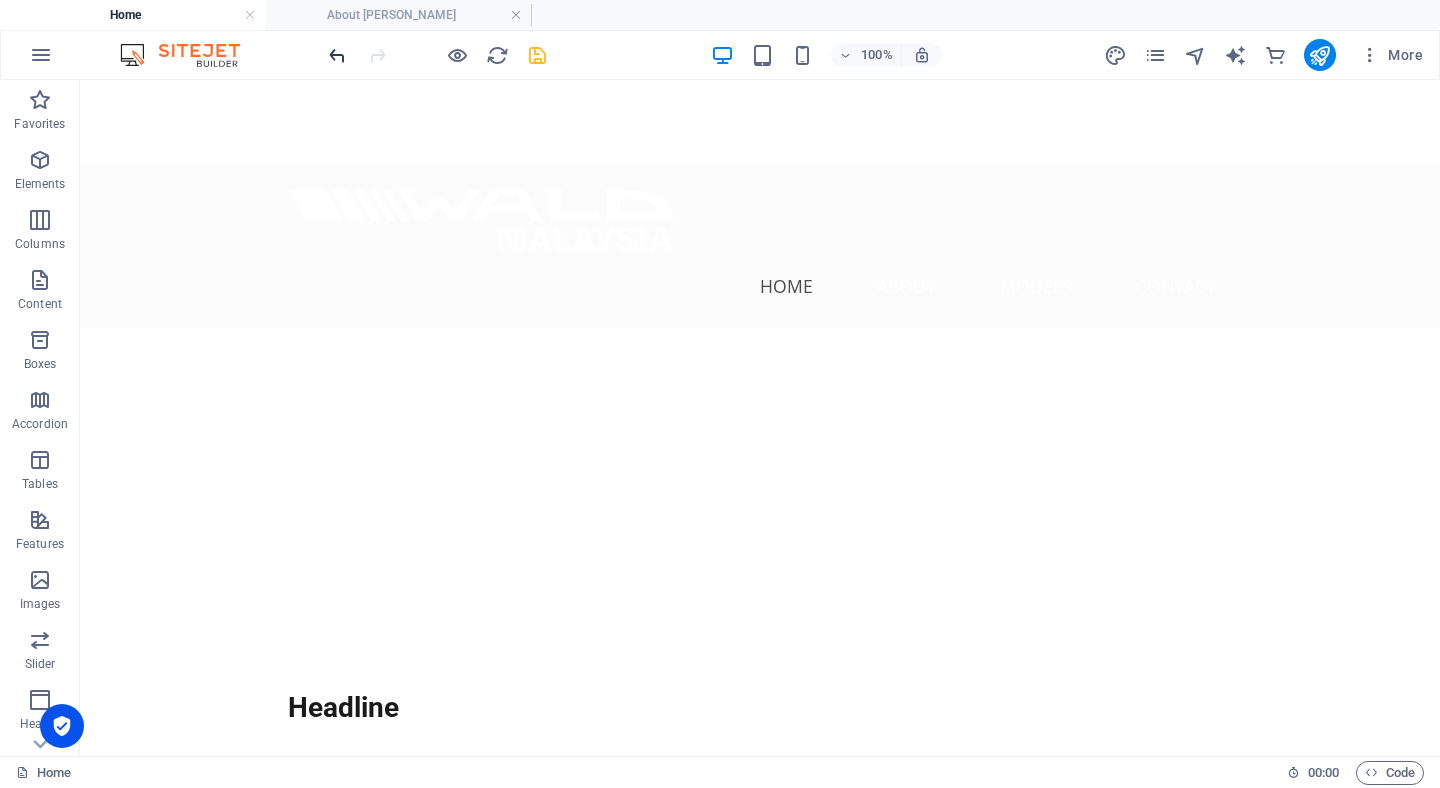 click at bounding box center (337, 55) 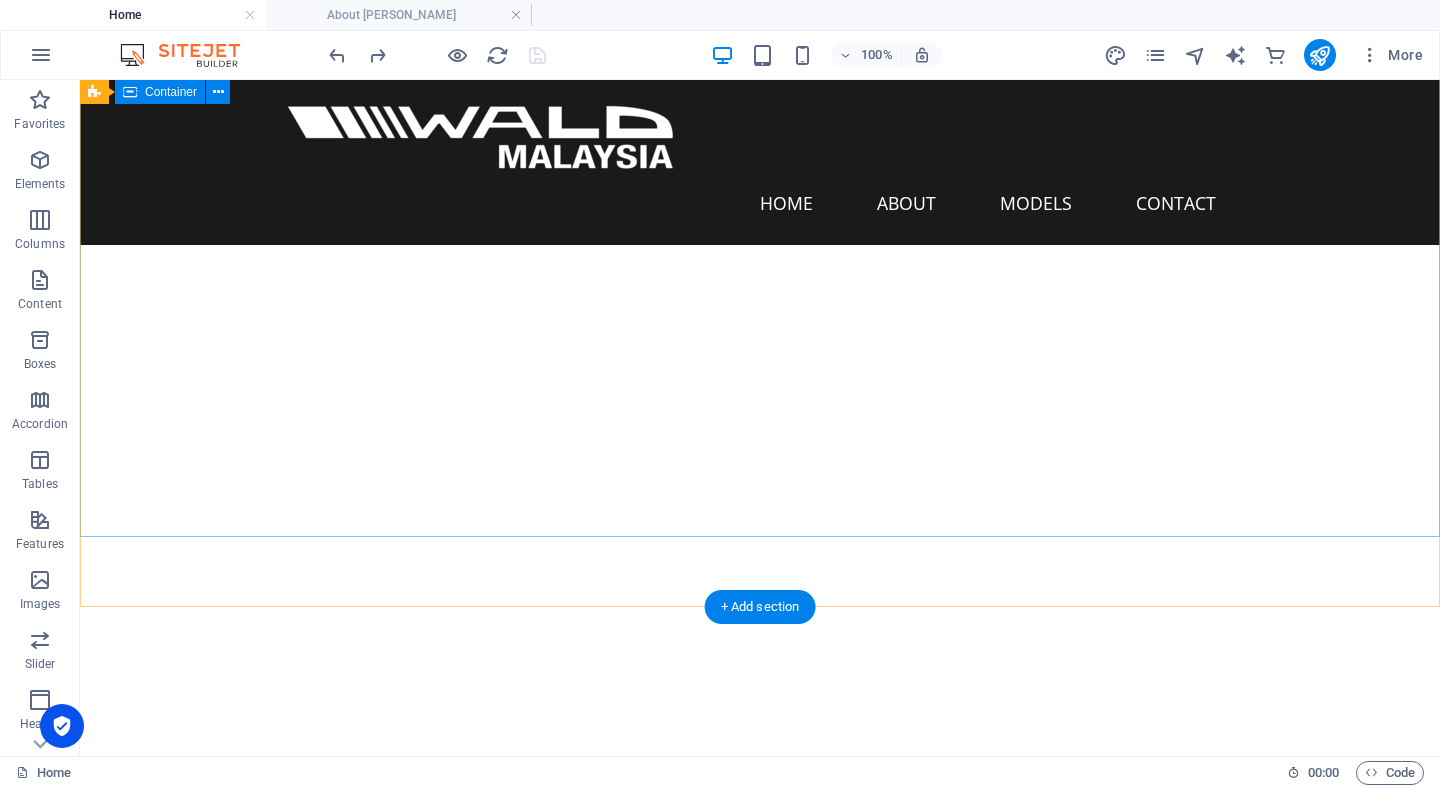 scroll, scrollTop: 0, scrollLeft: 0, axis: both 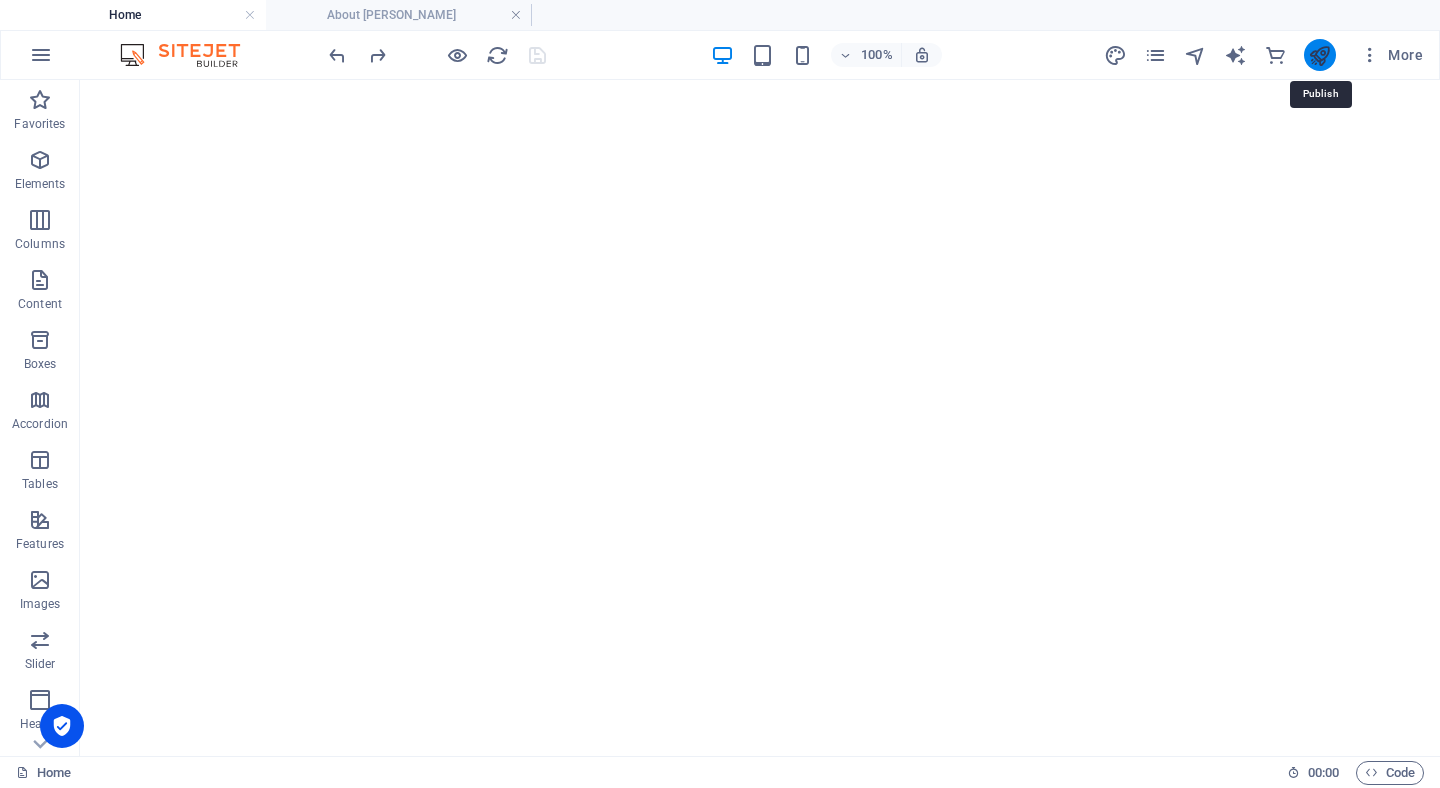 click at bounding box center [1319, 55] 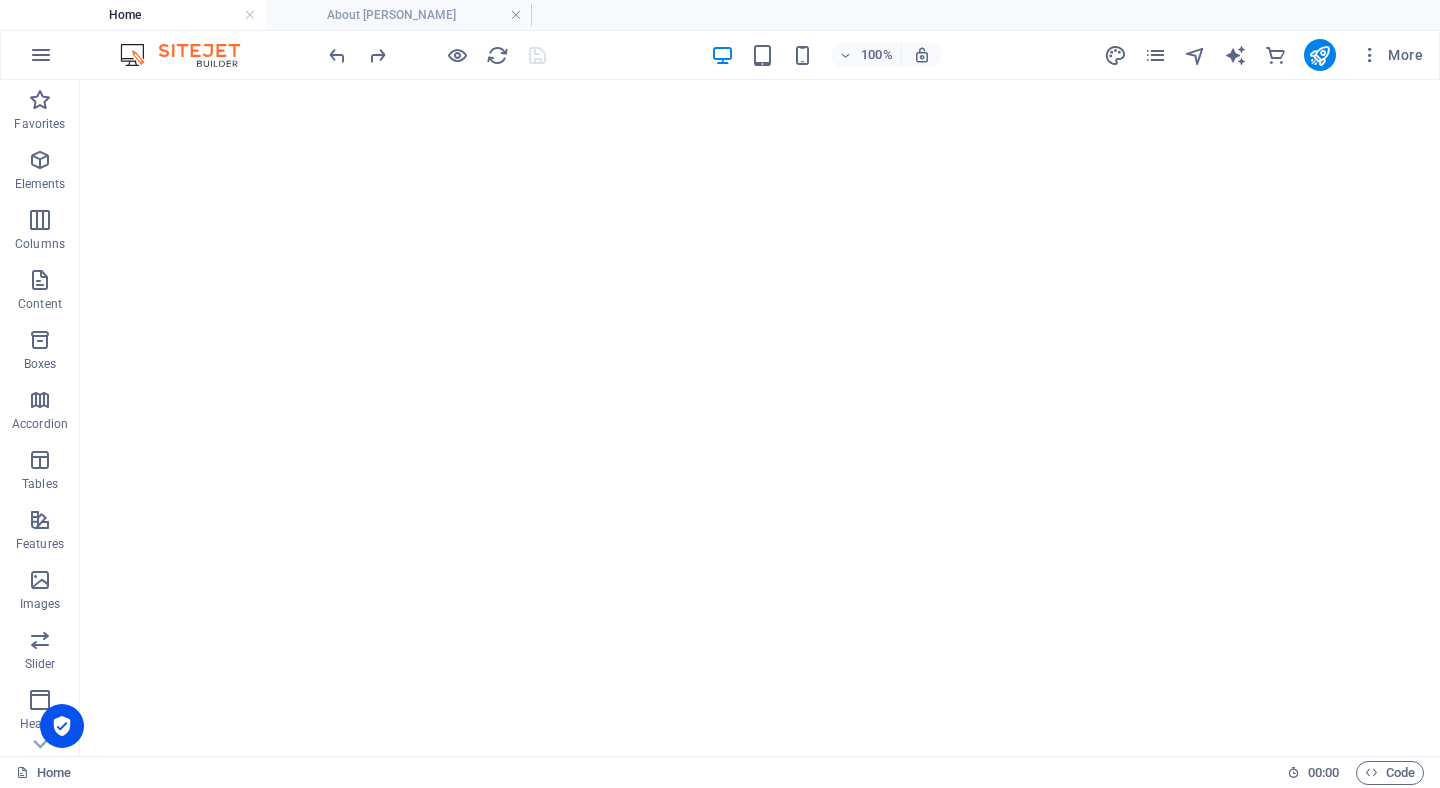 click at bounding box center [437, 55] 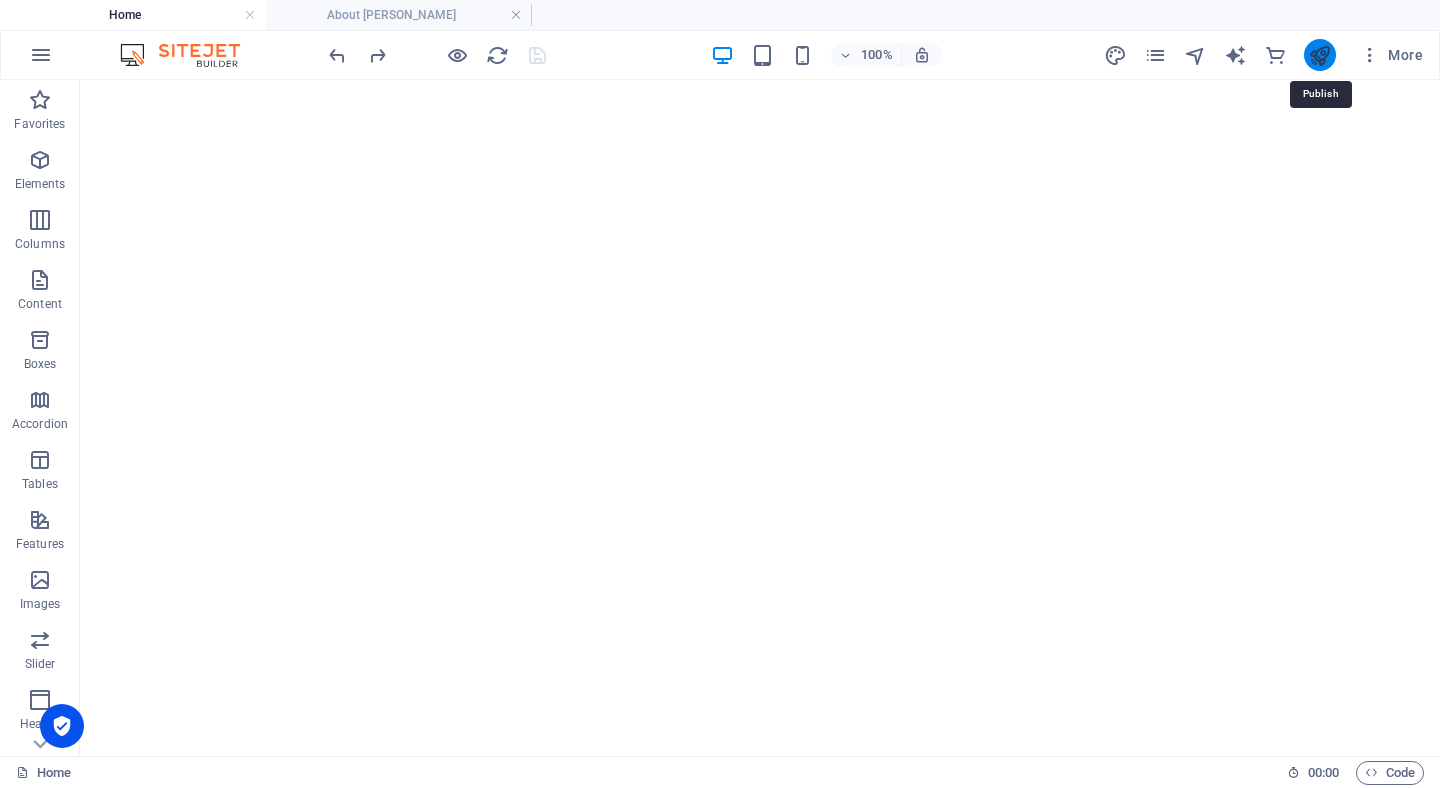click at bounding box center [1319, 55] 